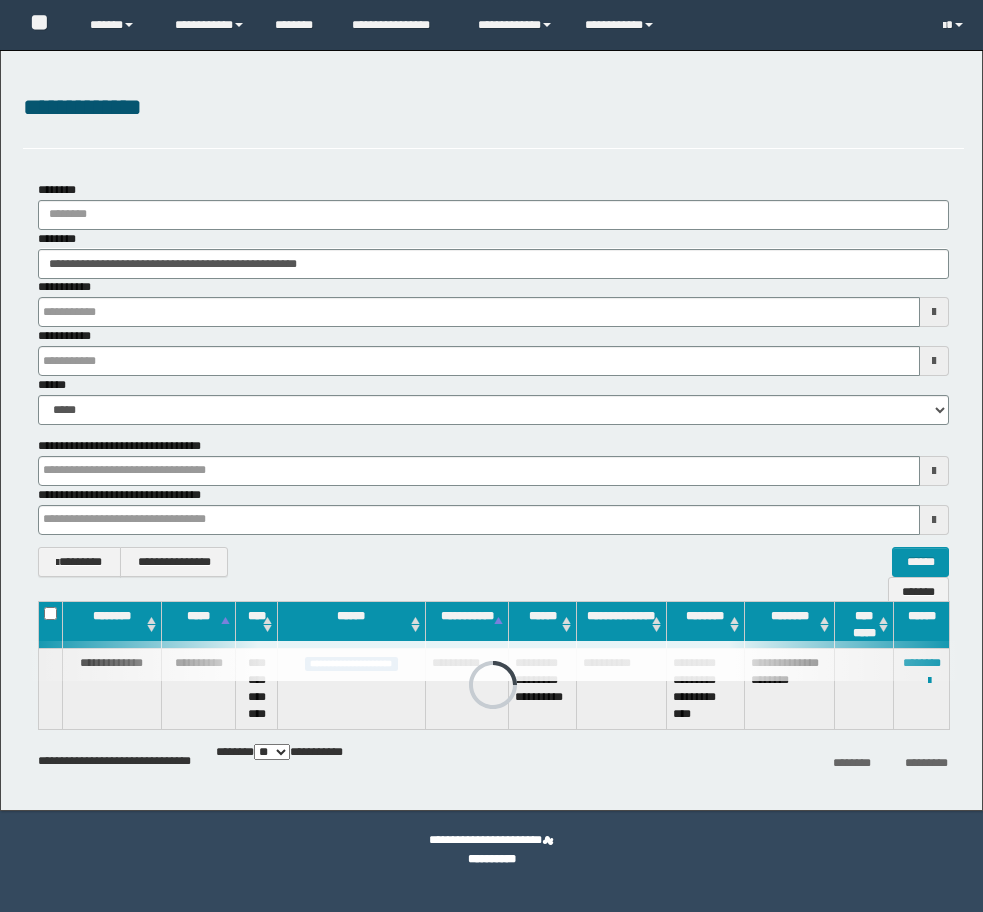 scroll, scrollTop: 0, scrollLeft: 0, axis: both 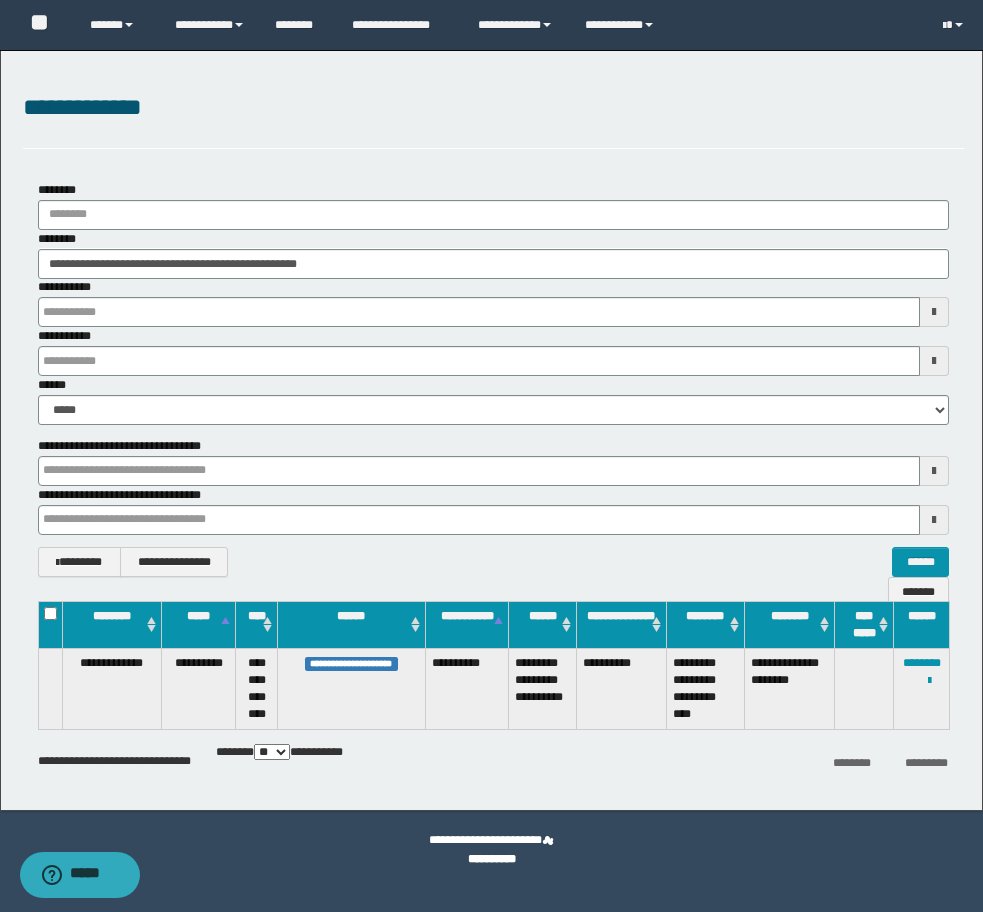 drag, startPoint x: 317, startPoint y: 269, endPoint x: -8, endPoint y: 247, distance: 325.74377 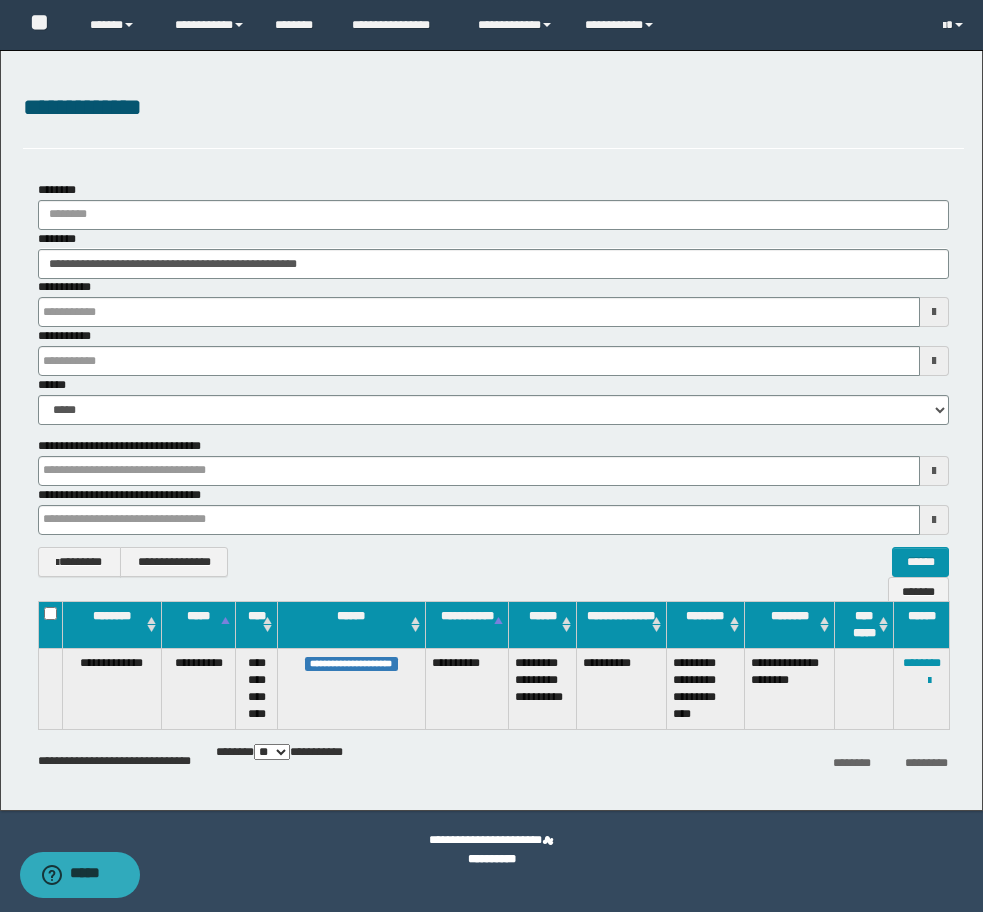 click on "**********" at bounding box center [491, 456] 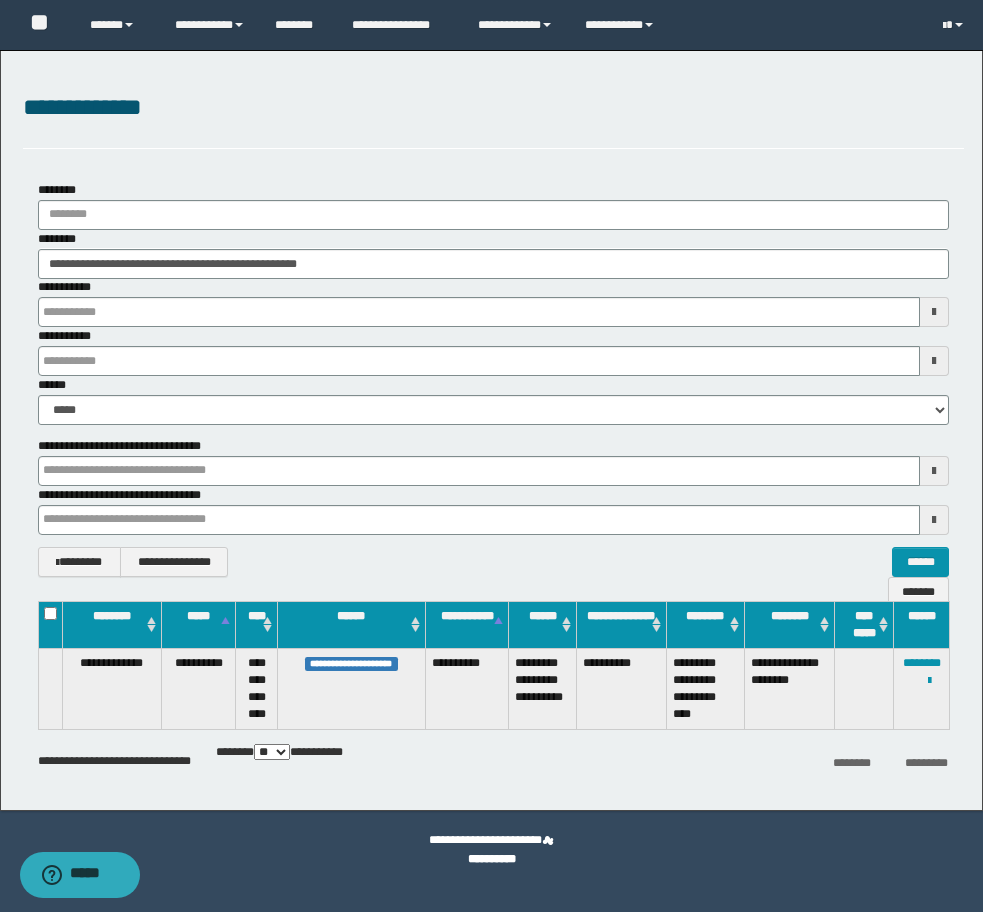 type on "**********" 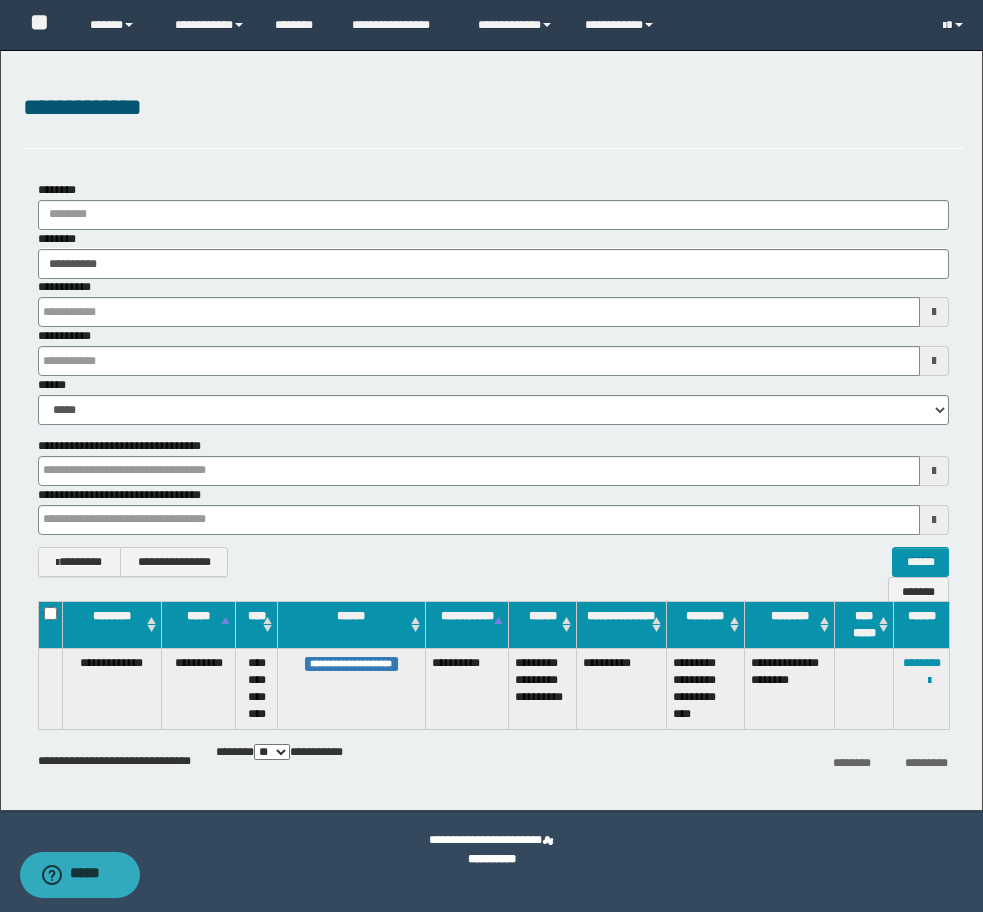 type on "**********" 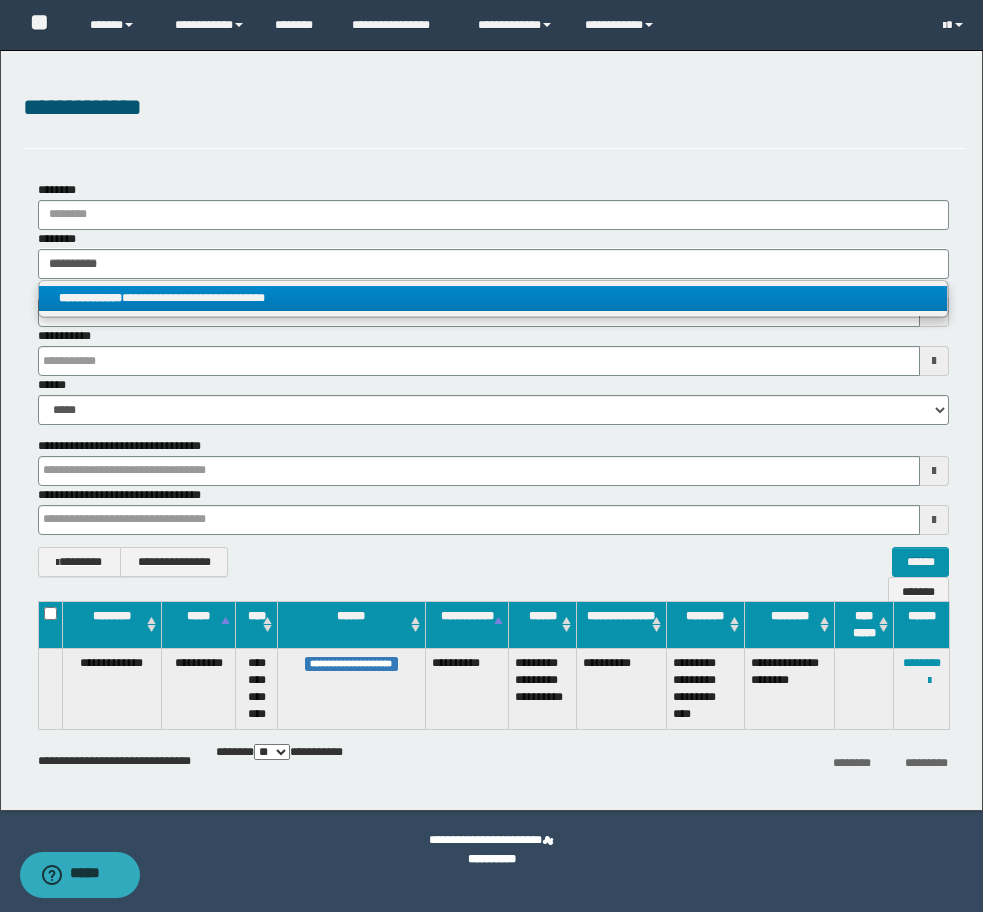 type on "**********" 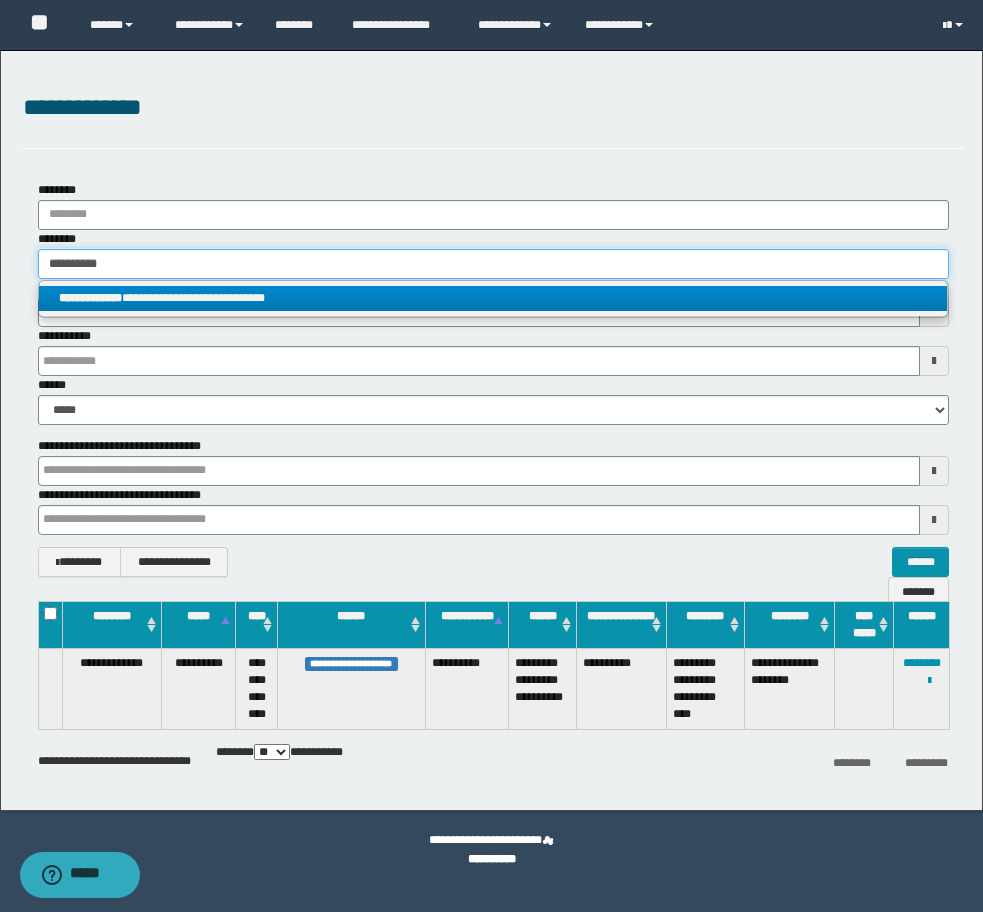type 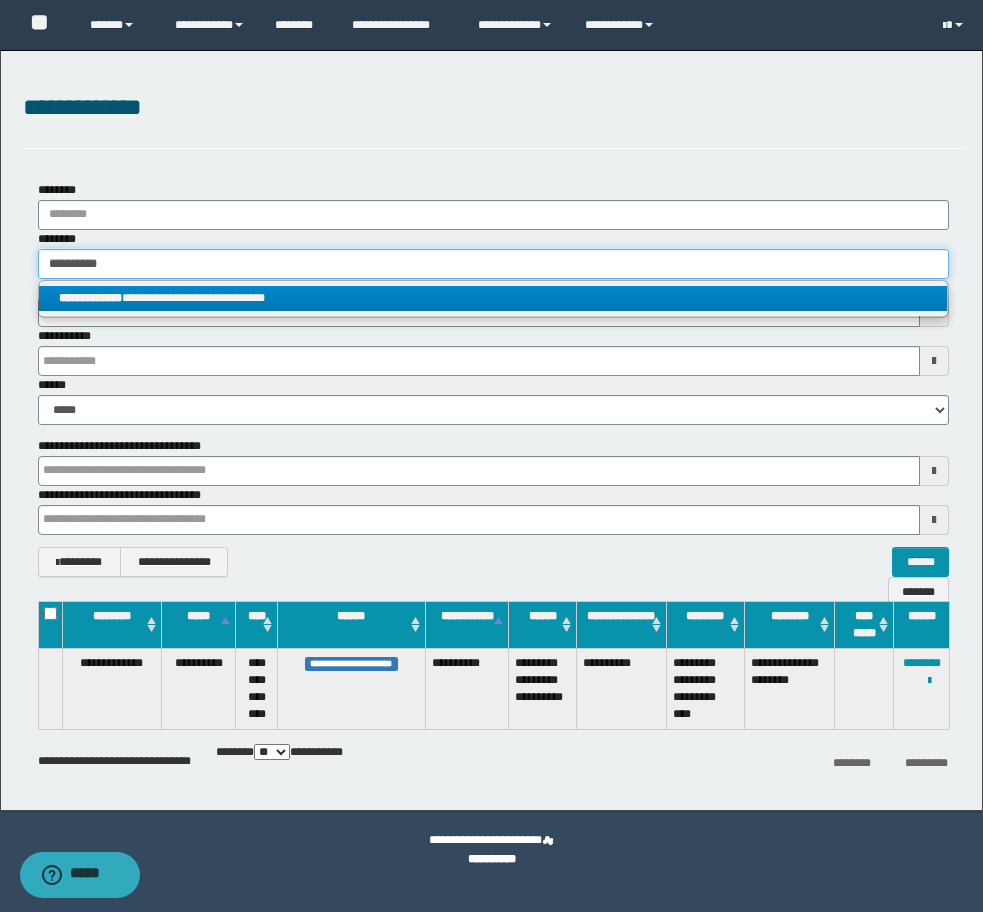 type on "**********" 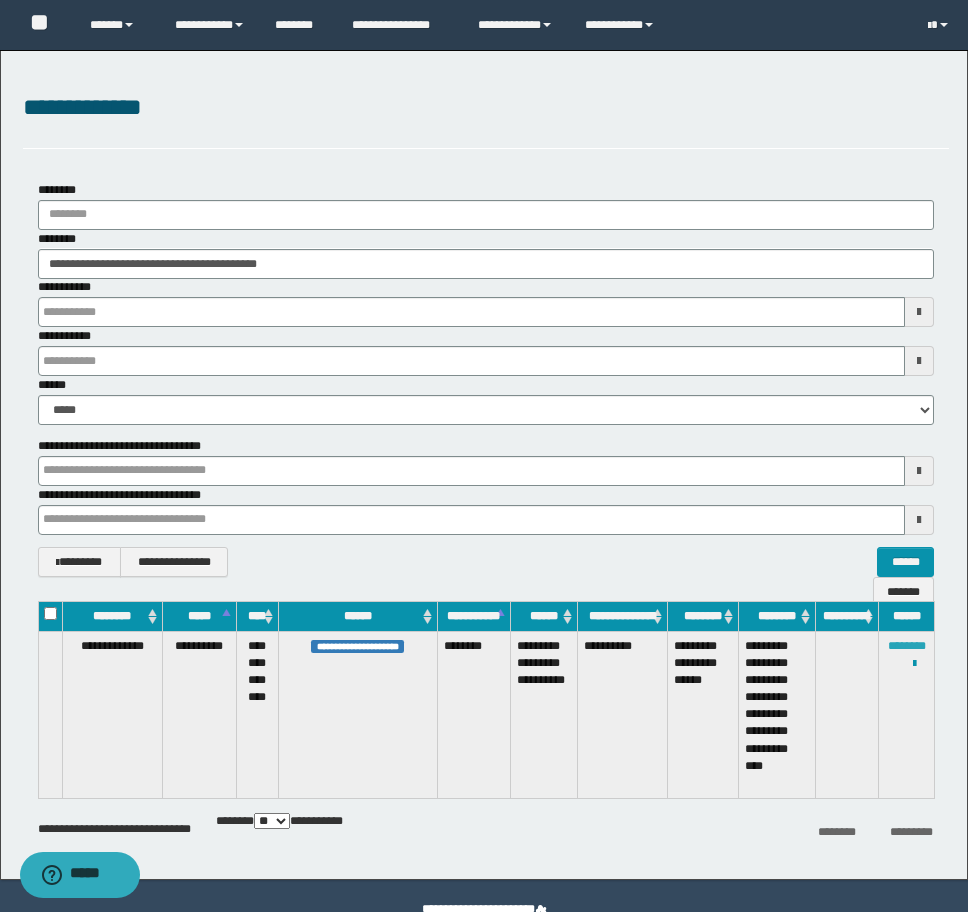 click on "********" at bounding box center (907, 646) 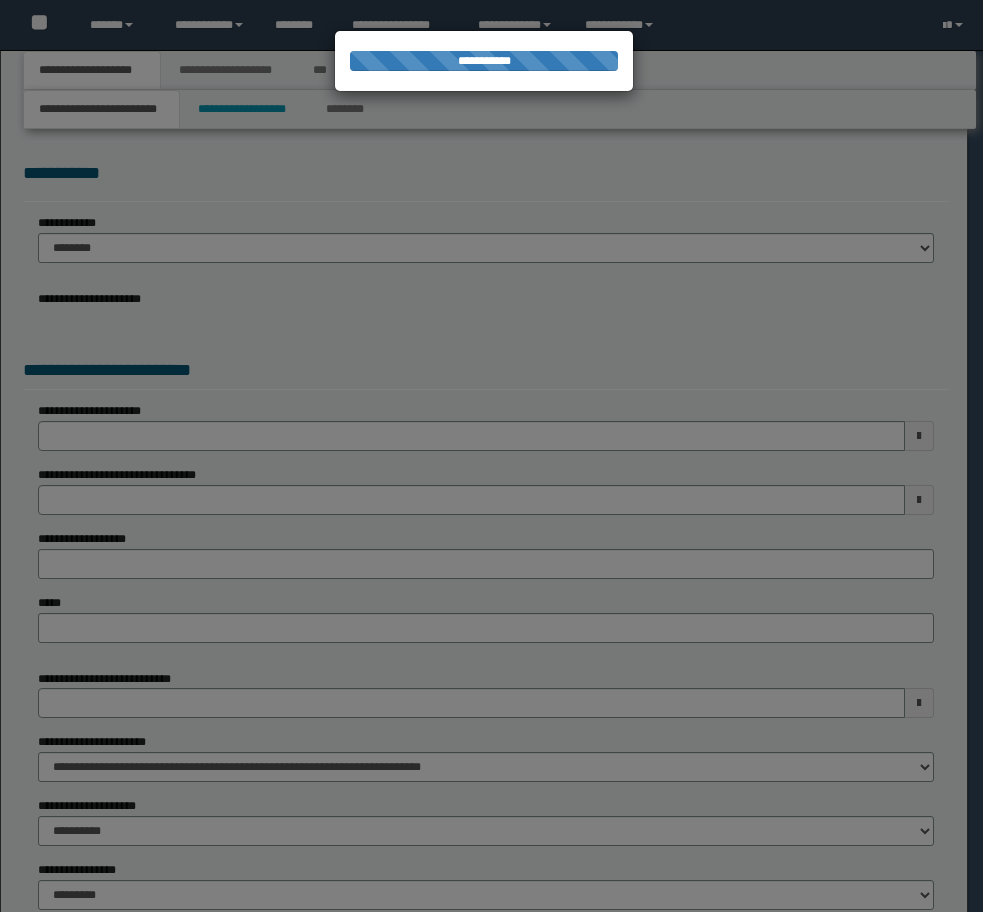 scroll, scrollTop: 0, scrollLeft: 0, axis: both 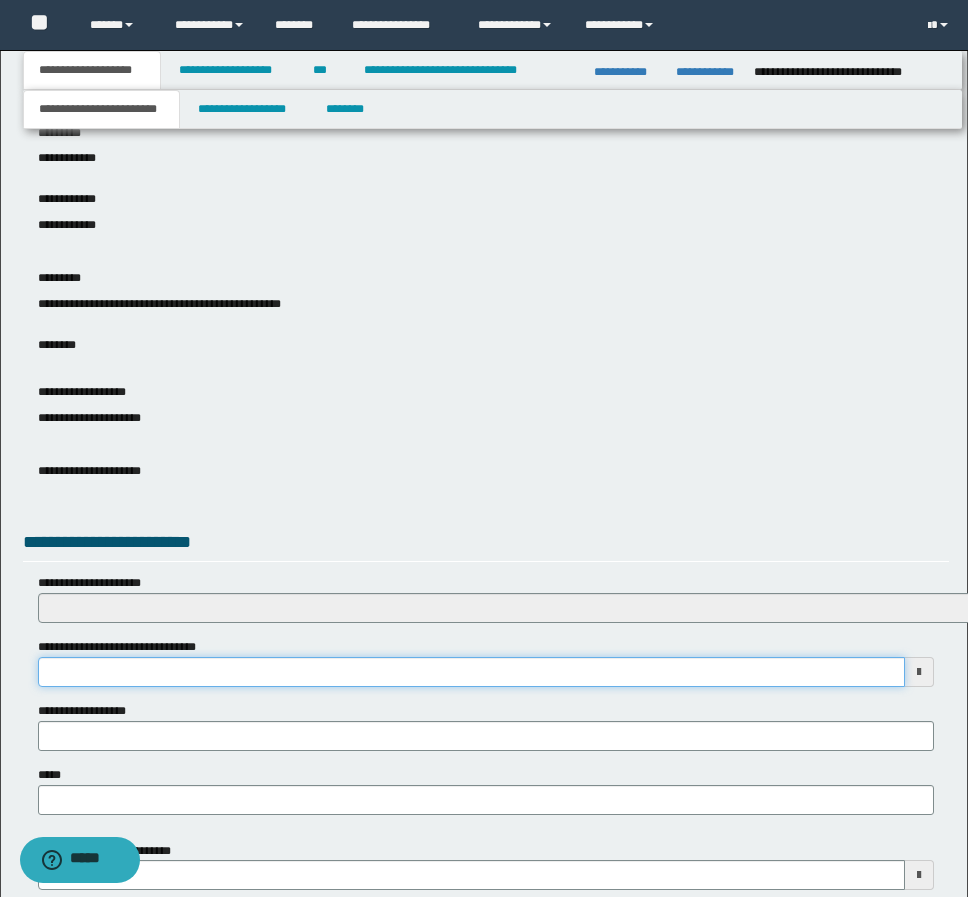 click on "**********" at bounding box center (471, 672) 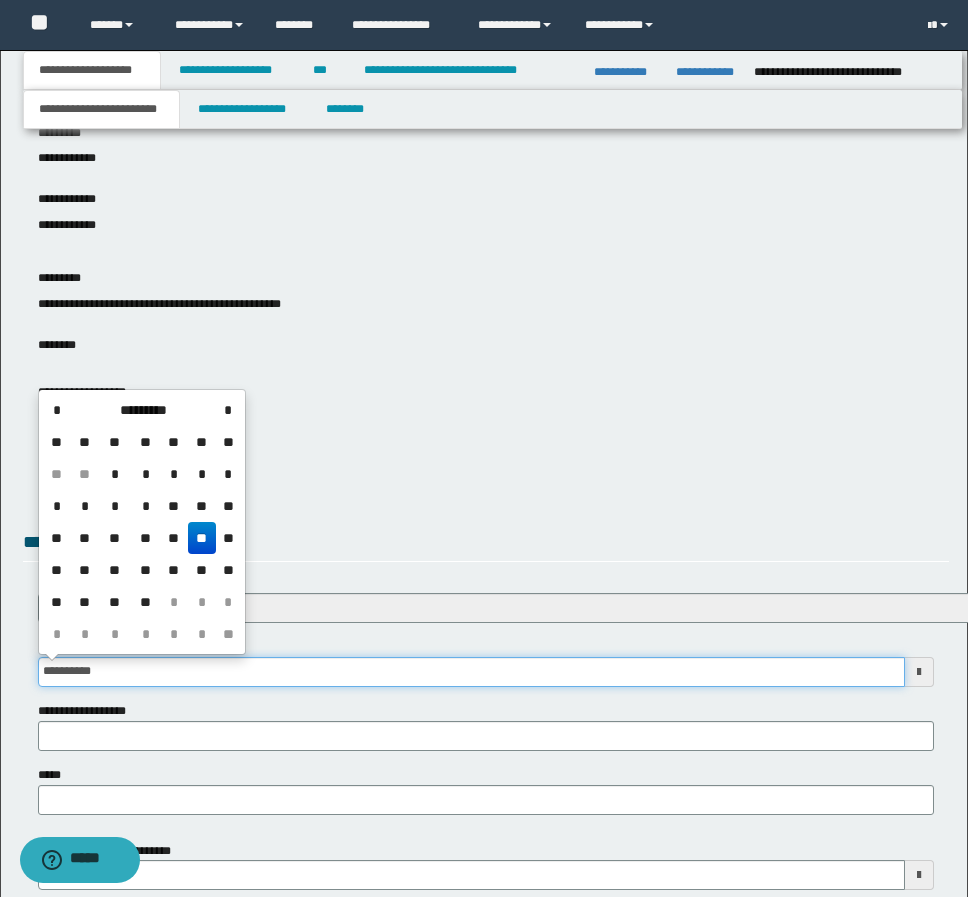 type on "**********" 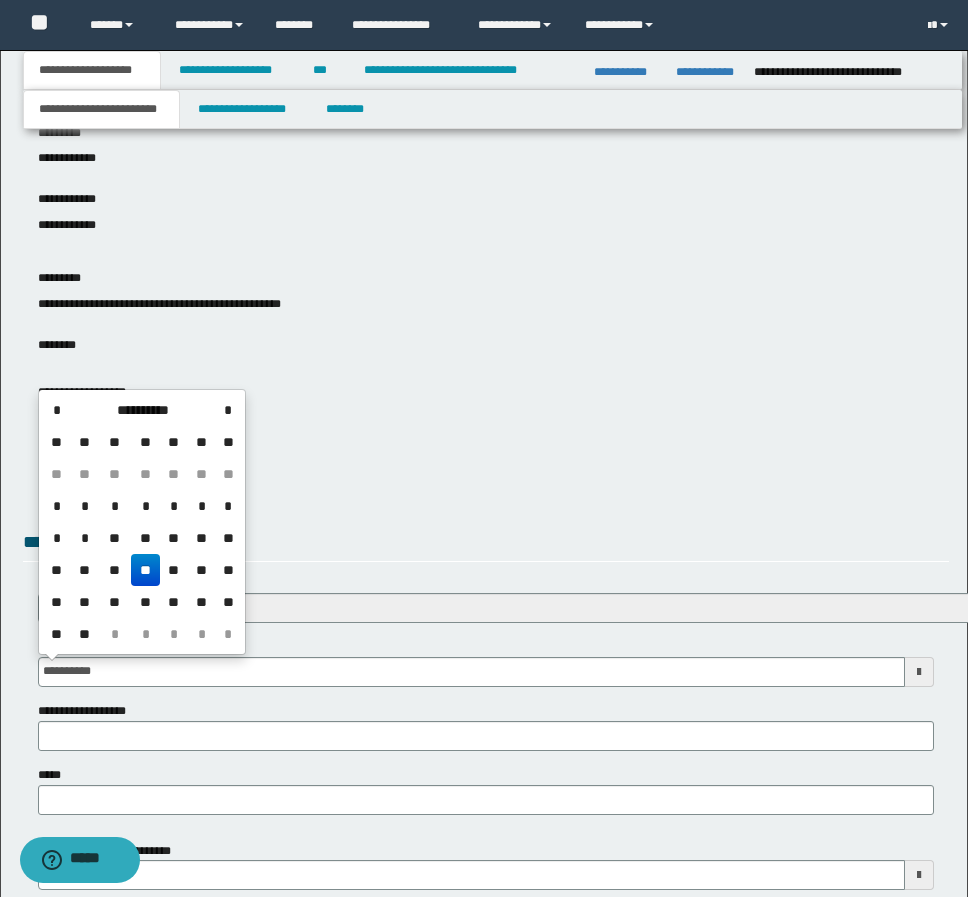 click on "**" at bounding box center [145, 570] 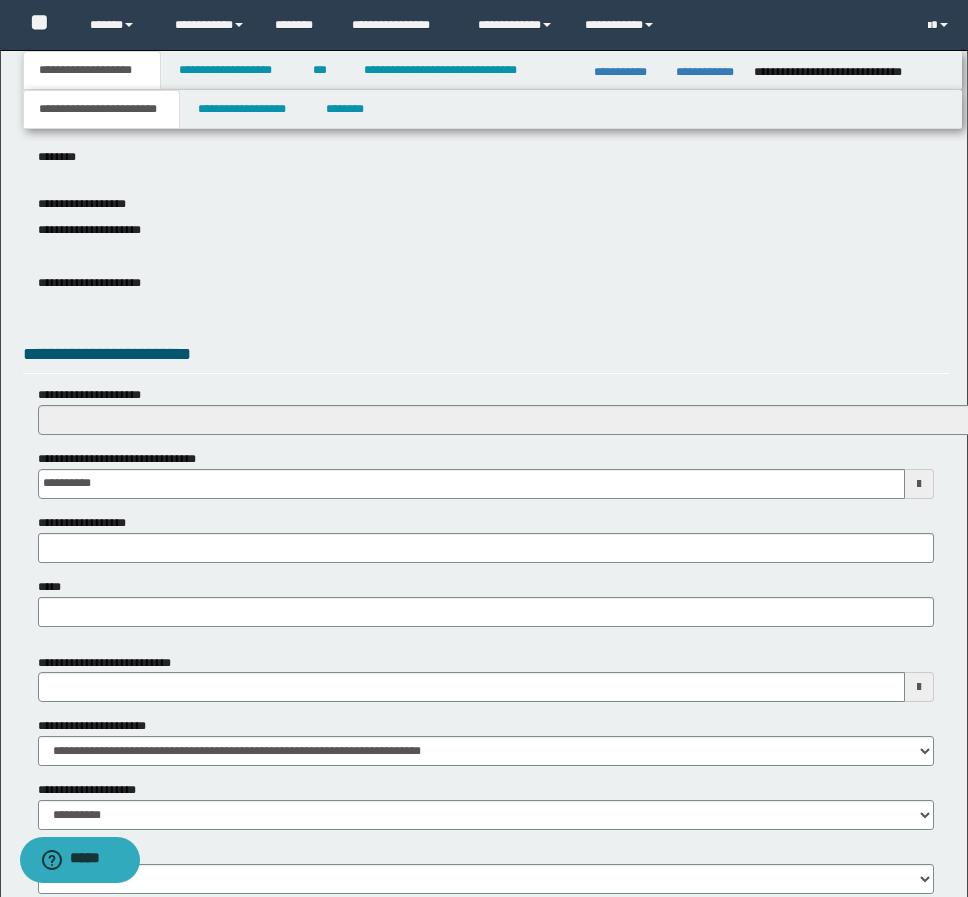 scroll, scrollTop: 500, scrollLeft: 0, axis: vertical 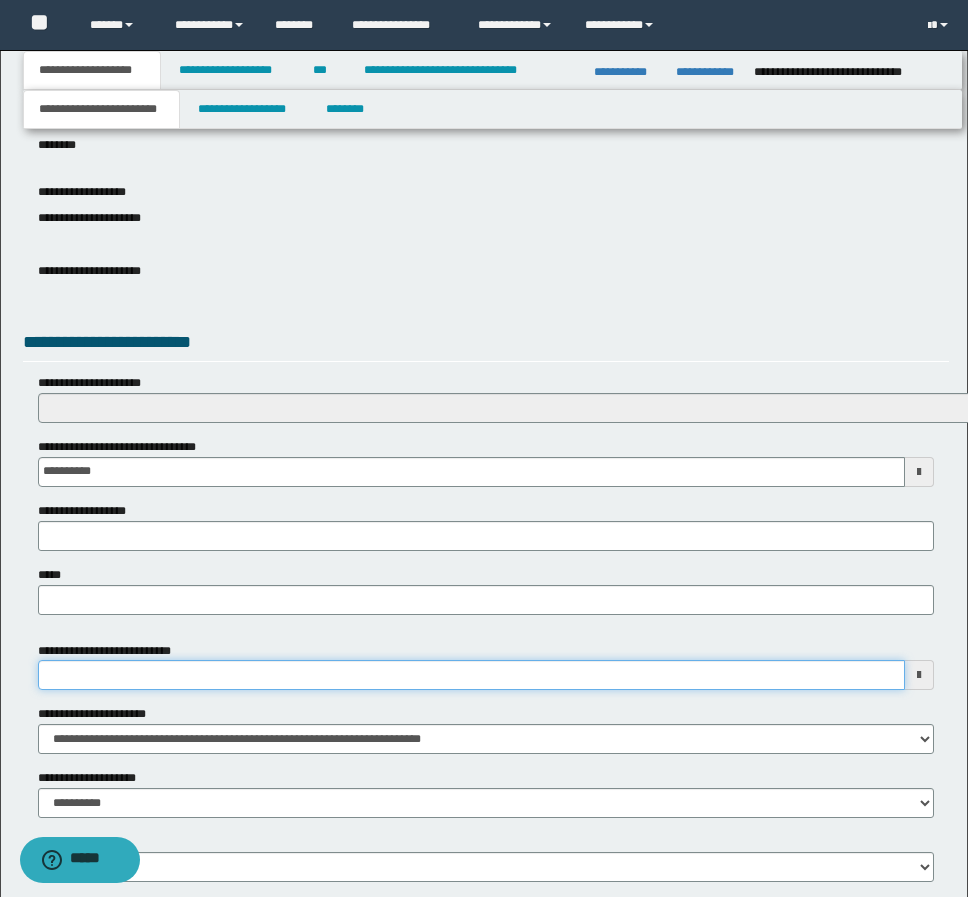 click on "**********" at bounding box center (471, 675) 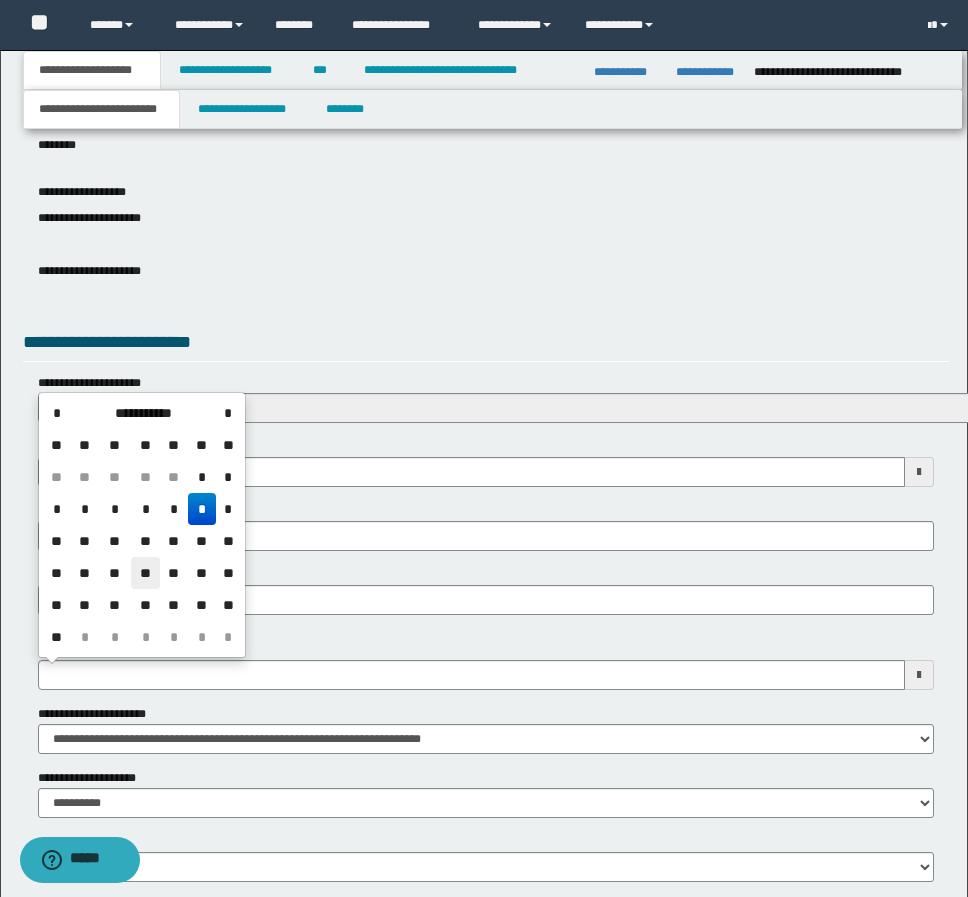 click on "**" at bounding box center [145, 573] 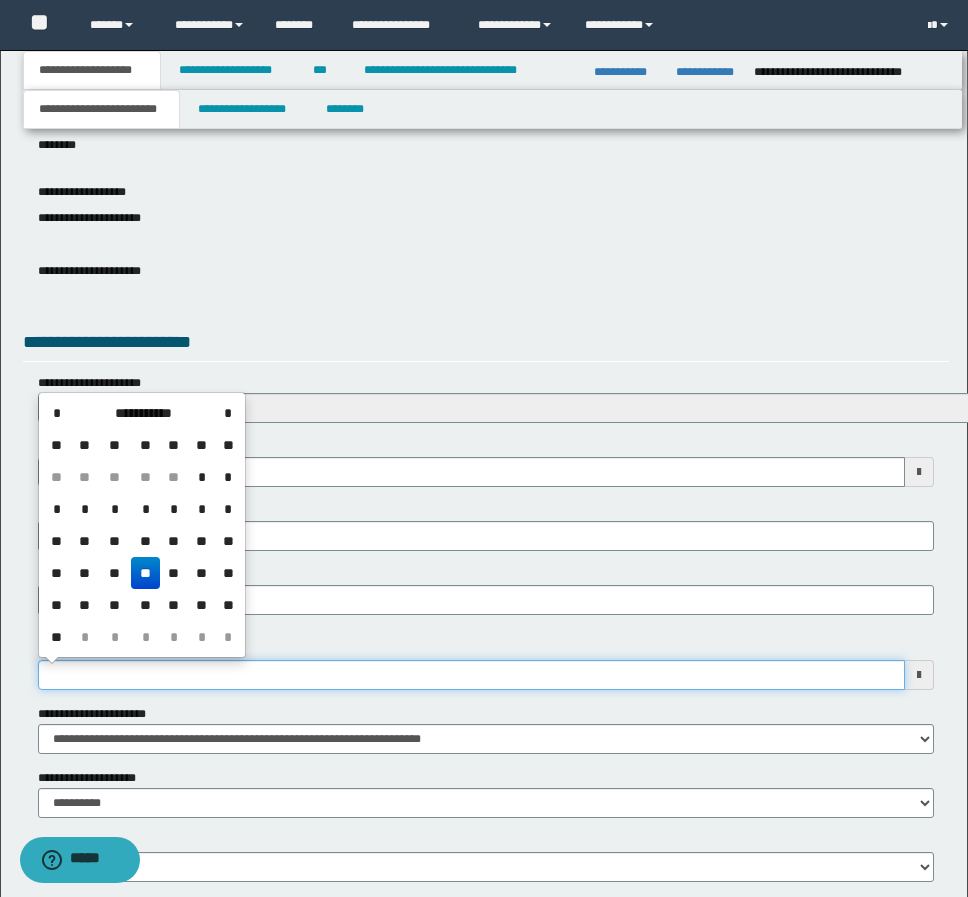 click on "**********" at bounding box center (471, 675) 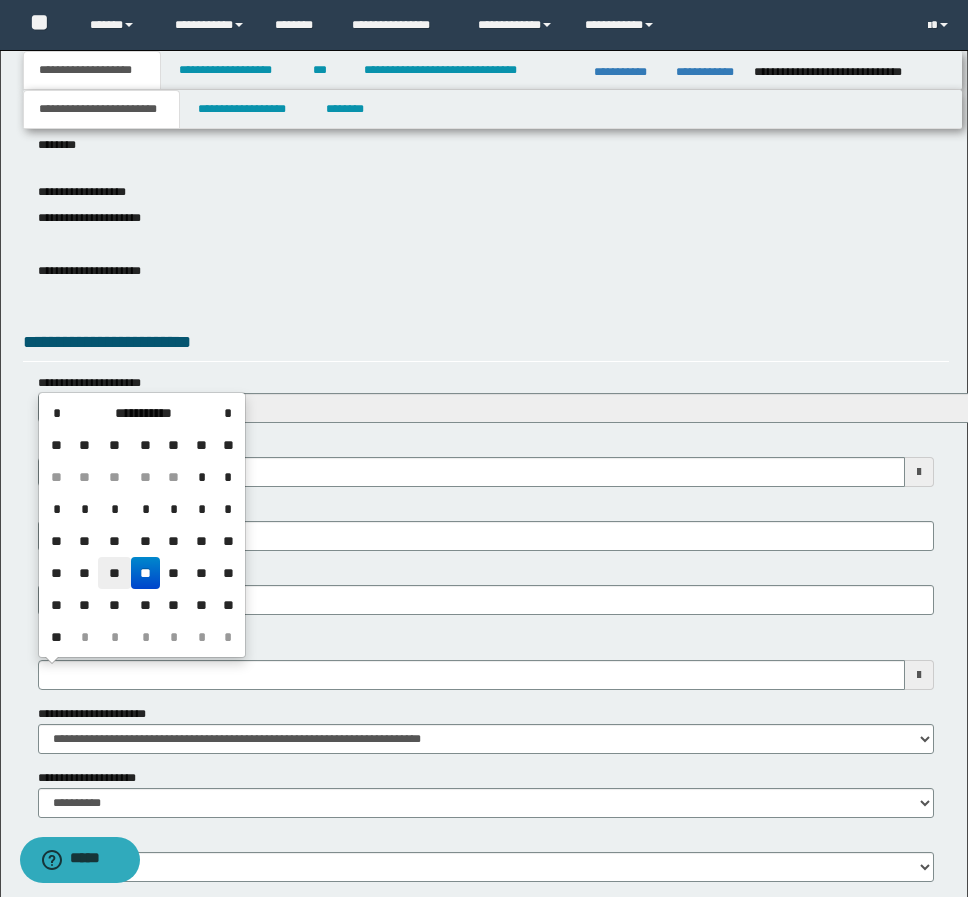 click on "**" at bounding box center [114, 573] 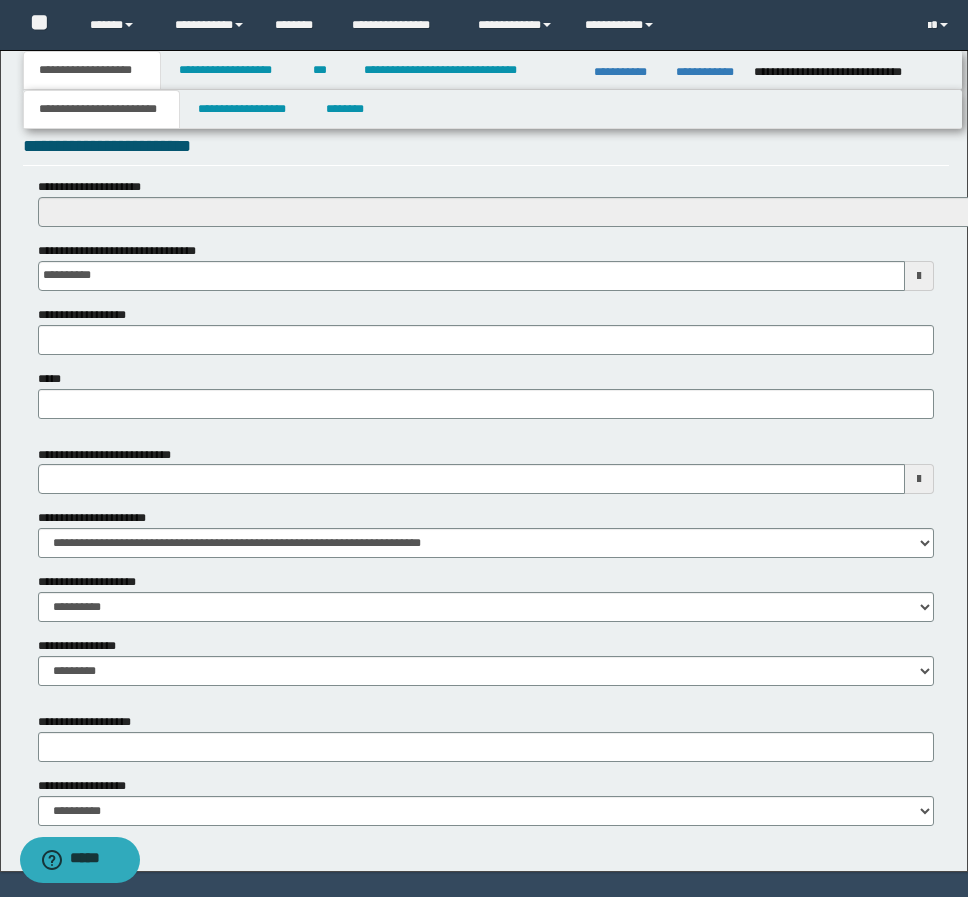 scroll, scrollTop: 748, scrollLeft: 0, axis: vertical 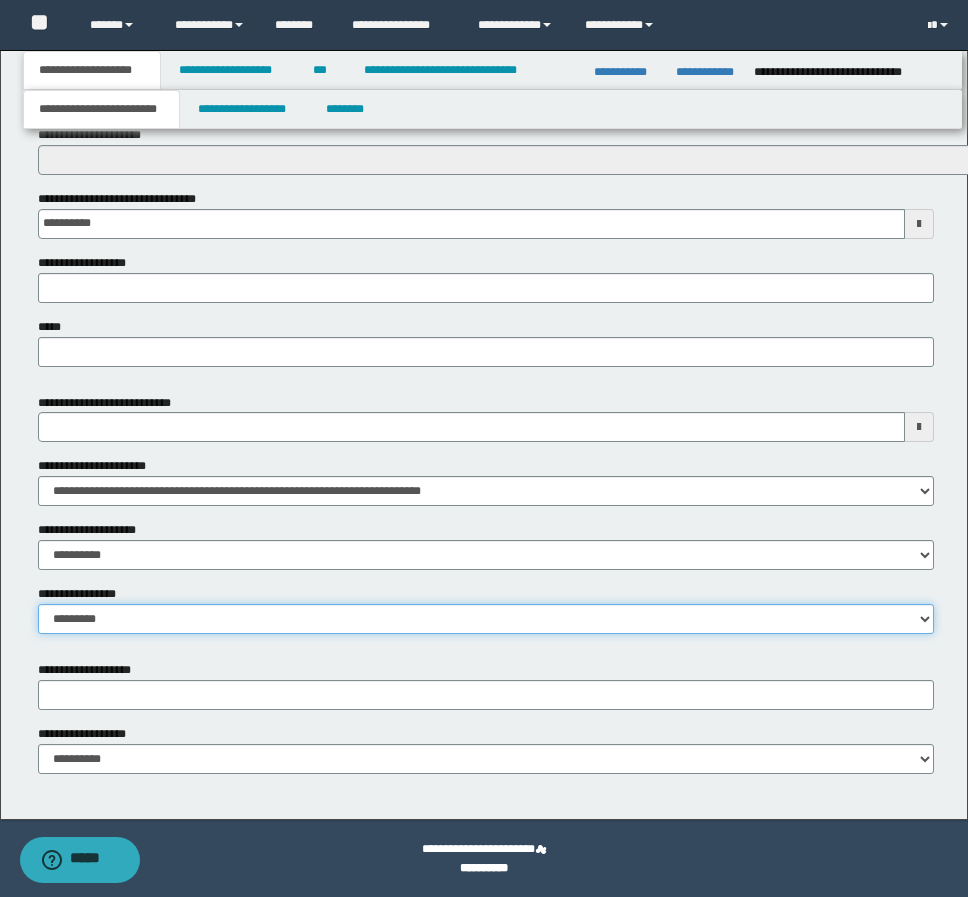 click on "**********" at bounding box center (486, 619) 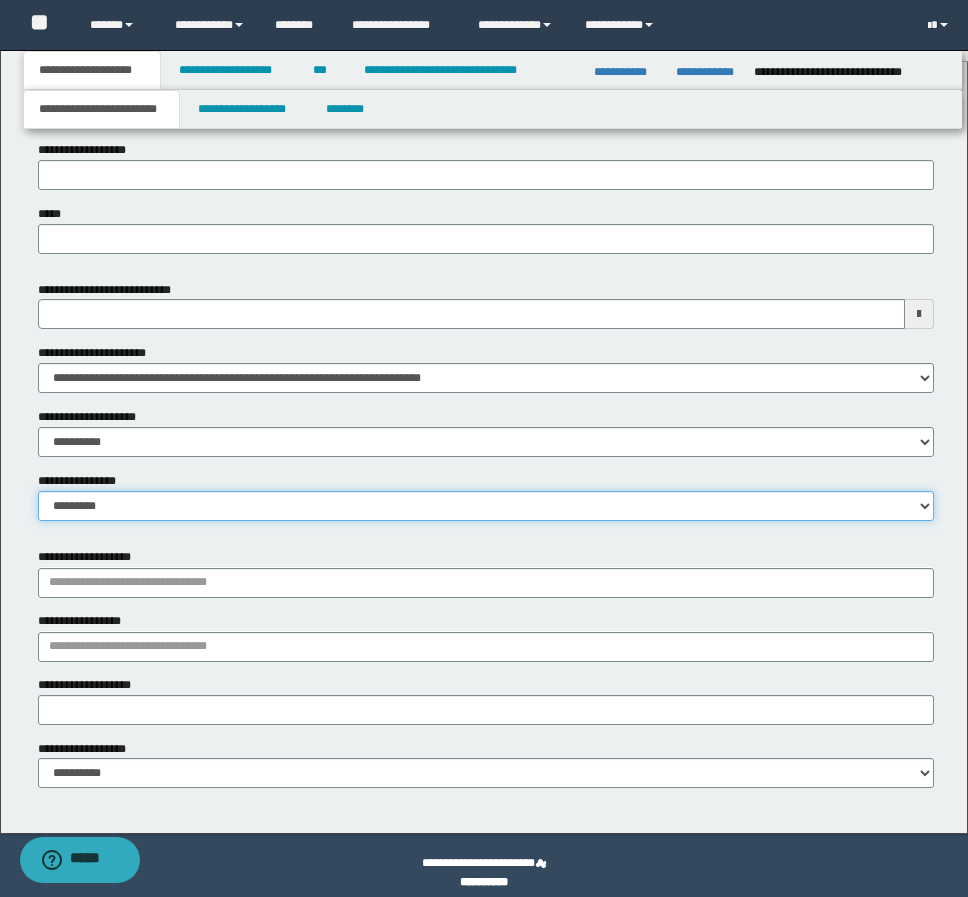 scroll, scrollTop: 876, scrollLeft: 0, axis: vertical 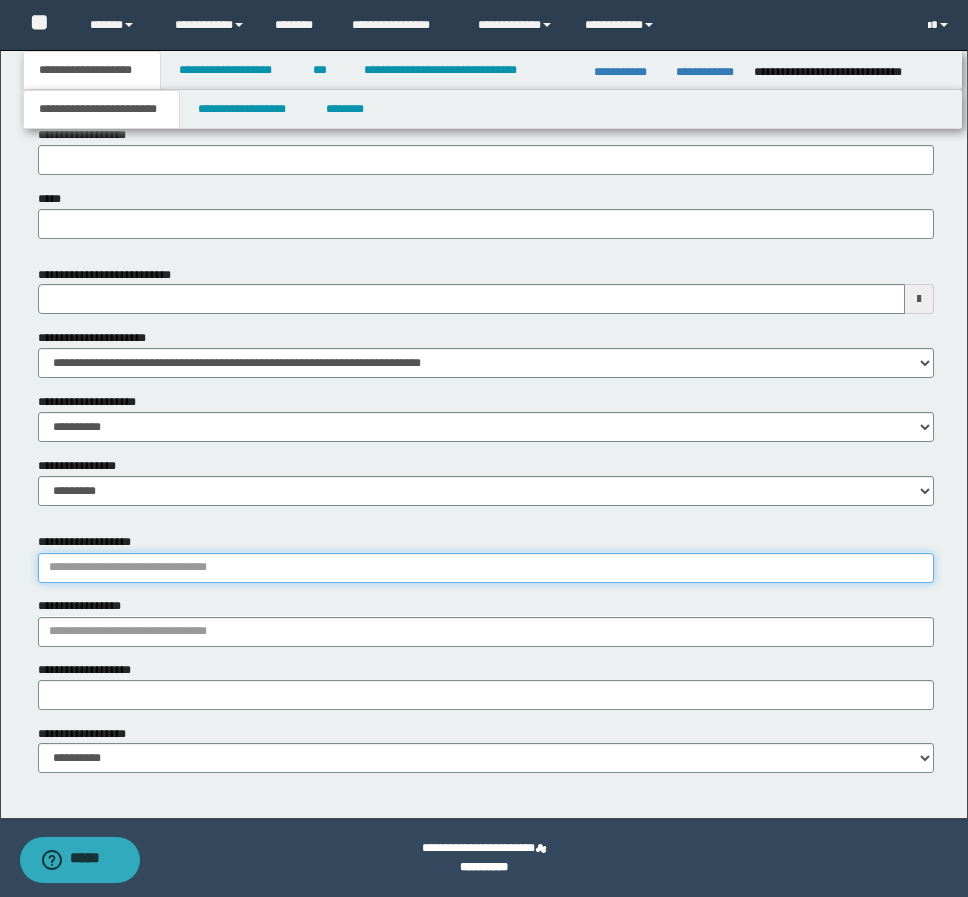 click on "**********" at bounding box center (486, 568) 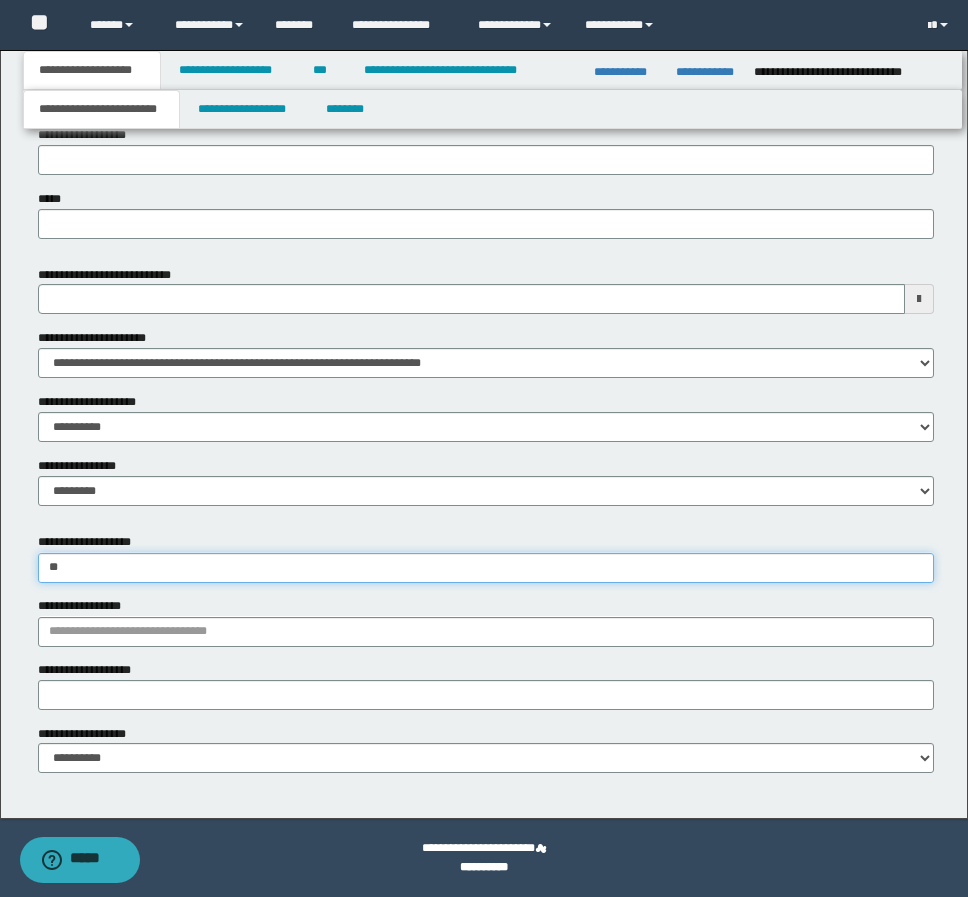 type on "*" 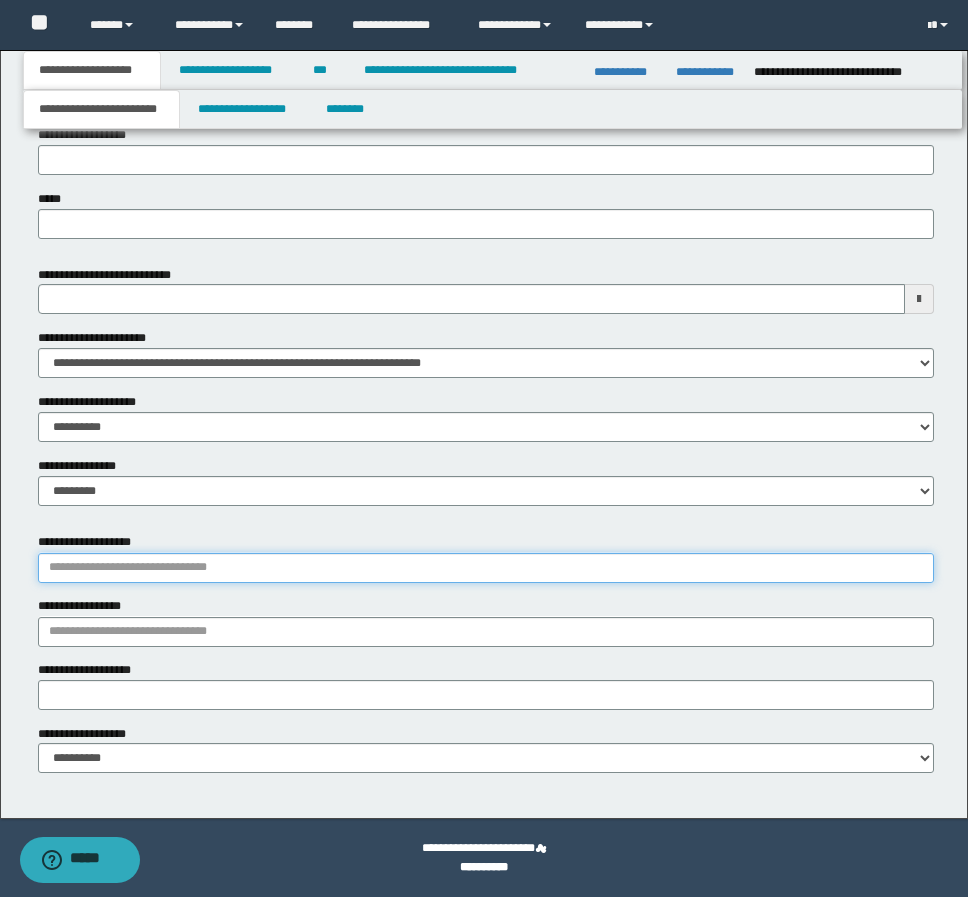 type on "*" 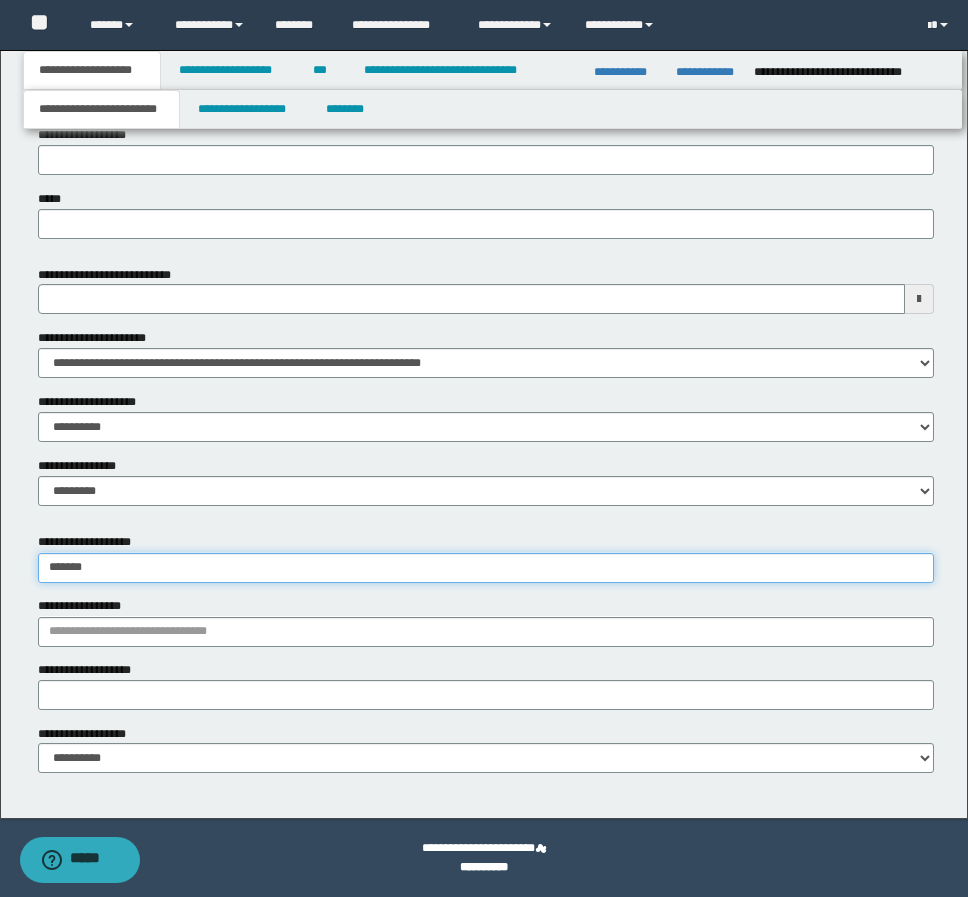 type on "********" 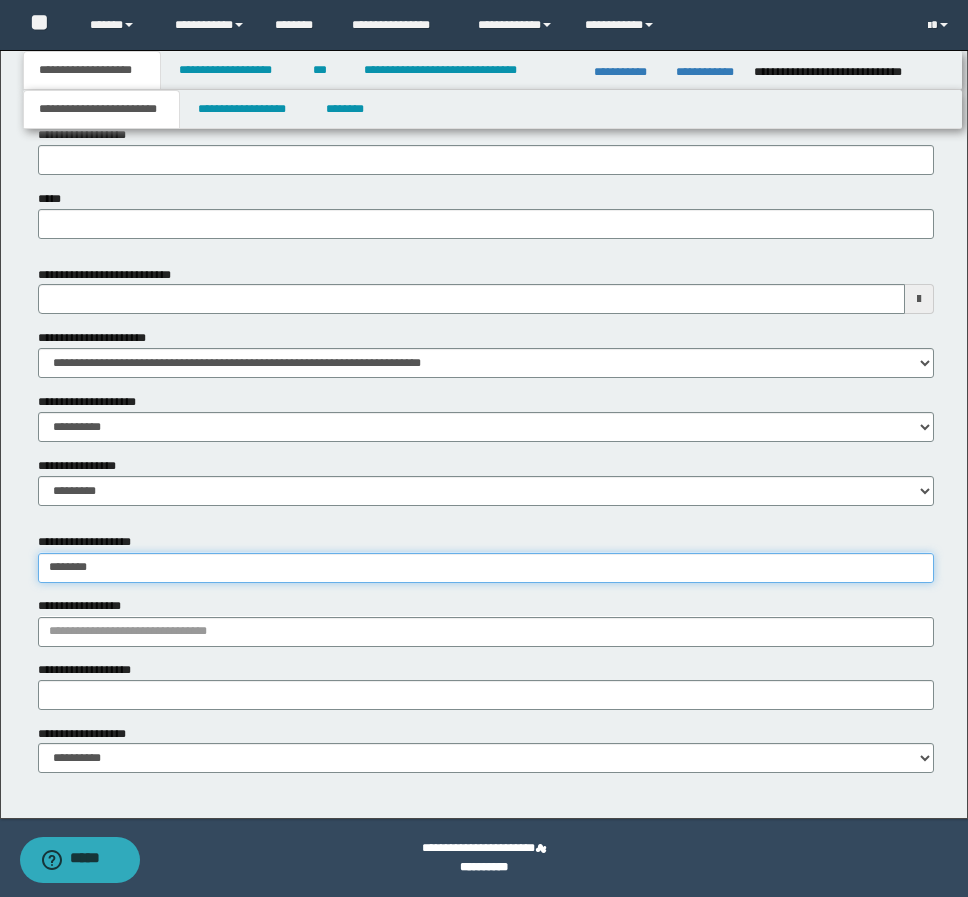 type on "**********" 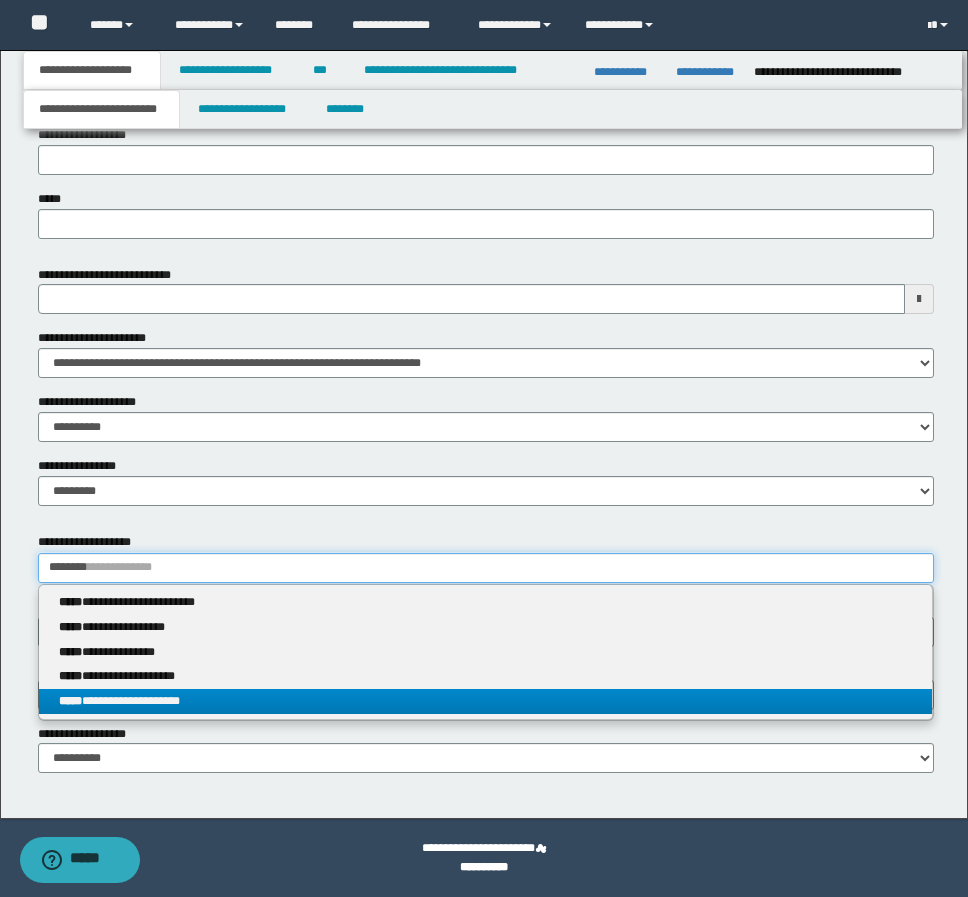 type on "********" 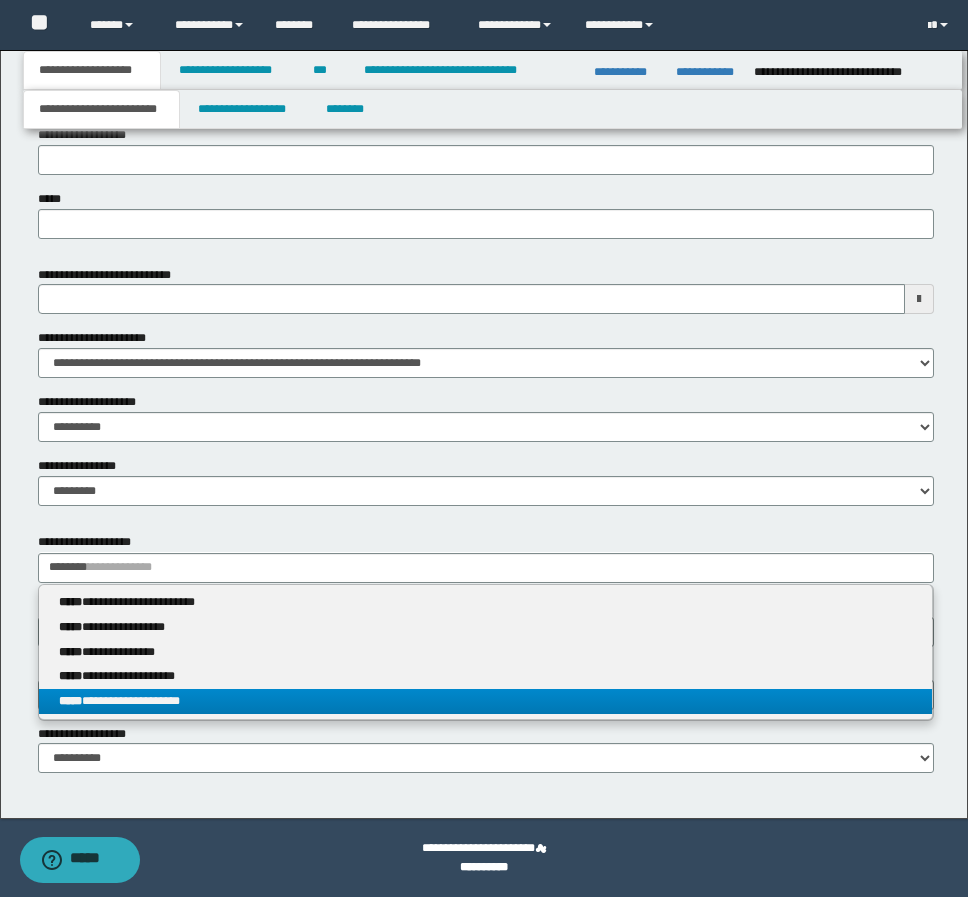 click on "**********" at bounding box center (485, 701) 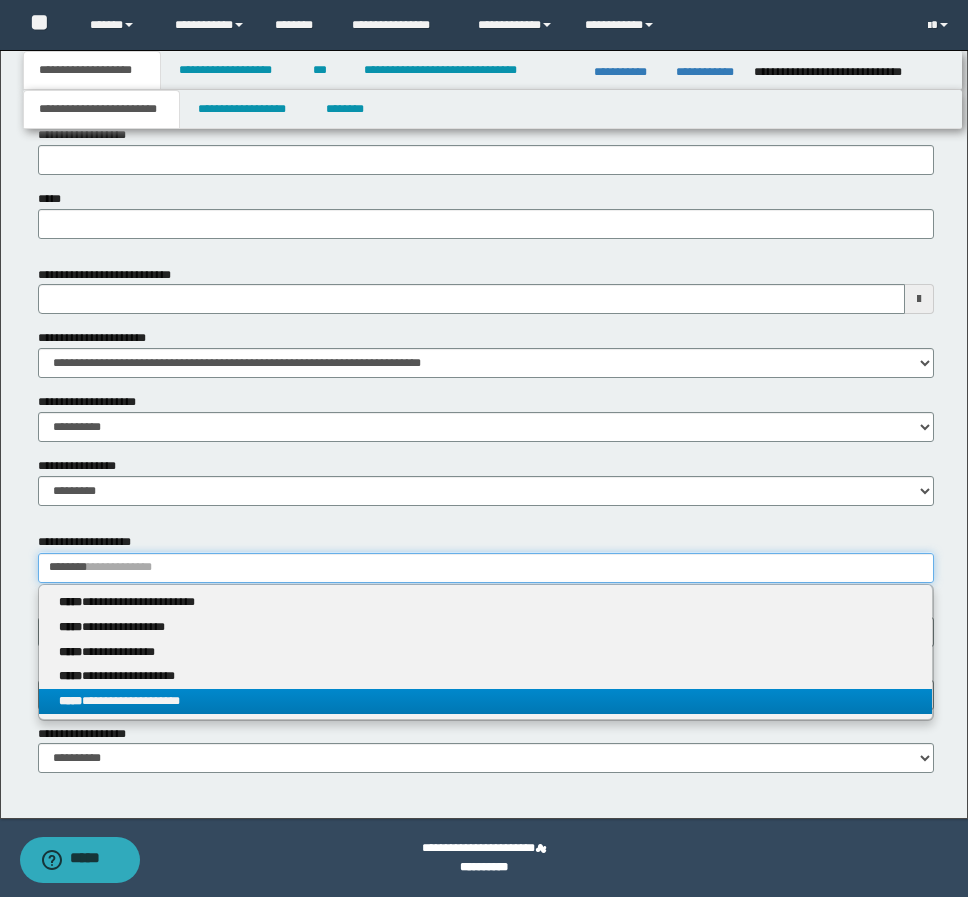 type 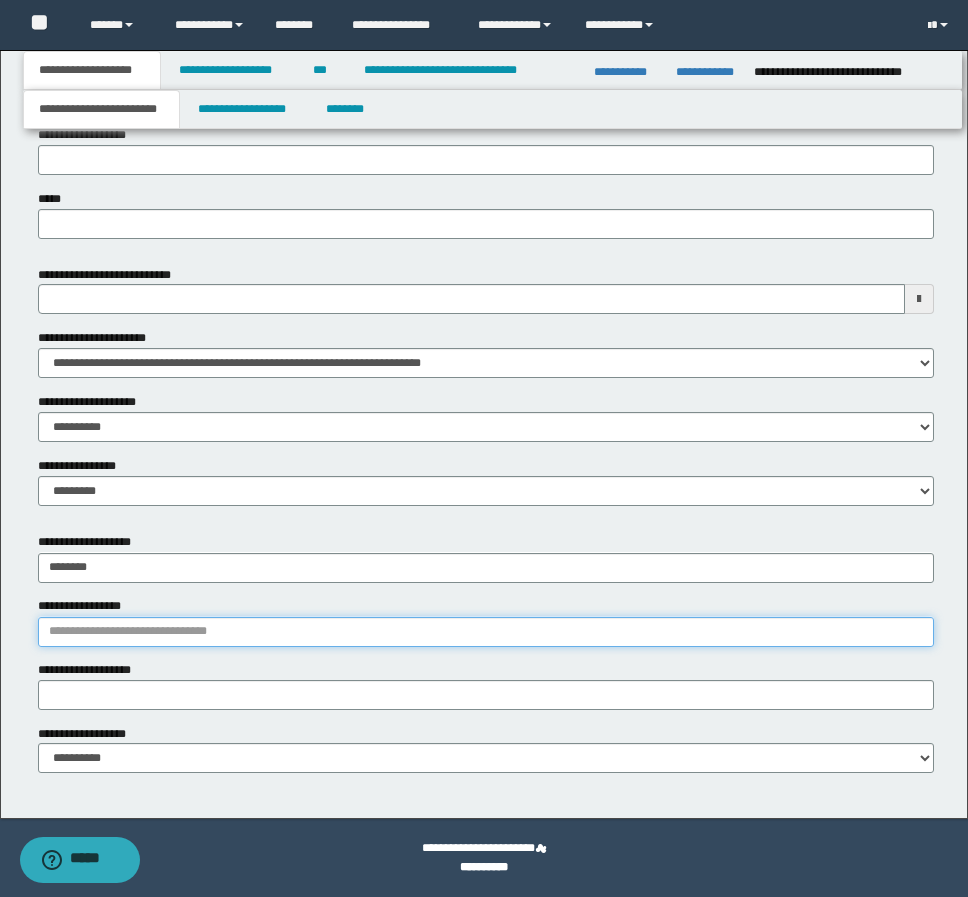 click on "**********" at bounding box center [486, 632] 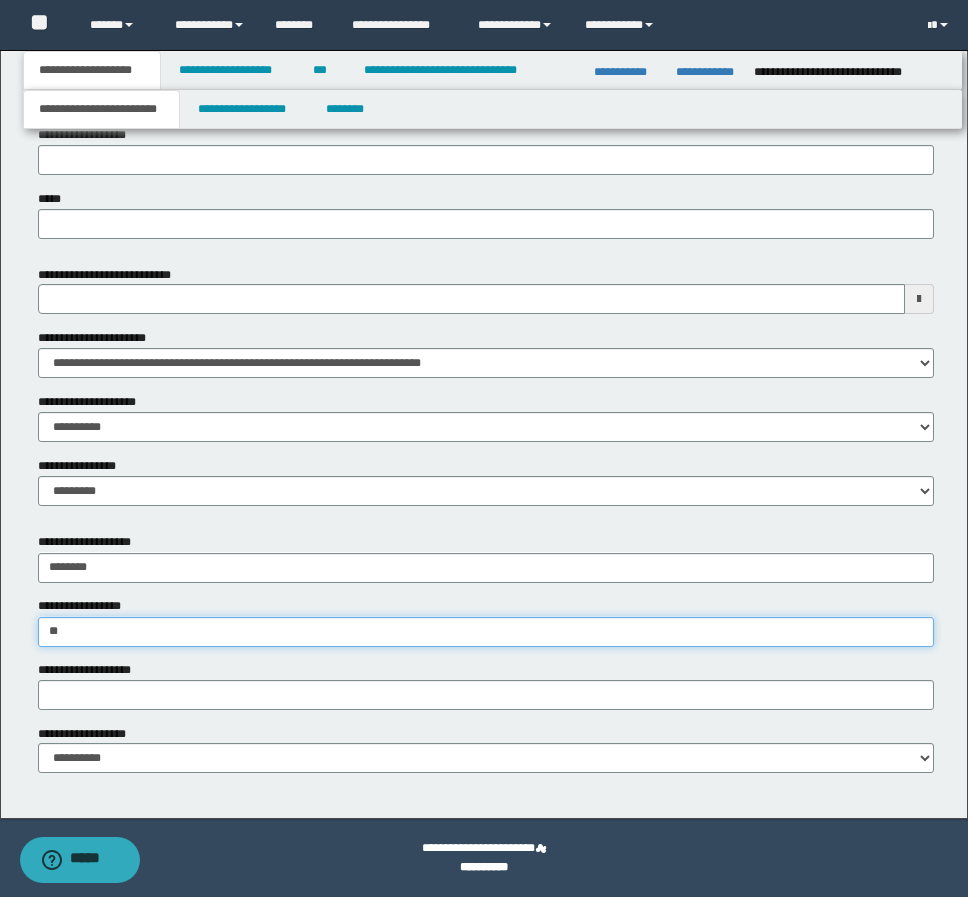 type on "*" 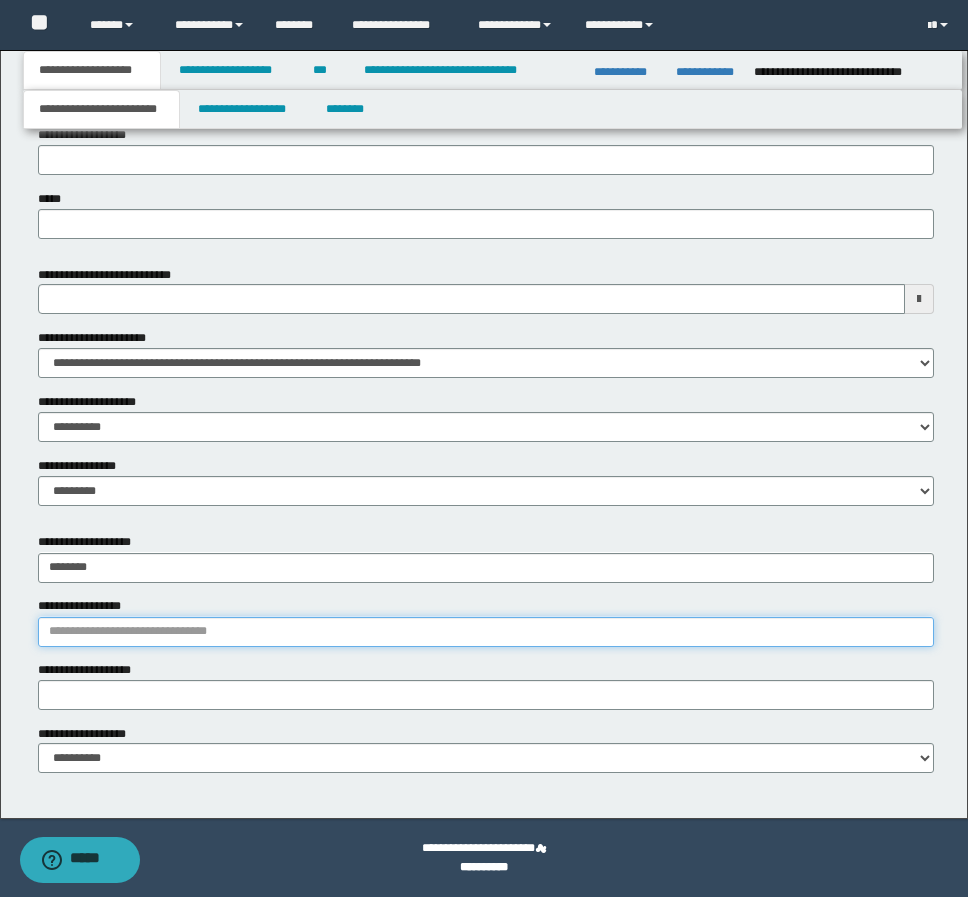 type on "*" 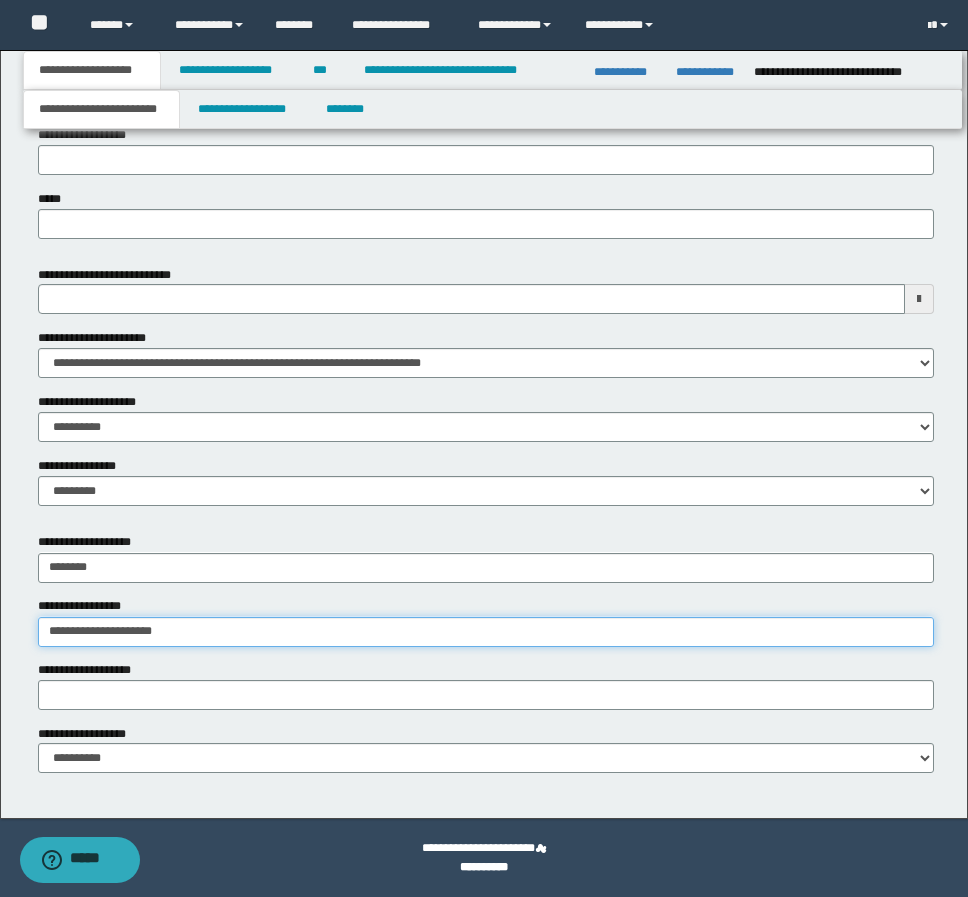 type on "**********" 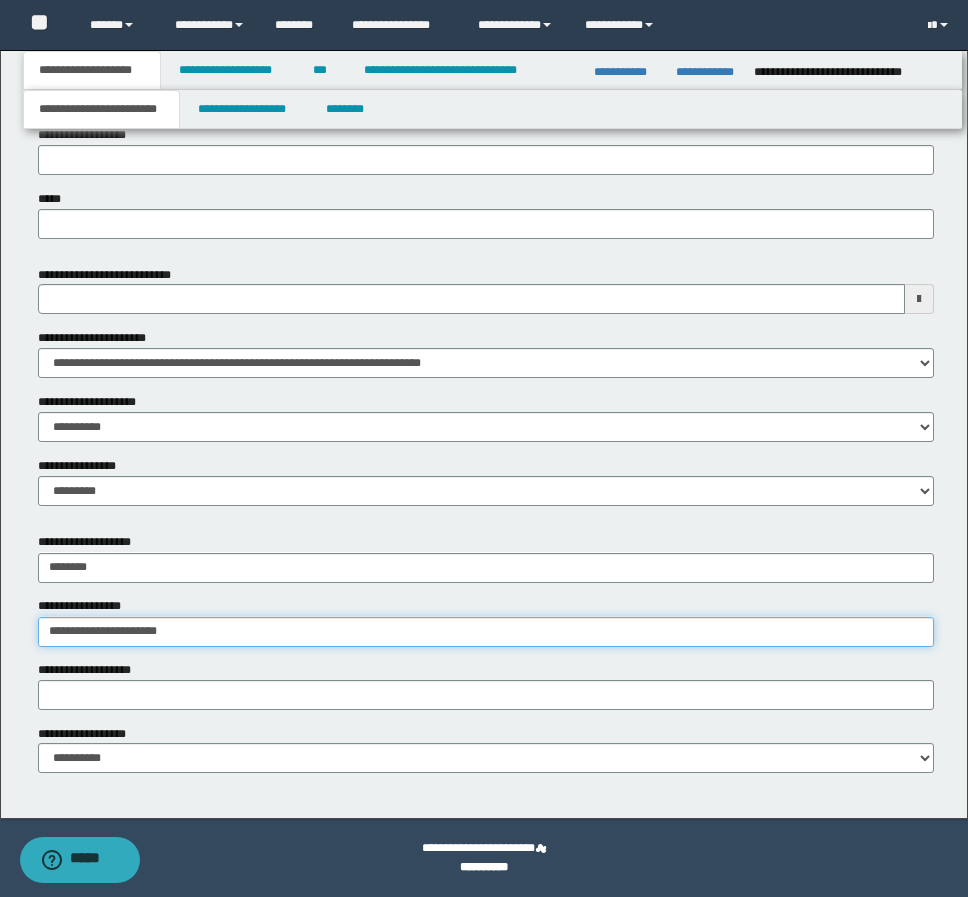 type on "**********" 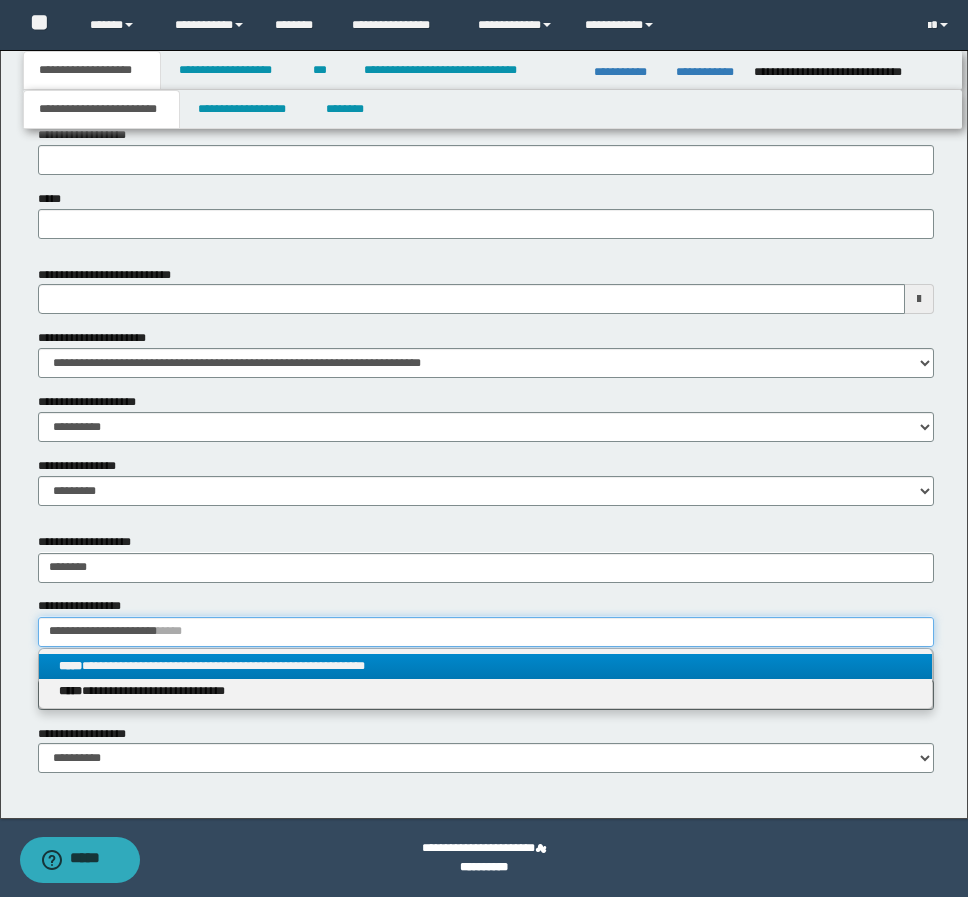 type on "**********" 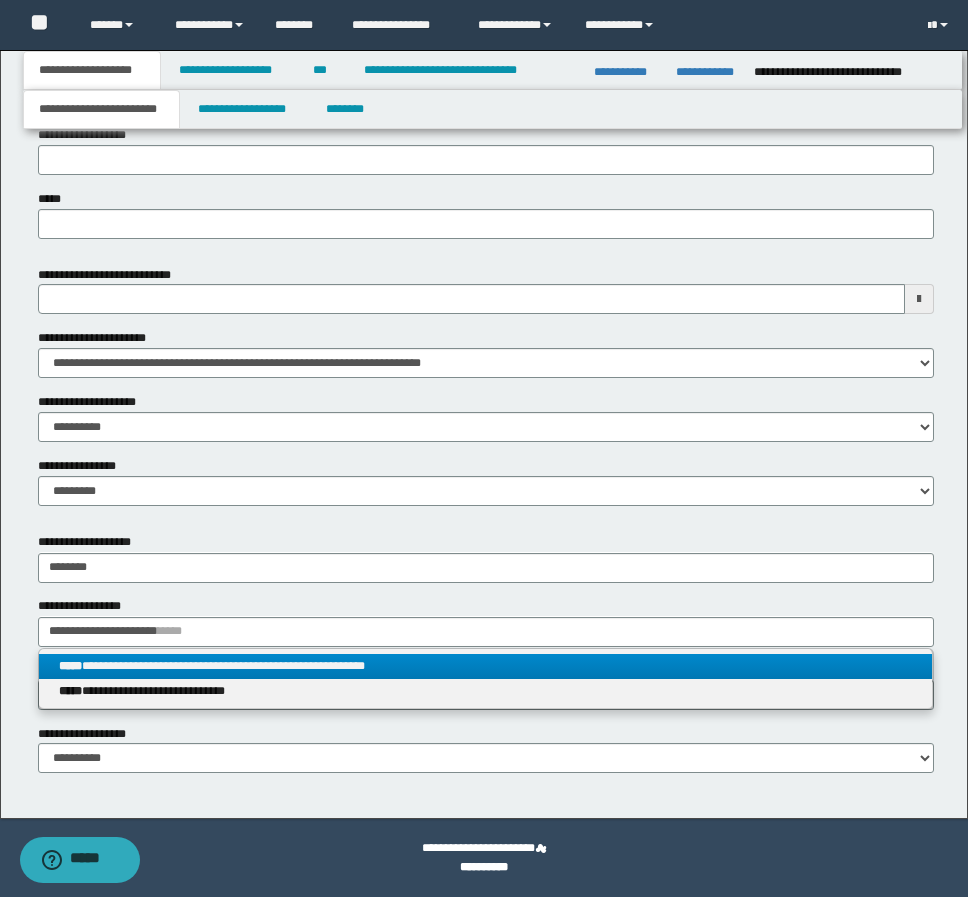 click on "**********" at bounding box center [485, 666] 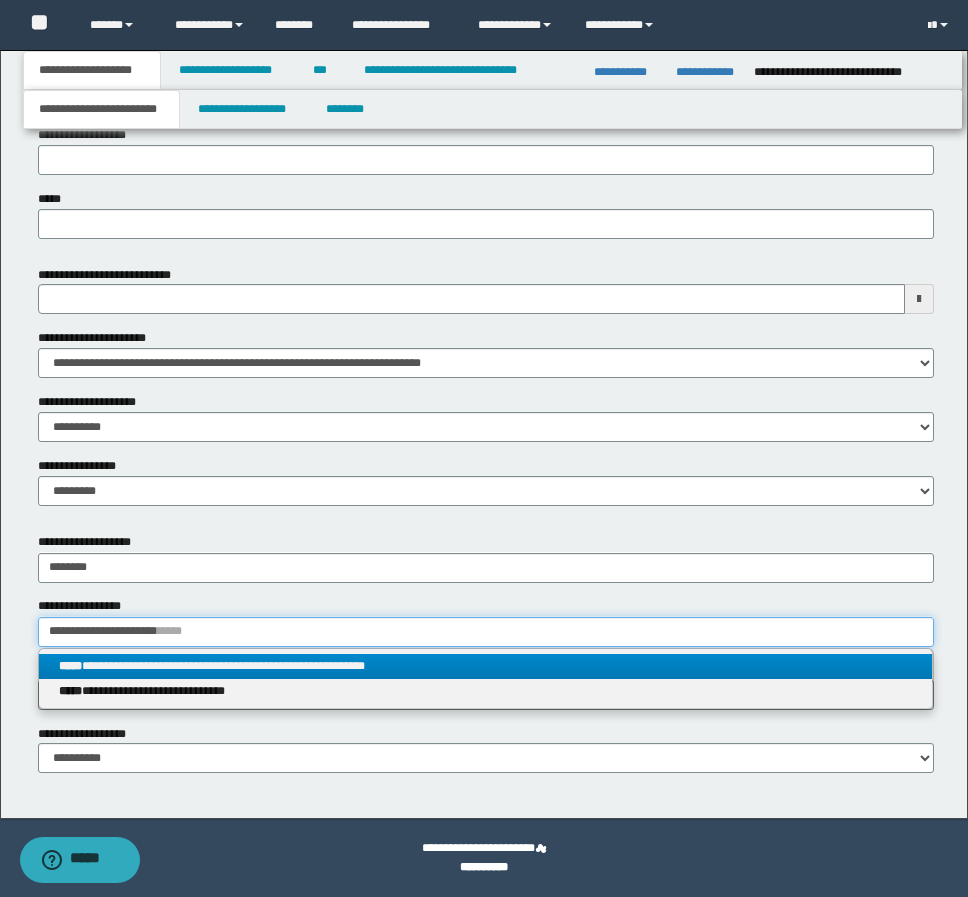 type 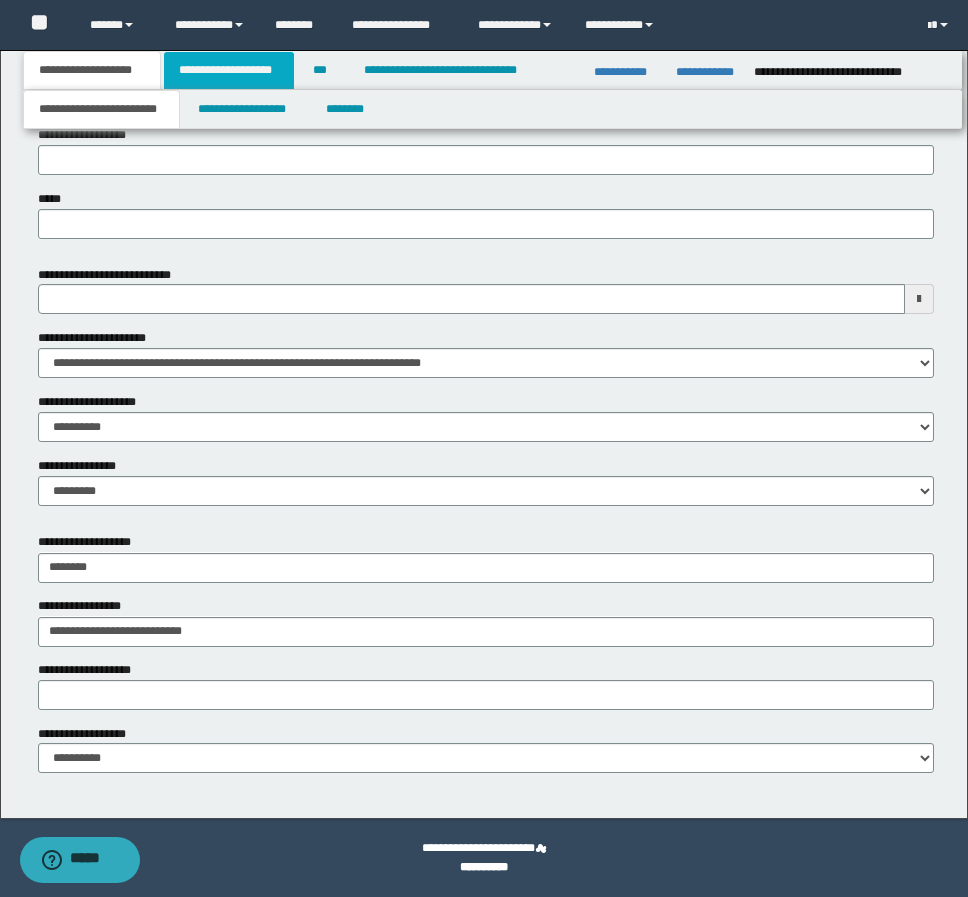 click on "**********" at bounding box center [229, 70] 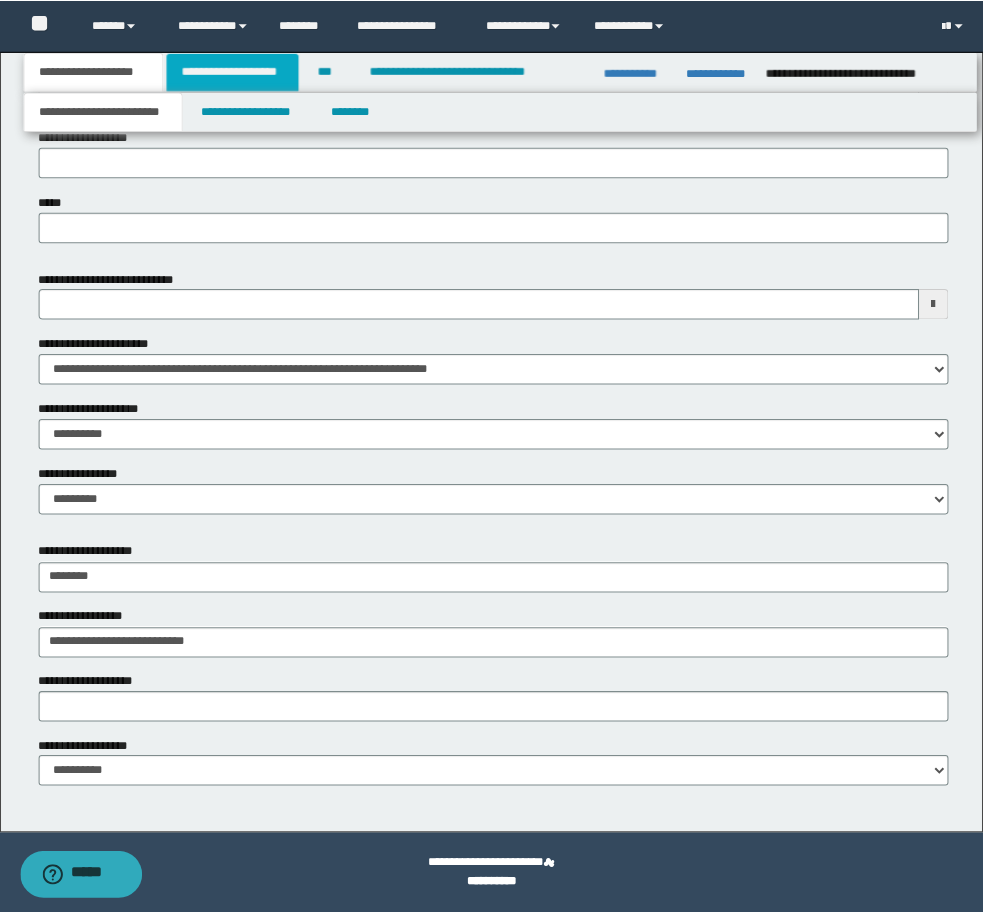 scroll, scrollTop: 0, scrollLeft: 0, axis: both 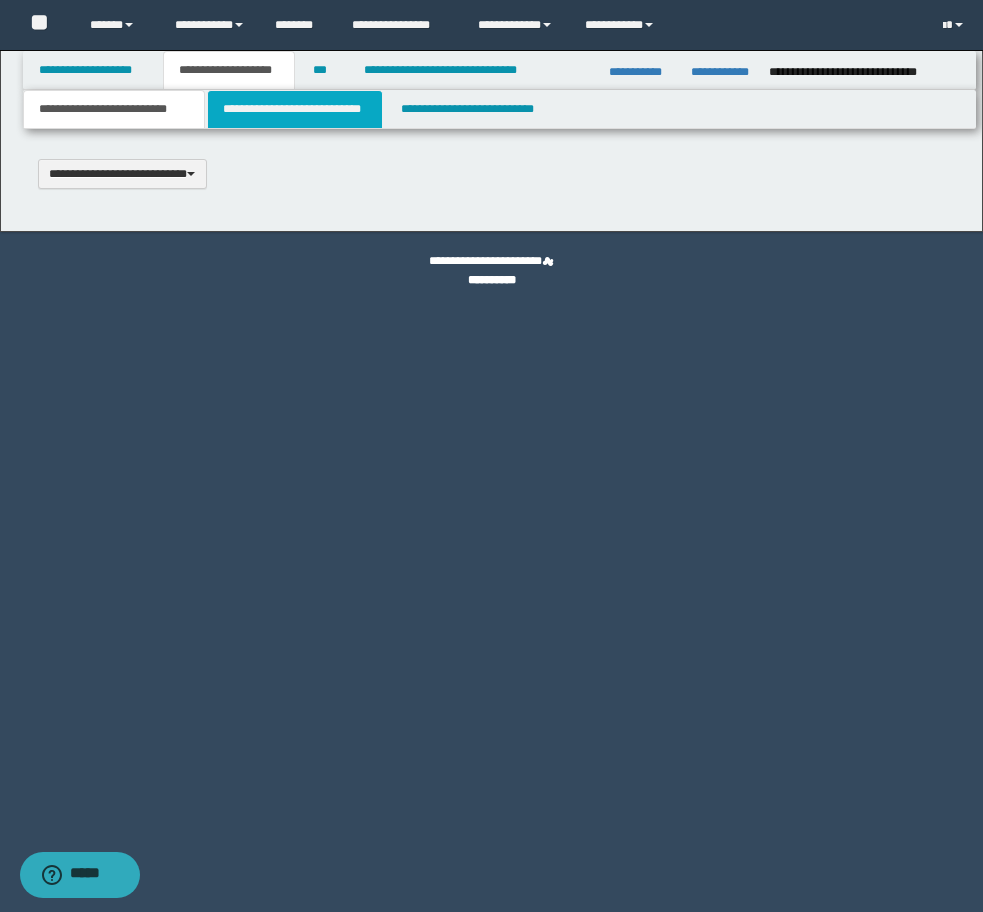 click on "**********" at bounding box center (295, 109) 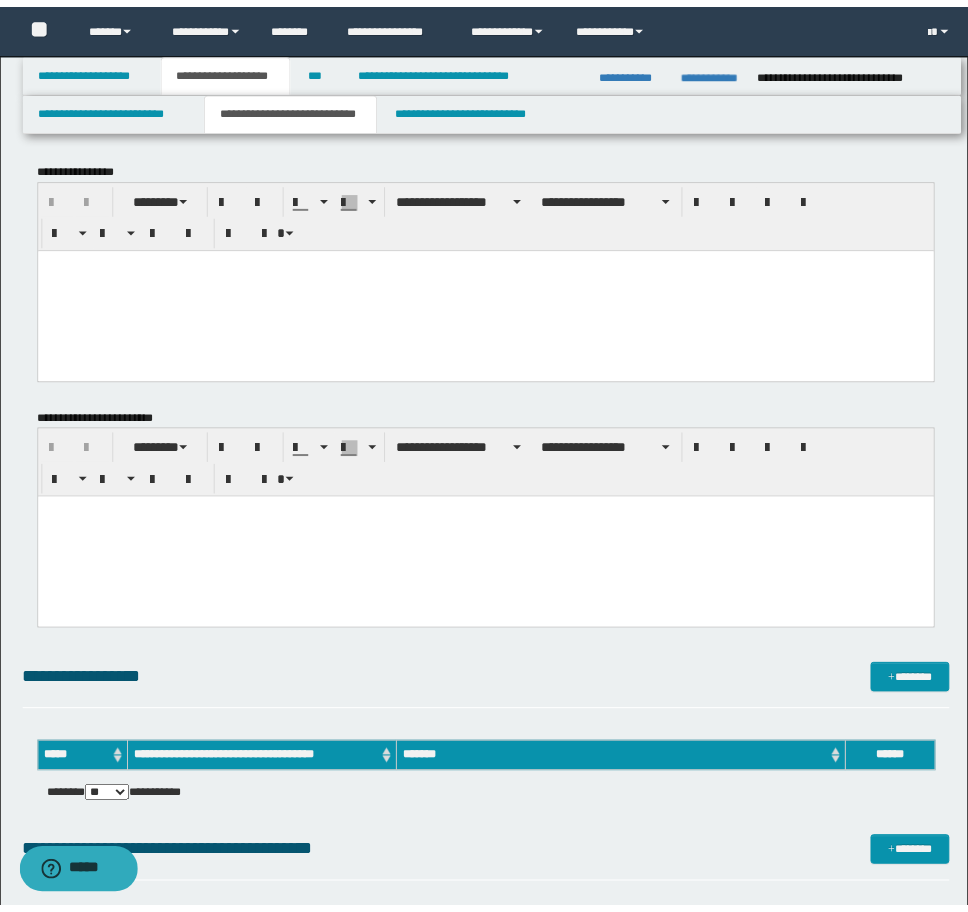 scroll, scrollTop: 0, scrollLeft: 0, axis: both 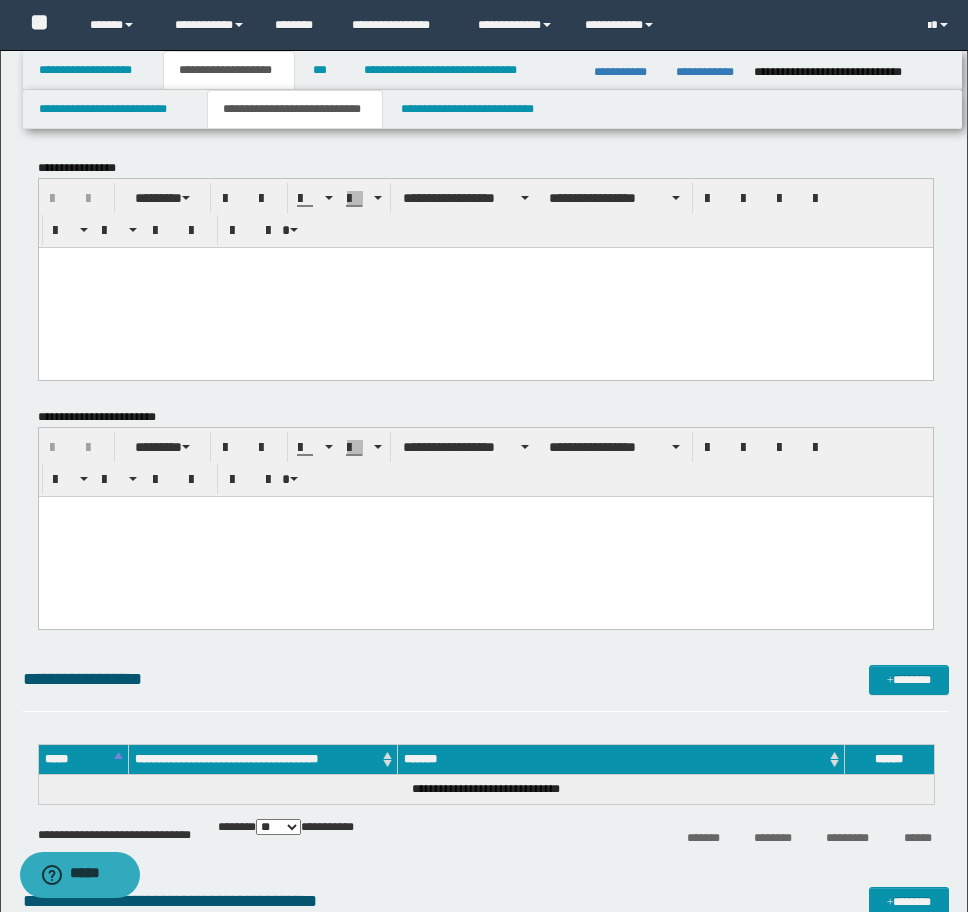 click at bounding box center [485, 287] 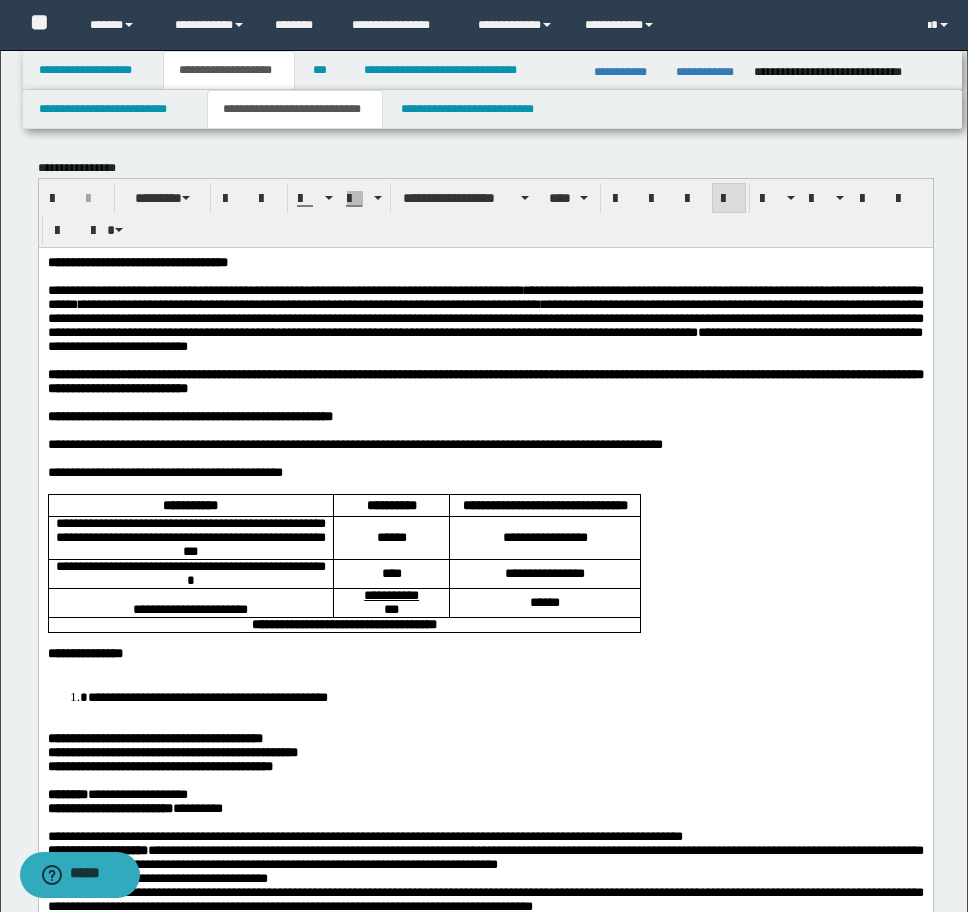 drag, startPoint x: 48, startPoint y: 263, endPoint x: 70, endPoint y: 265, distance: 22.090721 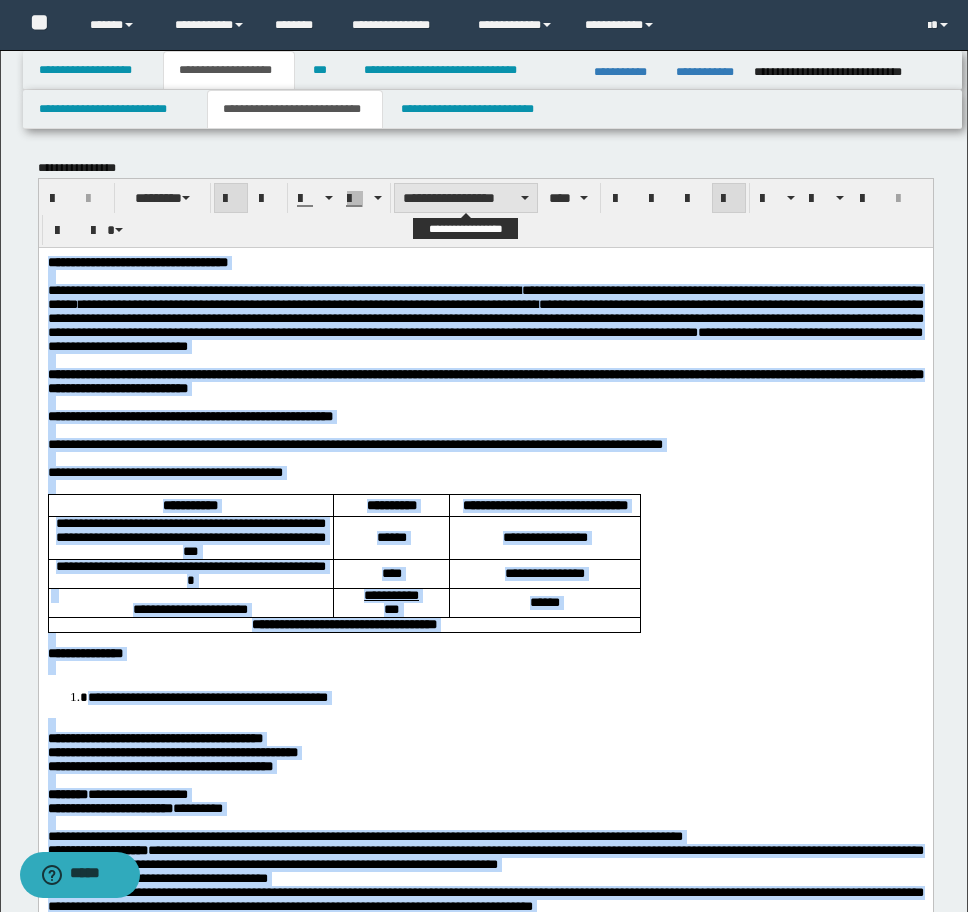 click on "**********" at bounding box center [466, 198] 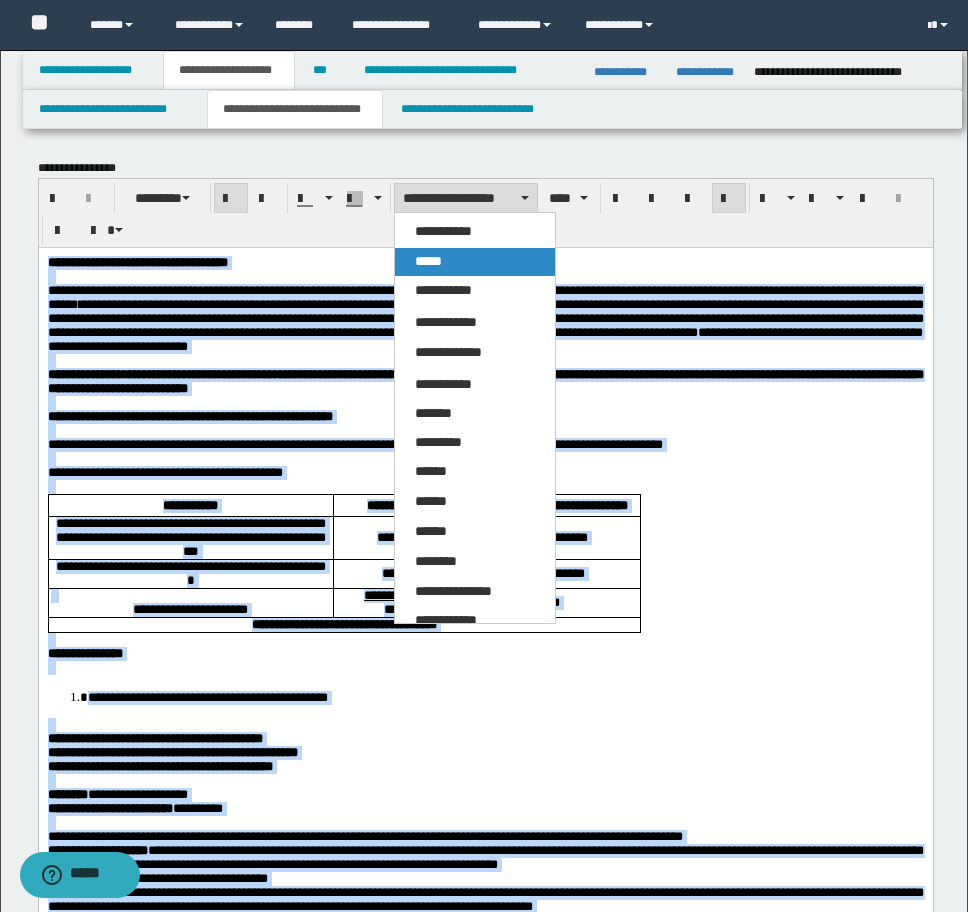 click on "*****" at bounding box center (475, 262) 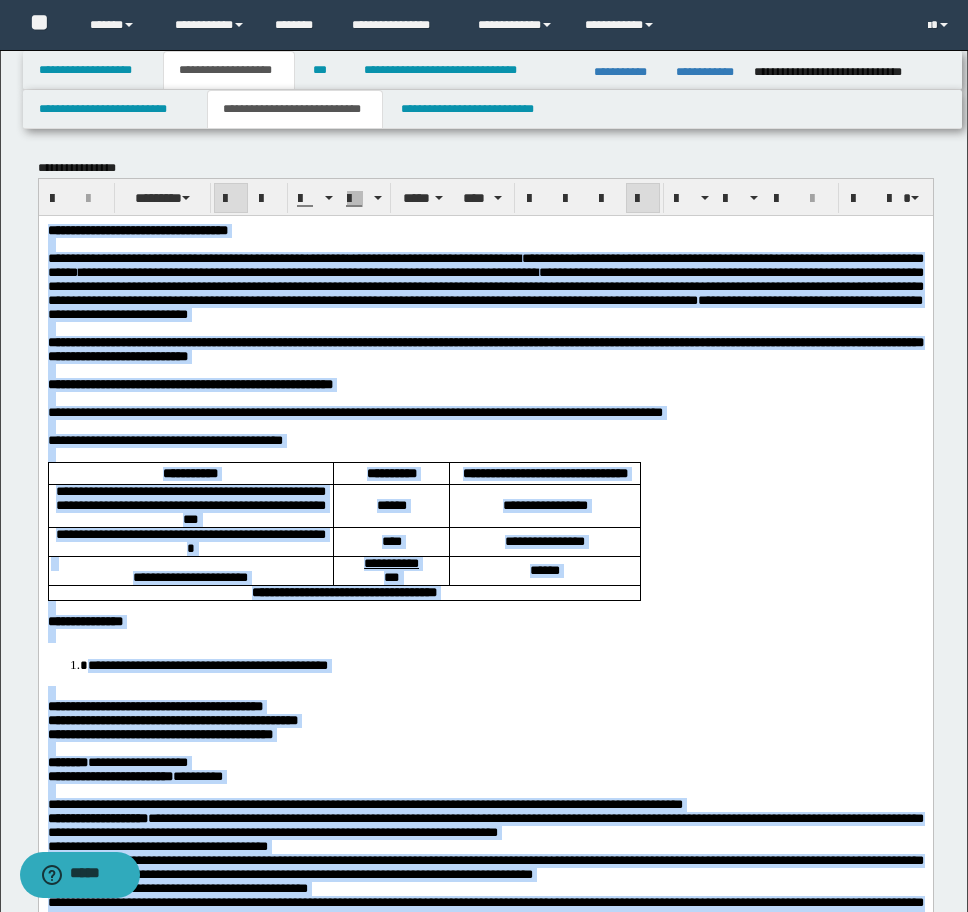 click on "******" at bounding box center (544, 570) 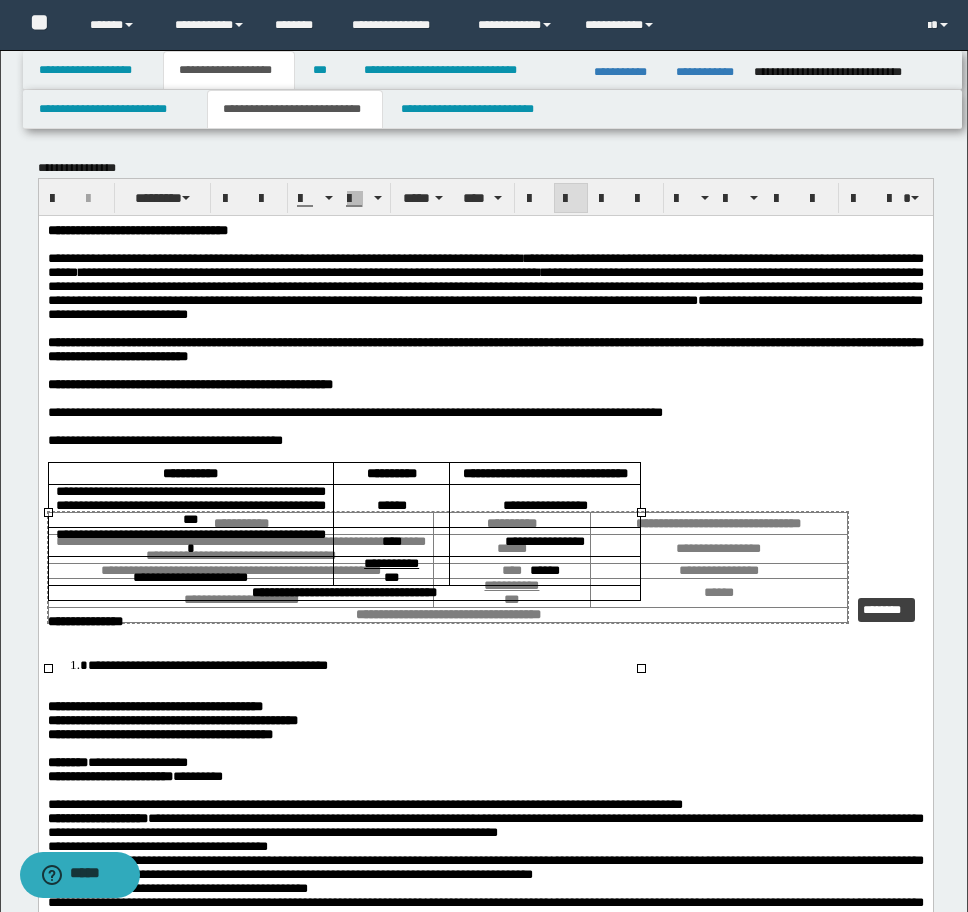 drag, startPoint x: 641, startPoint y: 666, endPoint x: 848, endPoint y: 591, distance: 220.16812 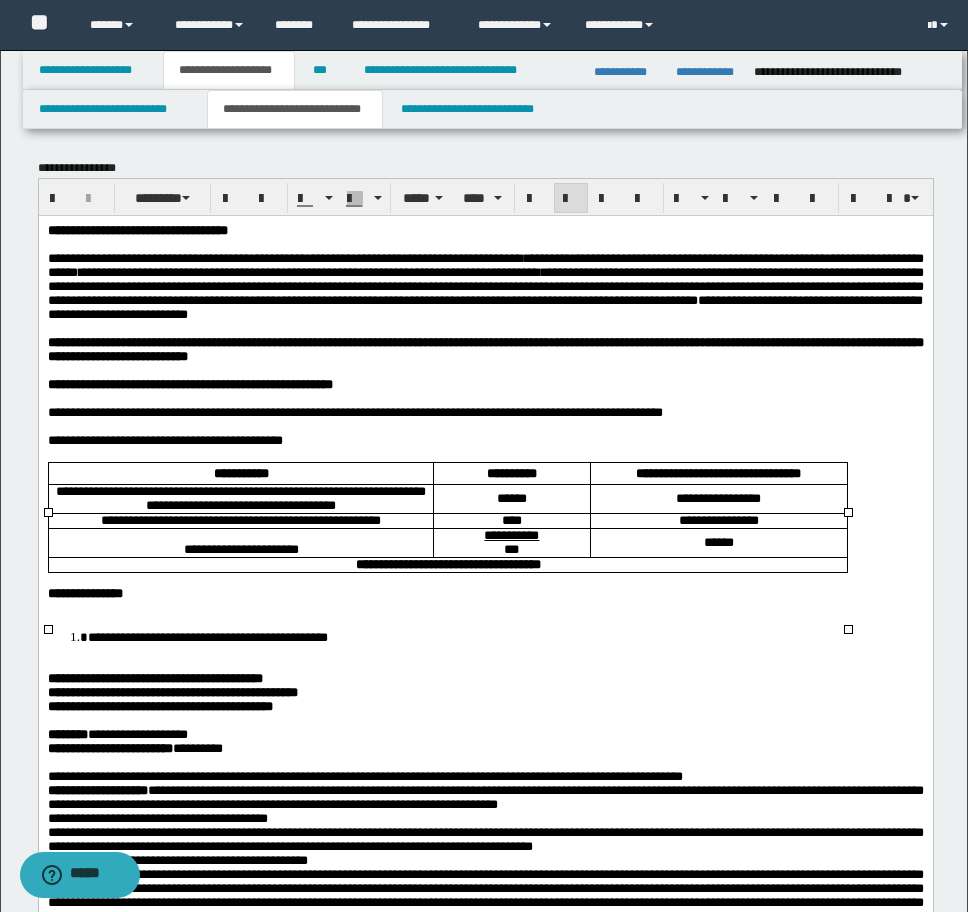 click on "**********" at bounding box center (207, 636) 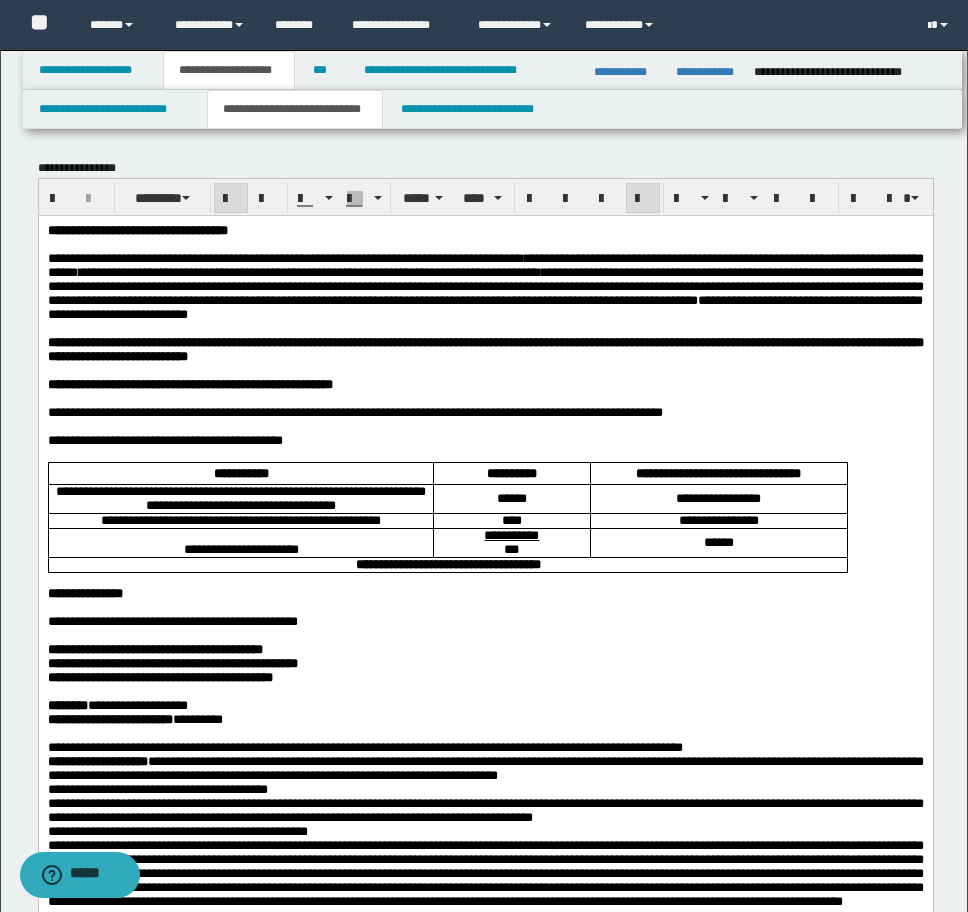 click on "**********" at bounding box center (485, 1367) 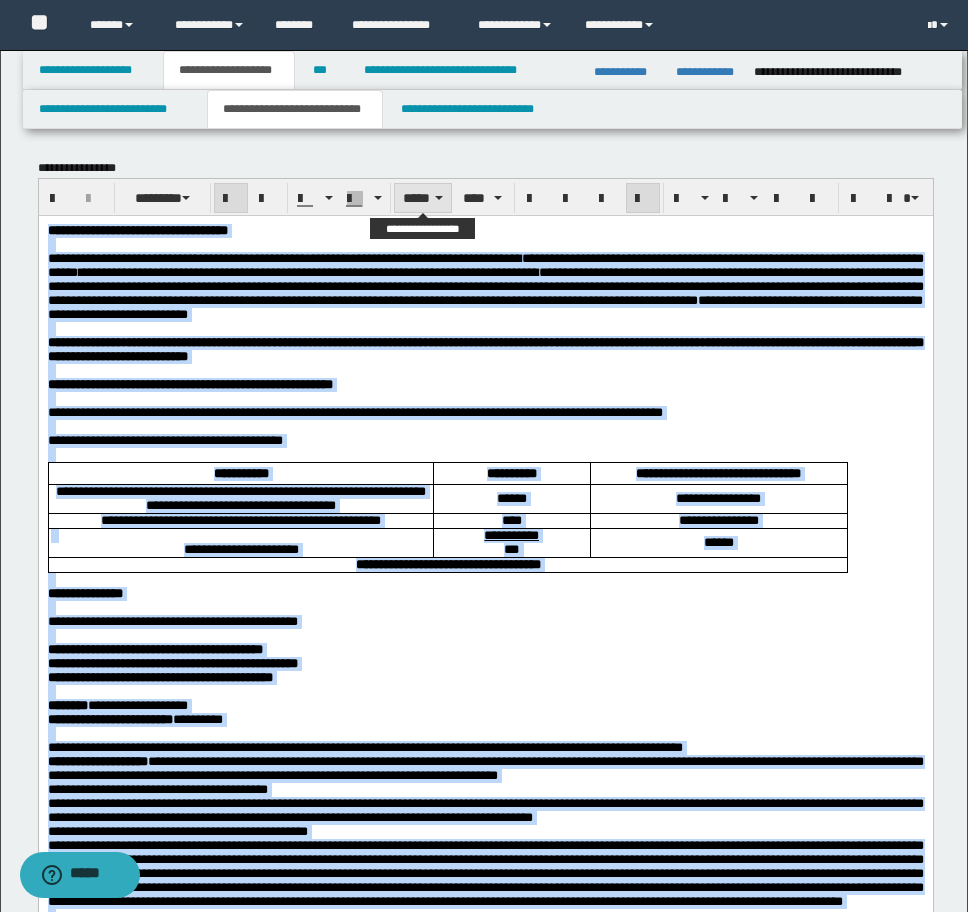 click on "*****" at bounding box center (423, 198) 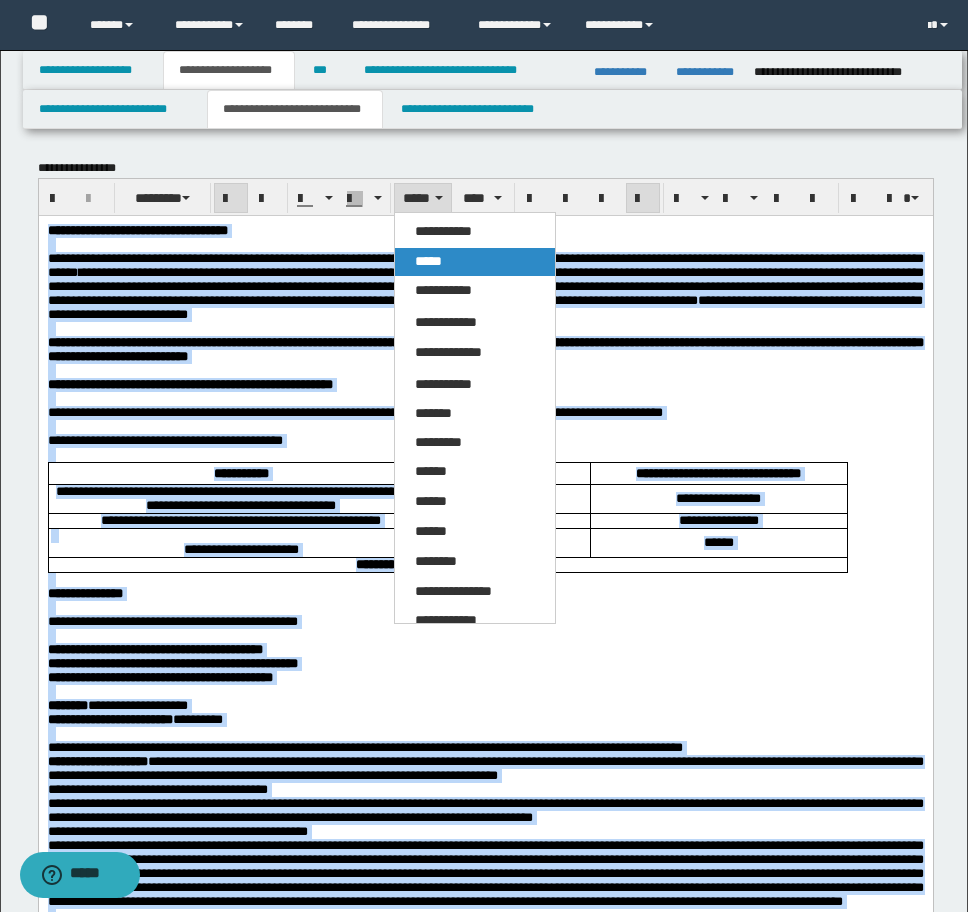 click on "*****" at bounding box center (428, 261) 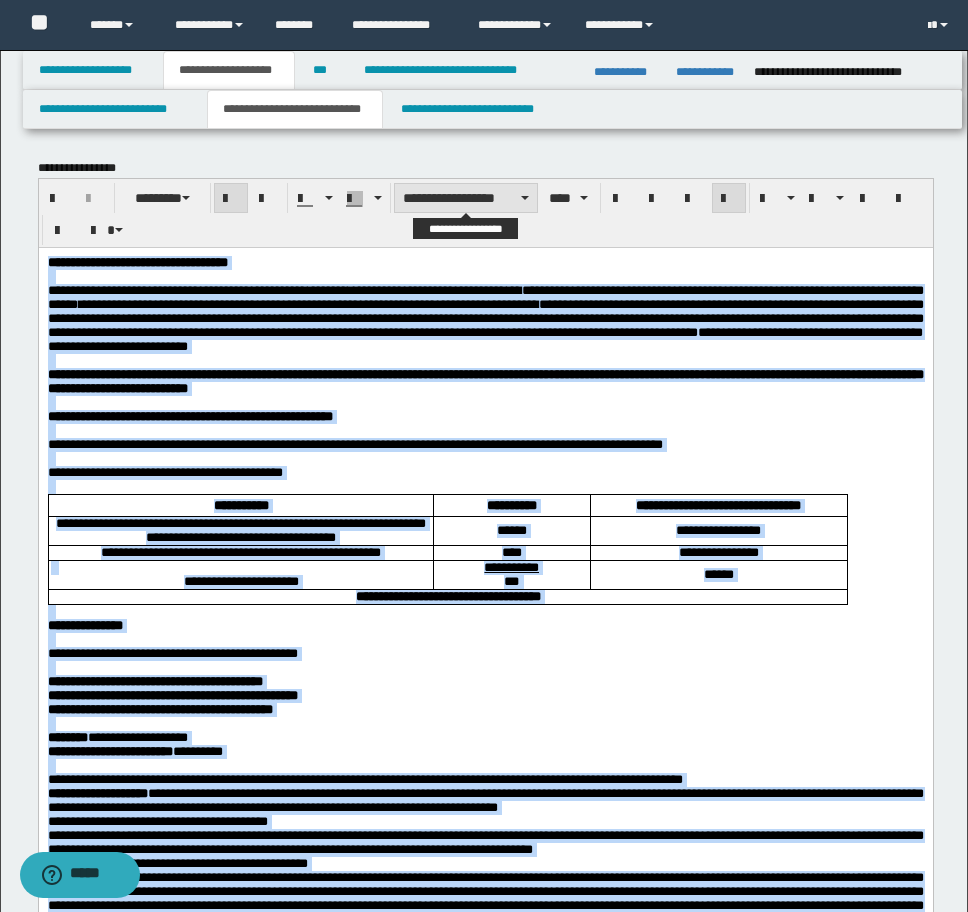 click on "**********" at bounding box center (466, 198) 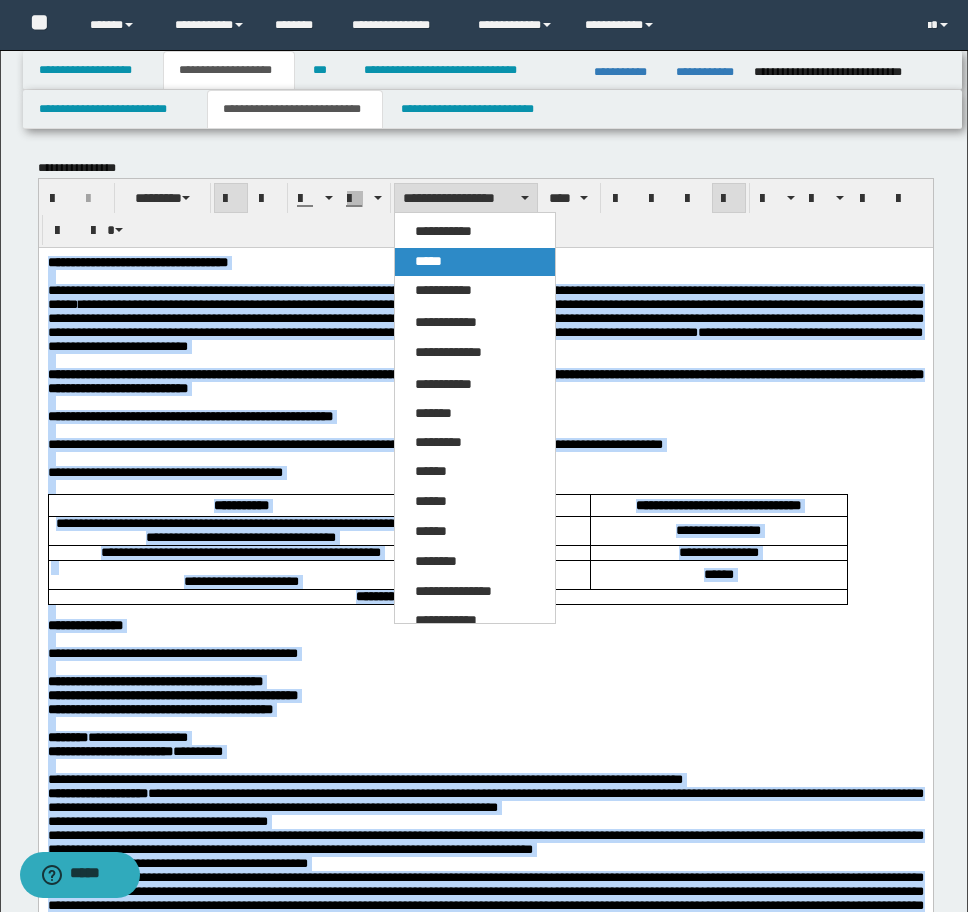 click on "*****" at bounding box center (475, 262) 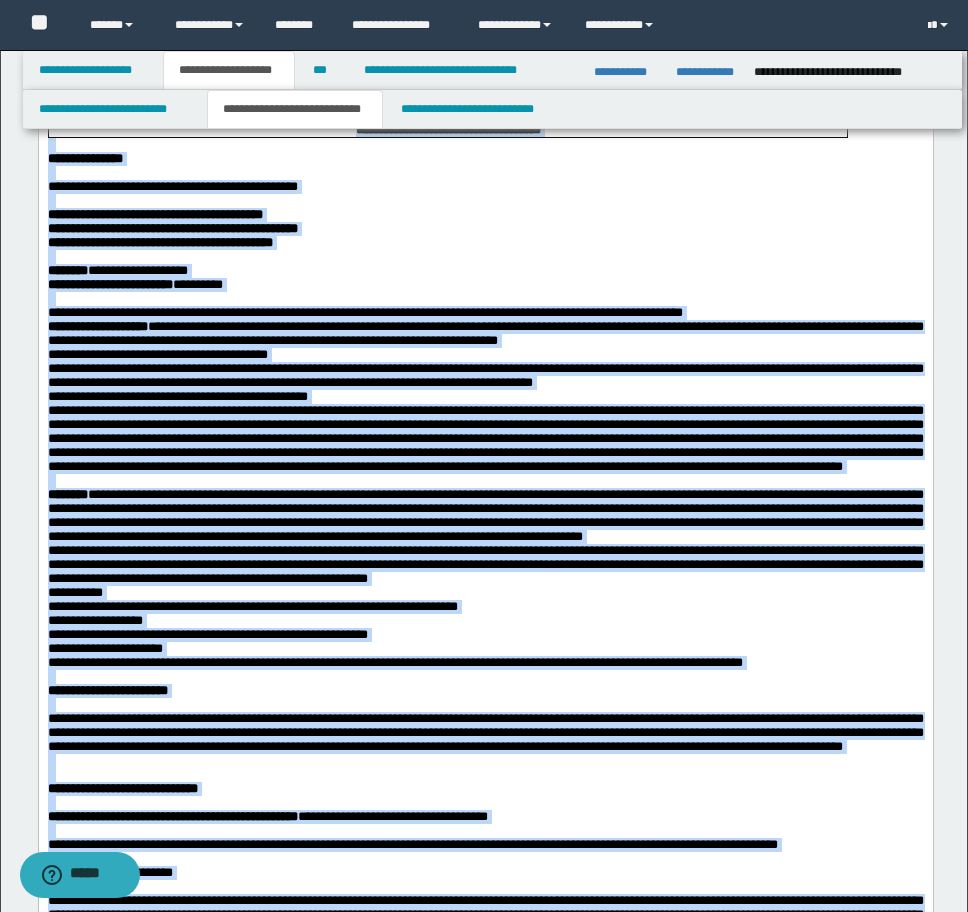 scroll, scrollTop: 400, scrollLeft: 0, axis: vertical 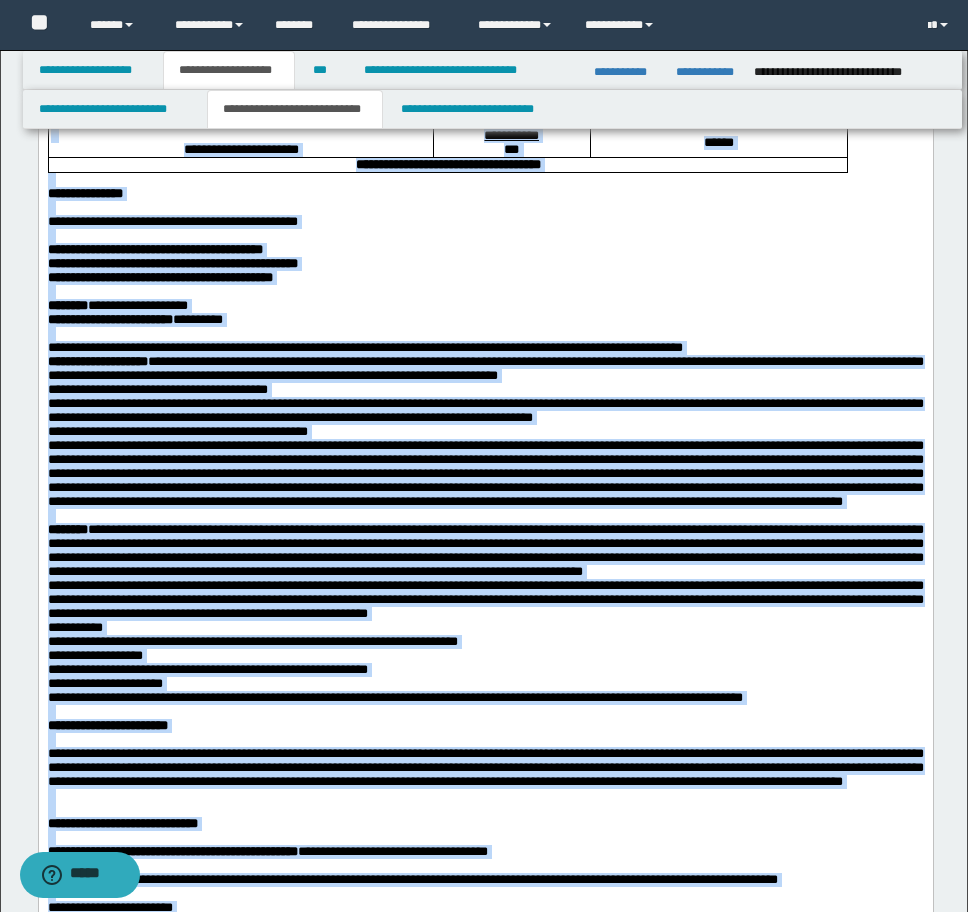 click on "**********" at bounding box center (485, 306) 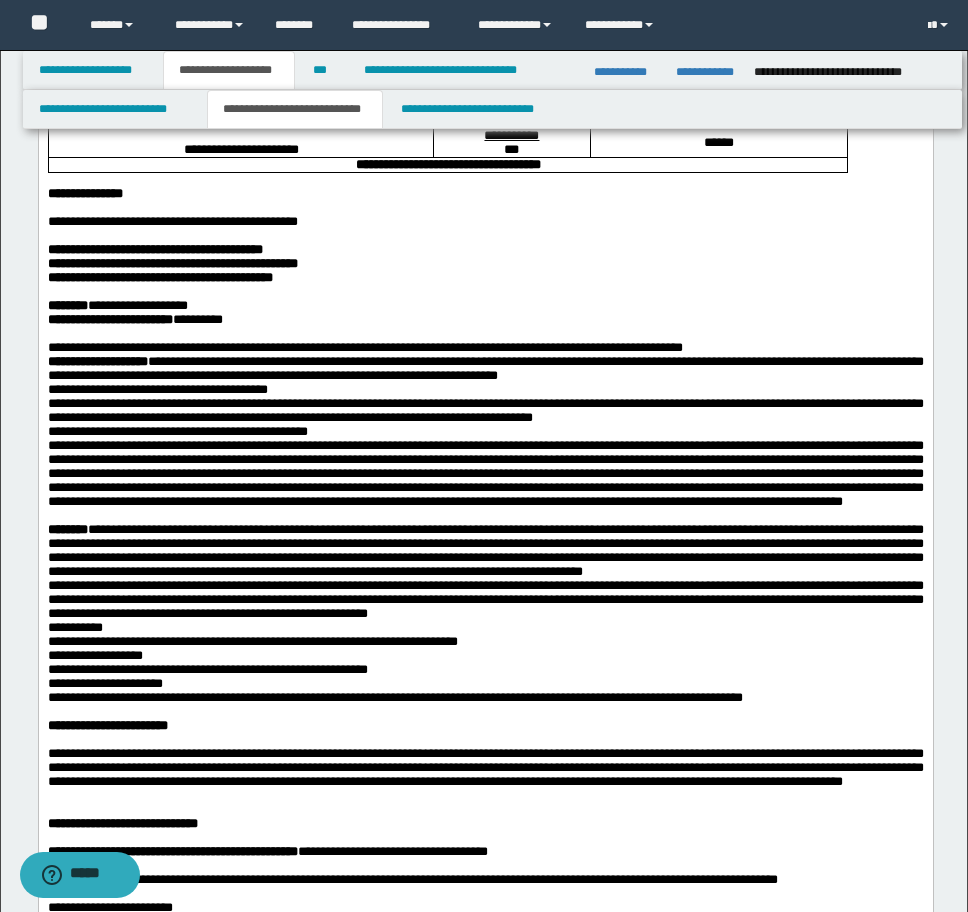 click on "**********" at bounding box center (485, 348) 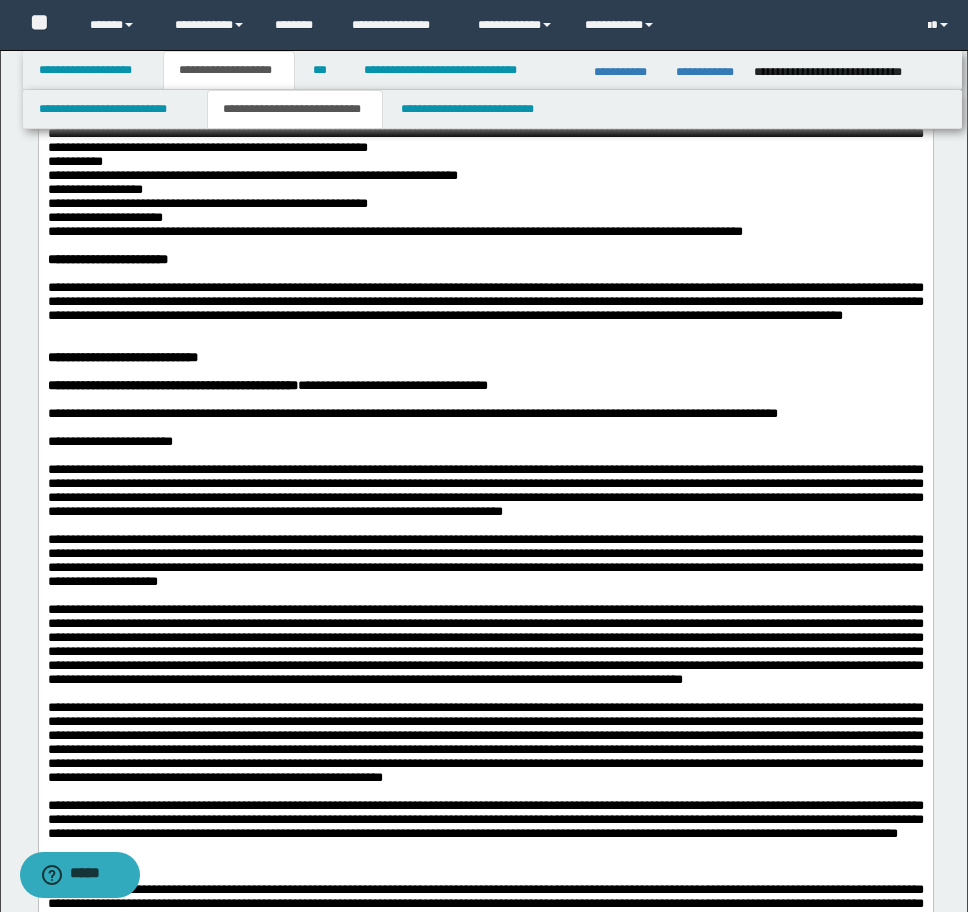 scroll, scrollTop: 900, scrollLeft: 0, axis: vertical 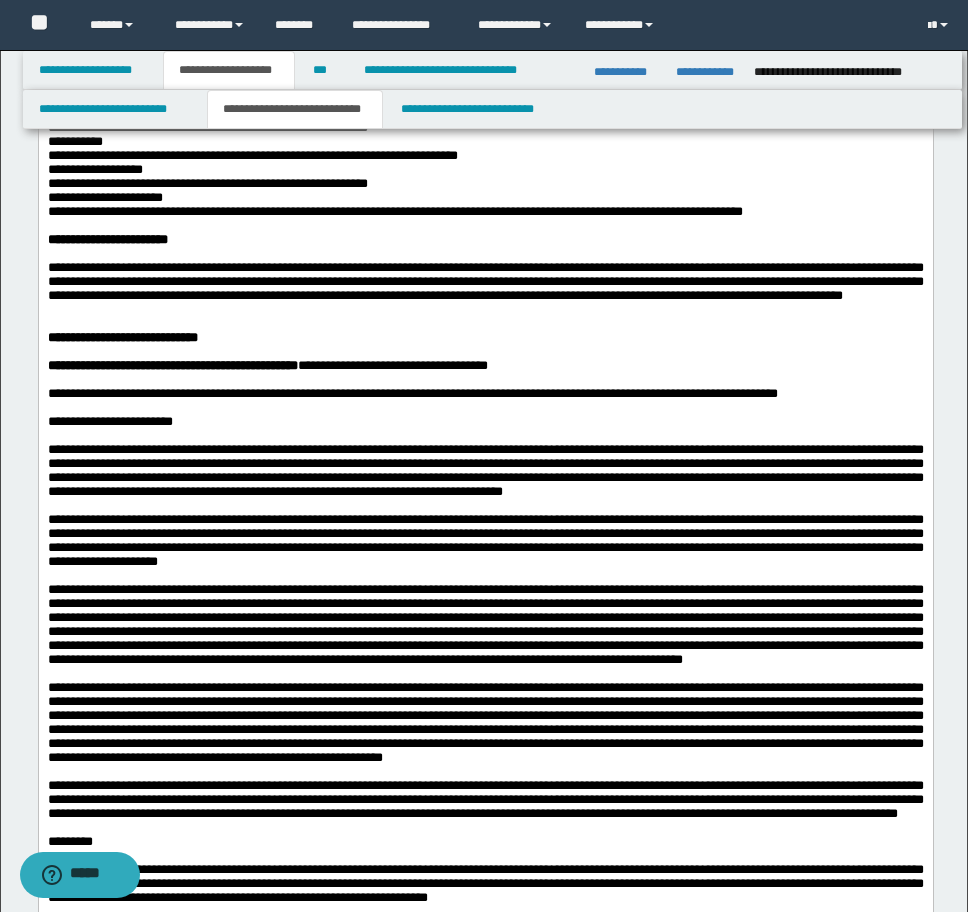 click at bounding box center (485, 310) 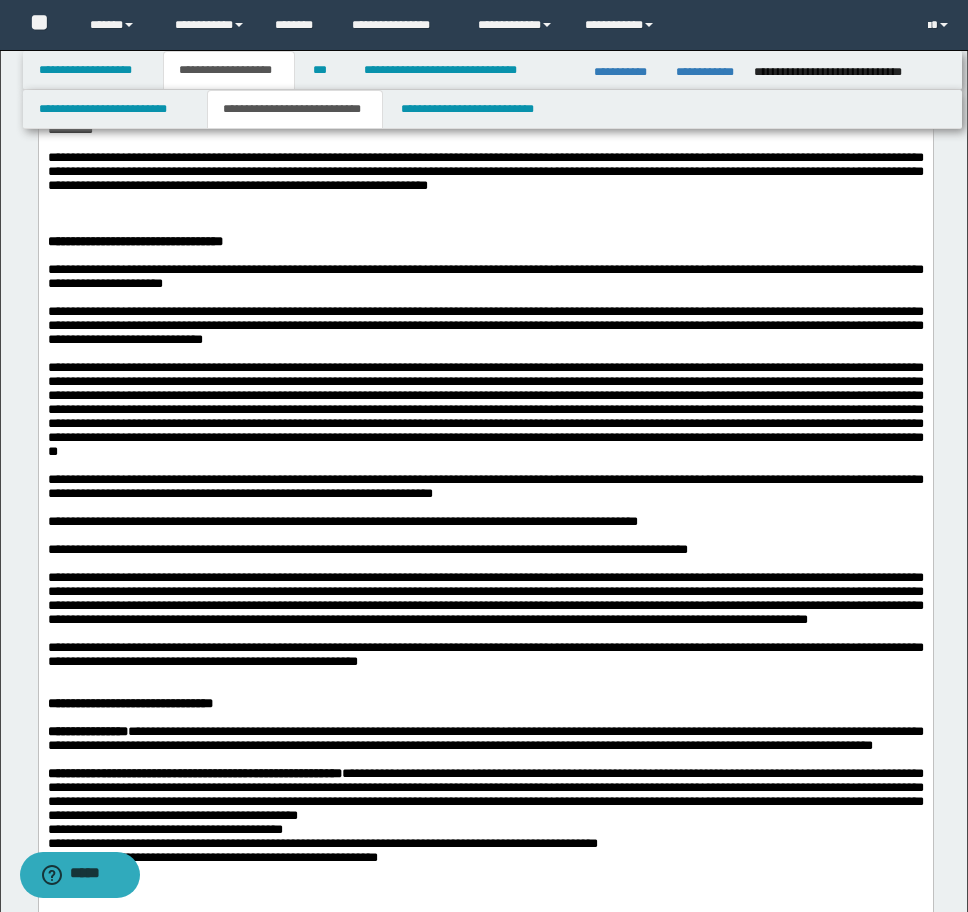 scroll, scrollTop: 1600, scrollLeft: 0, axis: vertical 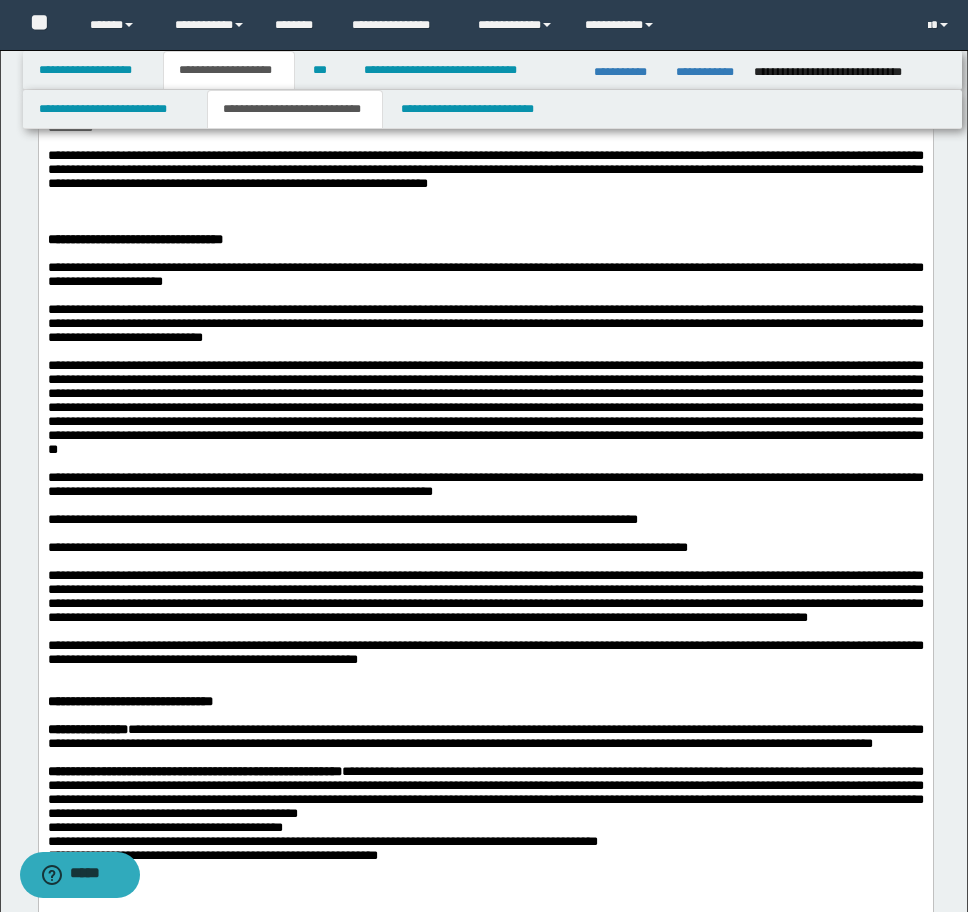 click at bounding box center [485, 226] 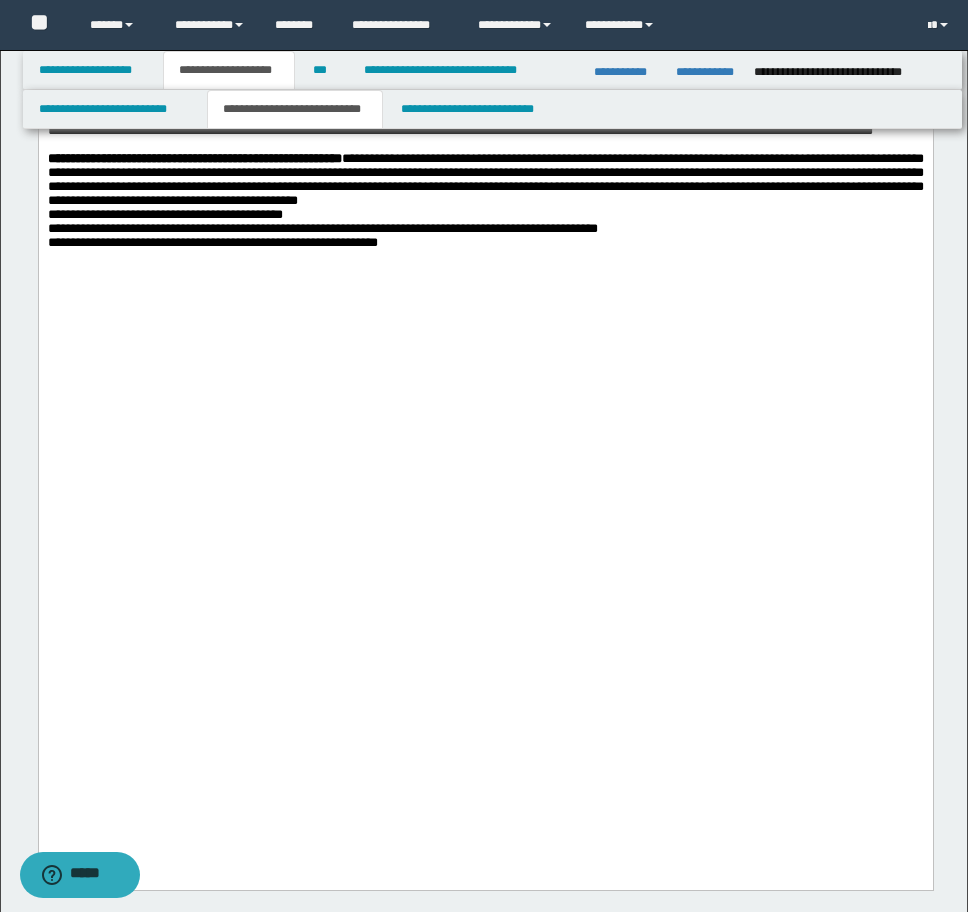 scroll, scrollTop: 2200, scrollLeft: 0, axis: vertical 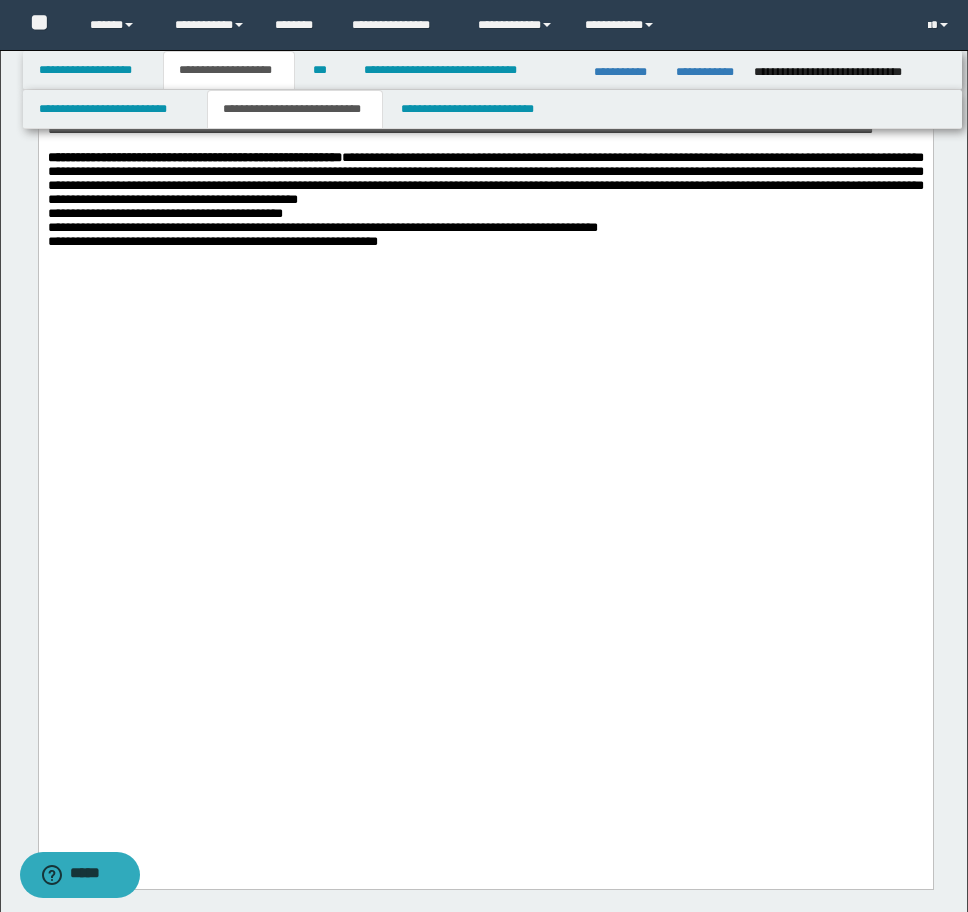 click at bounding box center [485, 60] 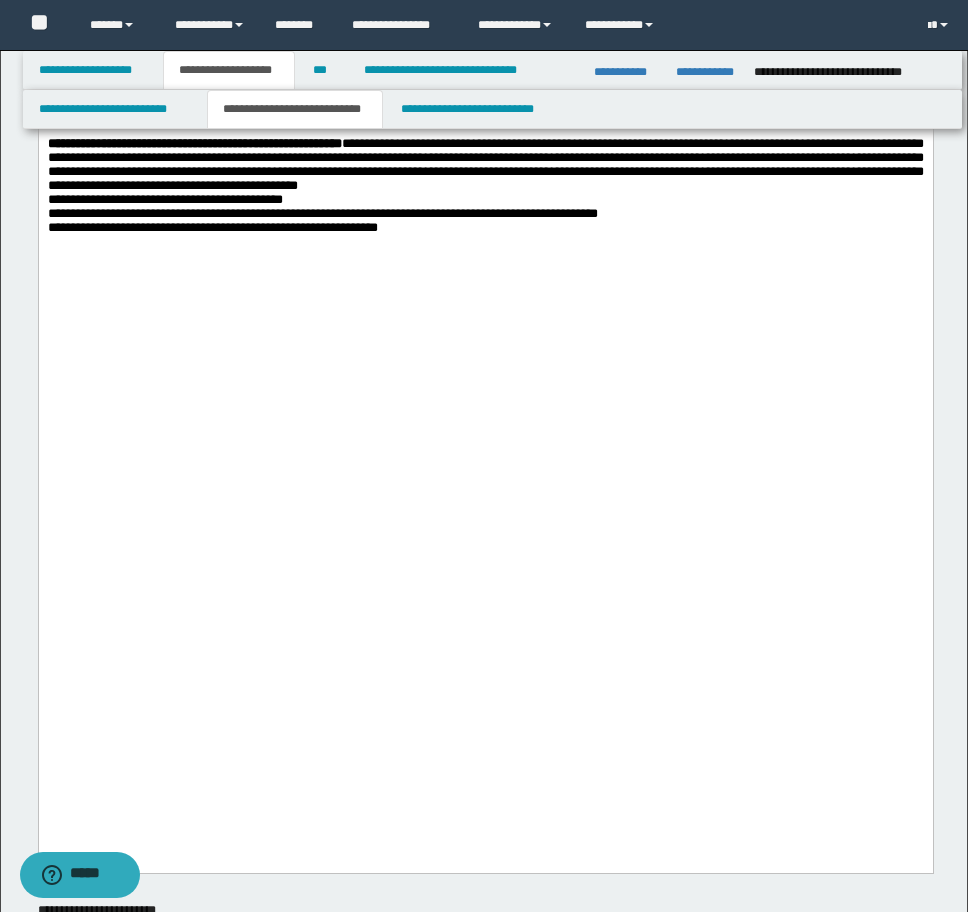 scroll, scrollTop: 2600, scrollLeft: 0, axis: vertical 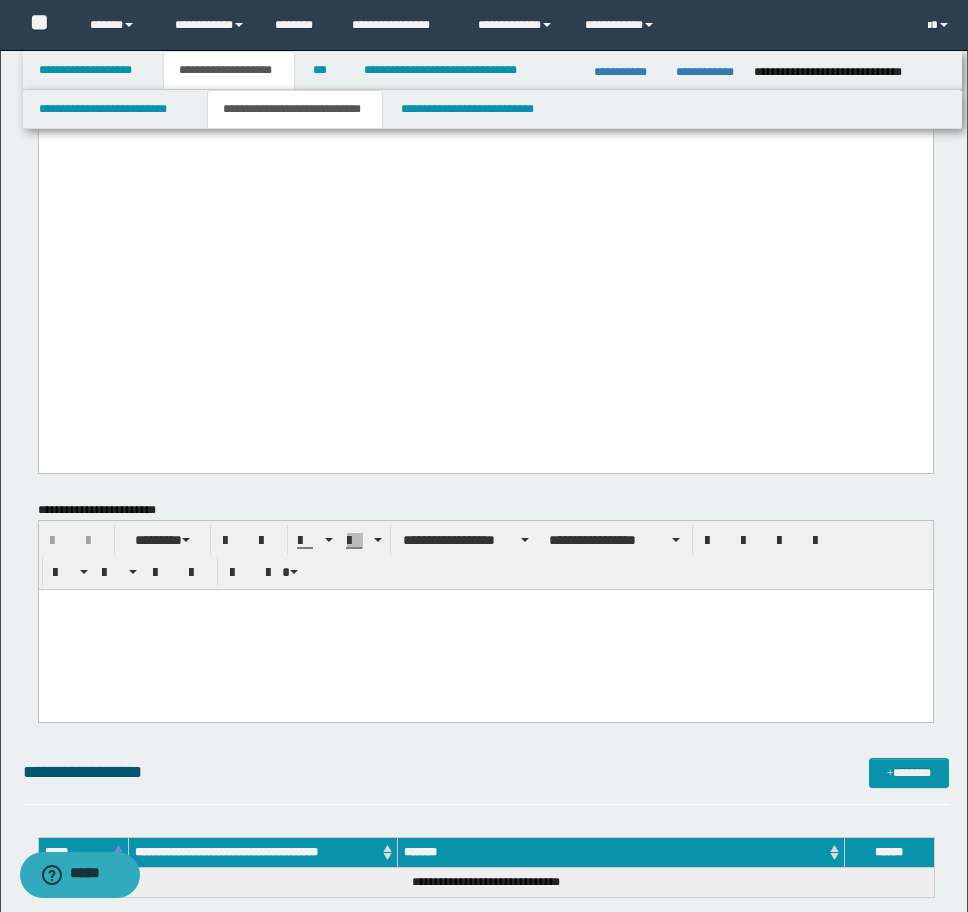click at bounding box center [485, 629] 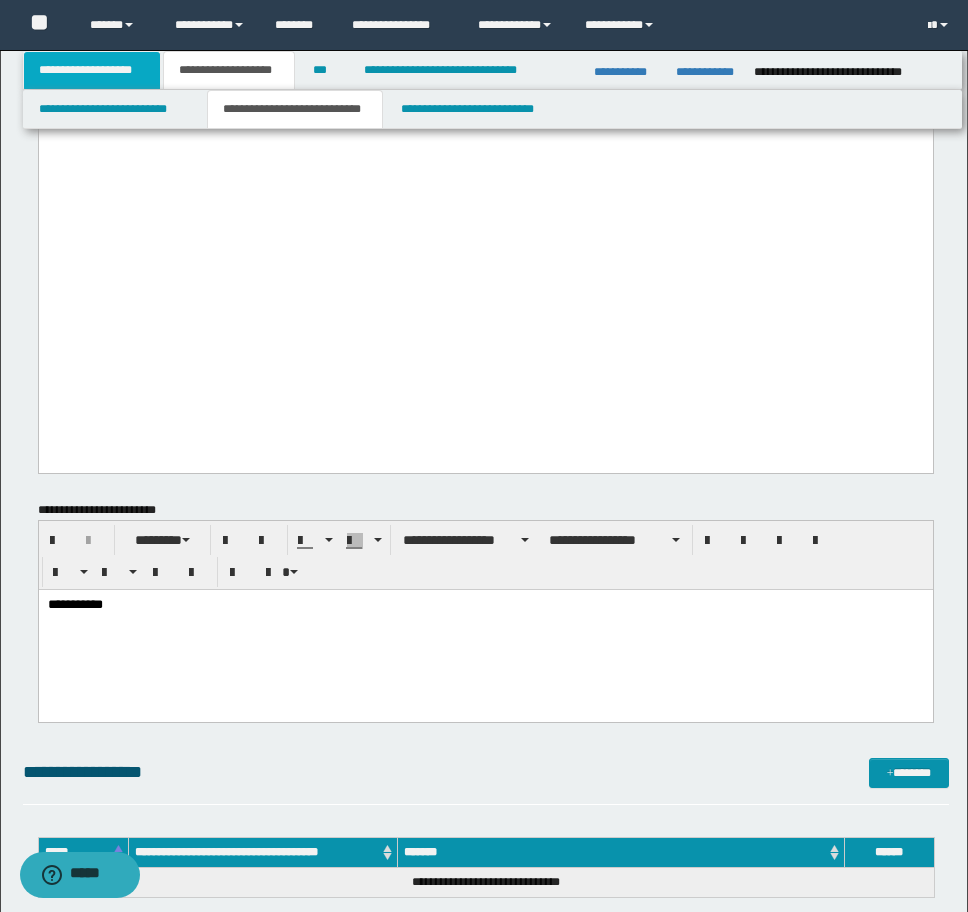 click on "**********" at bounding box center (92, 70) 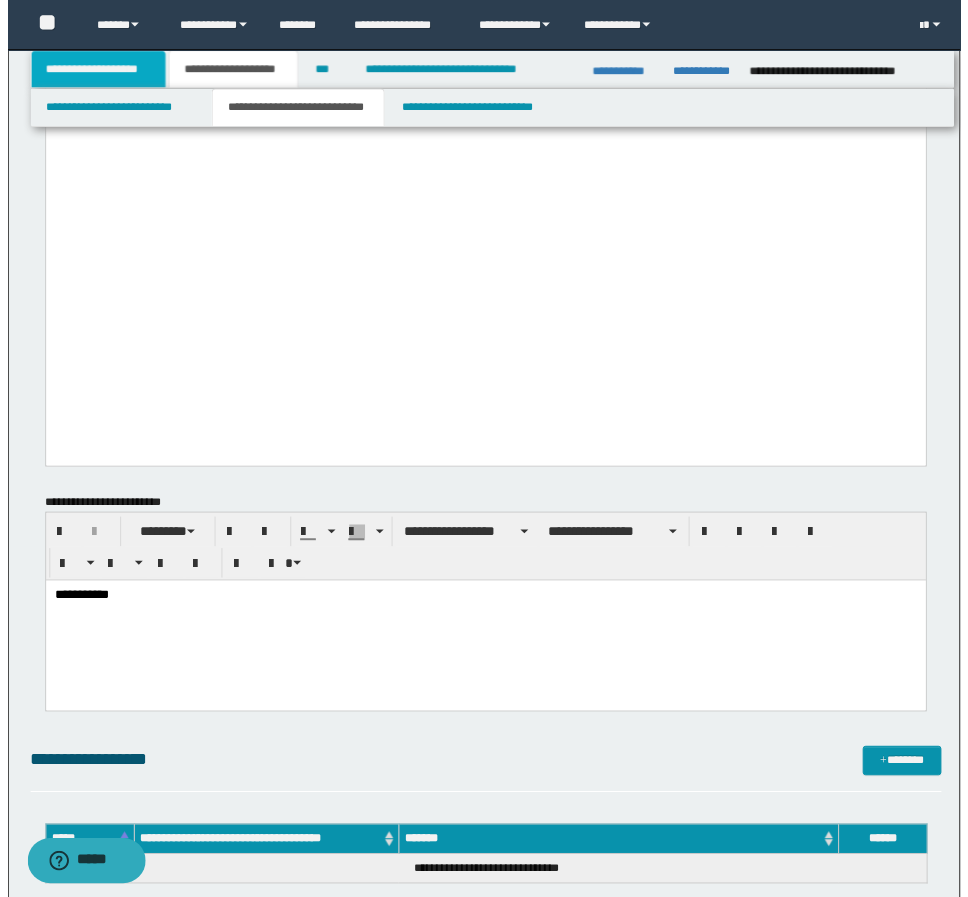 scroll, scrollTop: 876, scrollLeft: 0, axis: vertical 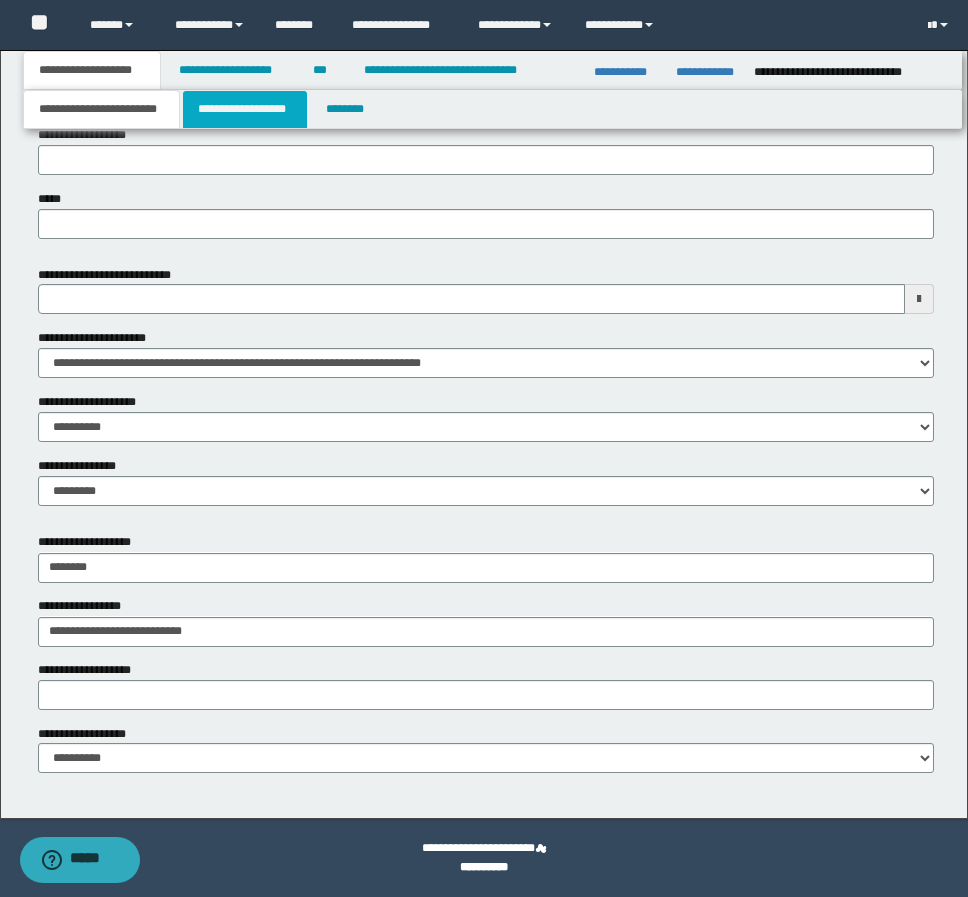 click on "**********" at bounding box center [245, 109] 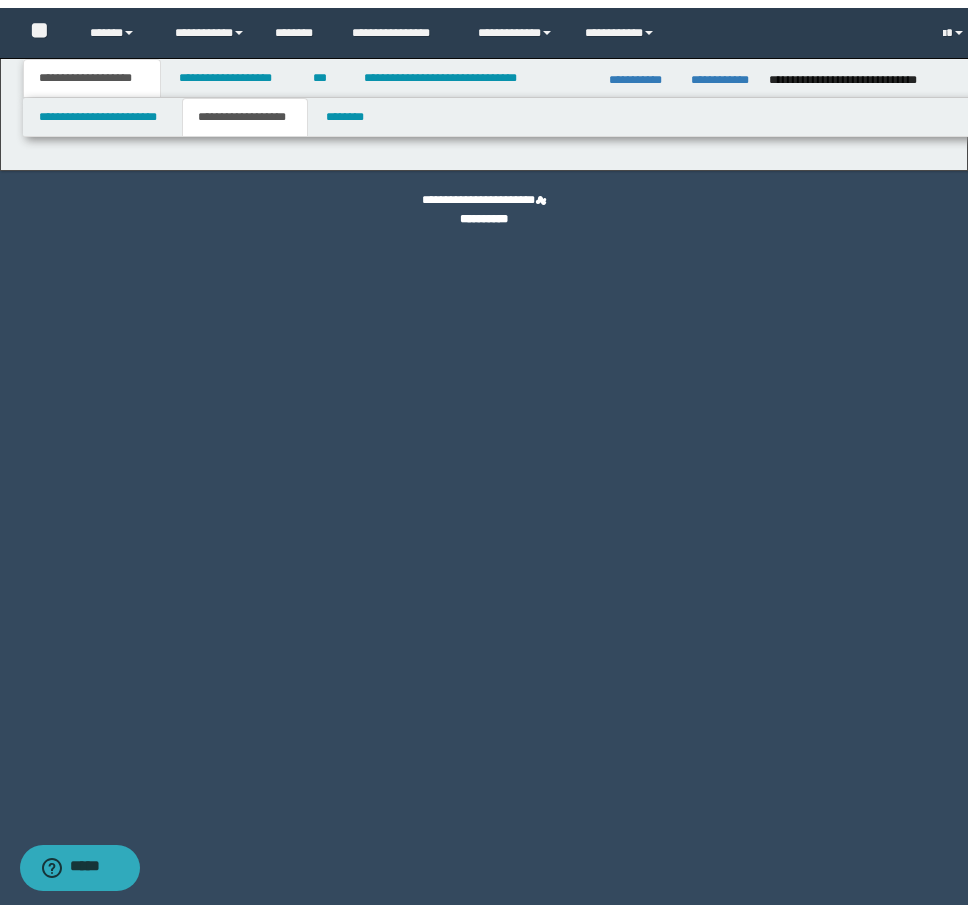 scroll, scrollTop: 0, scrollLeft: 0, axis: both 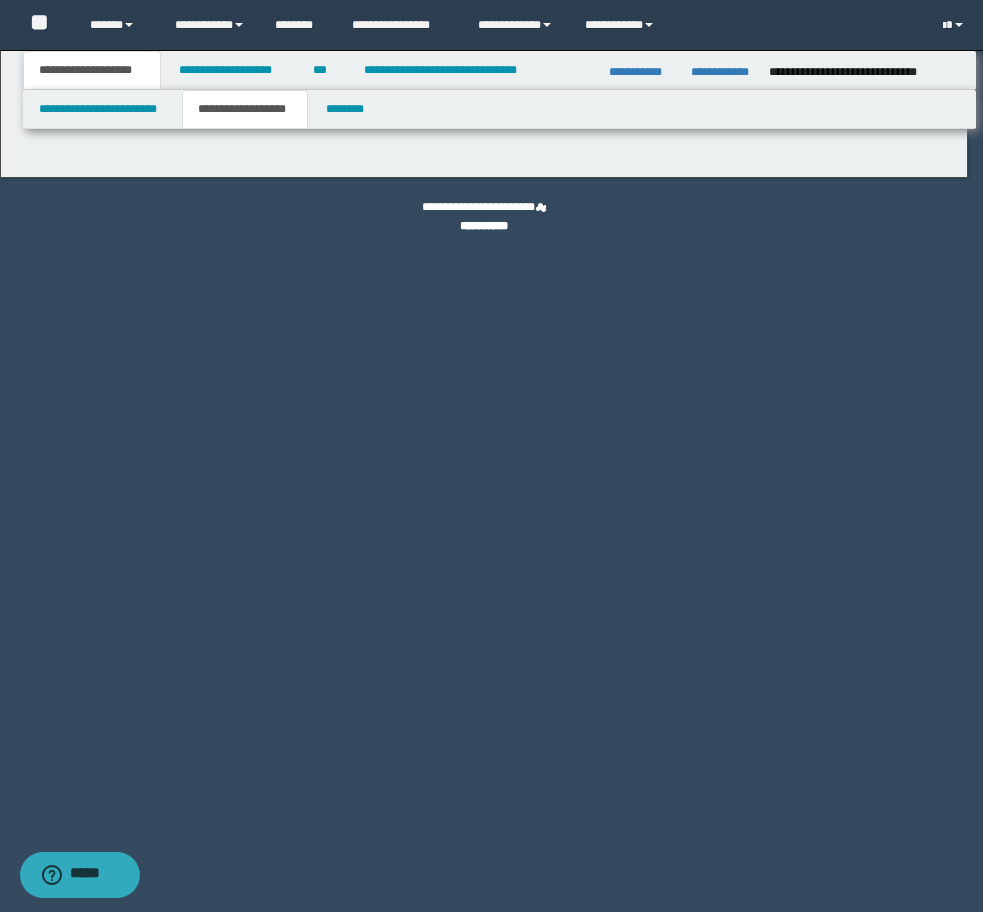 type on "**********" 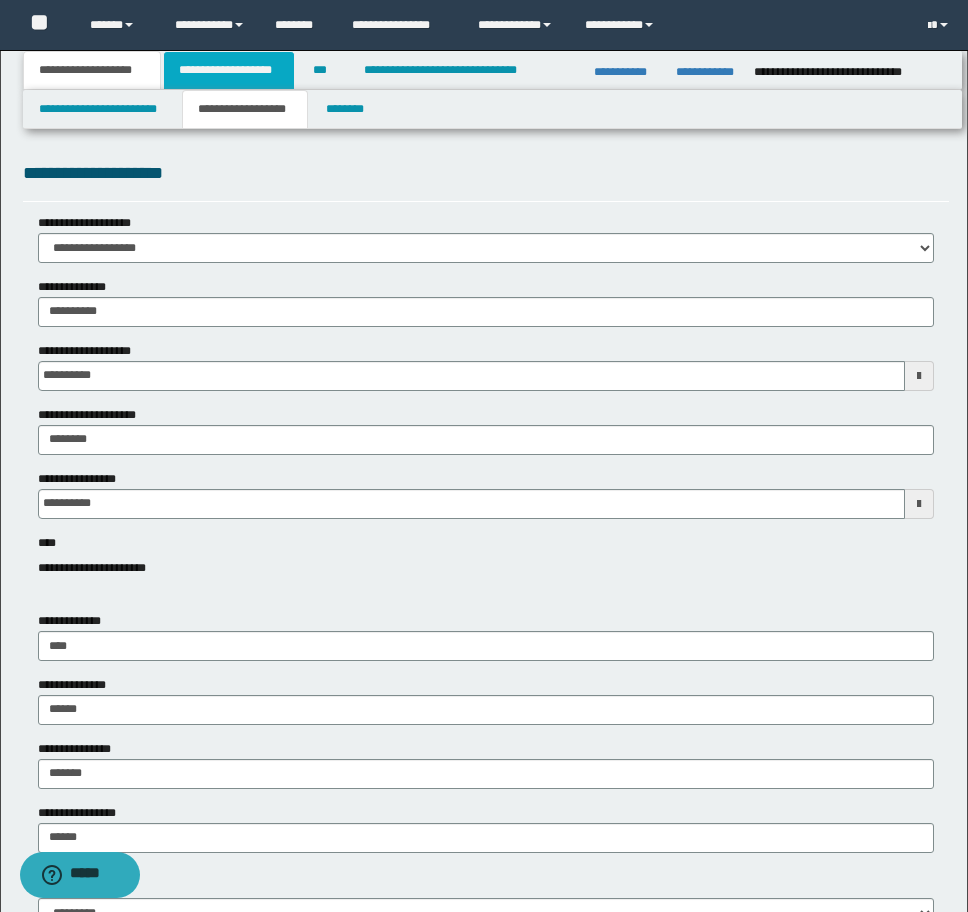 click on "**********" at bounding box center [229, 70] 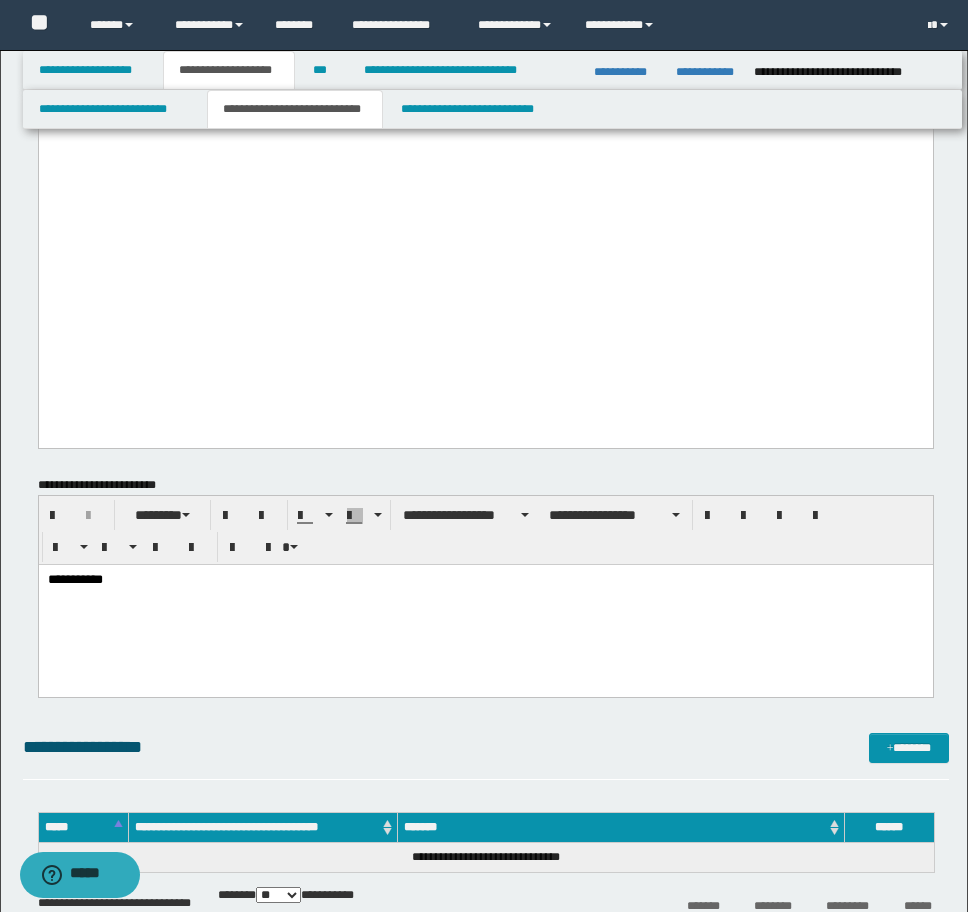 scroll, scrollTop: 2800, scrollLeft: 0, axis: vertical 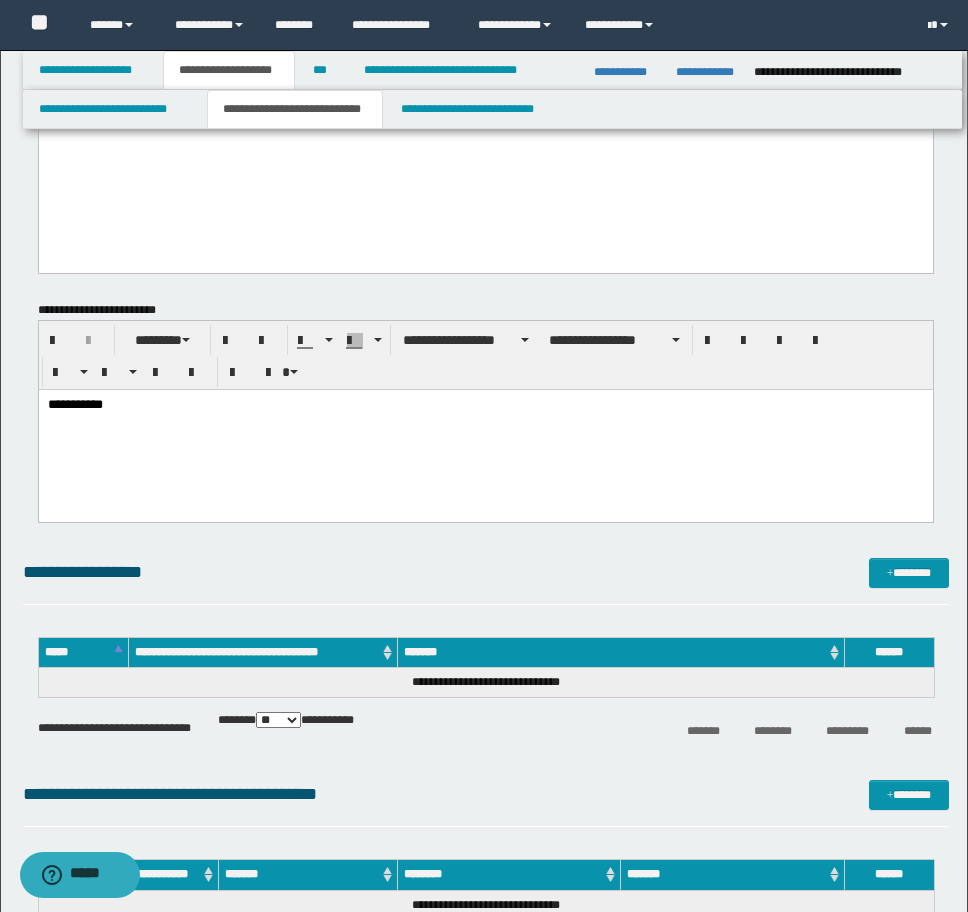 click on "**********" at bounding box center [485, 430] 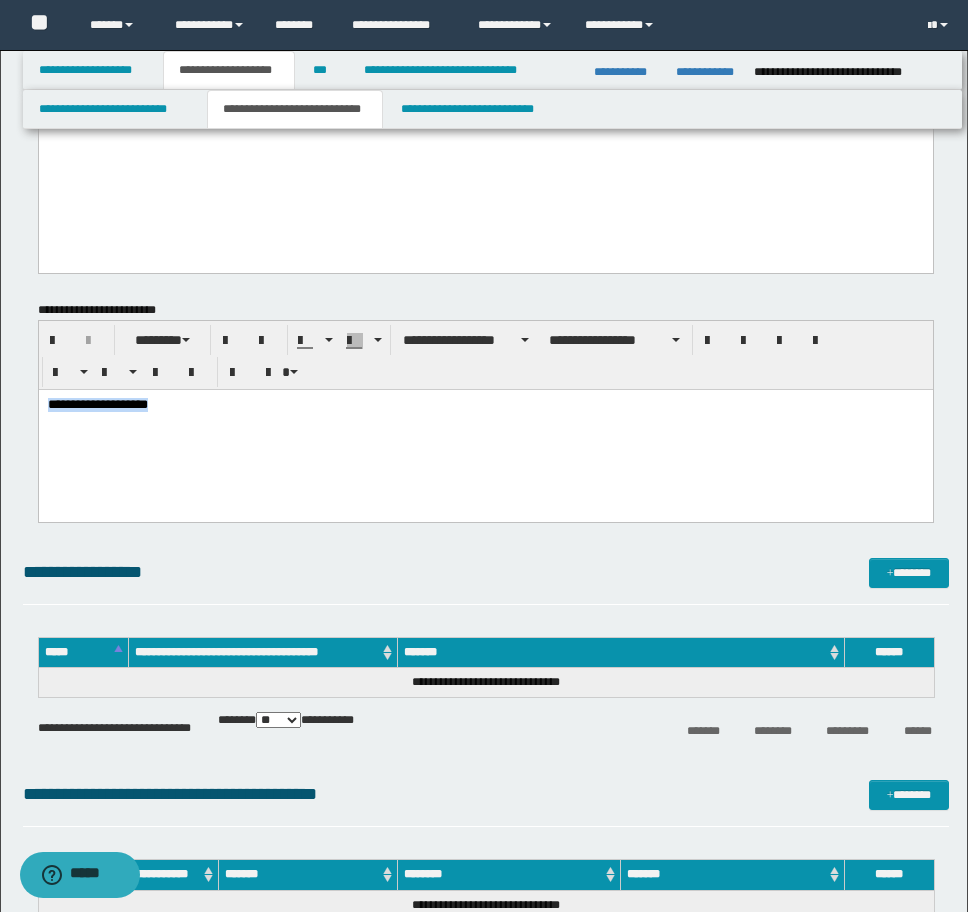 drag, startPoint x: 194, startPoint y: 421, endPoint x: 403, endPoint y: 771, distance: 407.65305 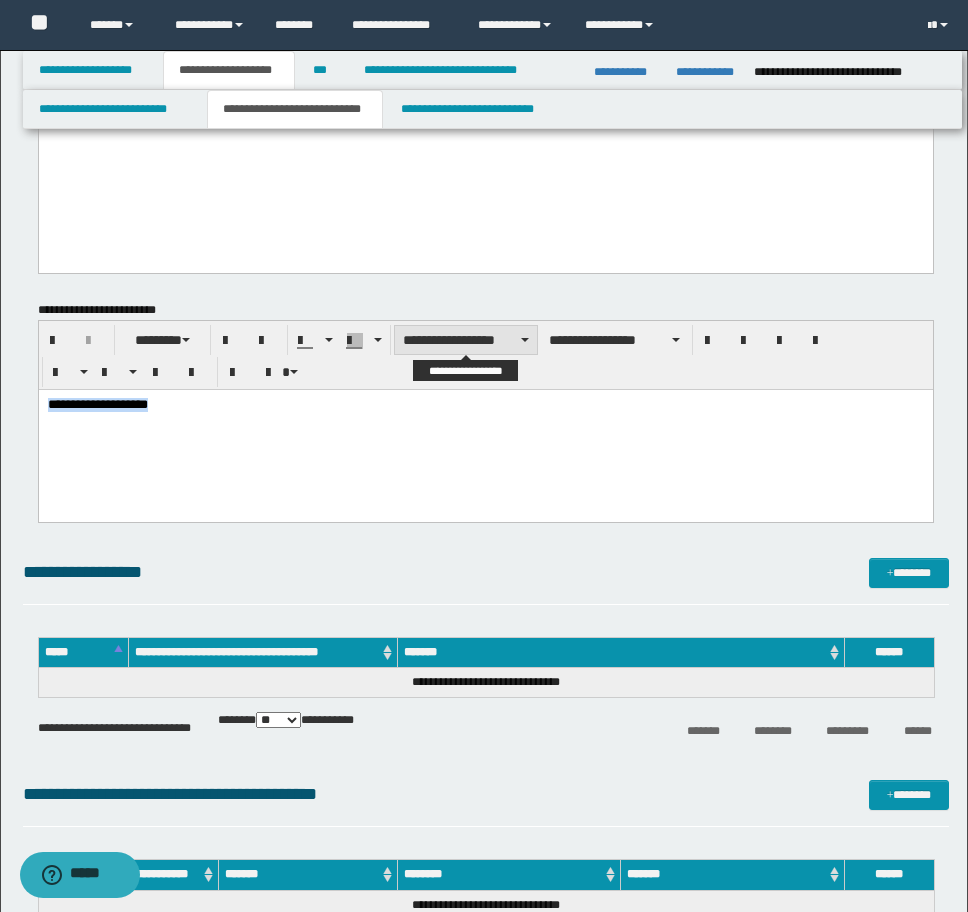 click on "**********" at bounding box center [466, 340] 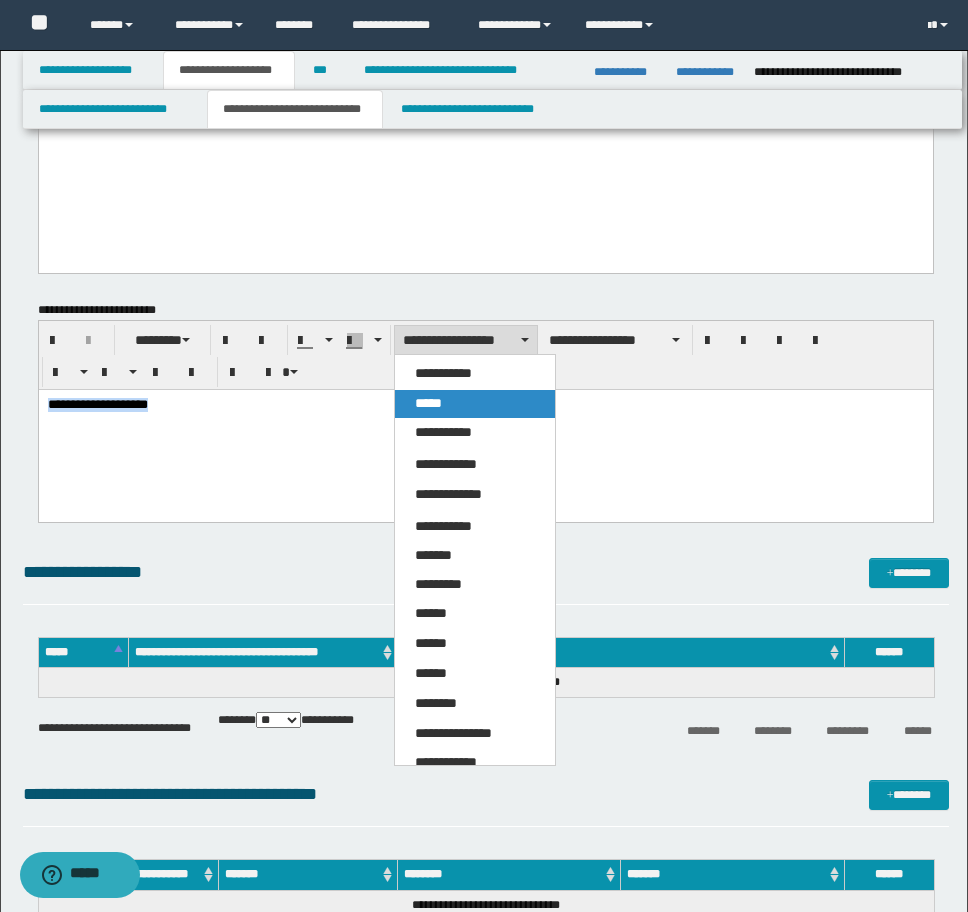 click on "*****" at bounding box center [428, 403] 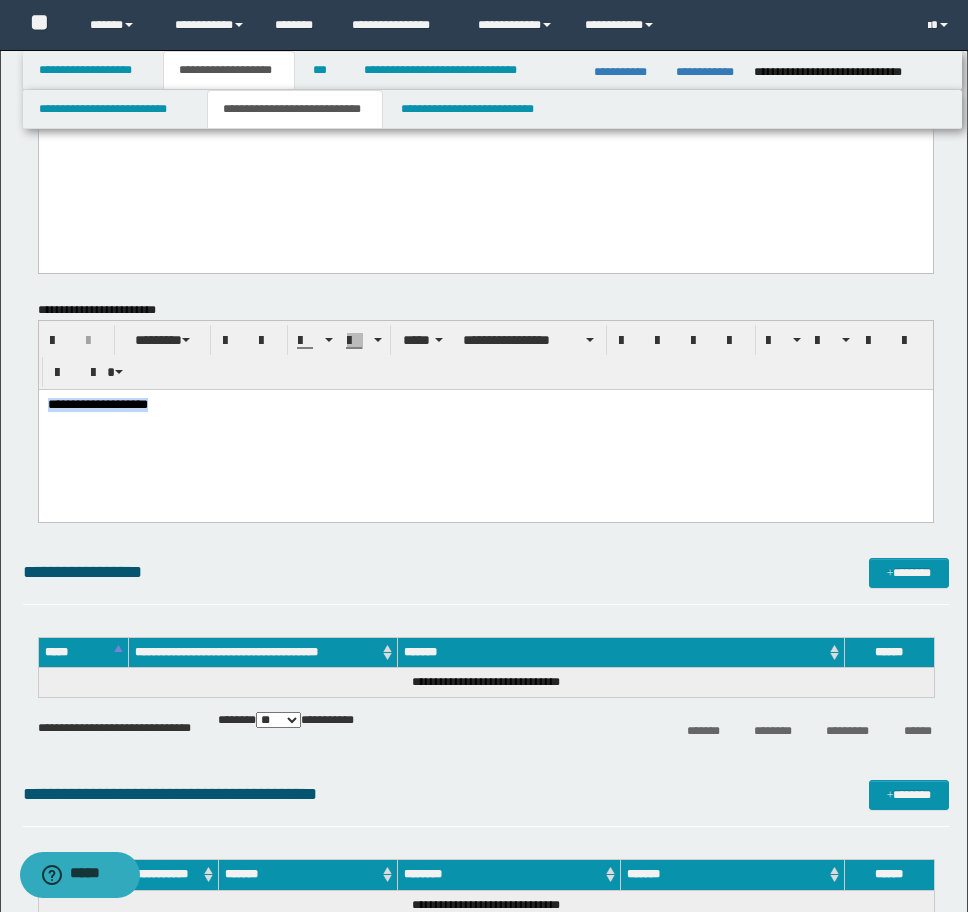 click on "**********" at bounding box center (485, 430) 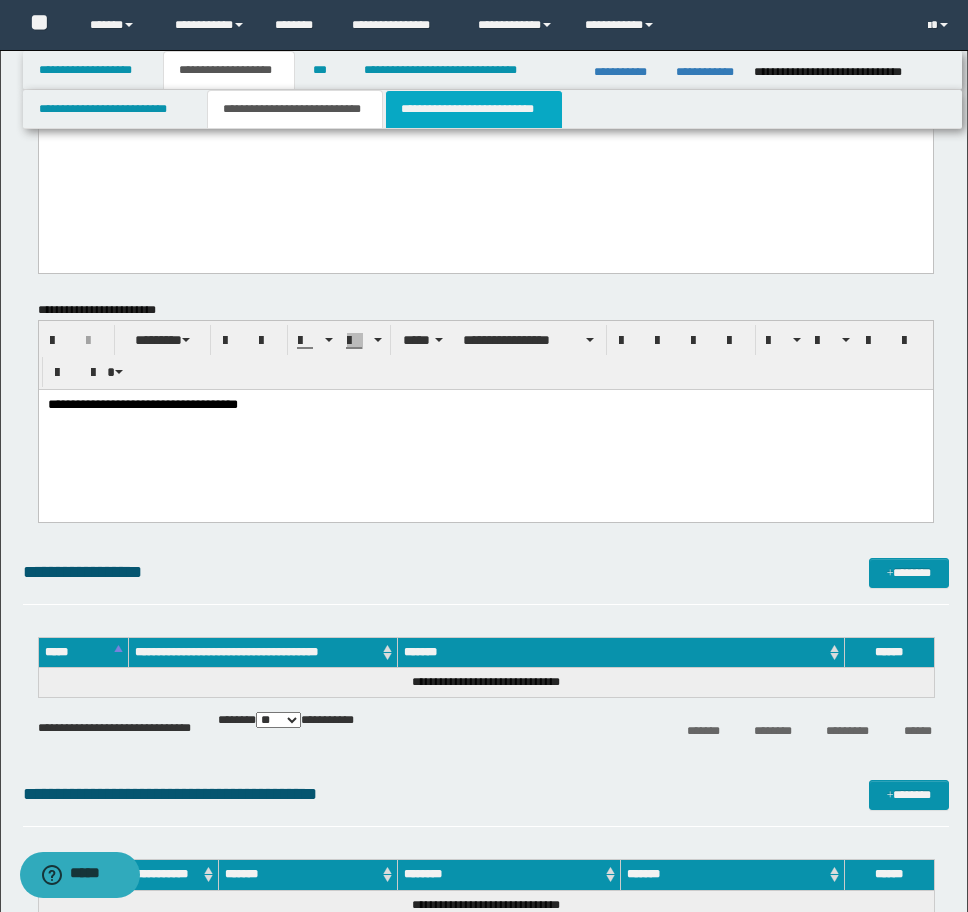 click on "**********" at bounding box center [474, 109] 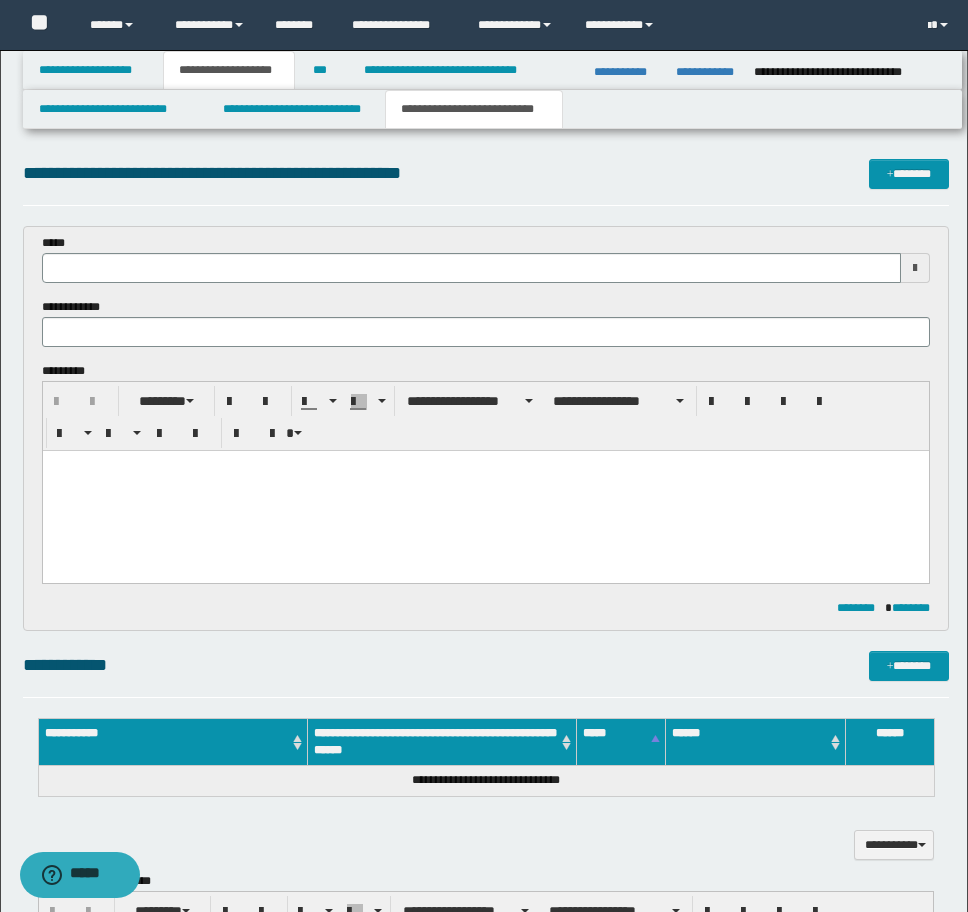 scroll, scrollTop: 0, scrollLeft: 0, axis: both 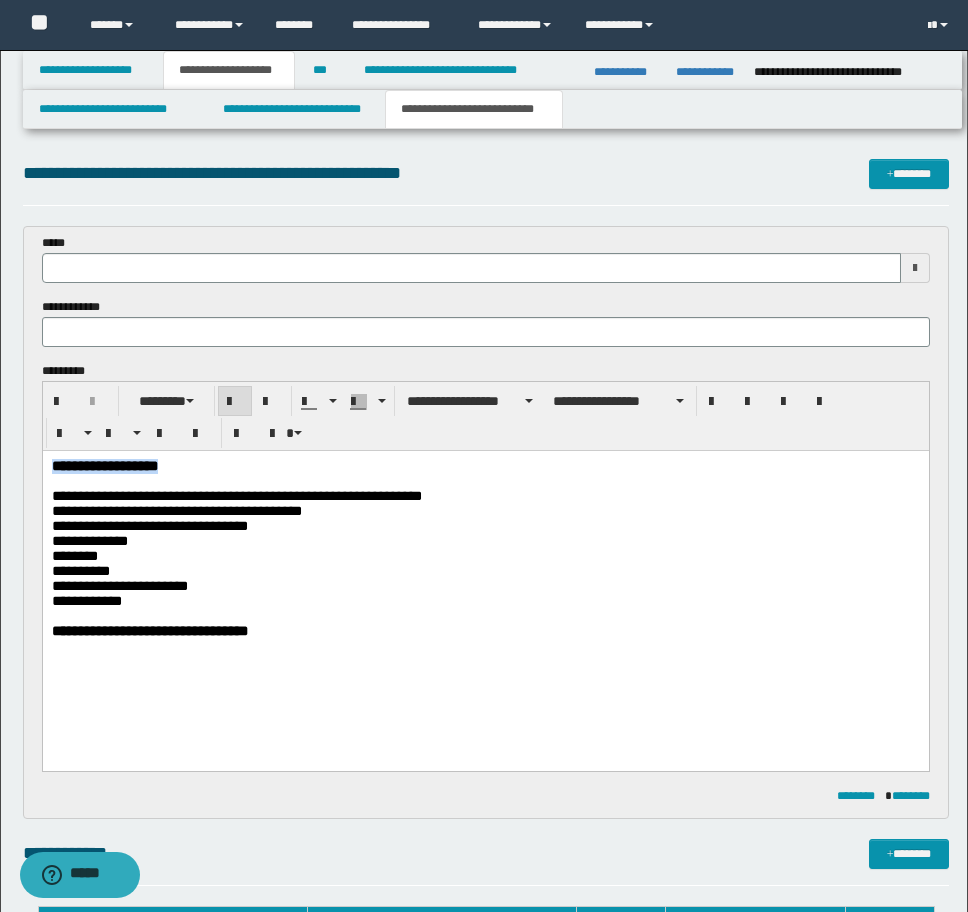 drag, startPoint x: 182, startPoint y: 469, endPoint x: 68, endPoint y: 903, distance: 448.72263 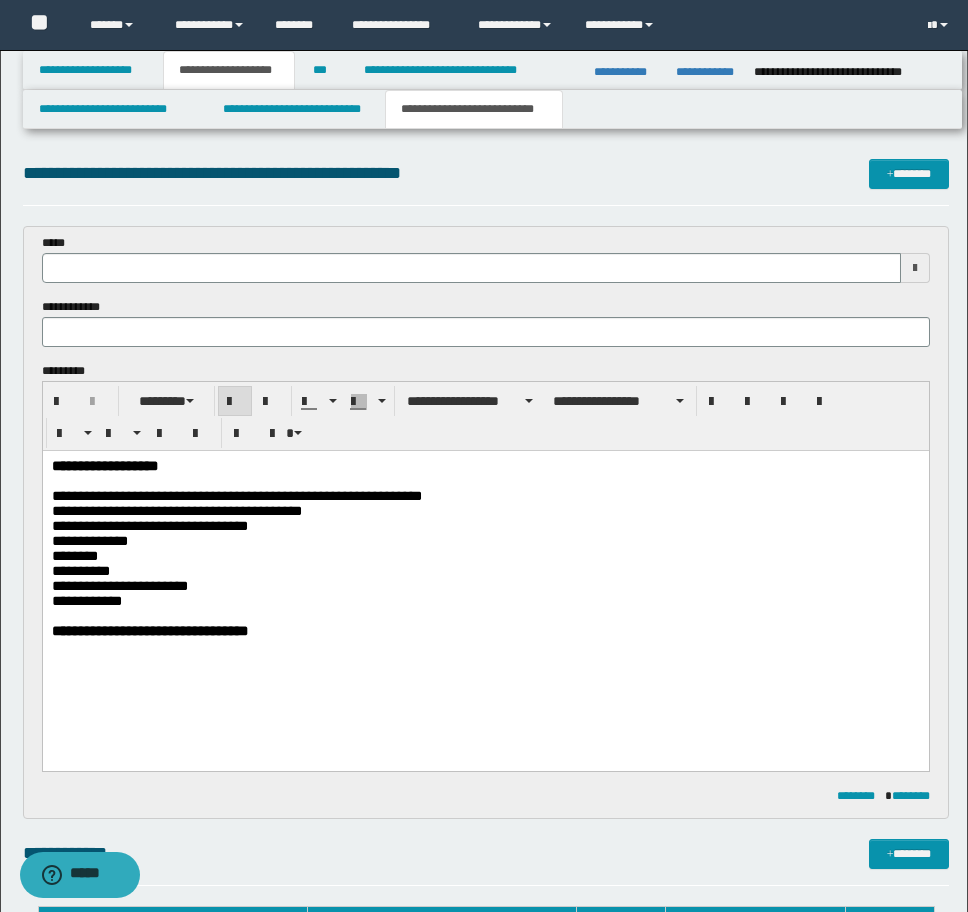 drag, startPoint x: 117, startPoint y: 458, endPoint x: 201, endPoint y: 730, distance: 284.67526 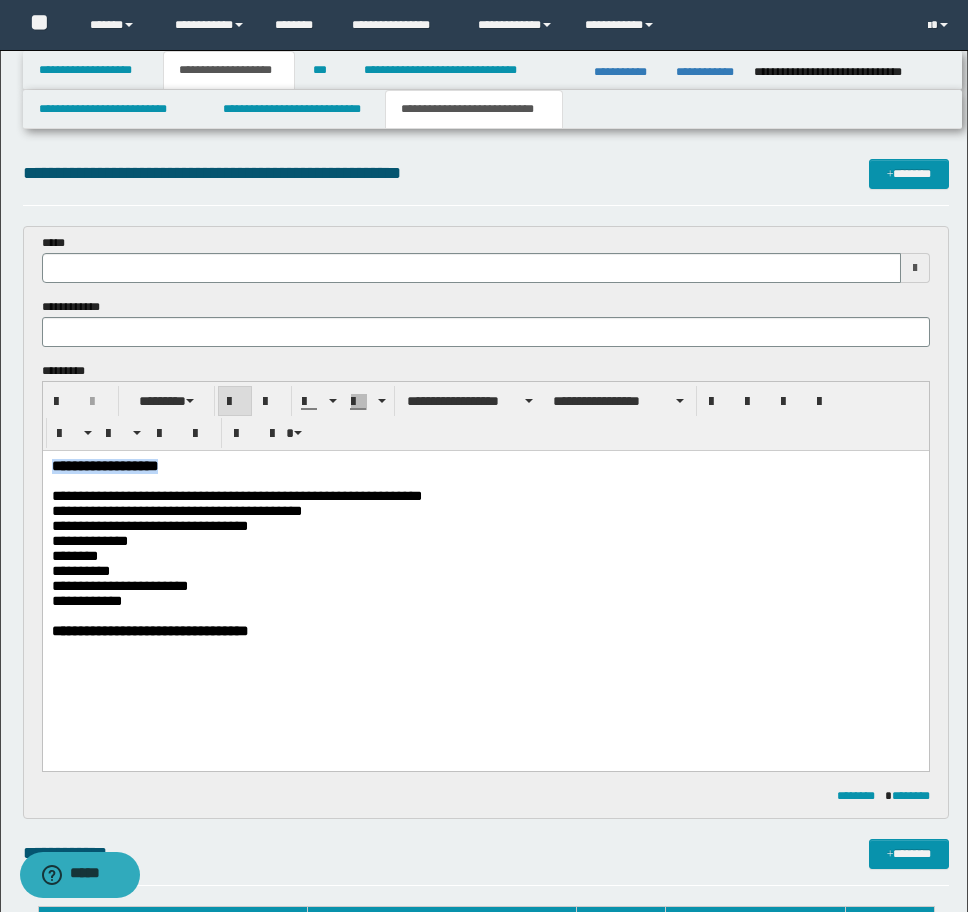 drag, startPoint x: 182, startPoint y: 466, endPoint x: 52, endPoint y: 464, distance: 130.01538 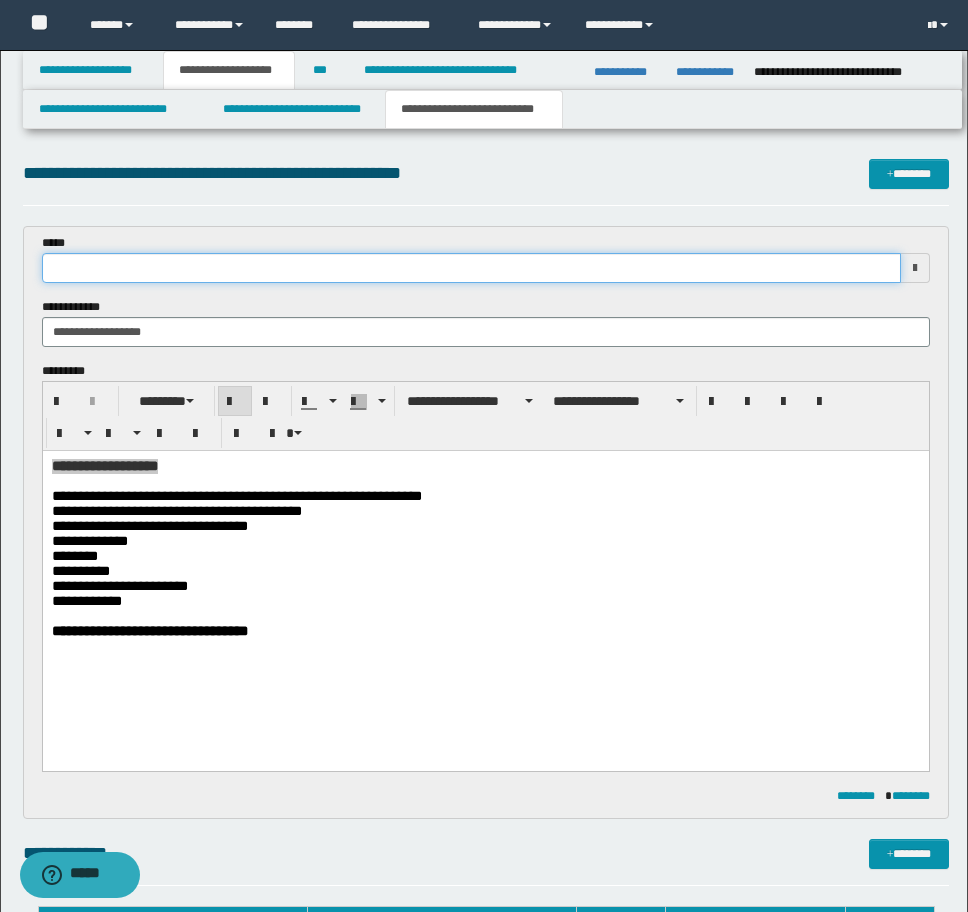 click at bounding box center [471, 268] 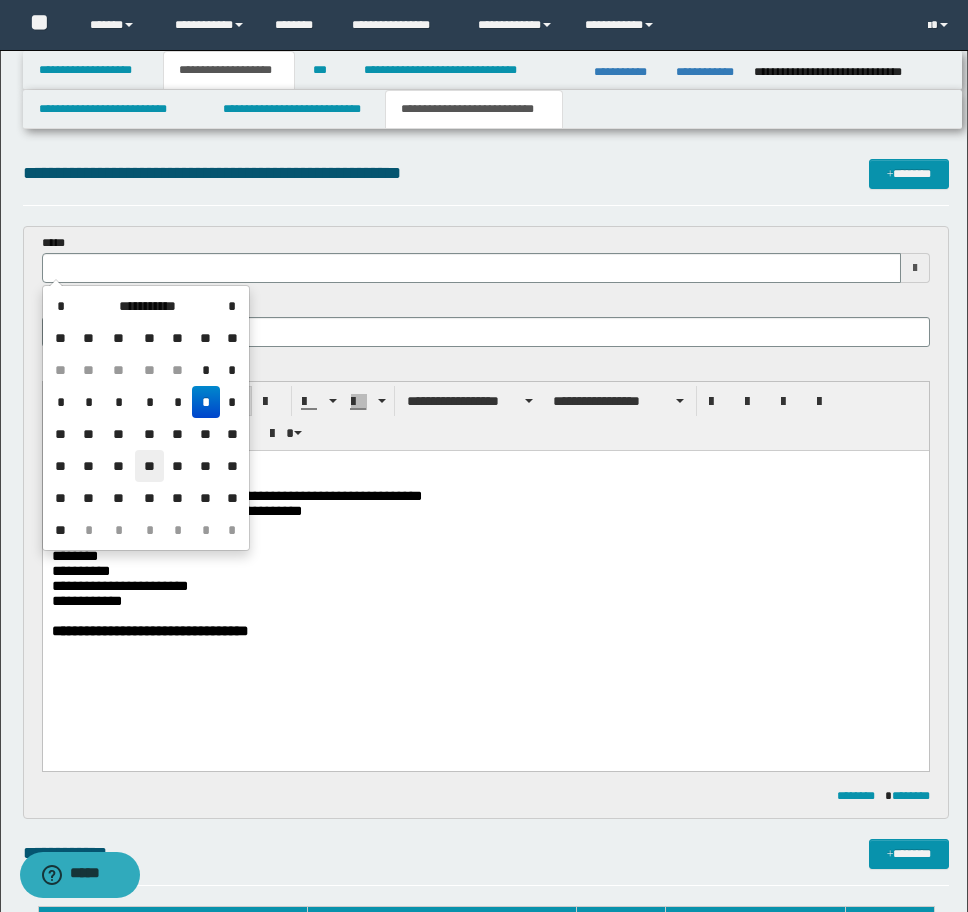 drag, startPoint x: 141, startPoint y: 475, endPoint x: 98, endPoint y: 18, distance: 459.01852 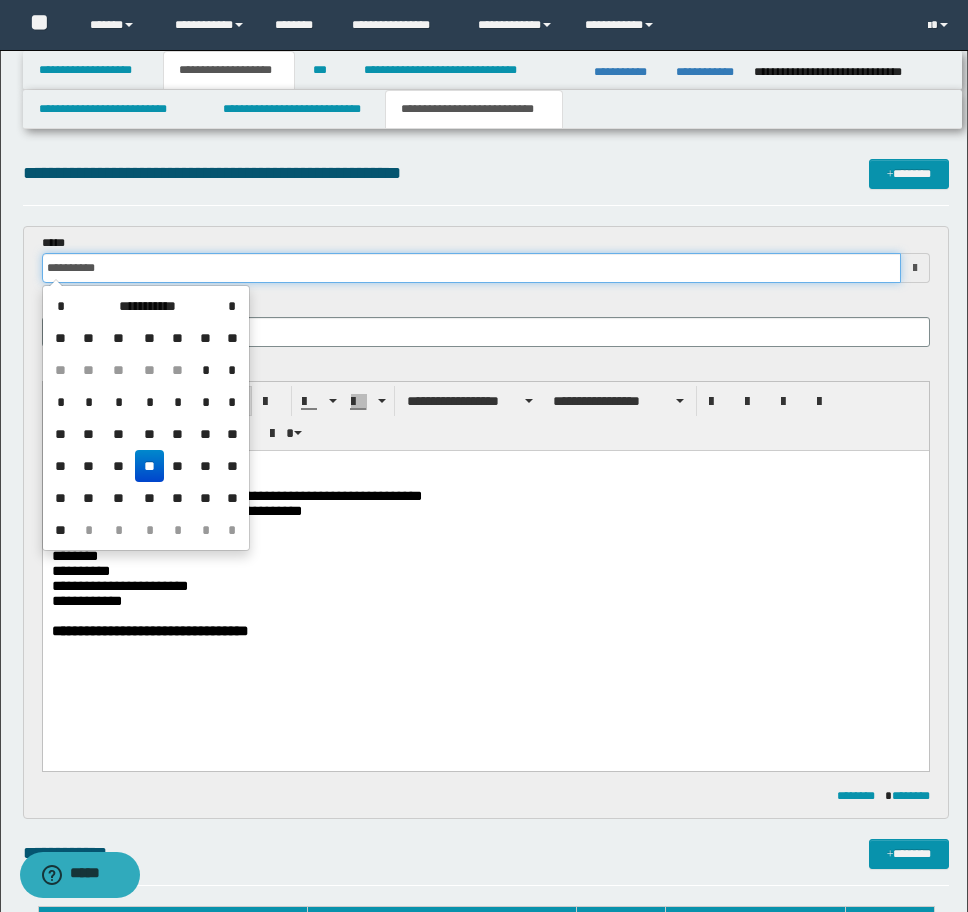click on "**********" at bounding box center (471, 268) 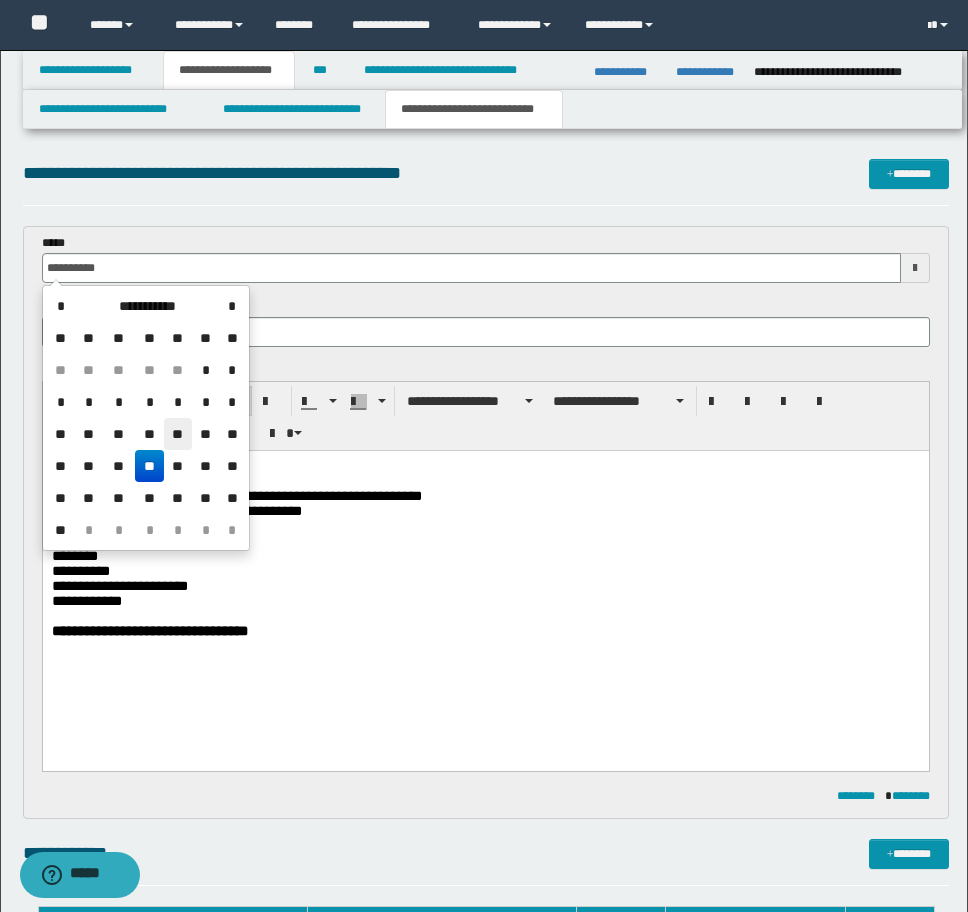 click on "**" at bounding box center (178, 434) 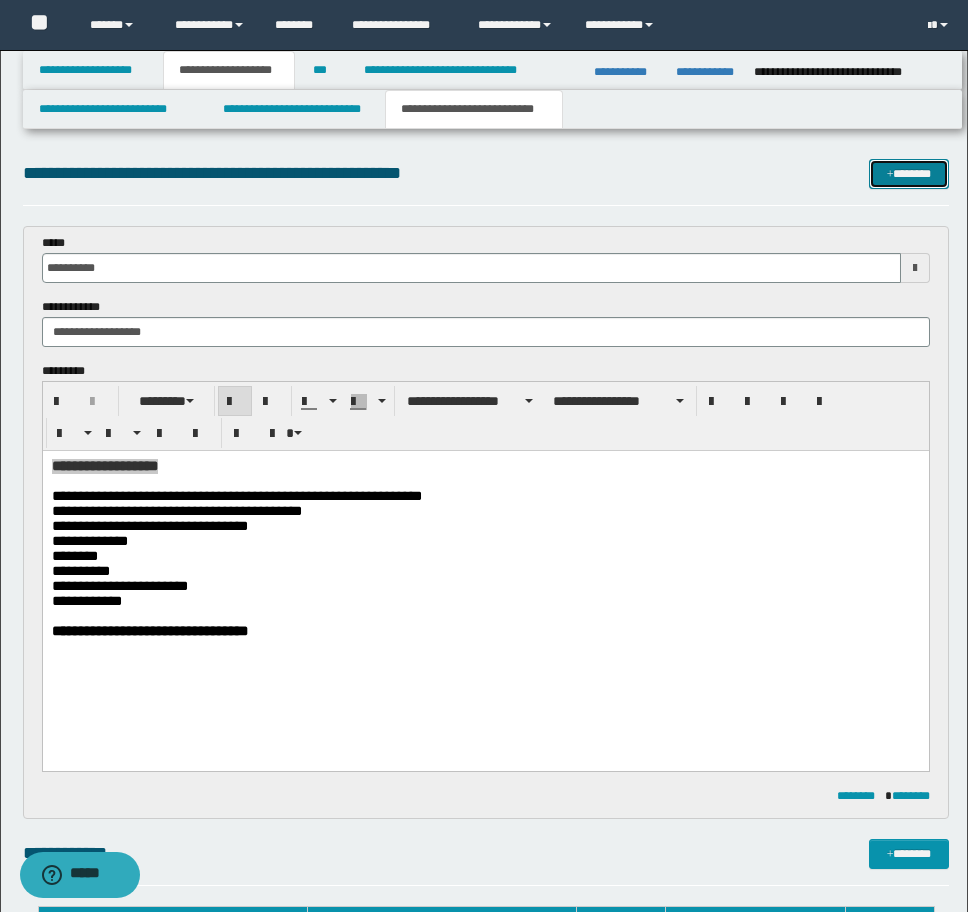 click on "*******" at bounding box center [909, 174] 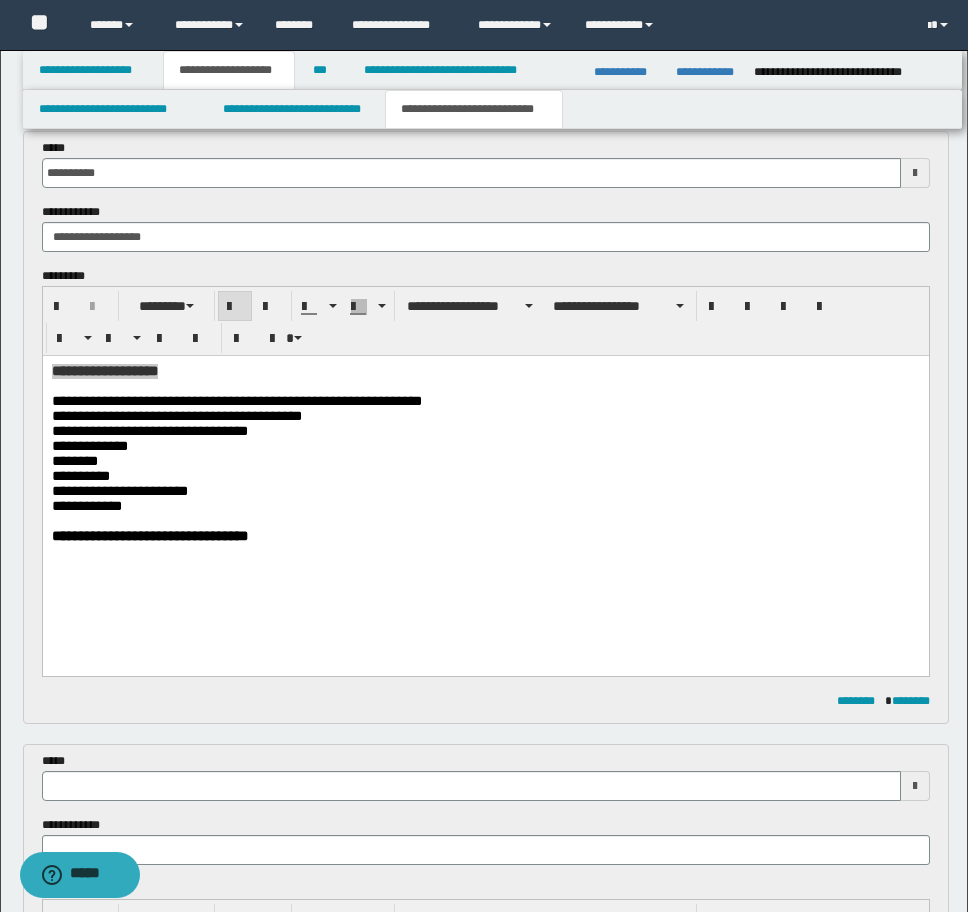 scroll, scrollTop: 66, scrollLeft: 0, axis: vertical 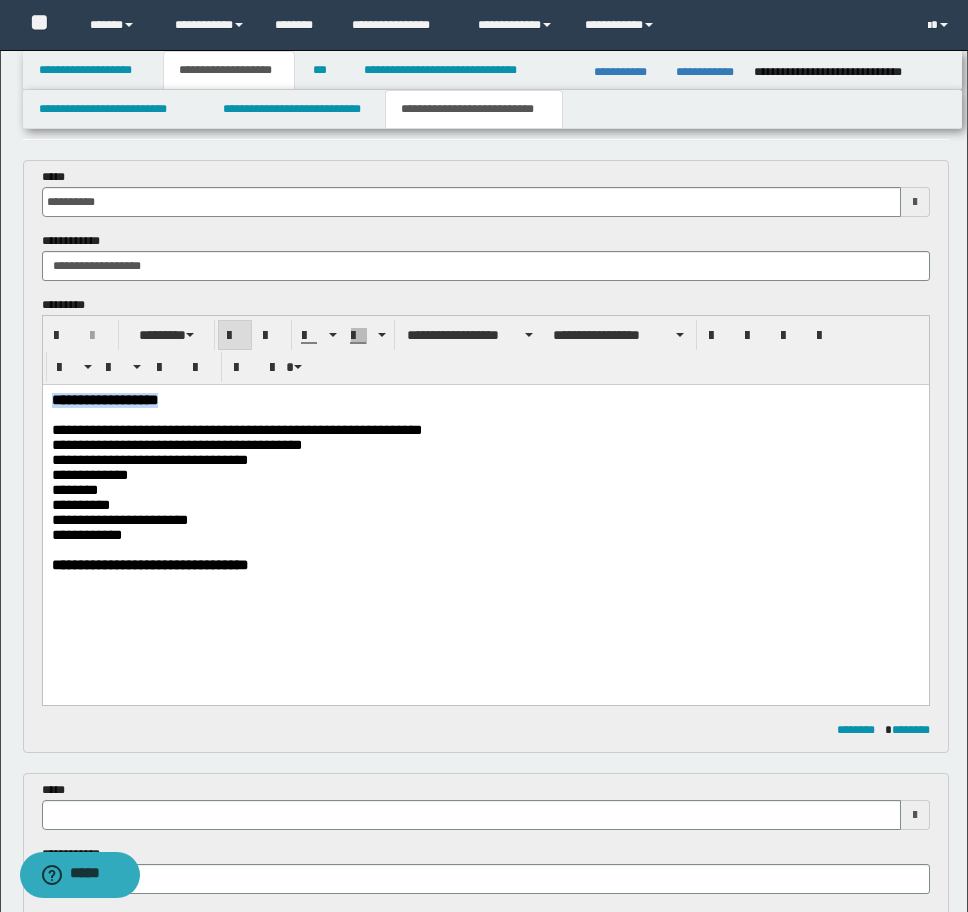 click at bounding box center (485, 415) 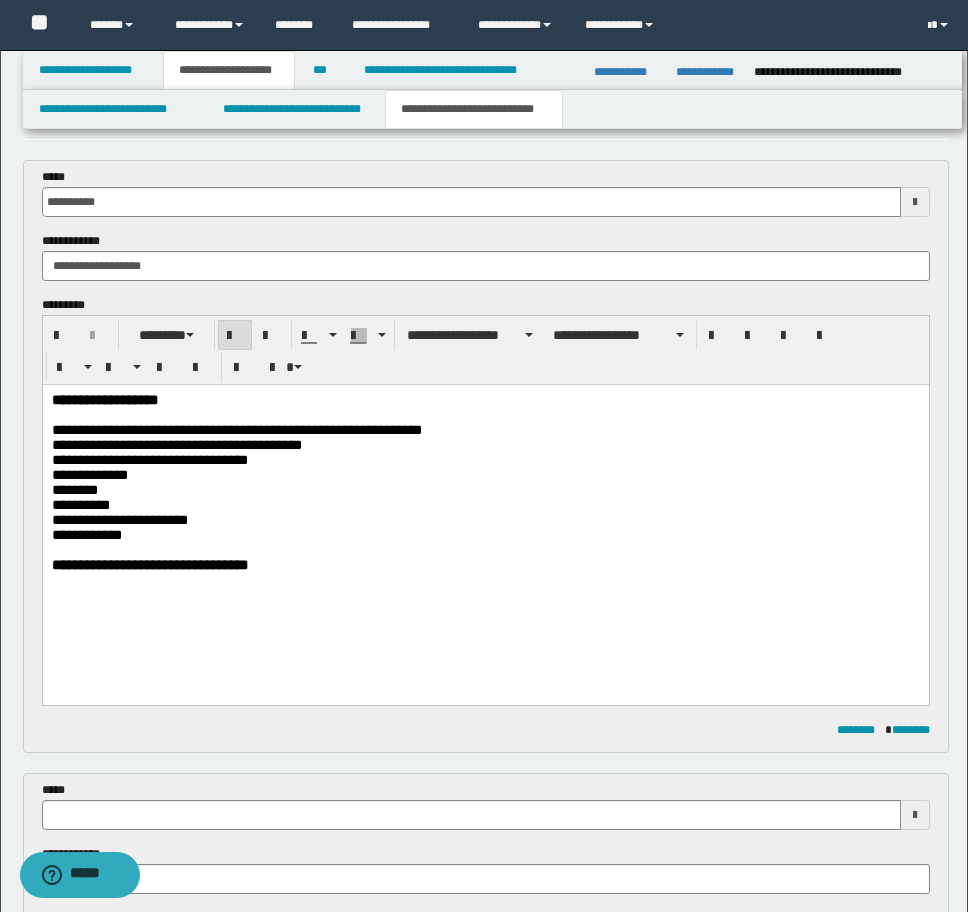 click at bounding box center (485, 415) 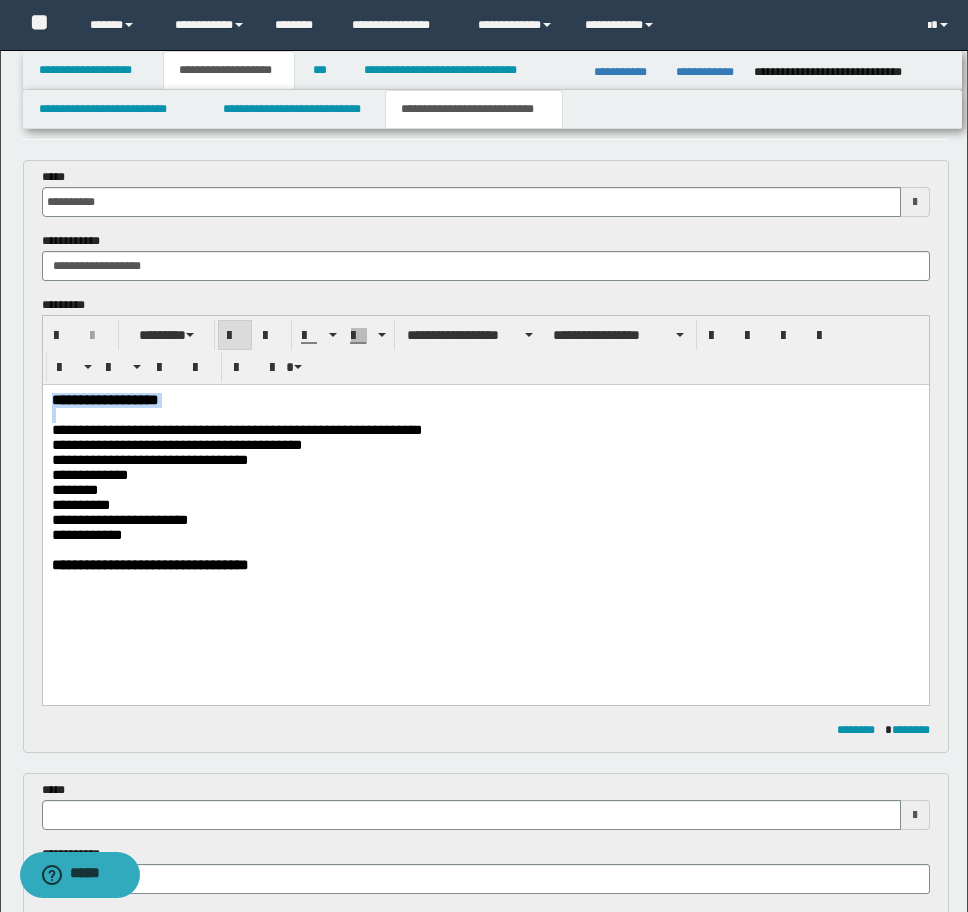 drag, startPoint x: 72, startPoint y: 420, endPoint x: -9, endPoint y: 400, distance: 83.43261 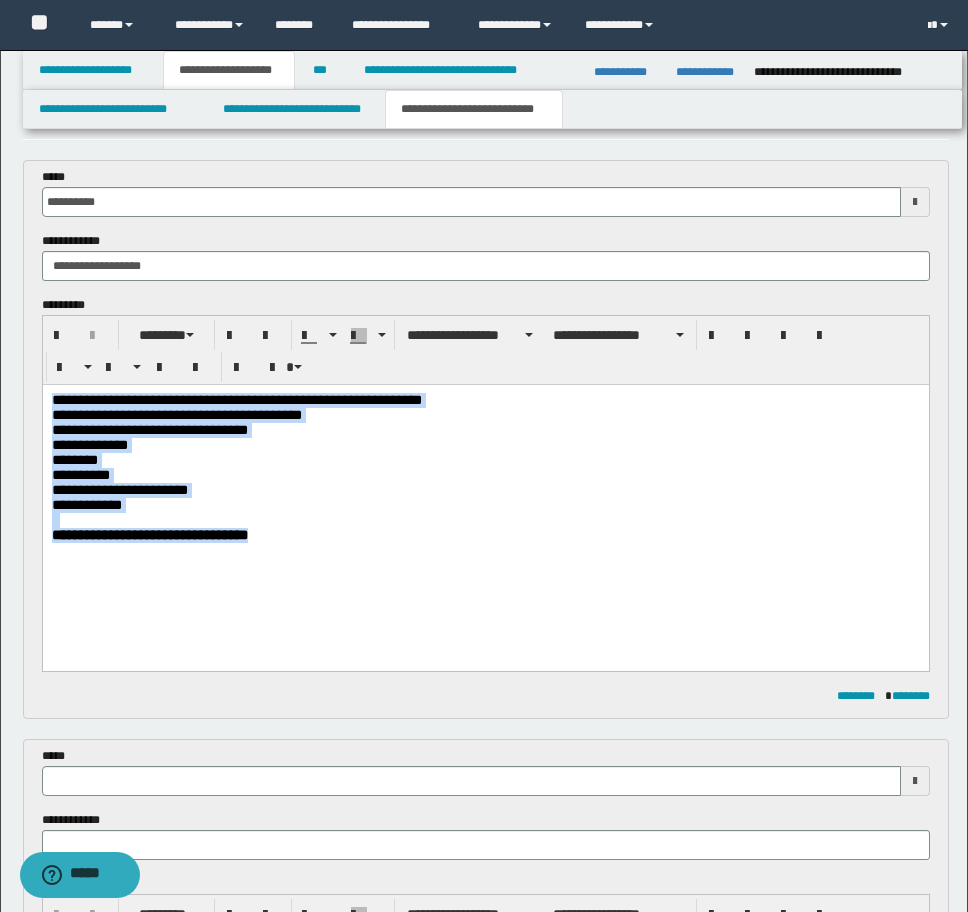 drag, startPoint x: 304, startPoint y: 563, endPoint x: -9, endPoint y: 279, distance: 422.6405 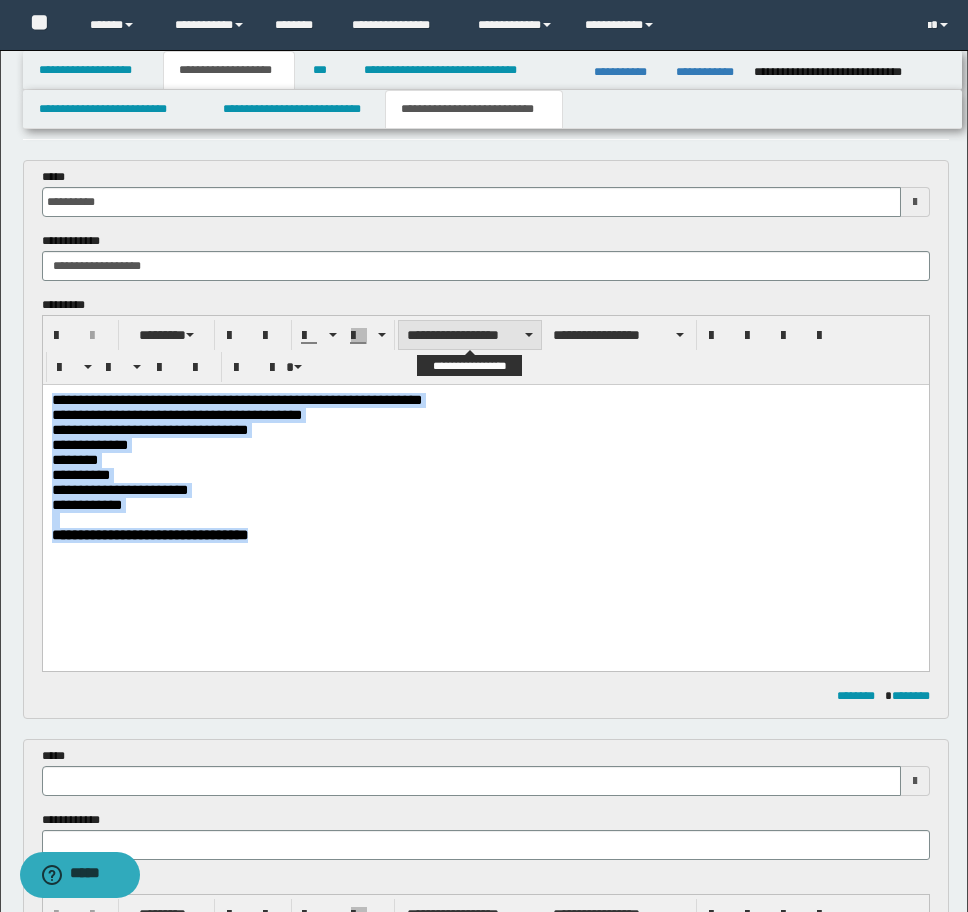 click on "**********" at bounding box center [470, 335] 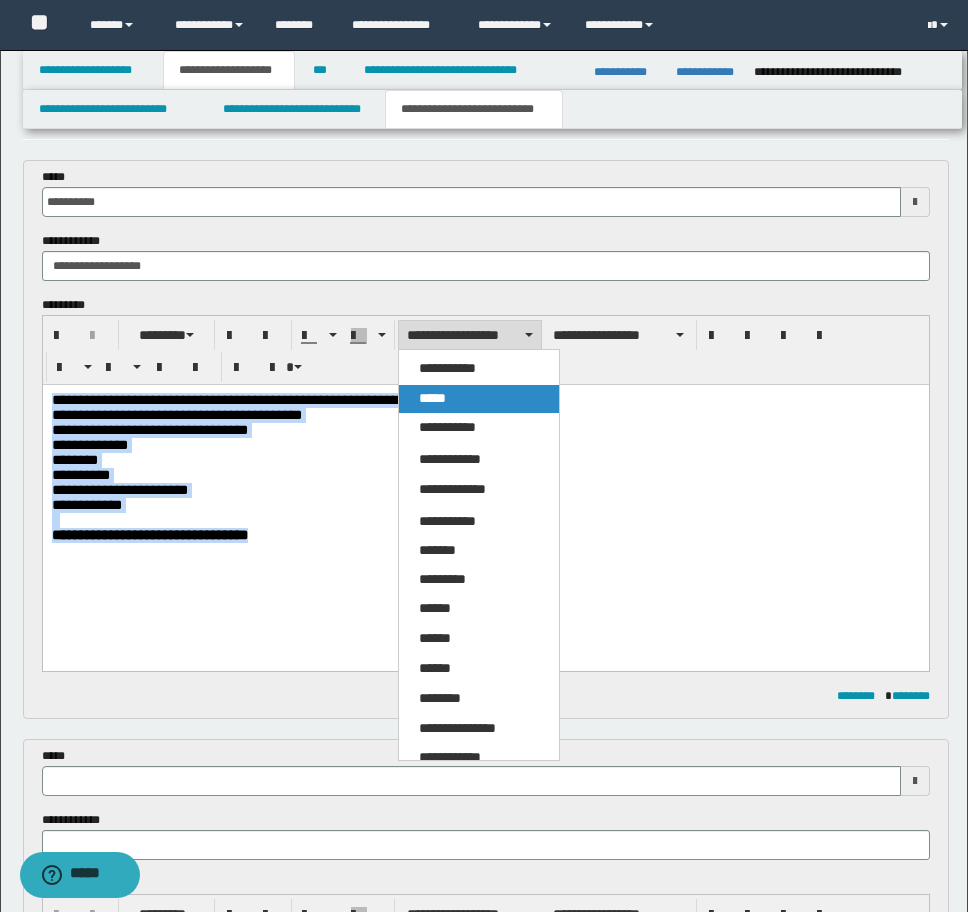 click on "*****" at bounding box center (479, 399) 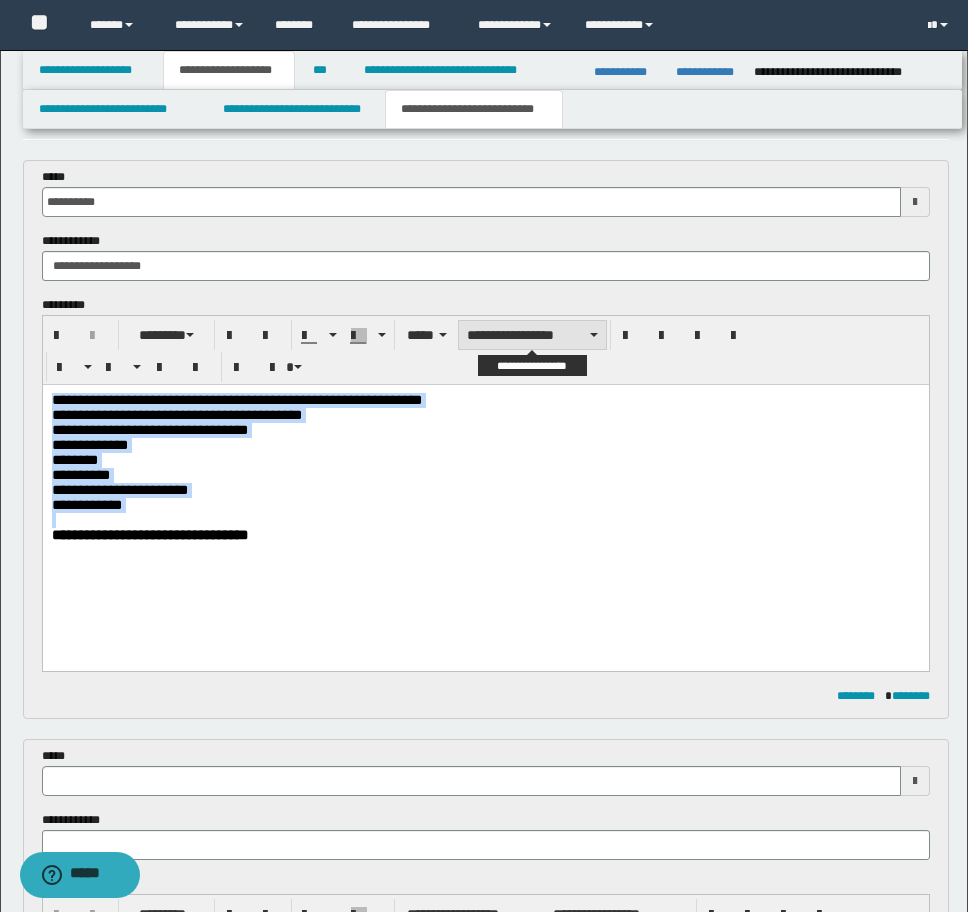 click on "**********" at bounding box center (532, 335) 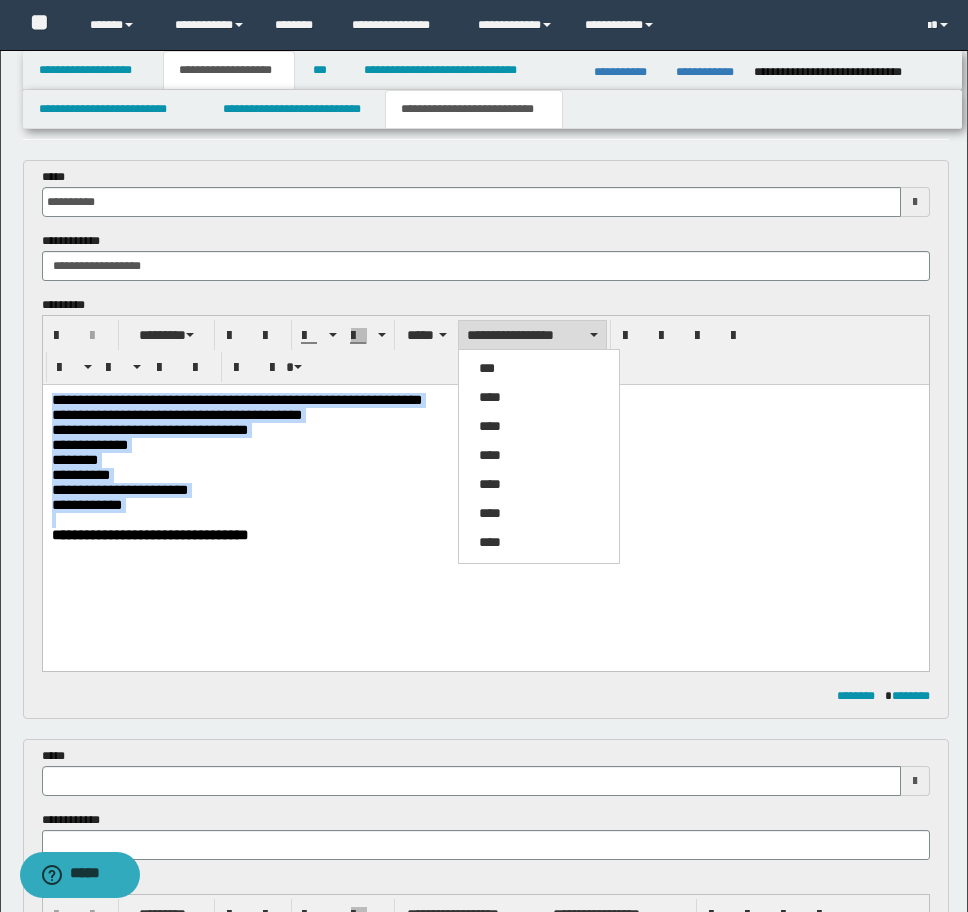 drag, startPoint x: 553, startPoint y: 326, endPoint x: 551, endPoint y: 338, distance: 12.165525 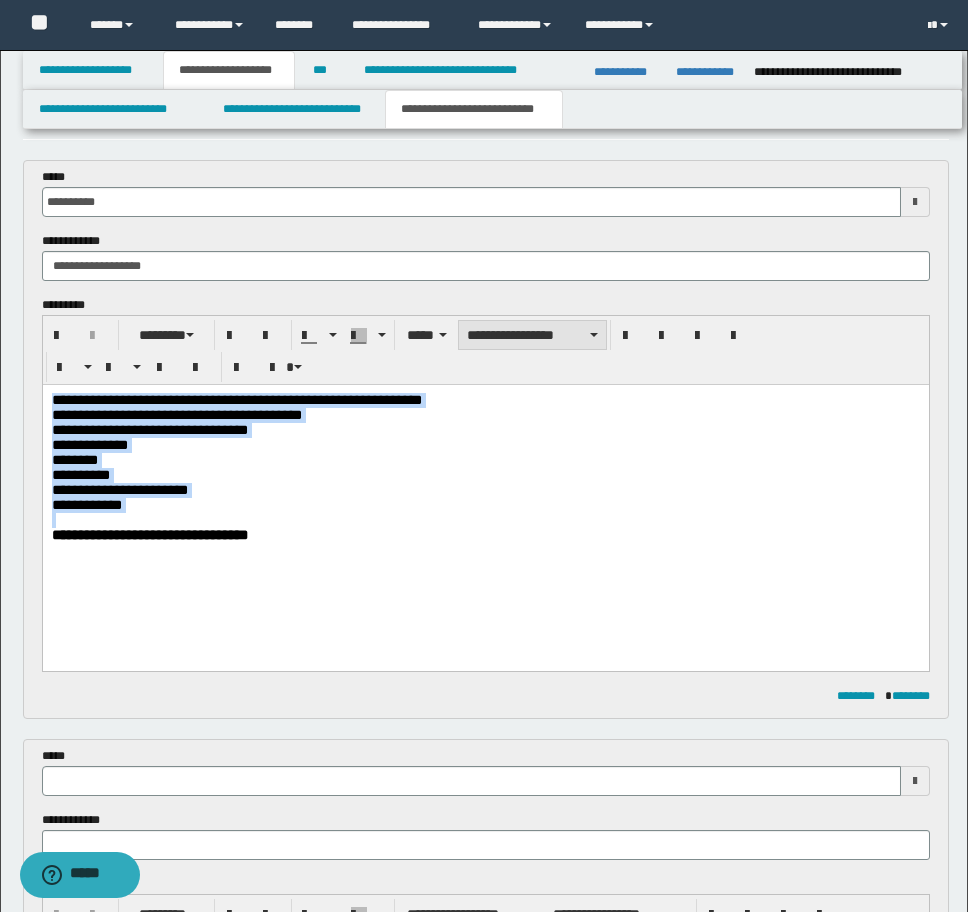 click on "**********" at bounding box center (532, 335) 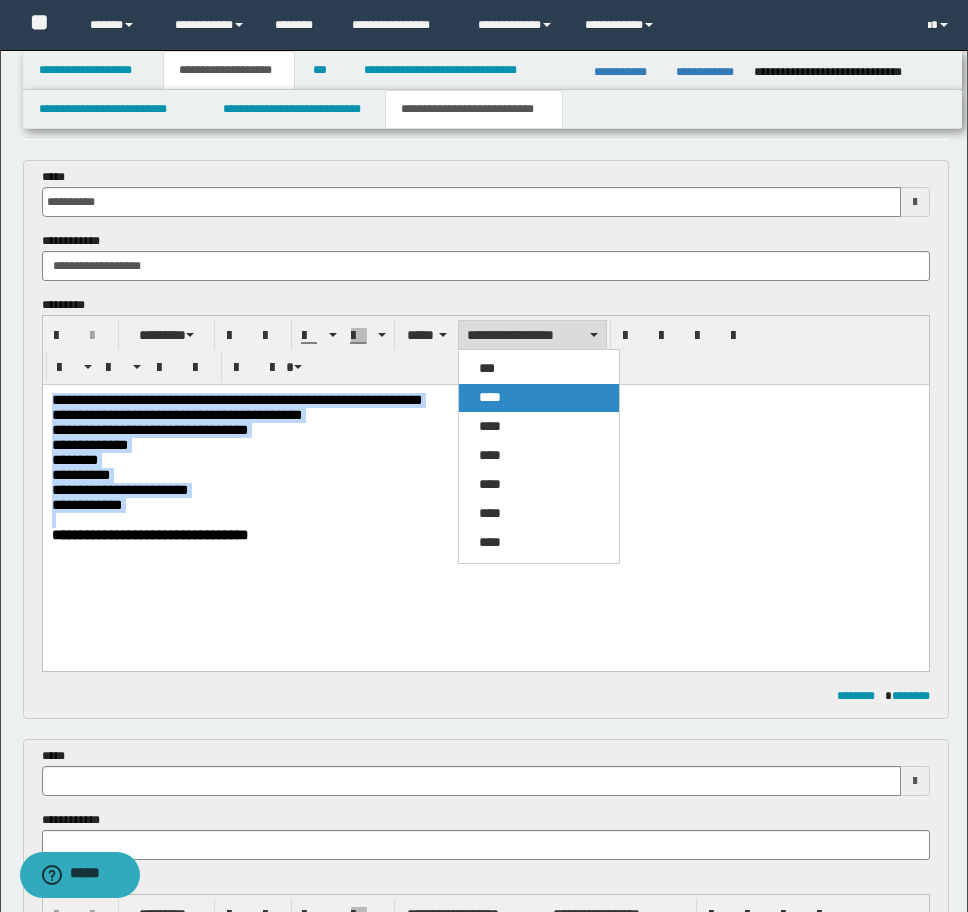 drag, startPoint x: 502, startPoint y: 405, endPoint x: 386, endPoint y: 92, distance: 333.80383 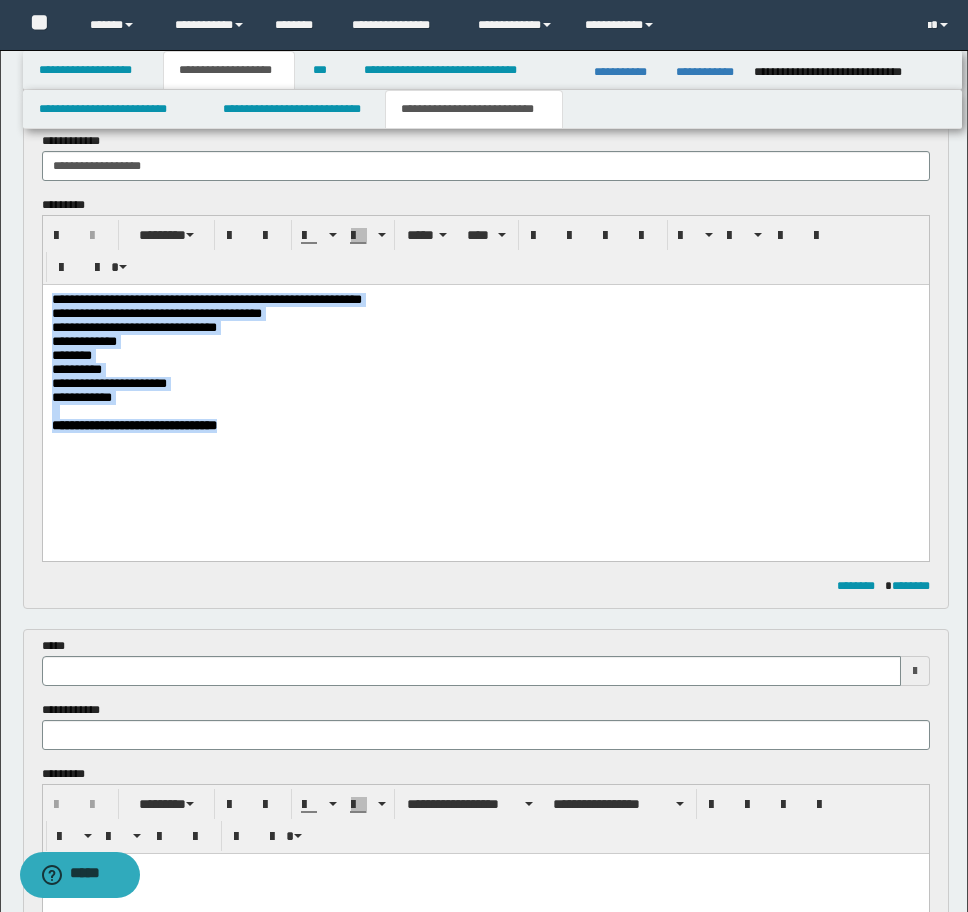 scroll, scrollTop: 366, scrollLeft: 0, axis: vertical 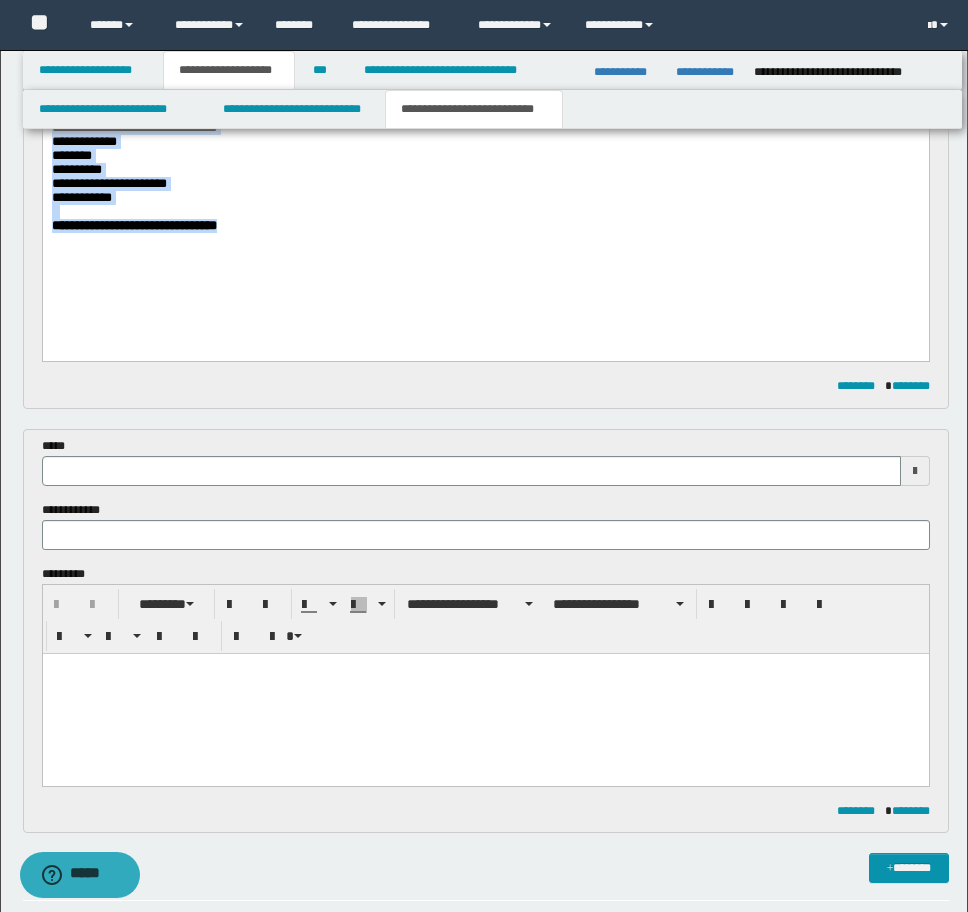 click on "**********" at bounding box center [485, 188] 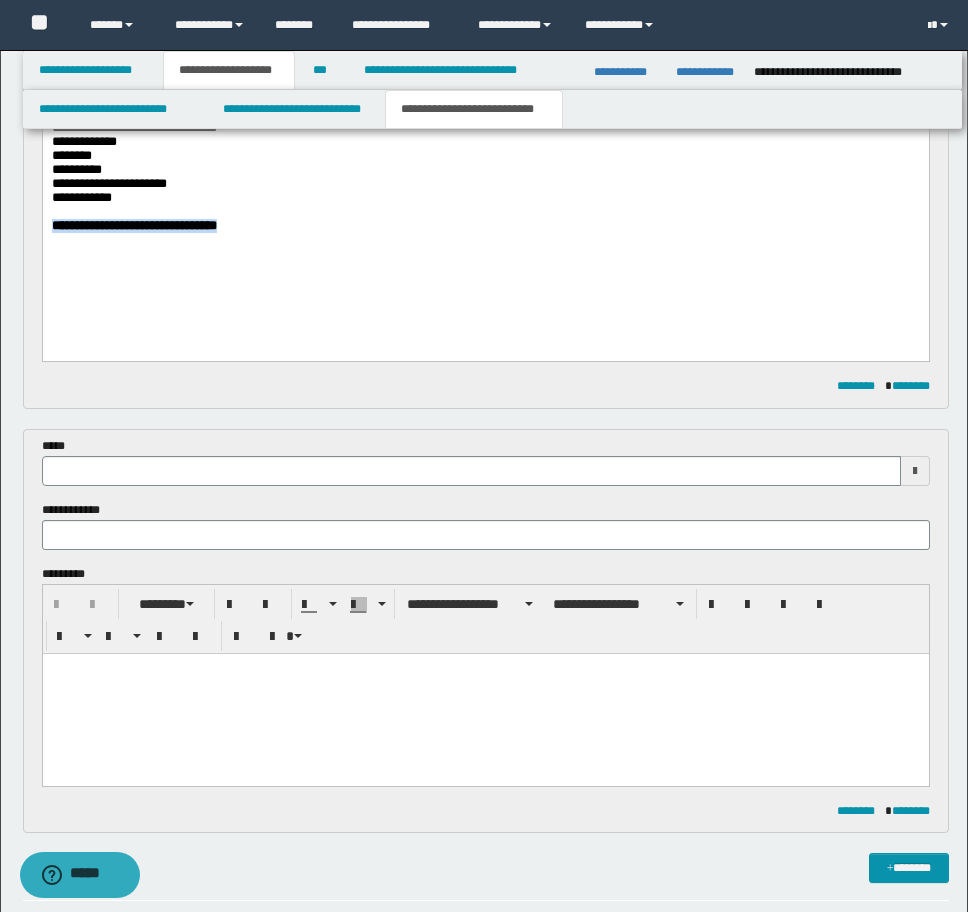 drag, startPoint x: 318, startPoint y: 254, endPoint x: 47, endPoint y: 245, distance: 271.1494 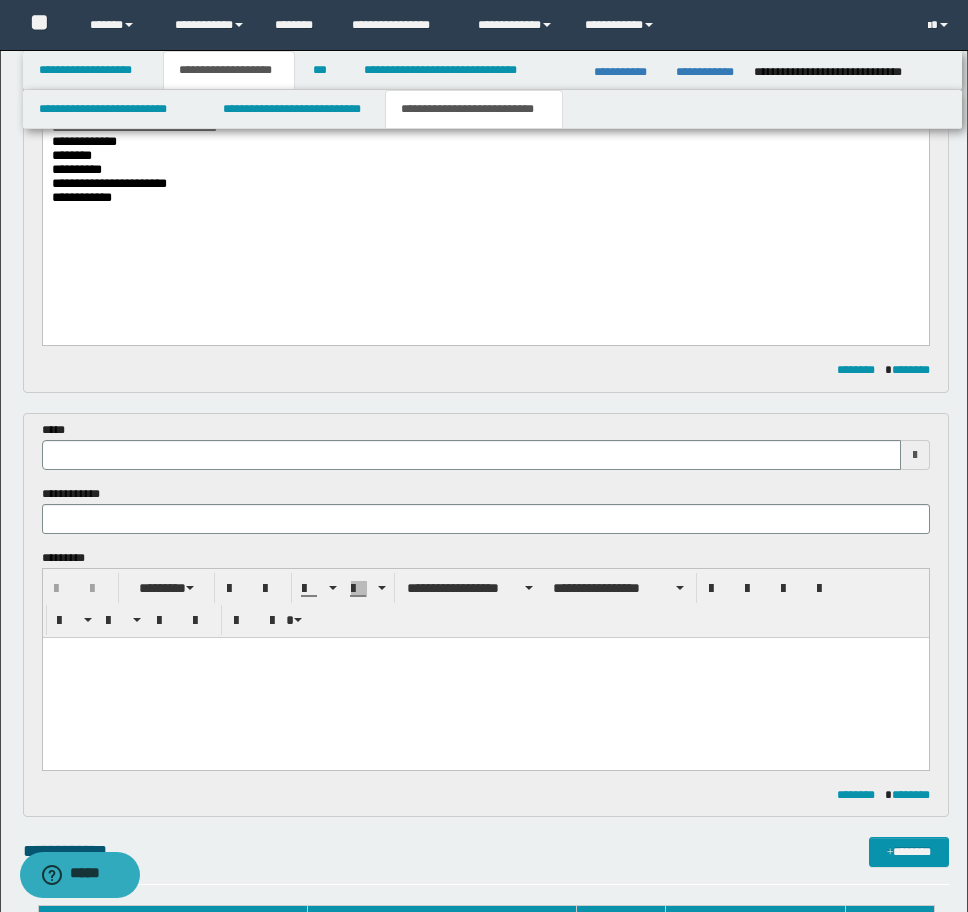 type 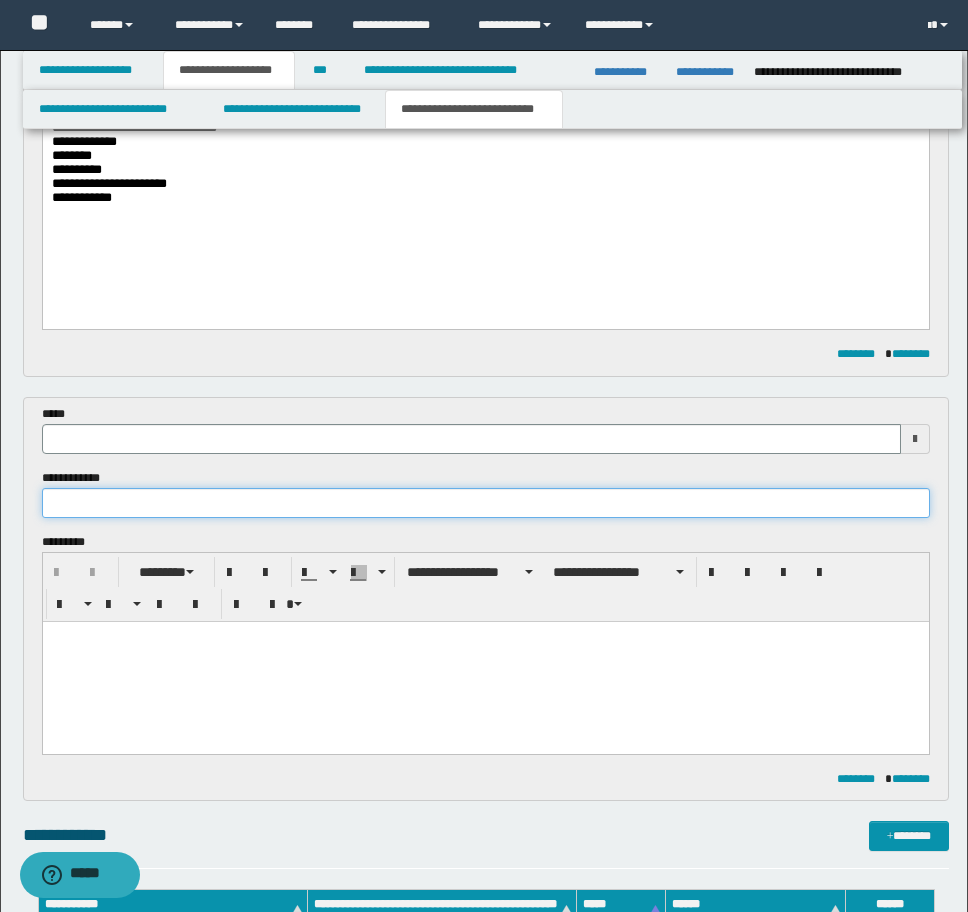 click at bounding box center (486, 503) 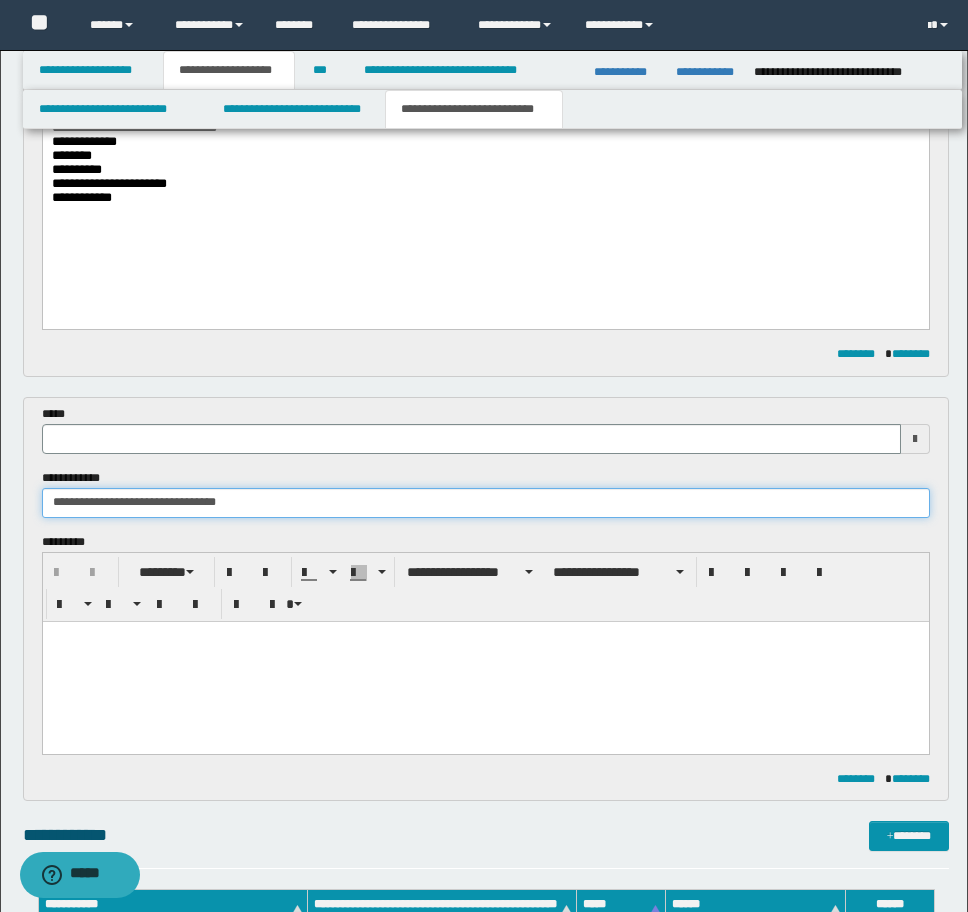 type on "**********" 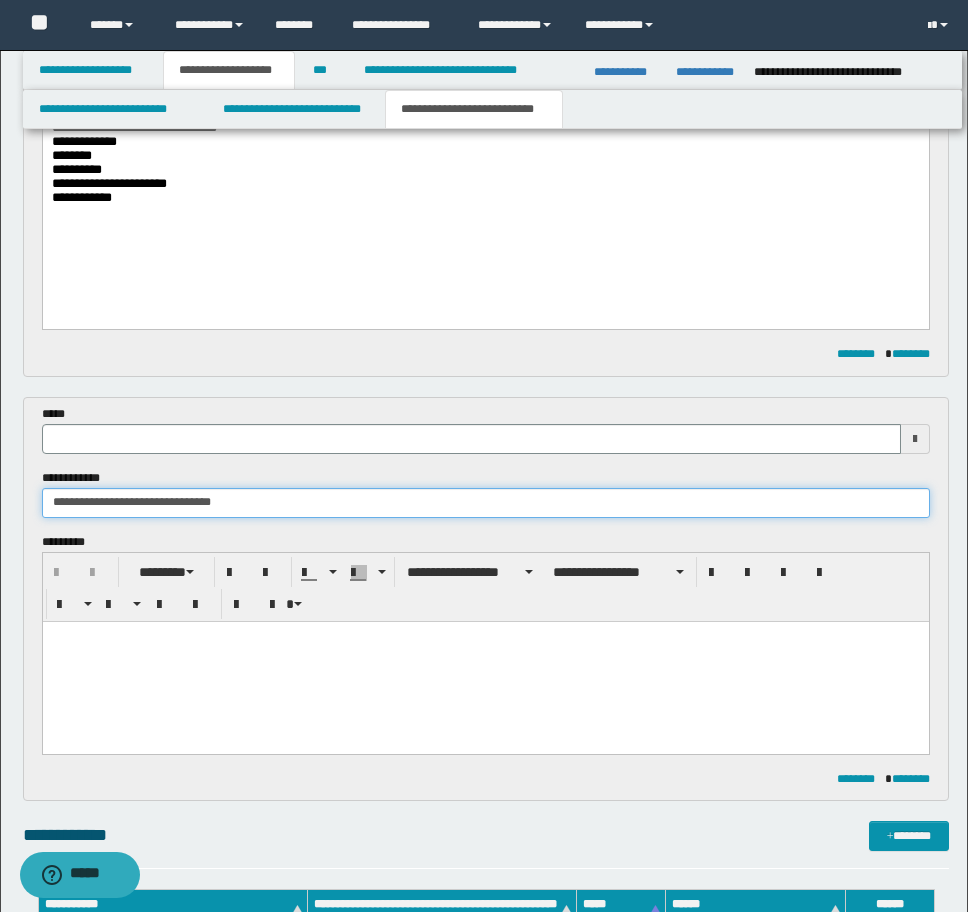 type 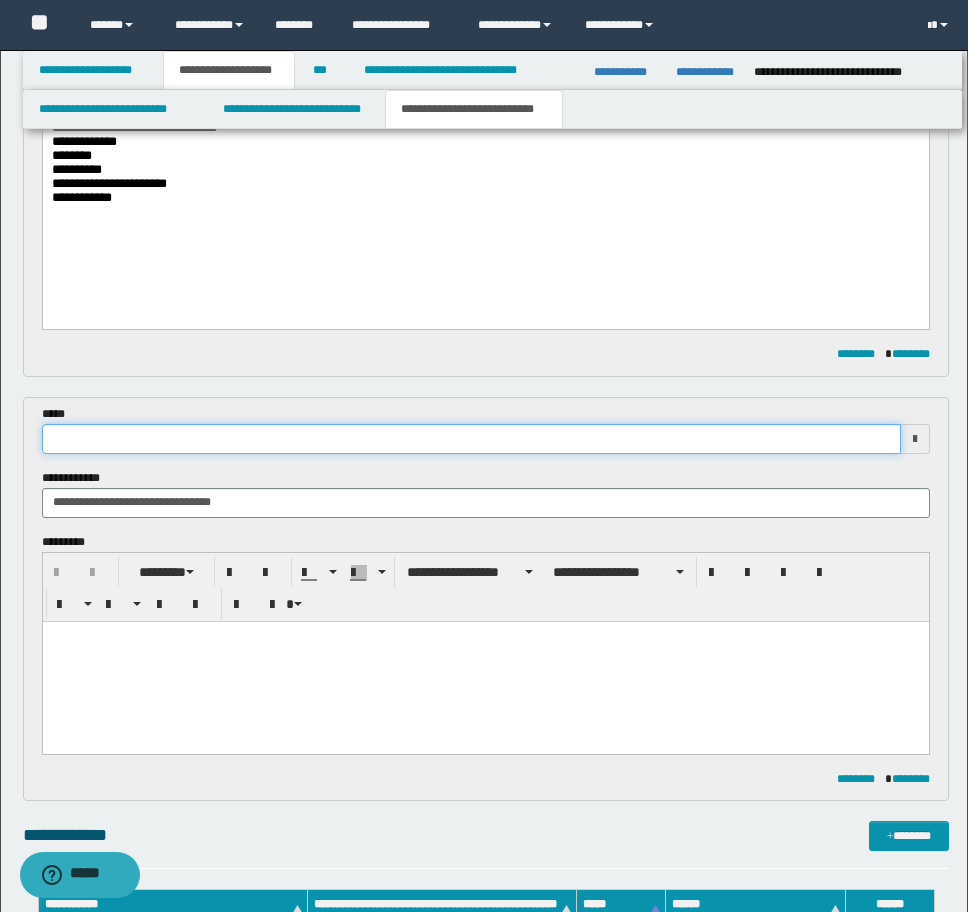 click at bounding box center (471, 439) 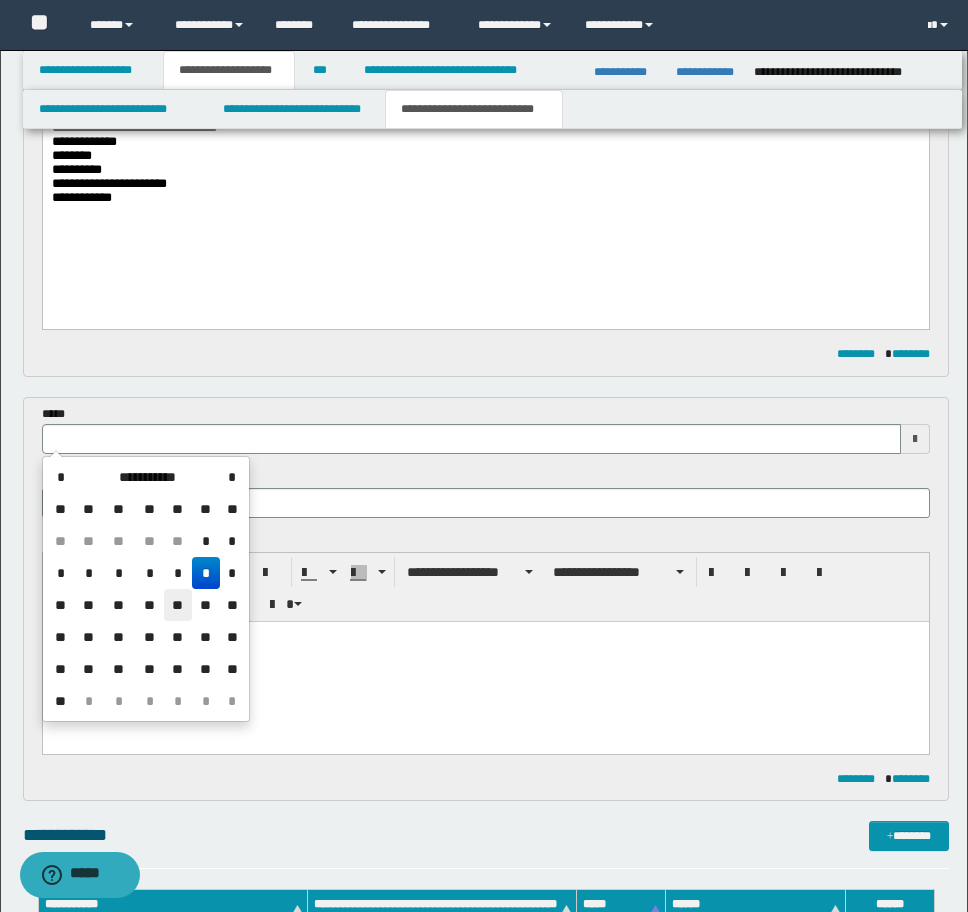 click on "**" at bounding box center (178, 605) 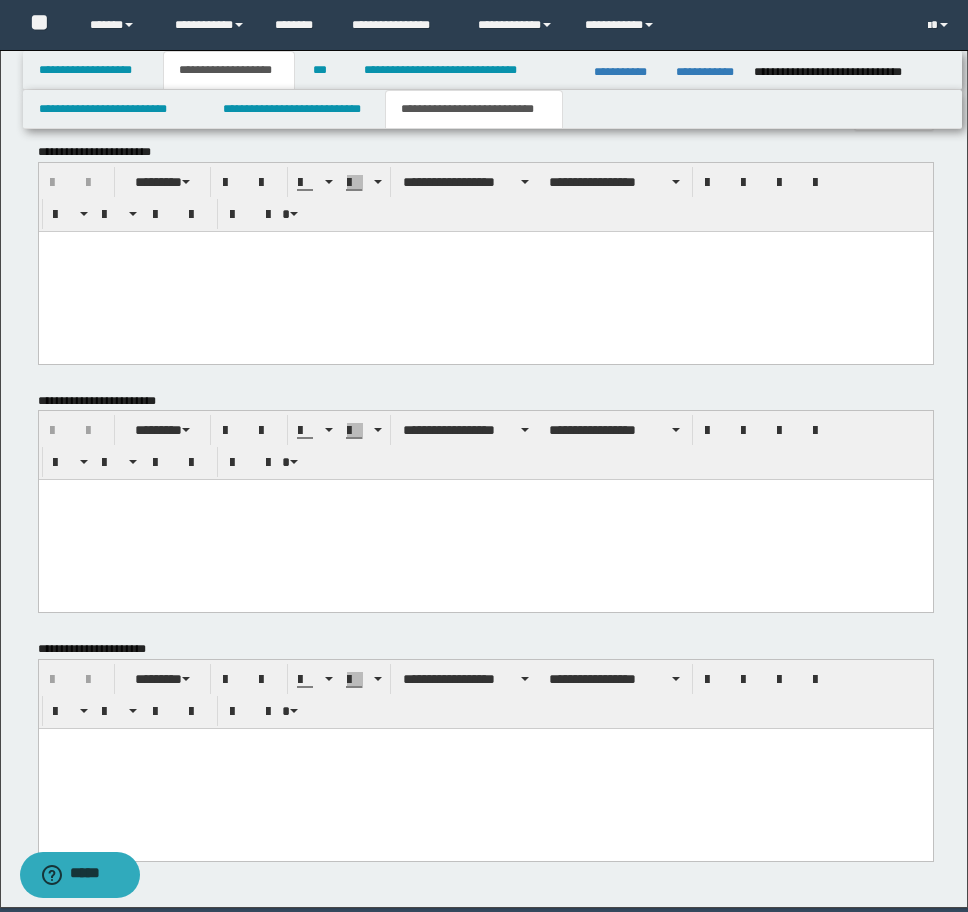 scroll, scrollTop: 1340, scrollLeft: 0, axis: vertical 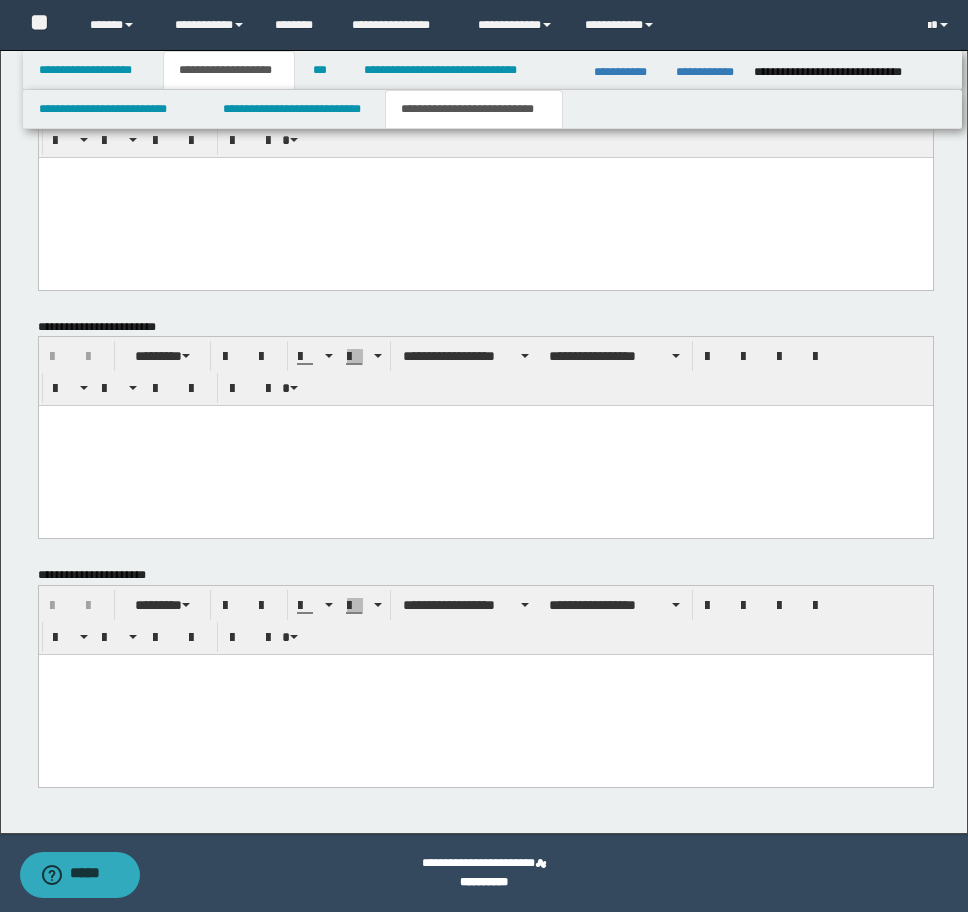click at bounding box center [485, 695] 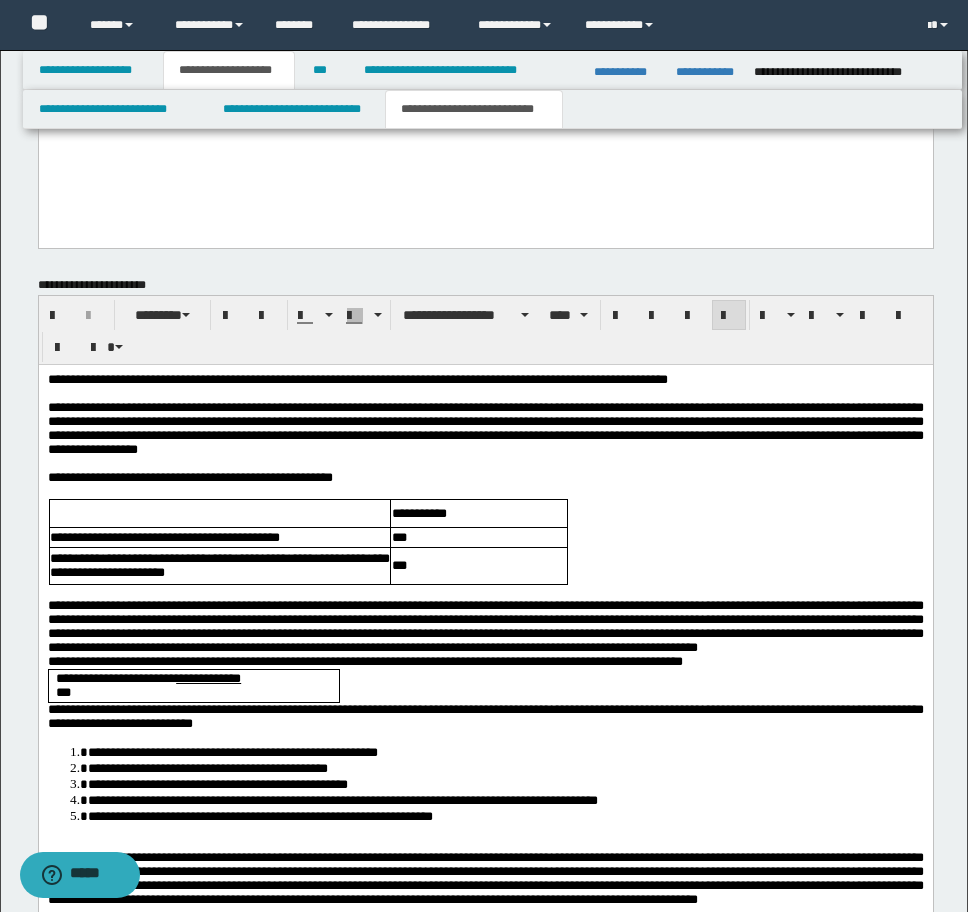 scroll, scrollTop: 1740, scrollLeft: 0, axis: vertical 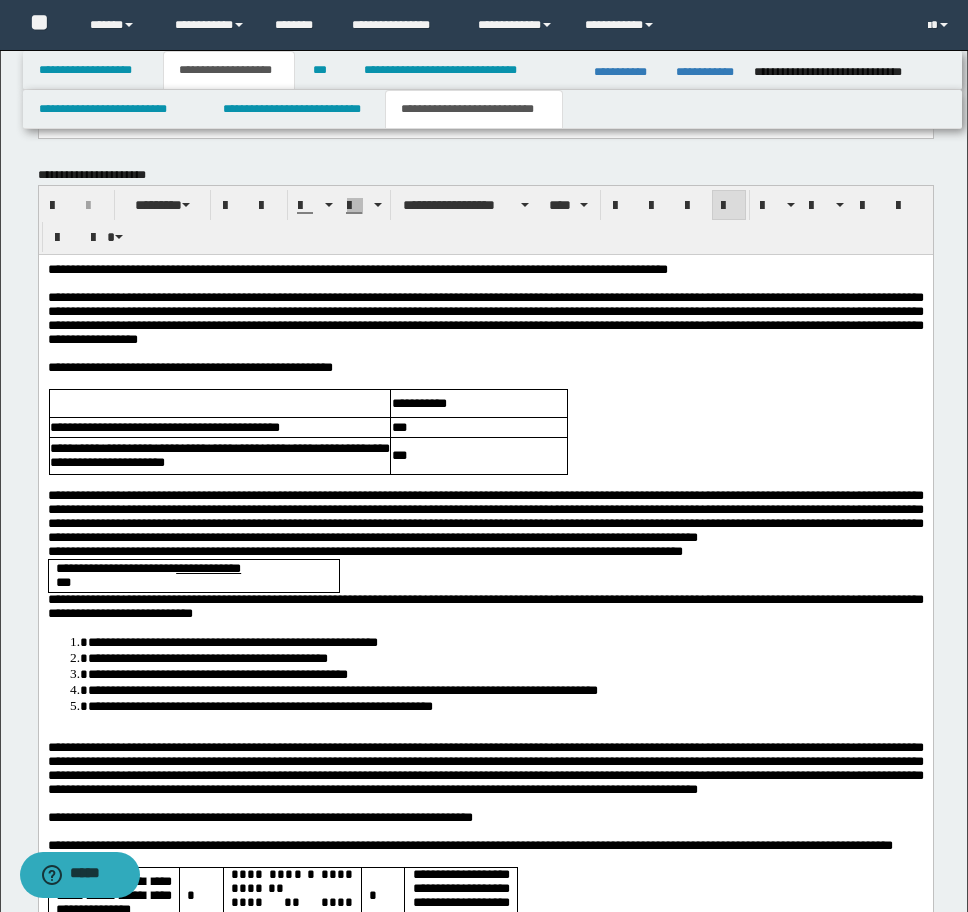 click on "**********" at bounding box center (485, 517) 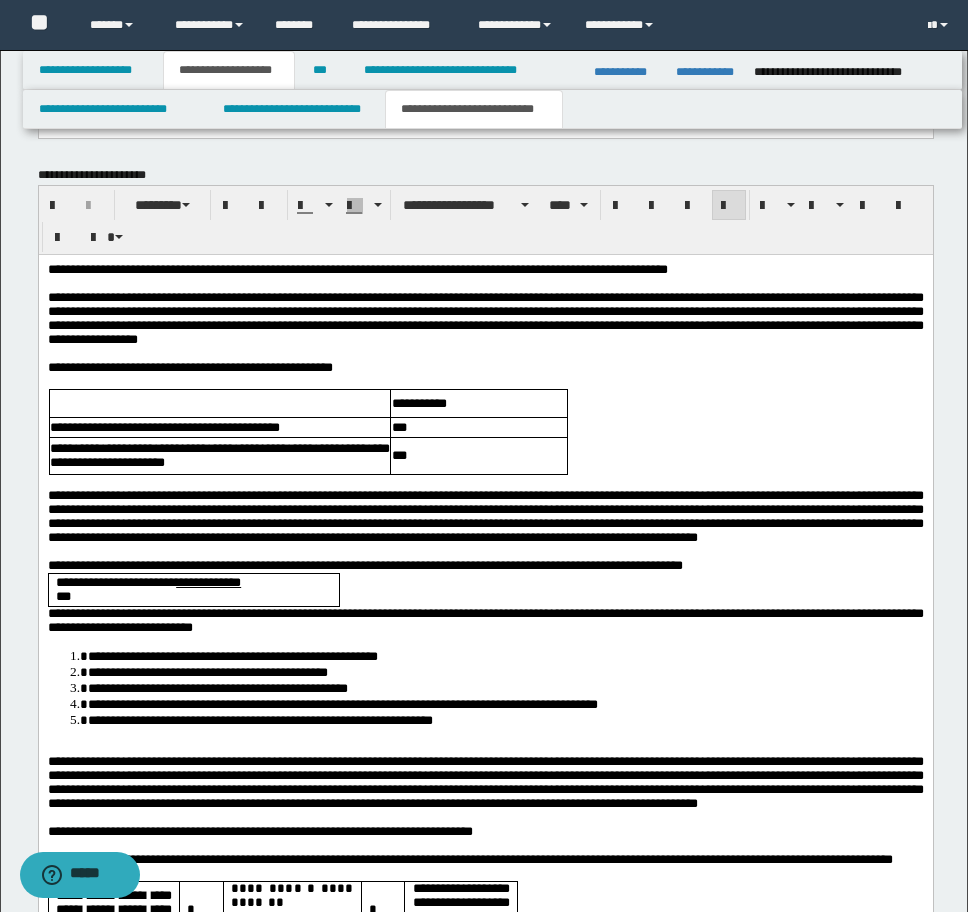 click on "**********" at bounding box center (485, 566) 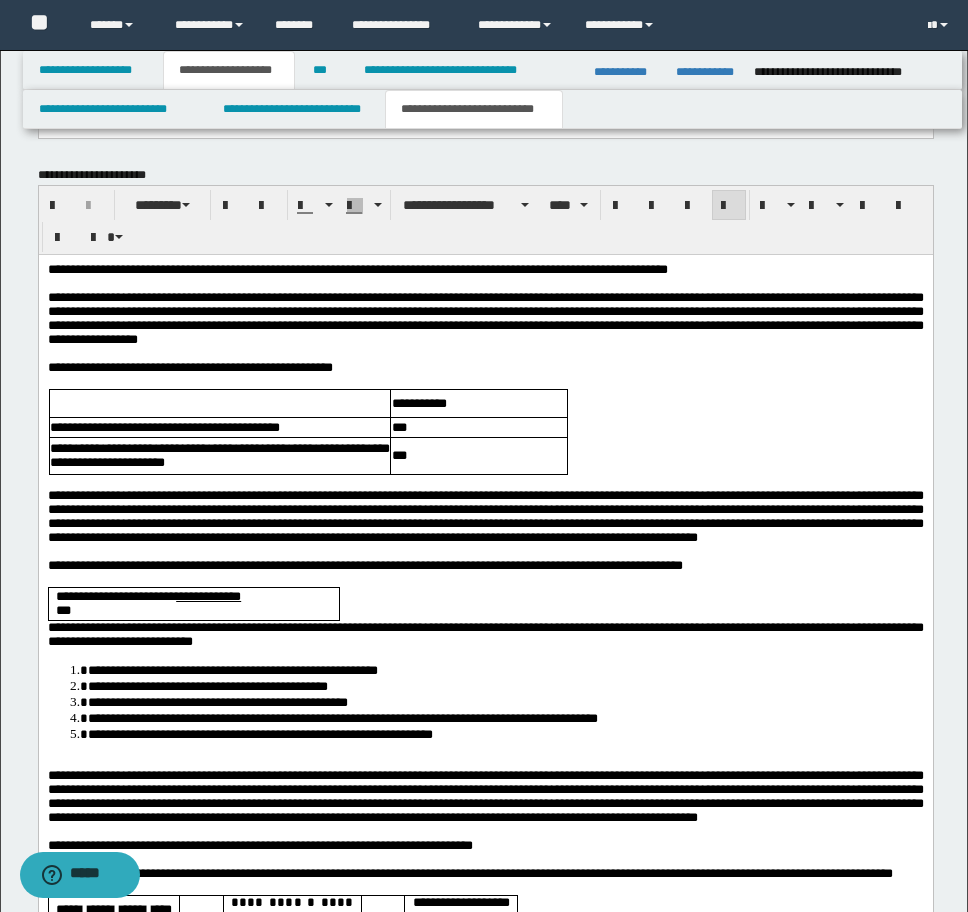 click on "**********" at bounding box center (485, 634) 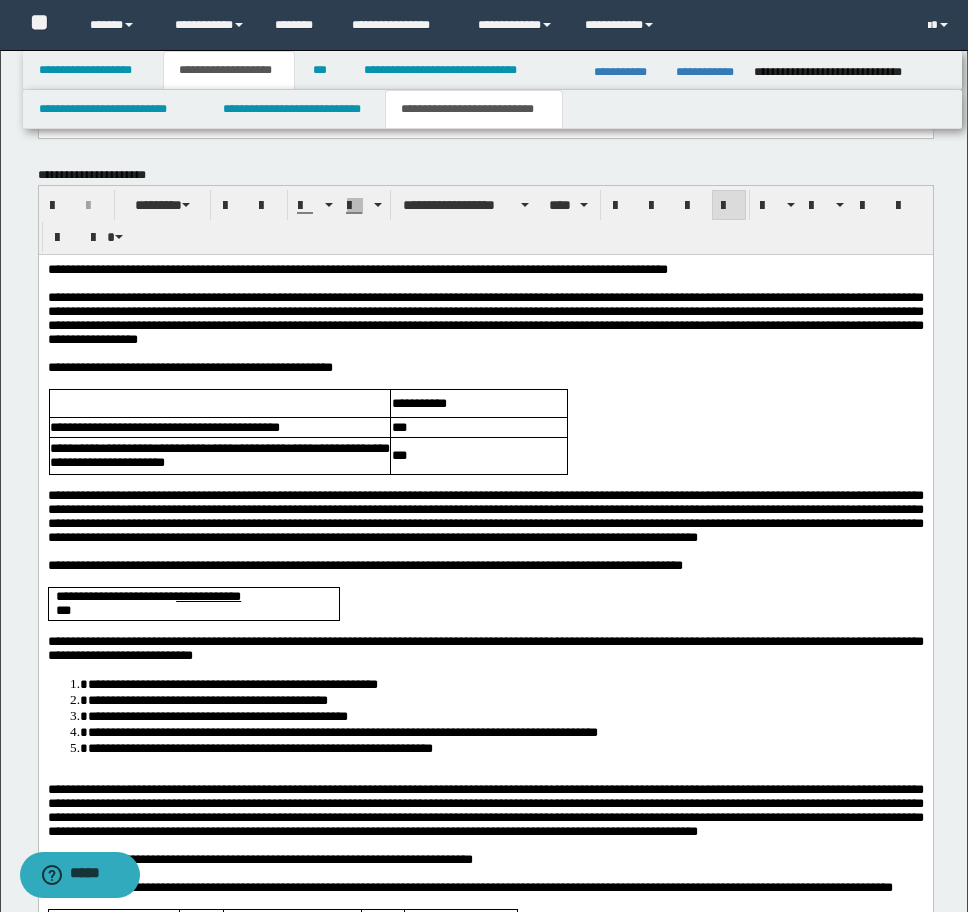 scroll, scrollTop: 1940, scrollLeft: 0, axis: vertical 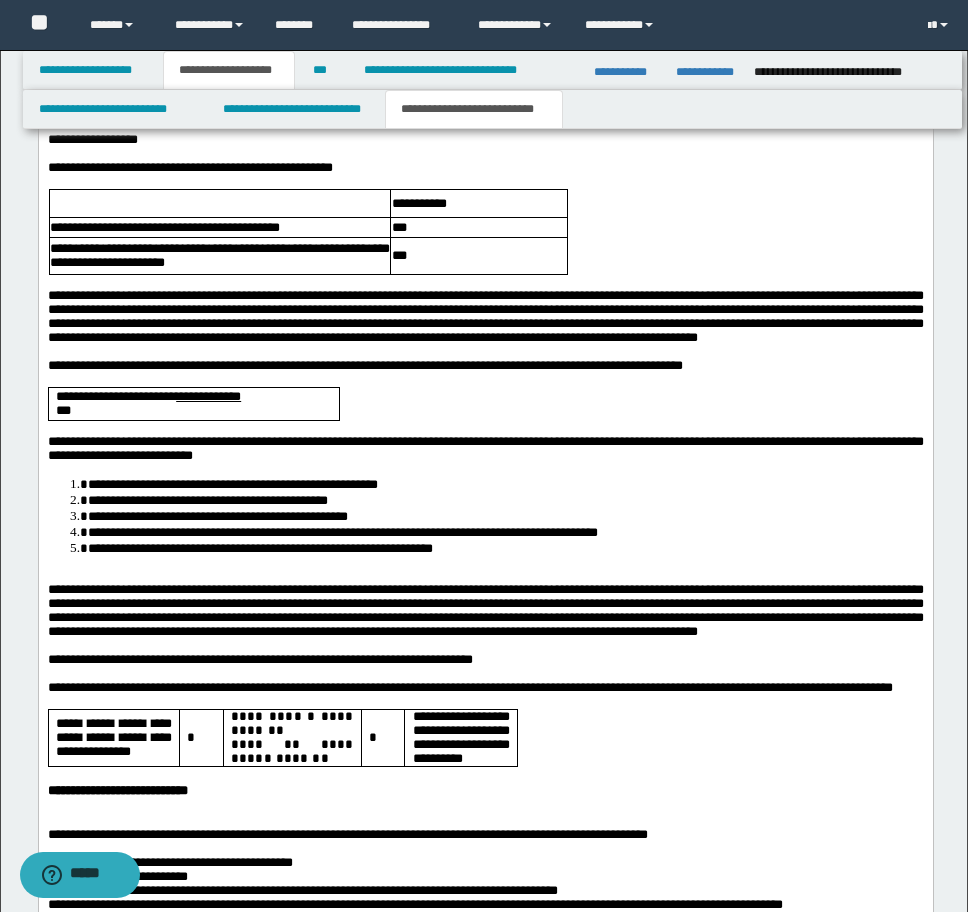 click on "**********" at bounding box center (485, 526) 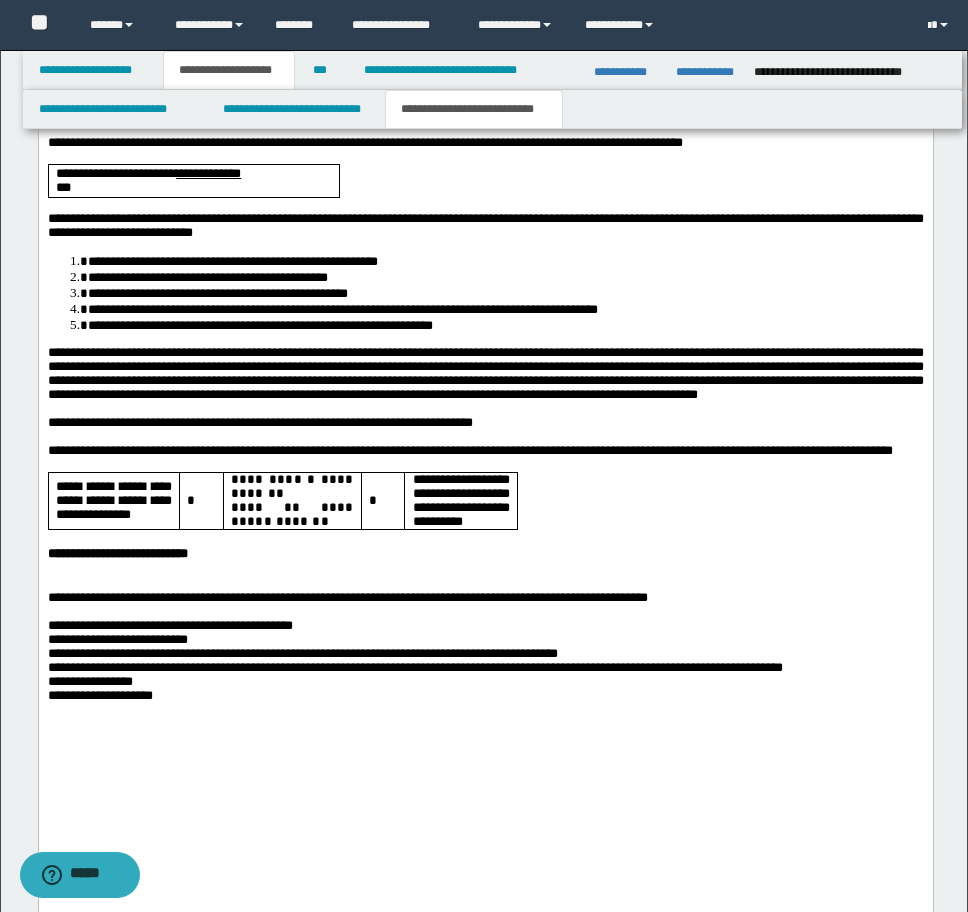 scroll, scrollTop: 2350, scrollLeft: 0, axis: vertical 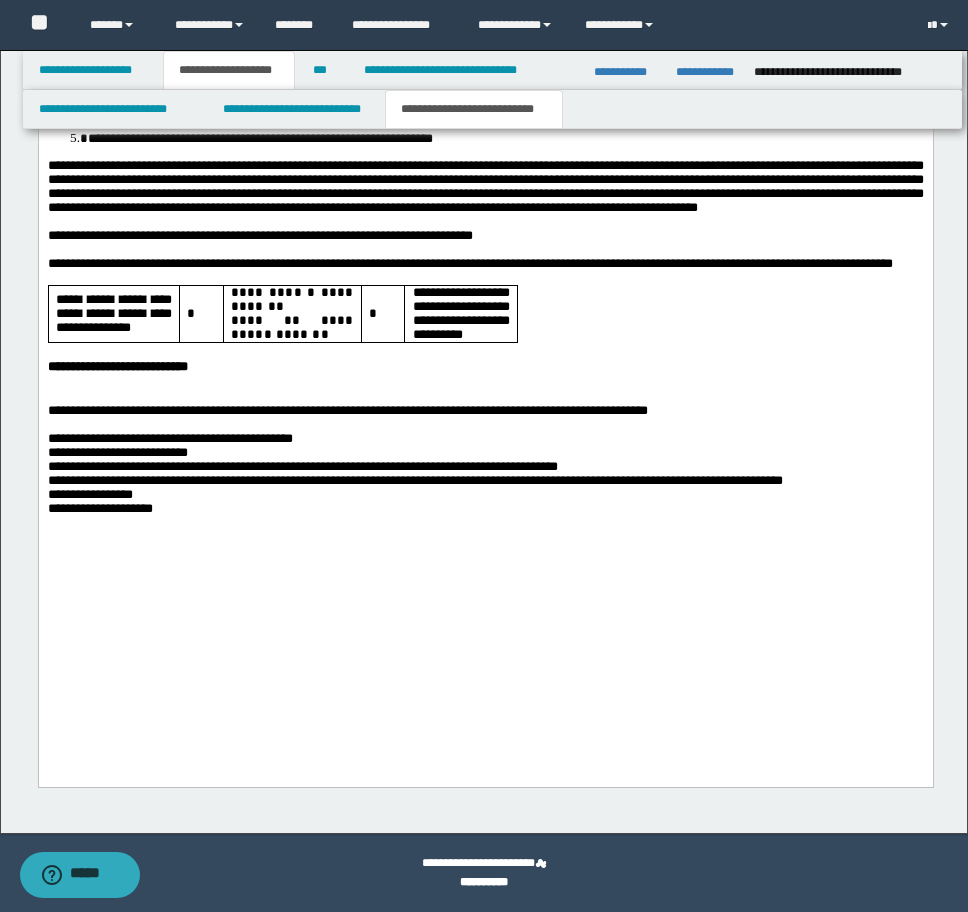 click at bounding box center (485, 398) 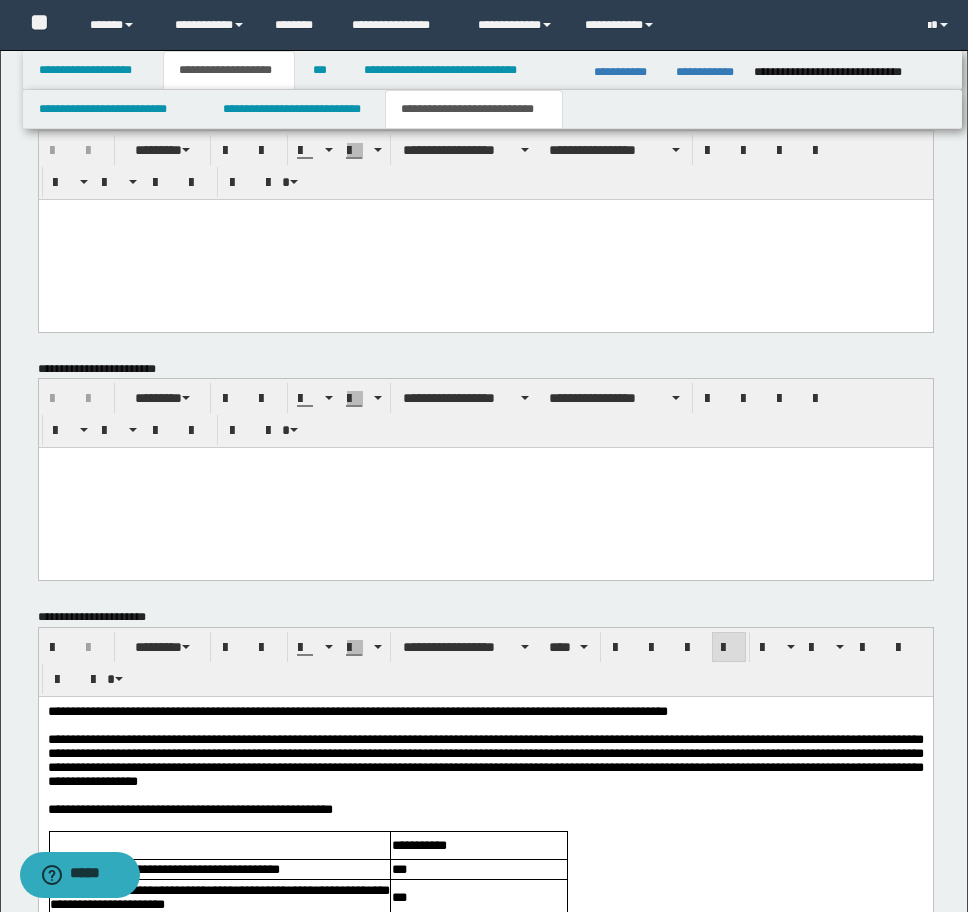 scroll, scrollTop: 934, scrollLeft: 0, axis: vertical 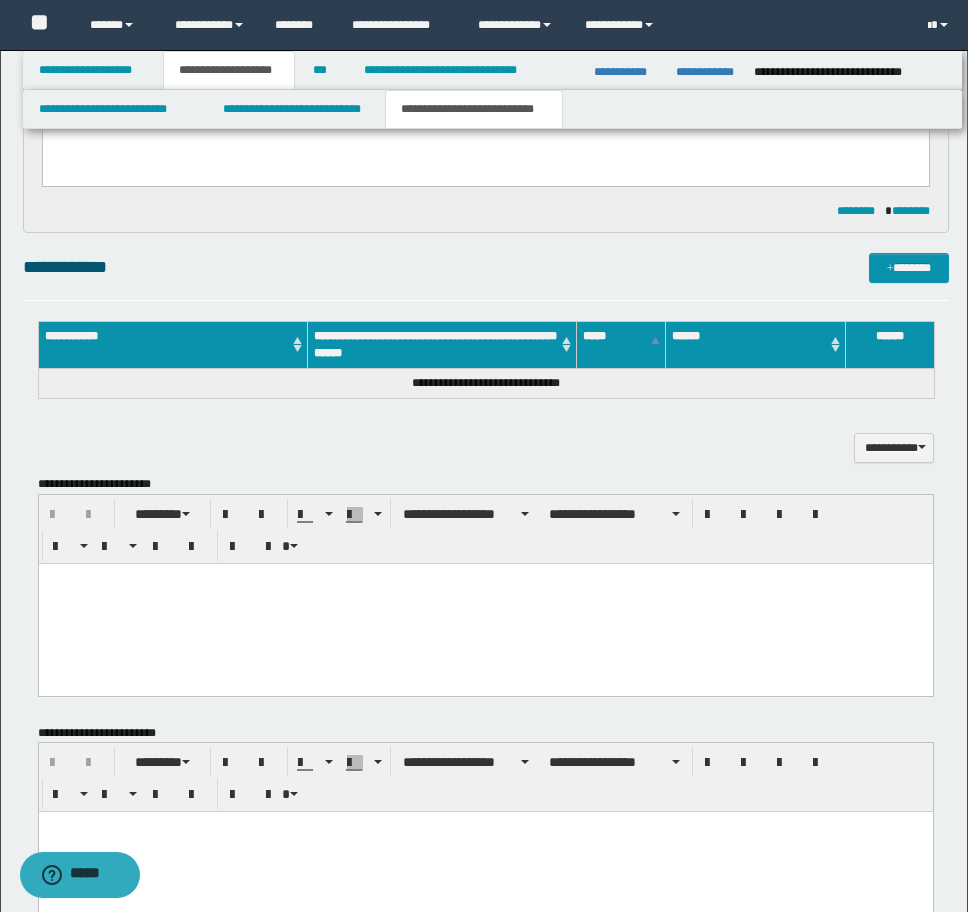 click at bounding box center (485, 603) 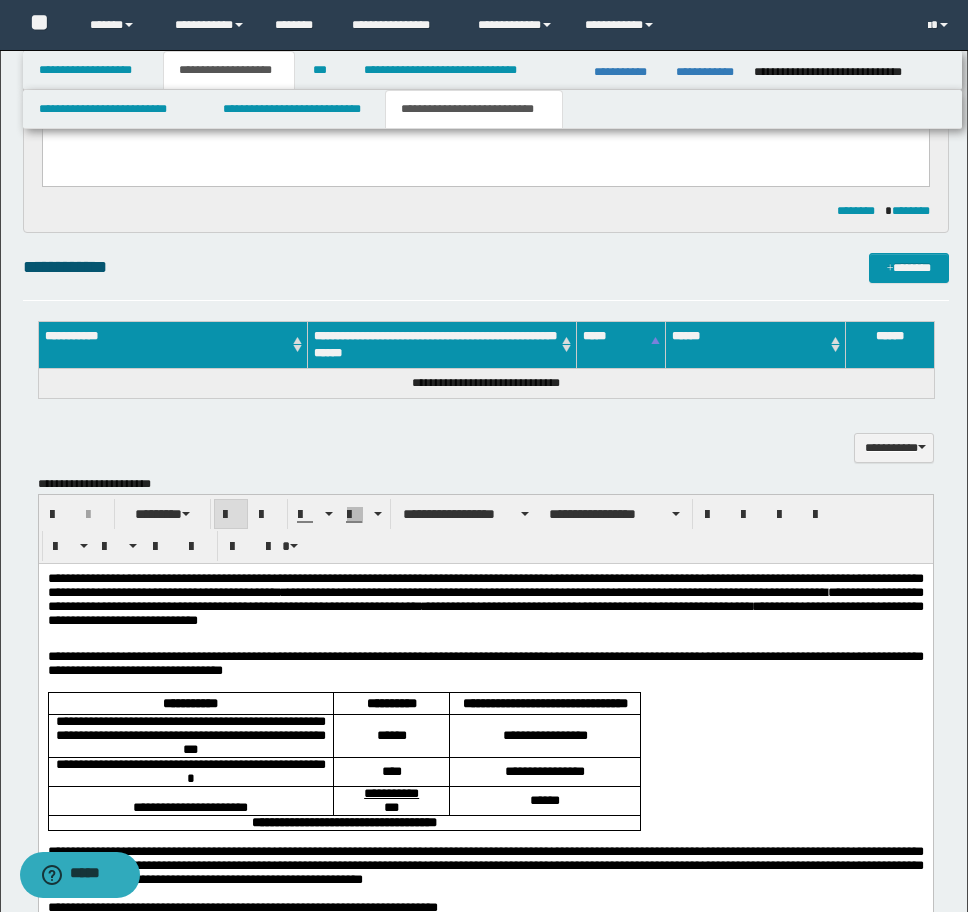 click on "**********" at bounding box center [485, 584] 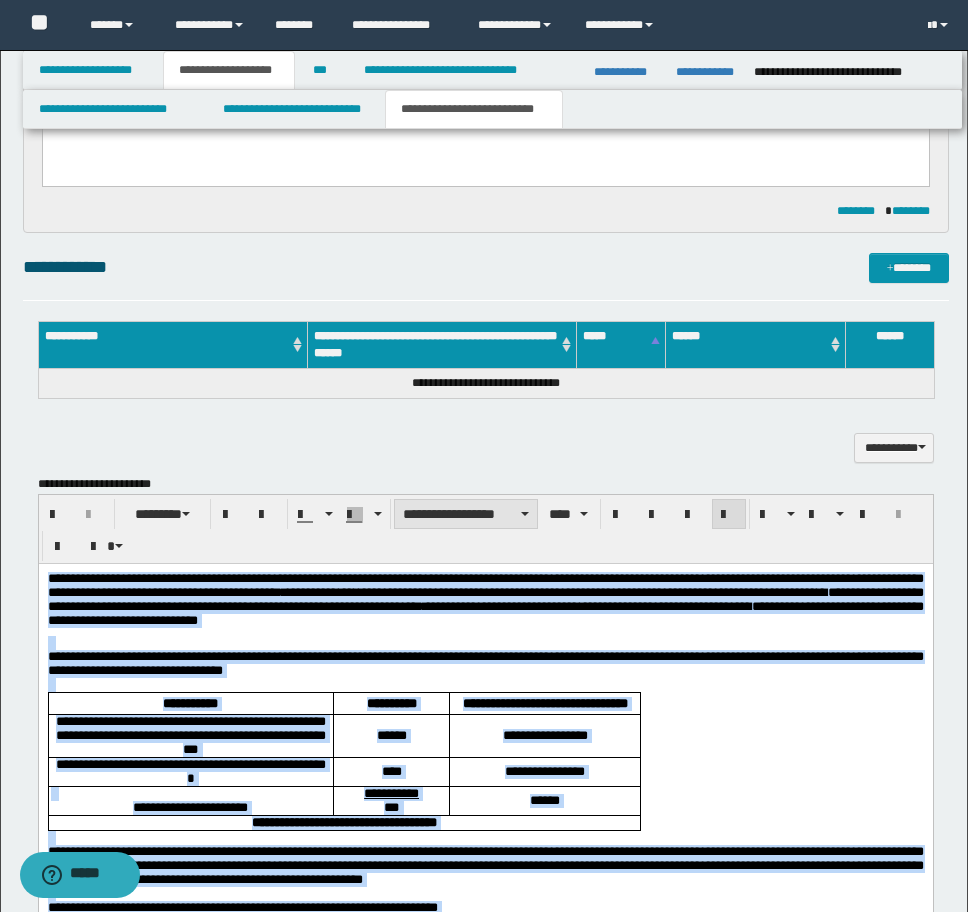 click on "**********" at bounding box center (466, 514) 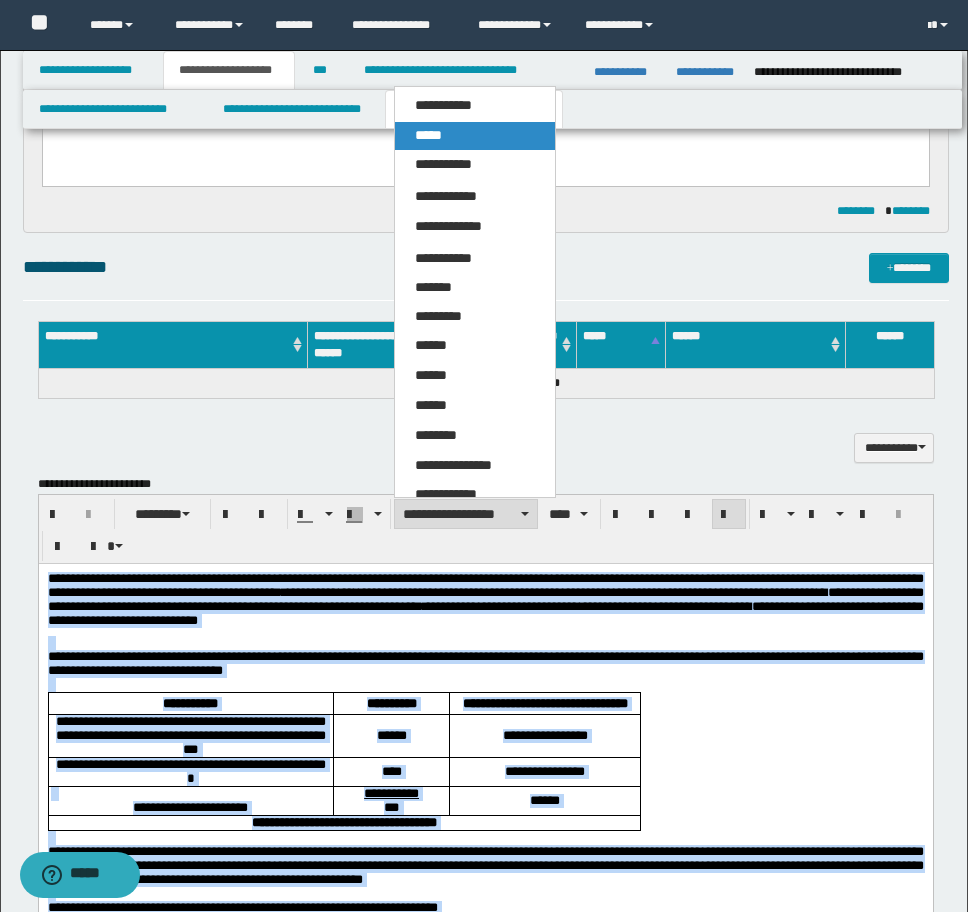 click on "*****" at bounding box center (475, 136) 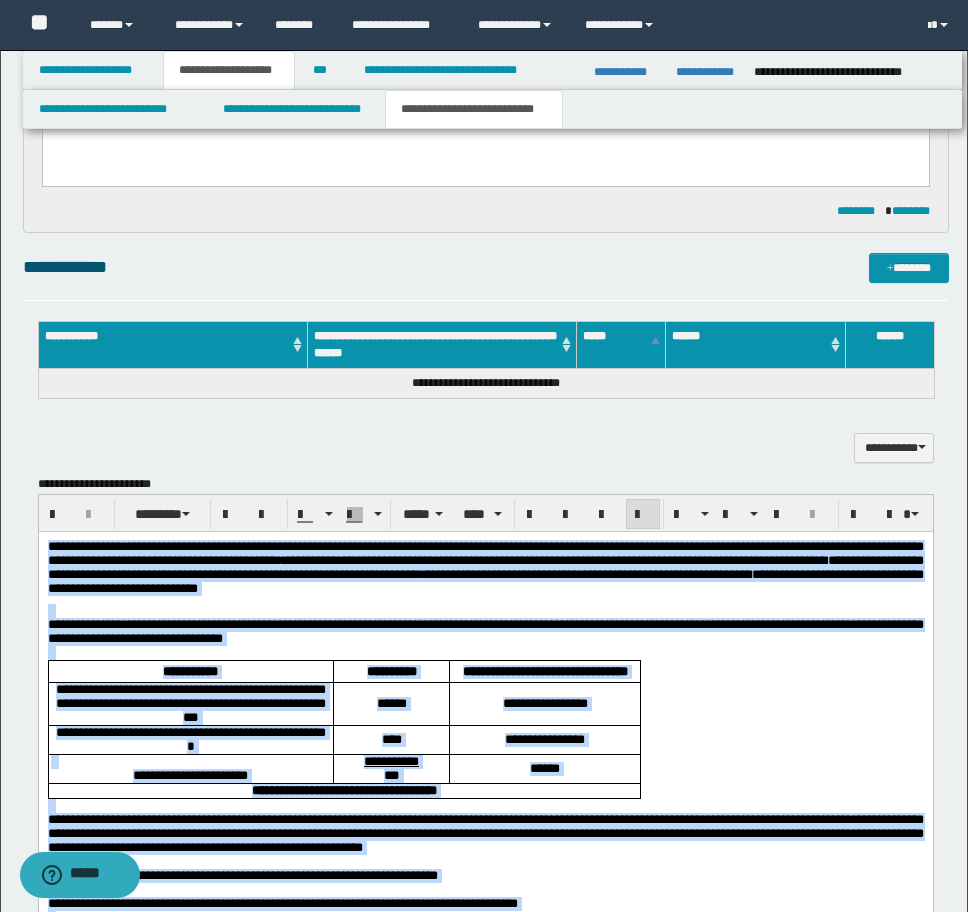 click on "**********" at bounding box center [544, 739] 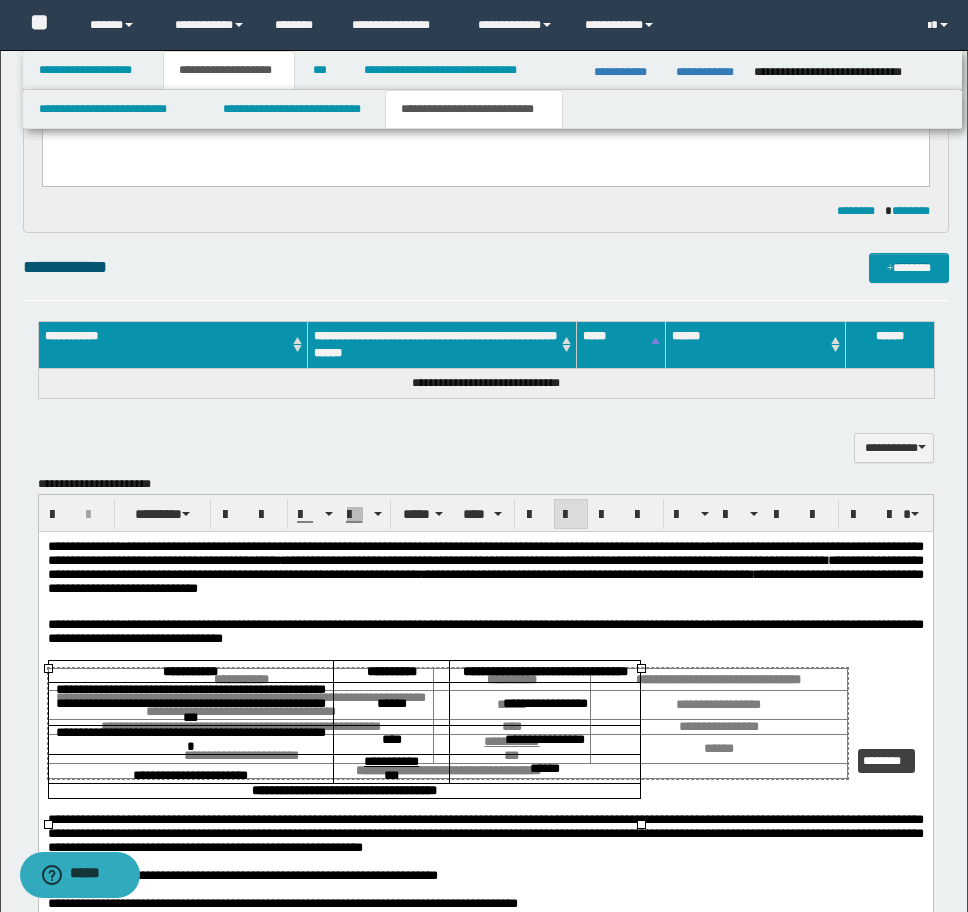 drag, startPoint x: 643, startPoint y: 824, endPoint x: 850, endPoint y: 744, distance: 221.92116 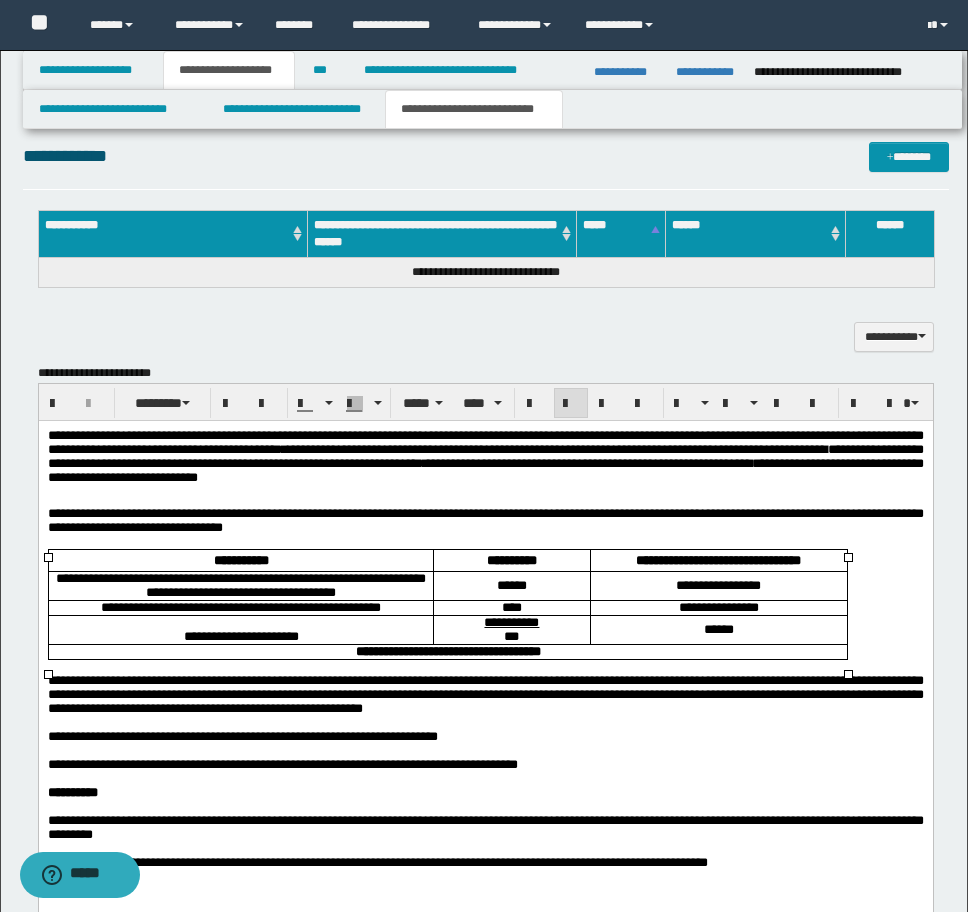 scroll, scrollTop: 1134, scrollLeft: 0, axis: vertical 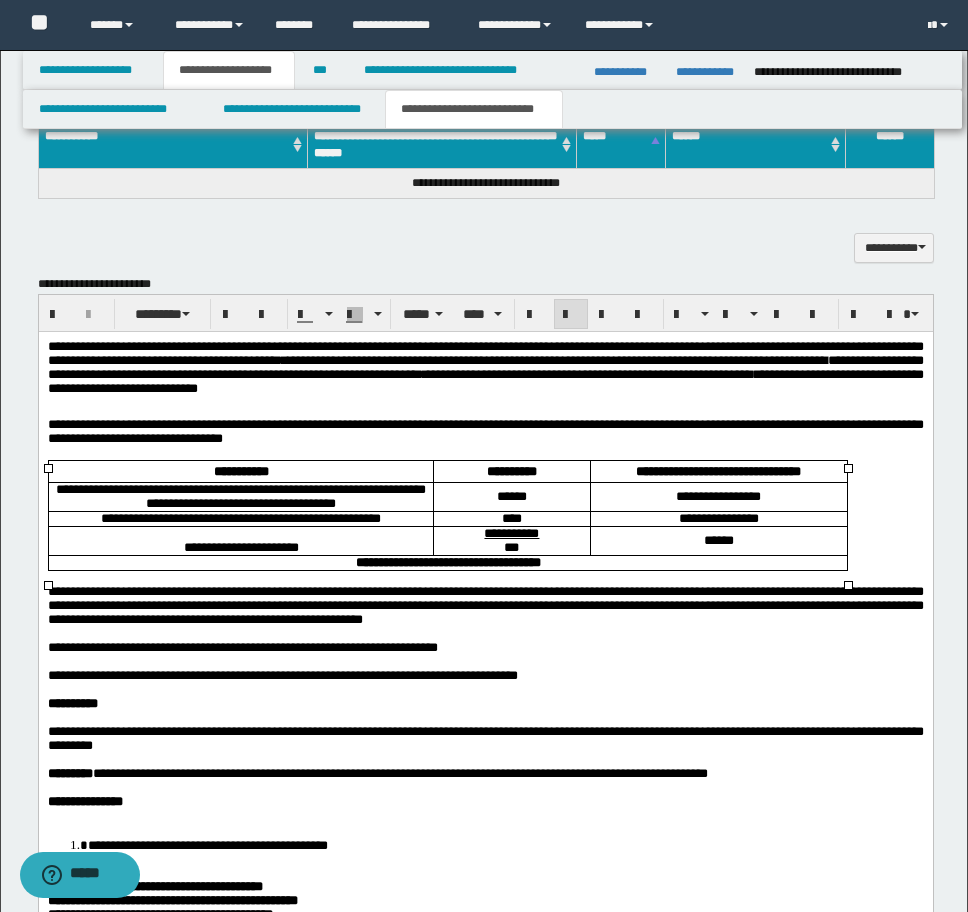 click on "**********" at bounding box center [718, 517] 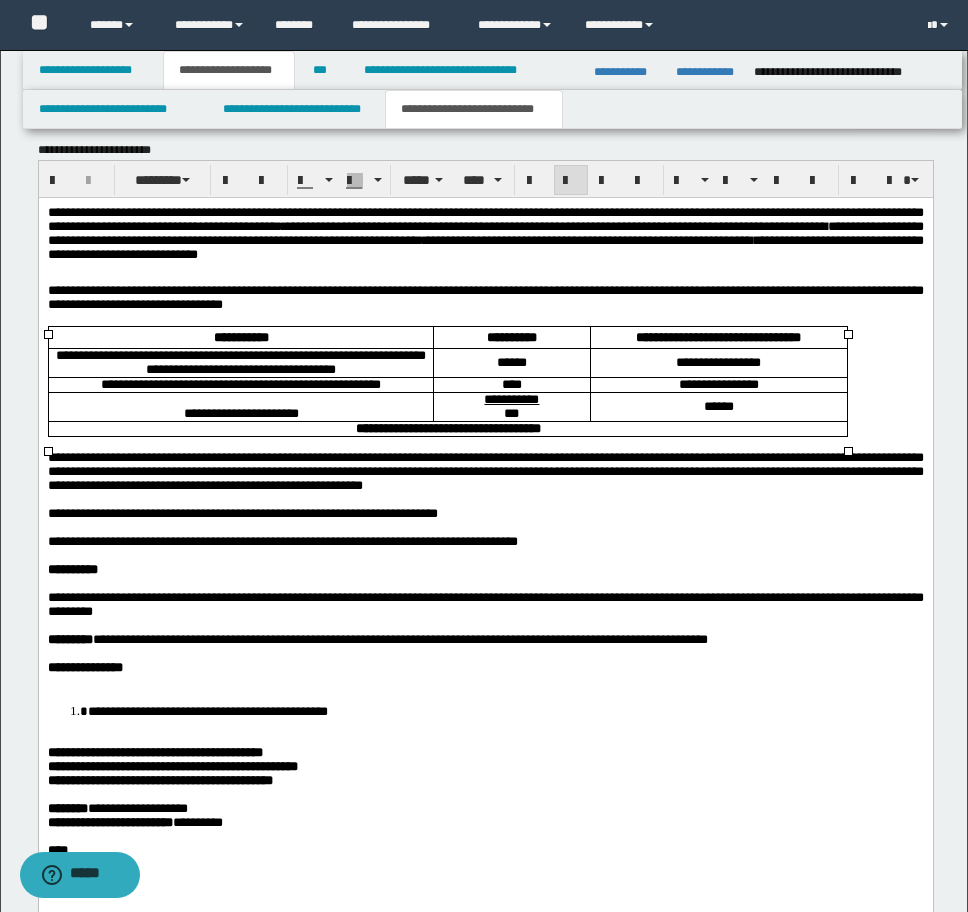 scroll, scrollTop: 1334, scrollLeft: 0, axis: vertical 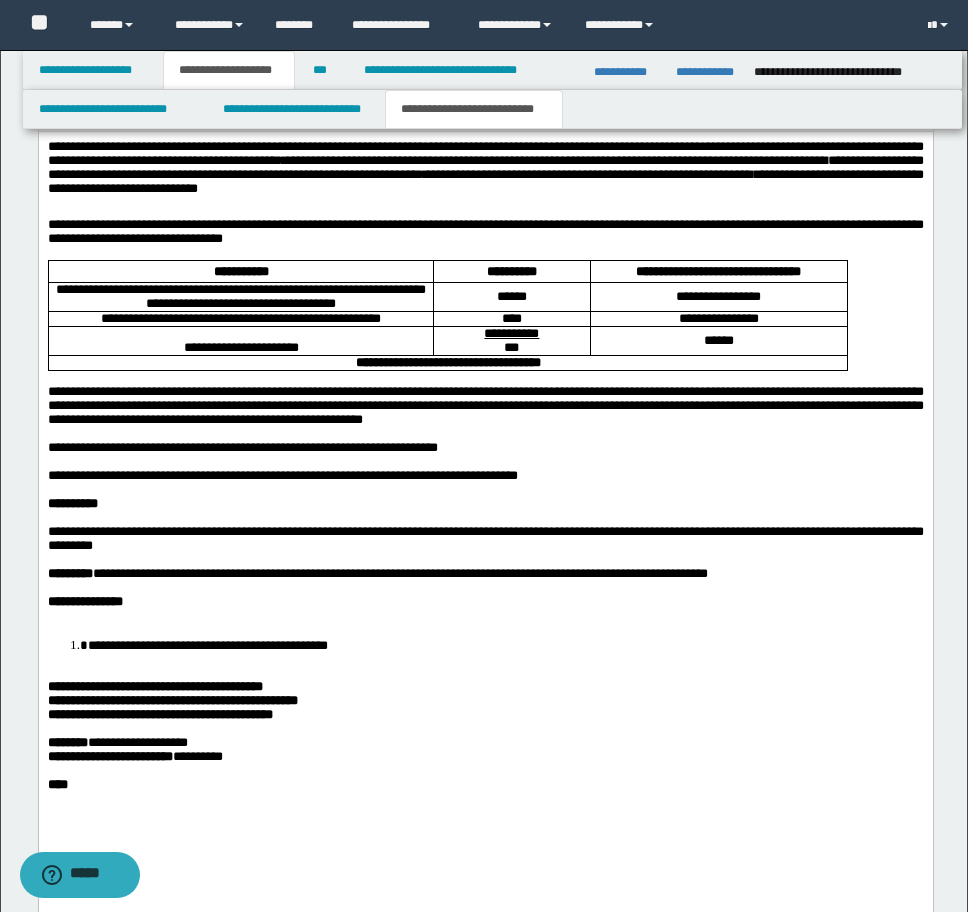 click on "**********" at bounding box center (505, 644) 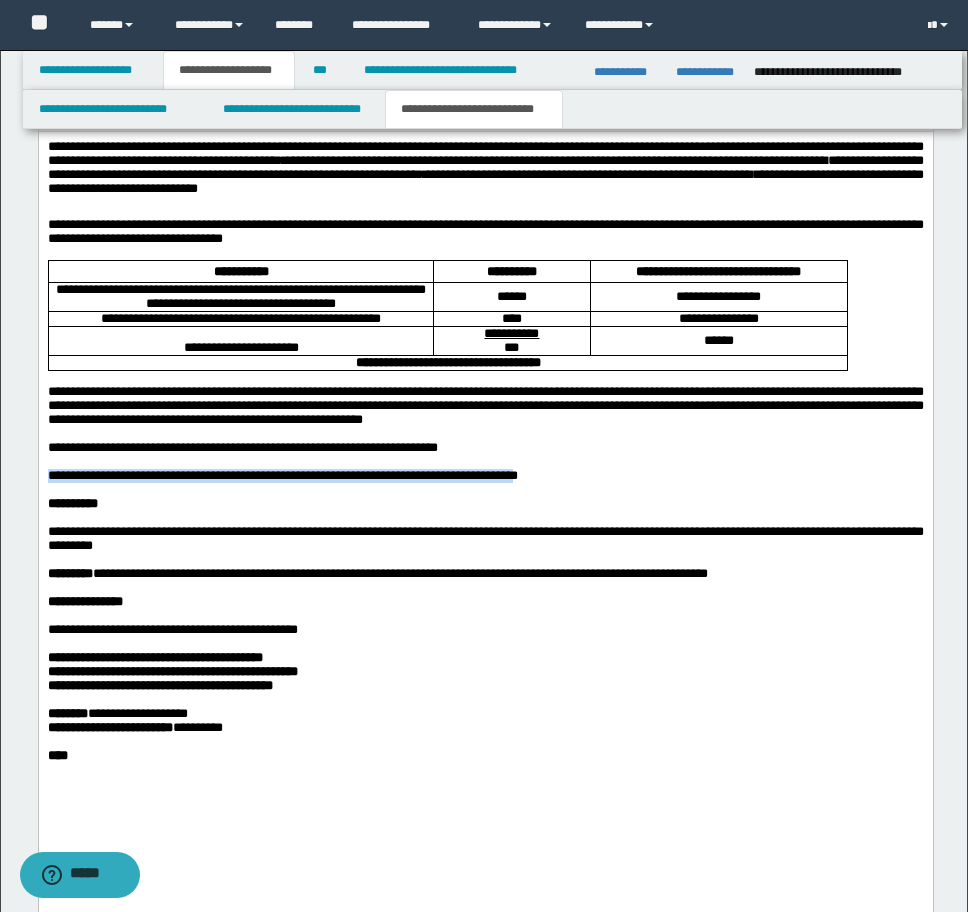 drag, startPoint x: 607, startPoint y: 503, endPoint x: 37, endPoint y: 496, distance: 570.04297 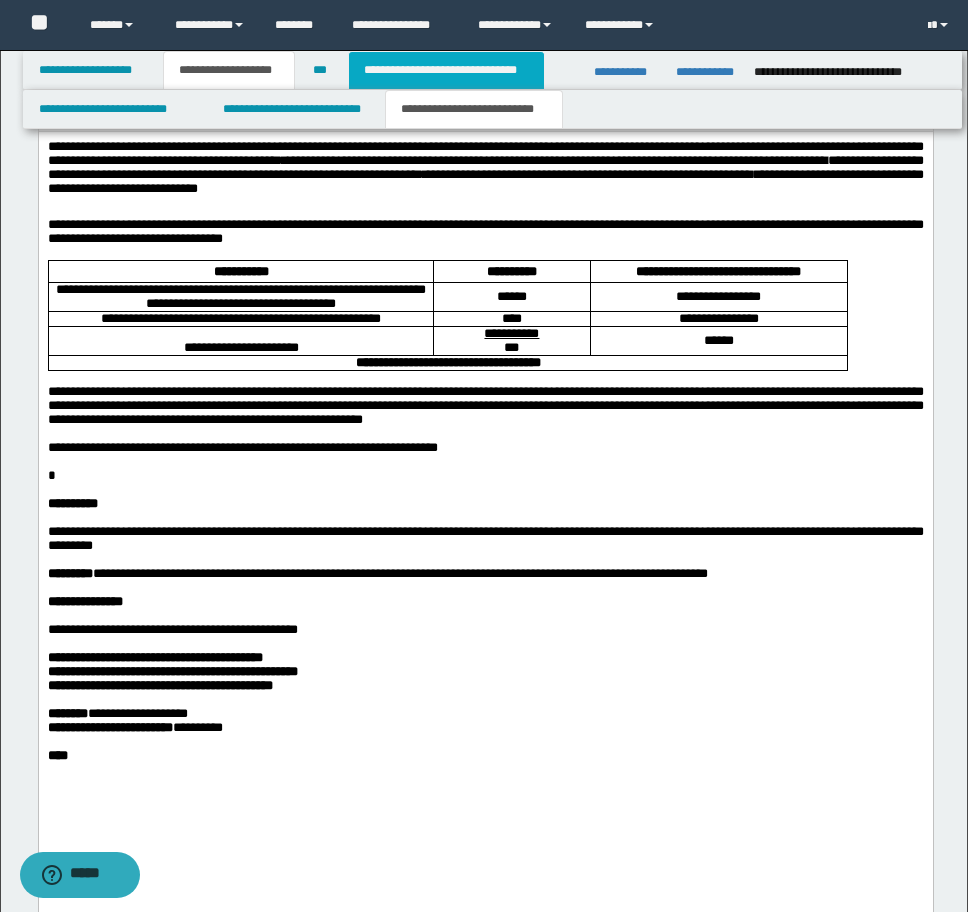 click on "**********" at bounding box center (446, 70) 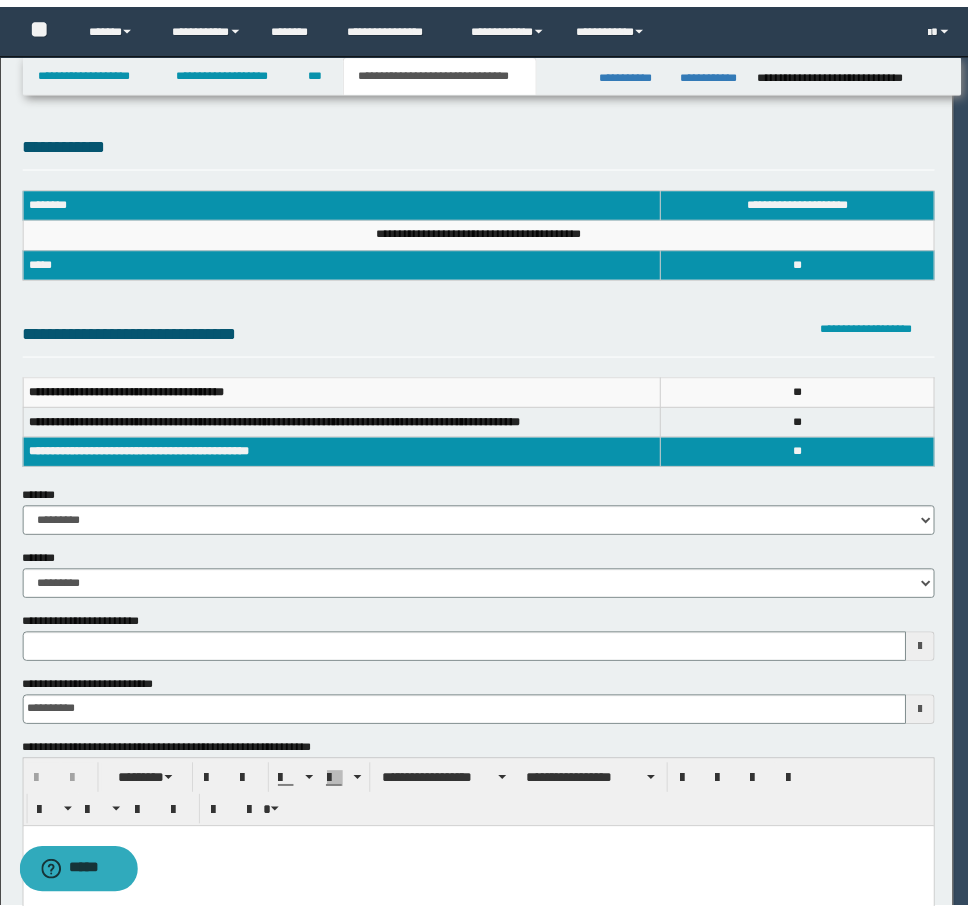 scroll, scrollTop: 0, scrollLeft: 0, axis: both 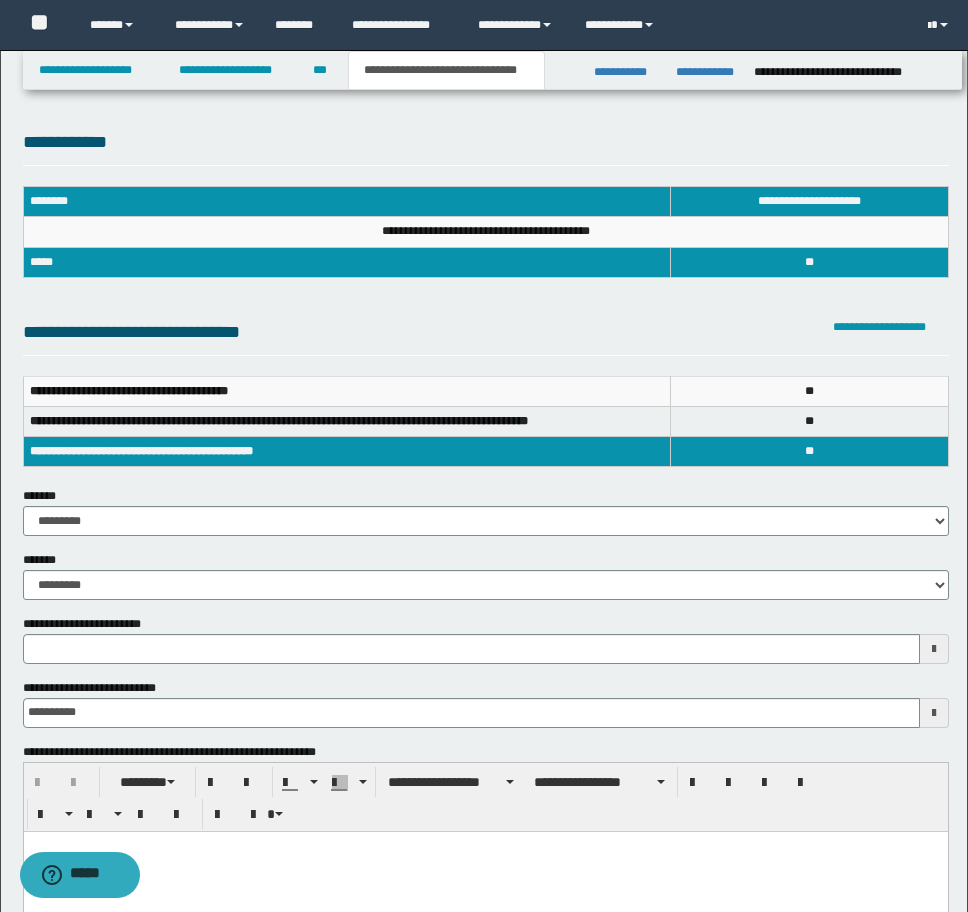 type 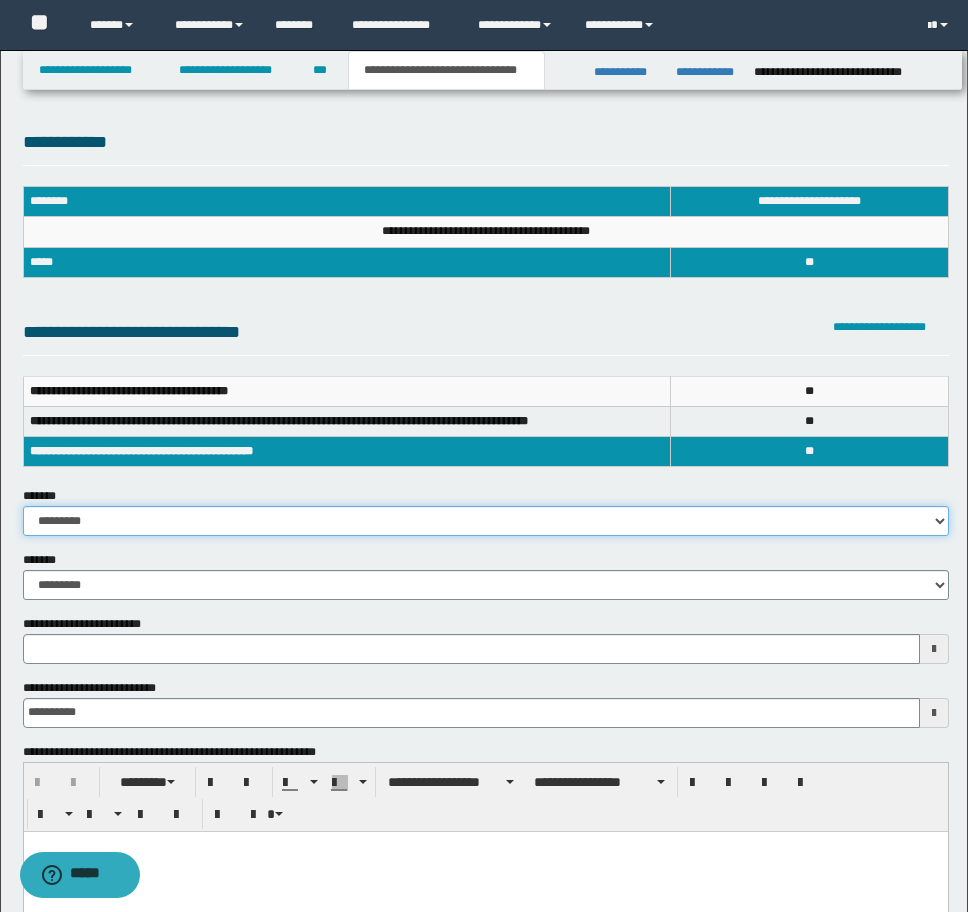 drag, startPoint x: 212, startPoint y: 517, endPoint x: 210, endPoint y: 532, distance: 15.132746 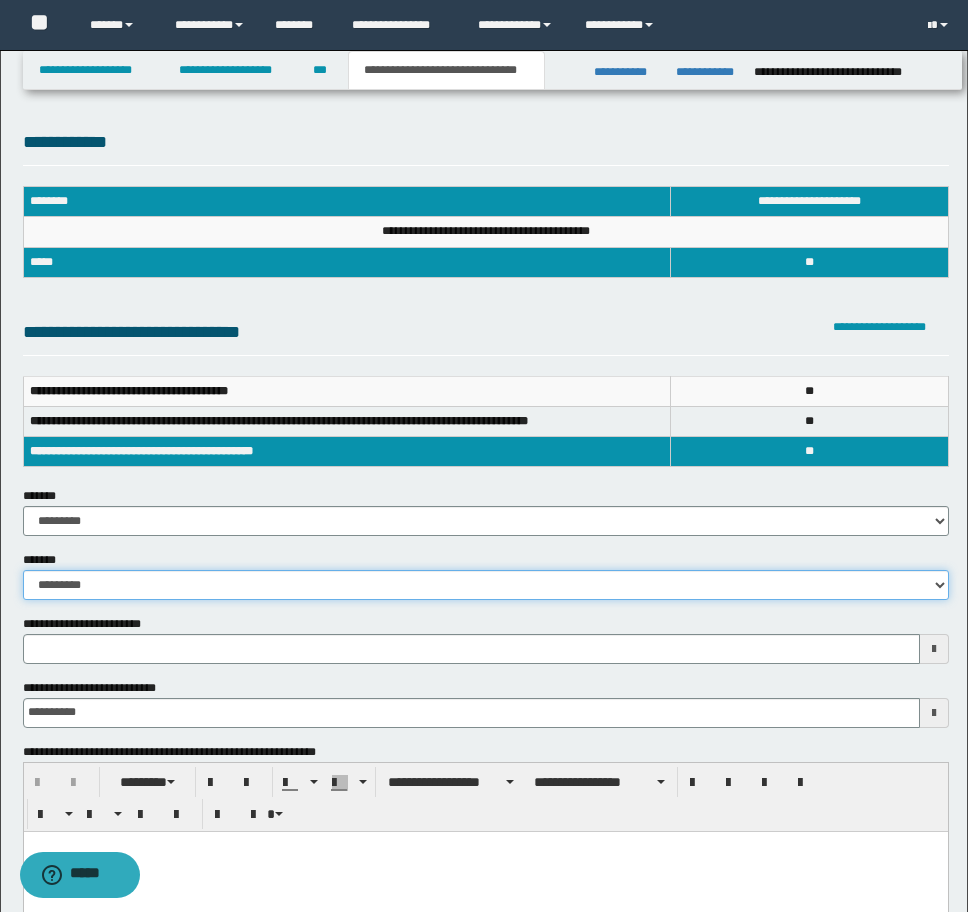 click on "**********" at bounding box center [486, 585] 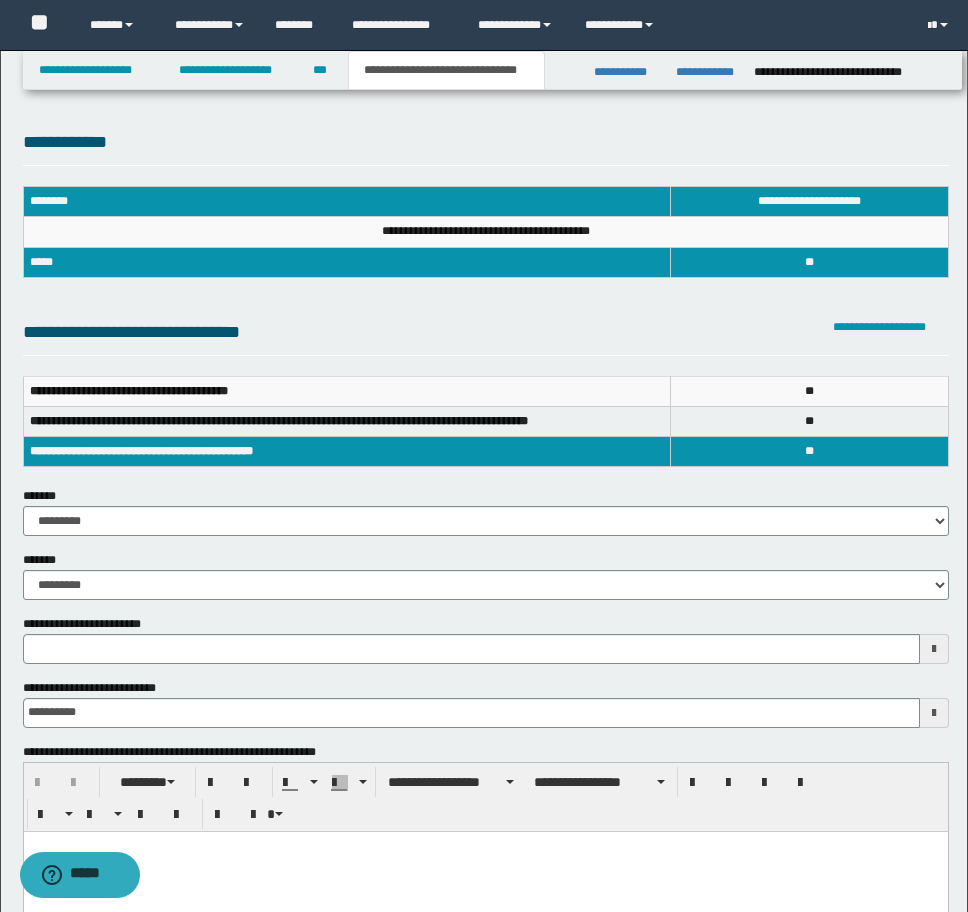 click at bounding box center [485, 871] 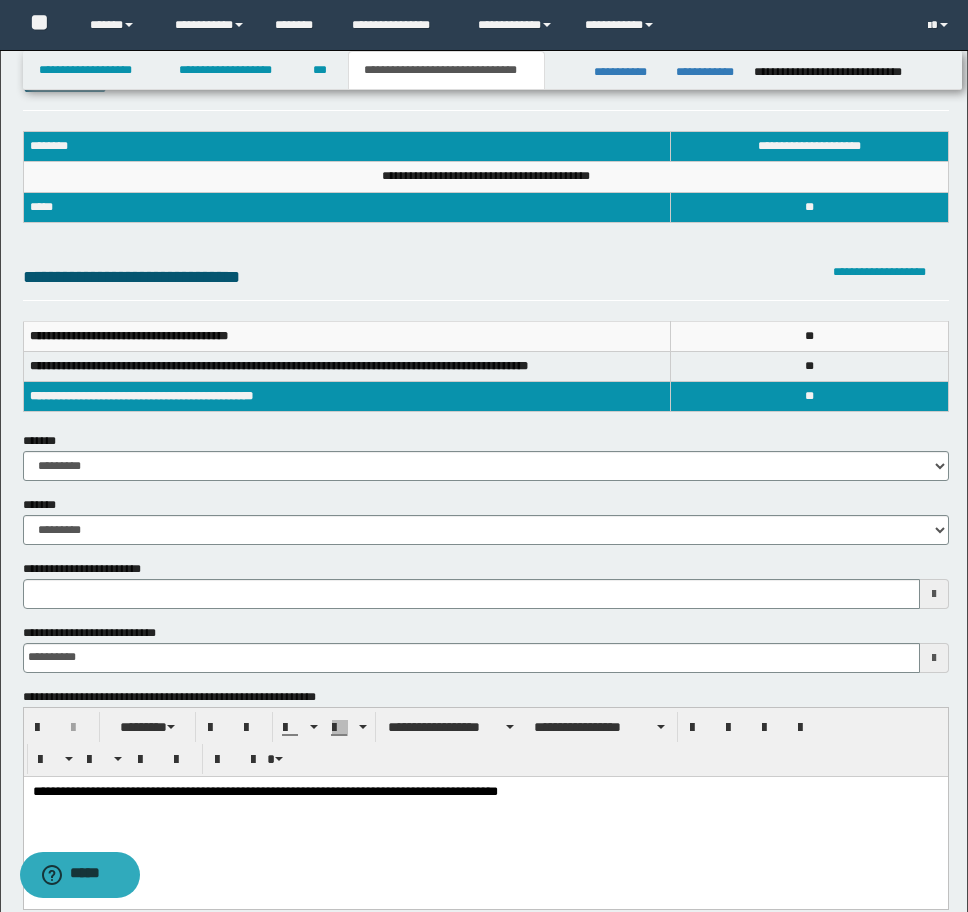 scroll, scrollTop: 100, scrollLeft: 0, axis: vertical 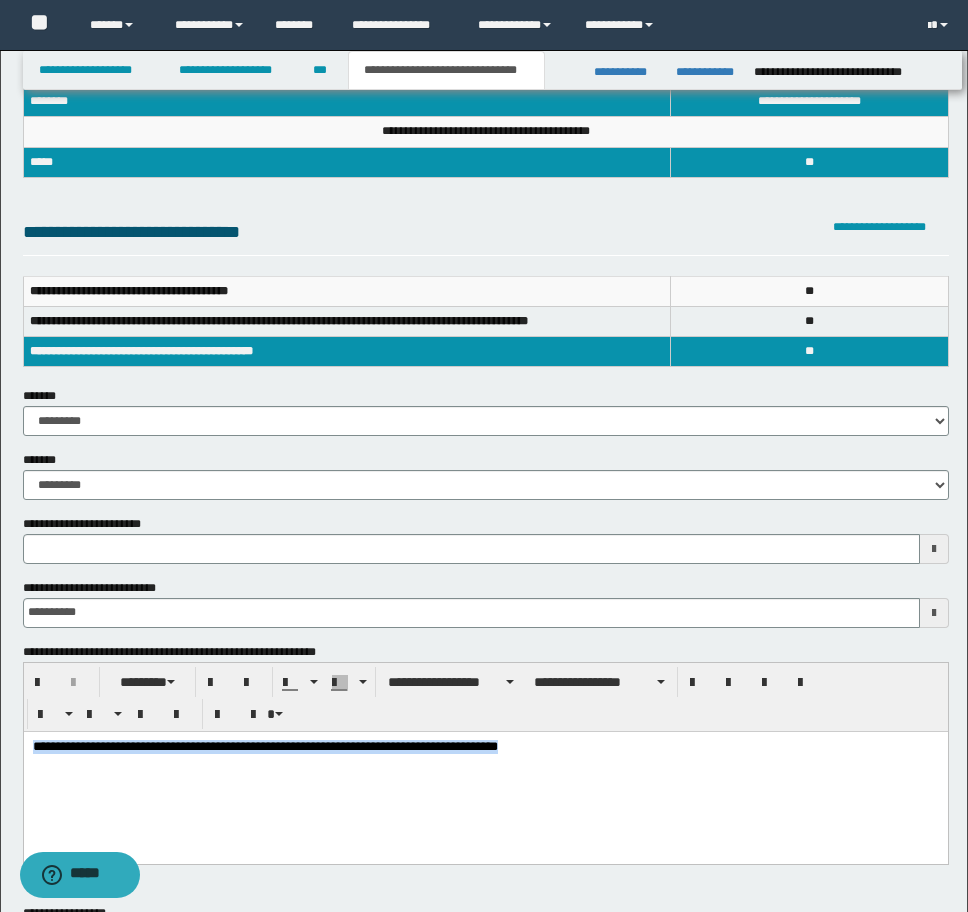 drag, startPoint x: 549, startPoint y: 758, endPoint x: 345, endPoint y: 1446, distance: 717.6071 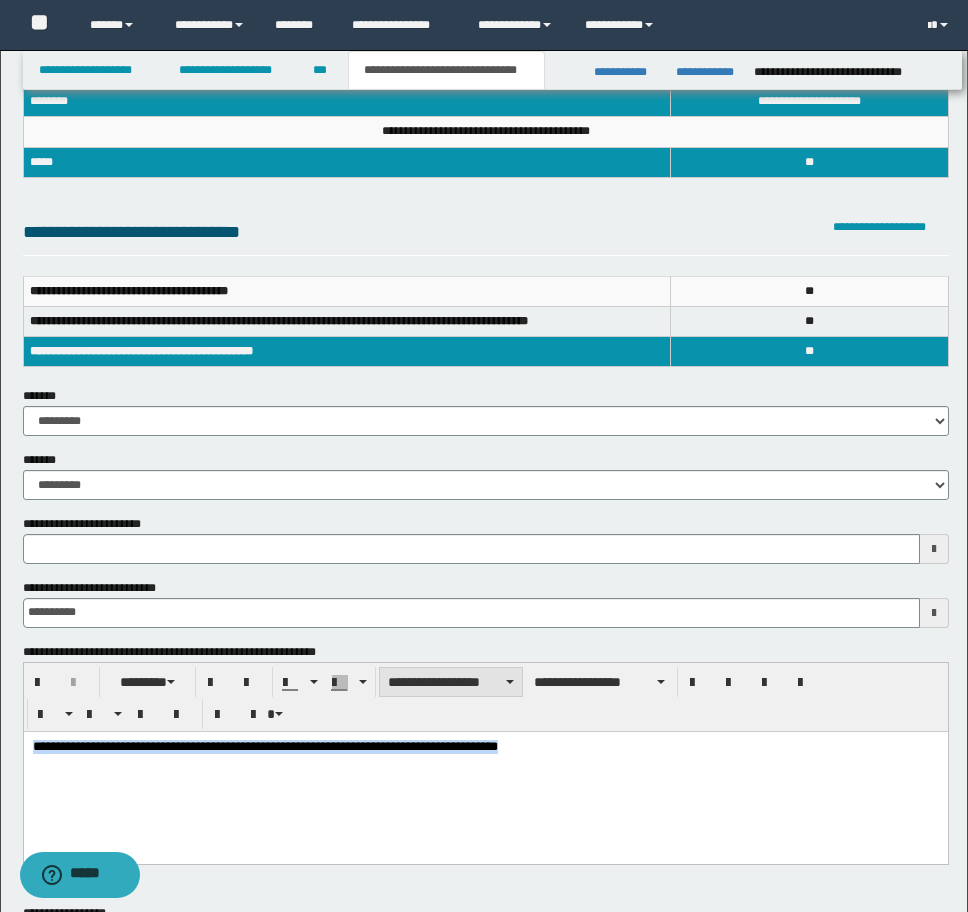 click on "**********" at bounding box center (451, 682) 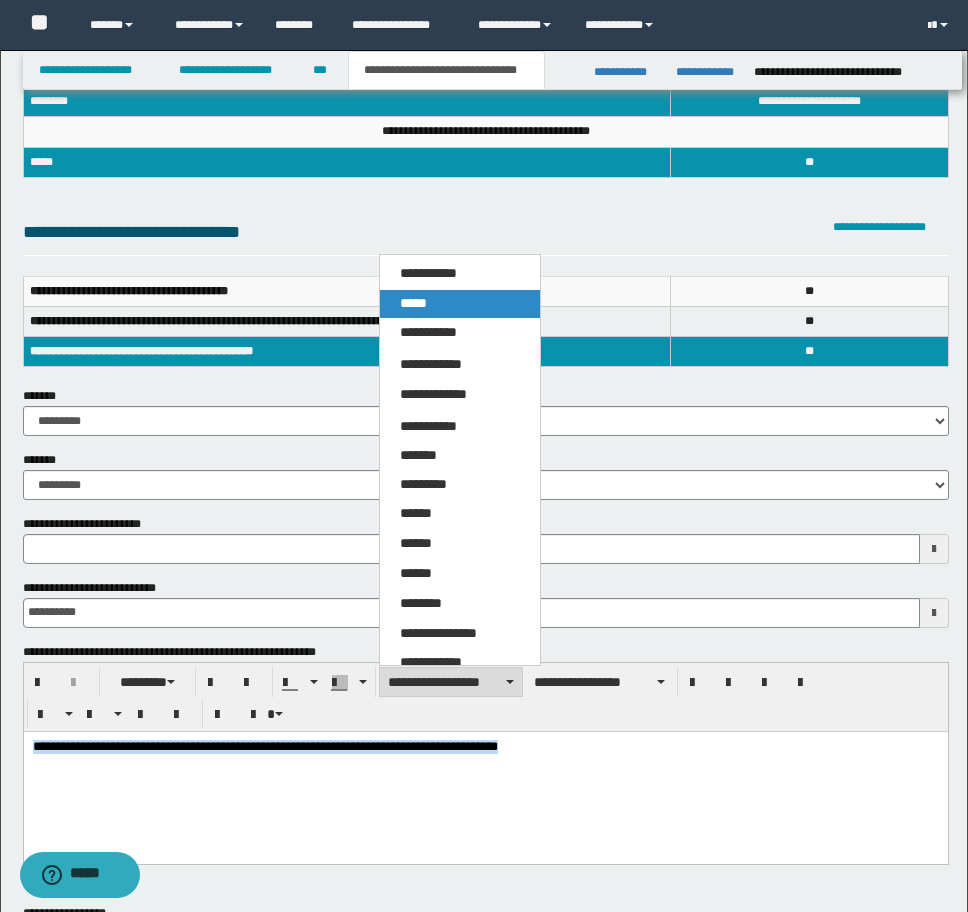click on "*****" at bounding box center (460, 304) 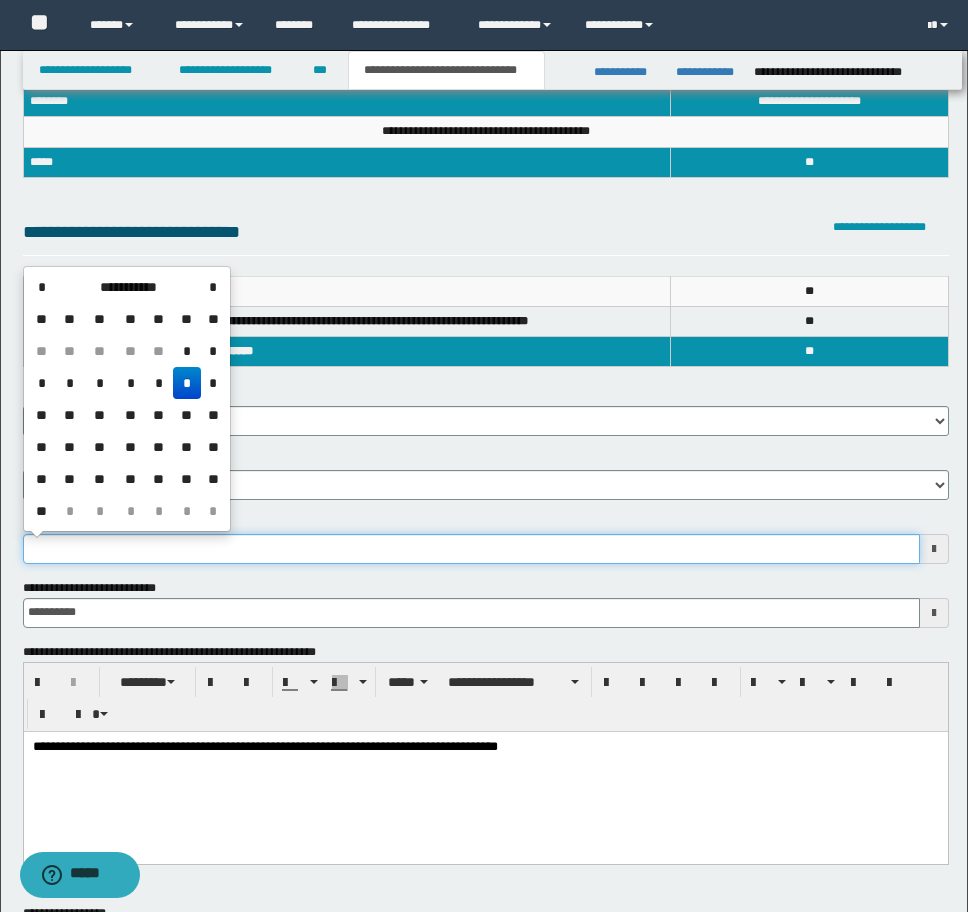 drag, startPoint x: 131, startPoint y: 553, endPoint x: -8, endPoint y: 546, distance: 139.17615 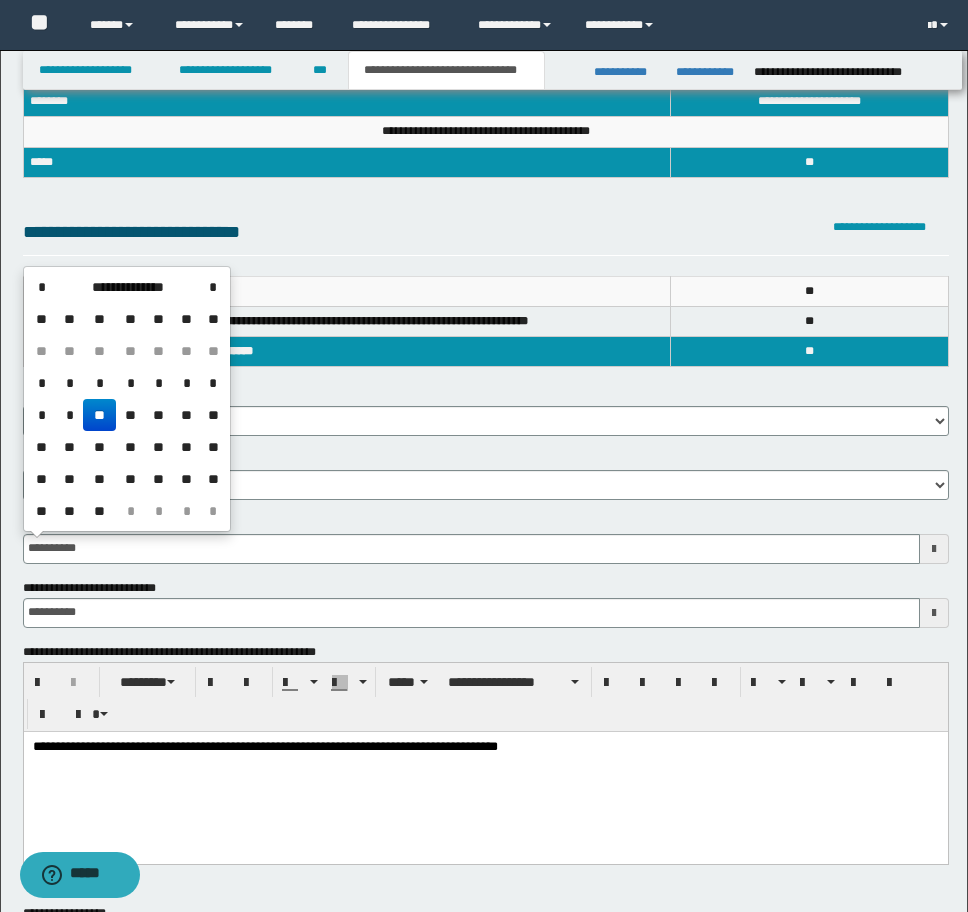 click on "**" at bounding box center (99, 415) 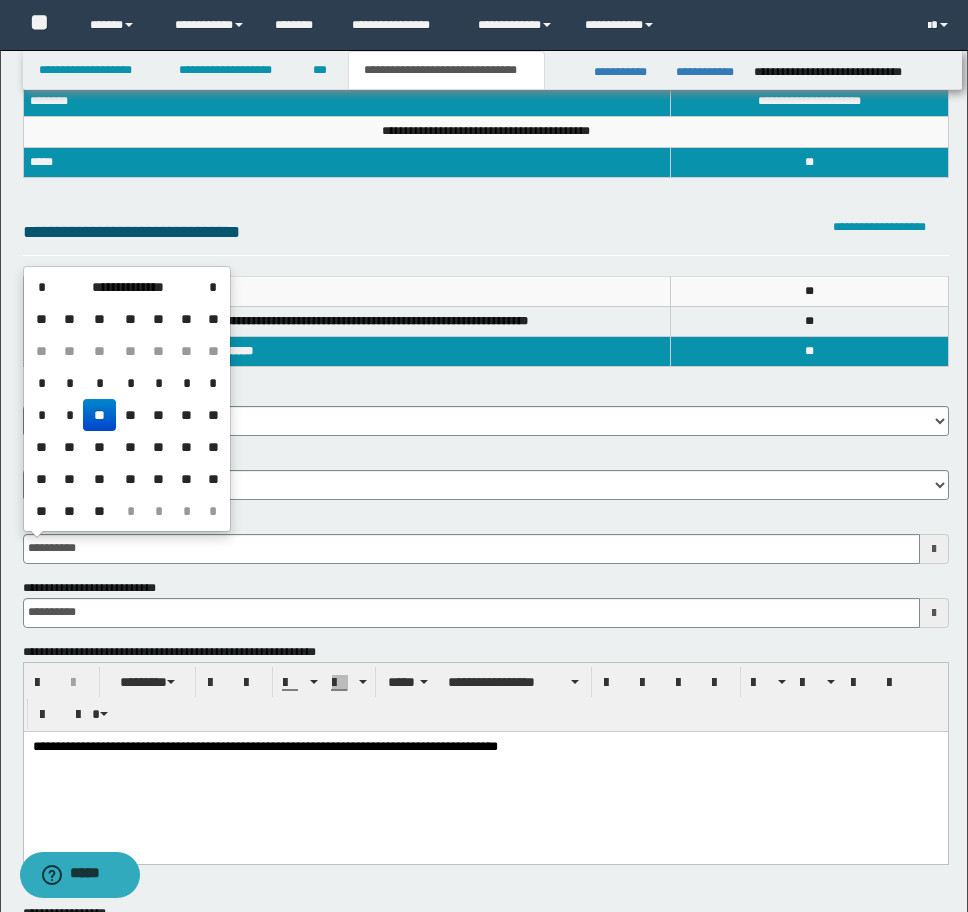 type on "**********" 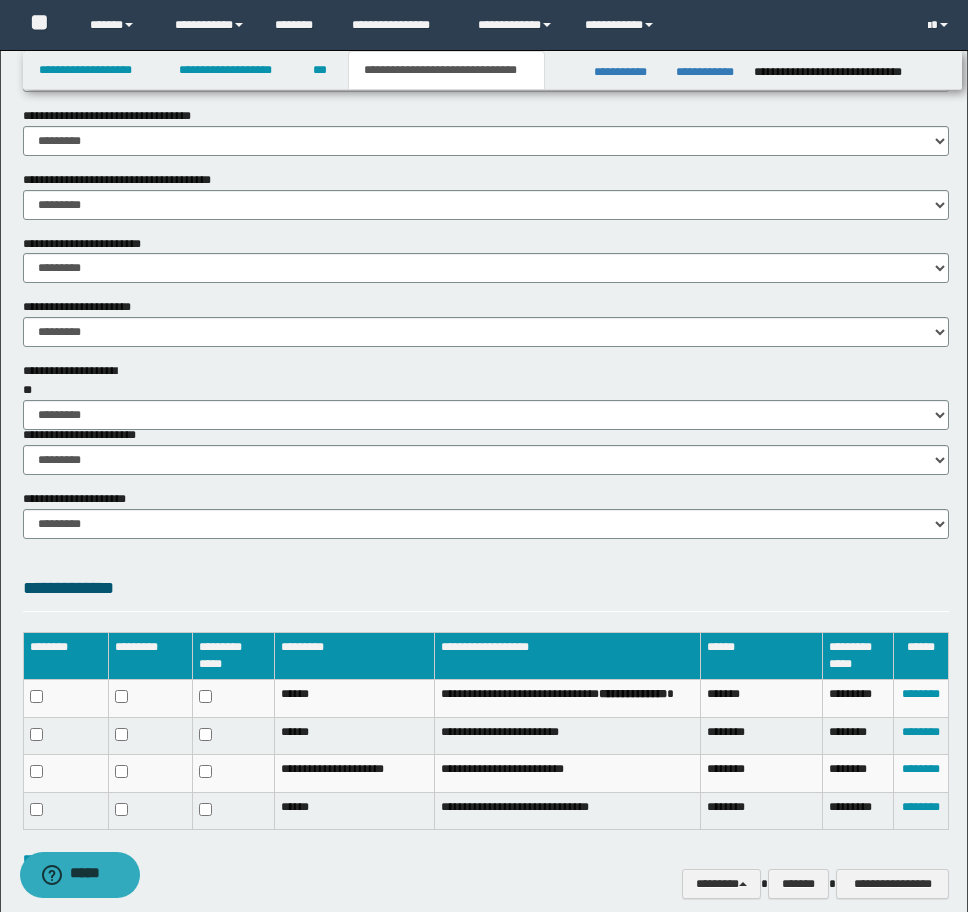 scroll, scrollTop: 1200, scrollLeft: 0, axis: vertical 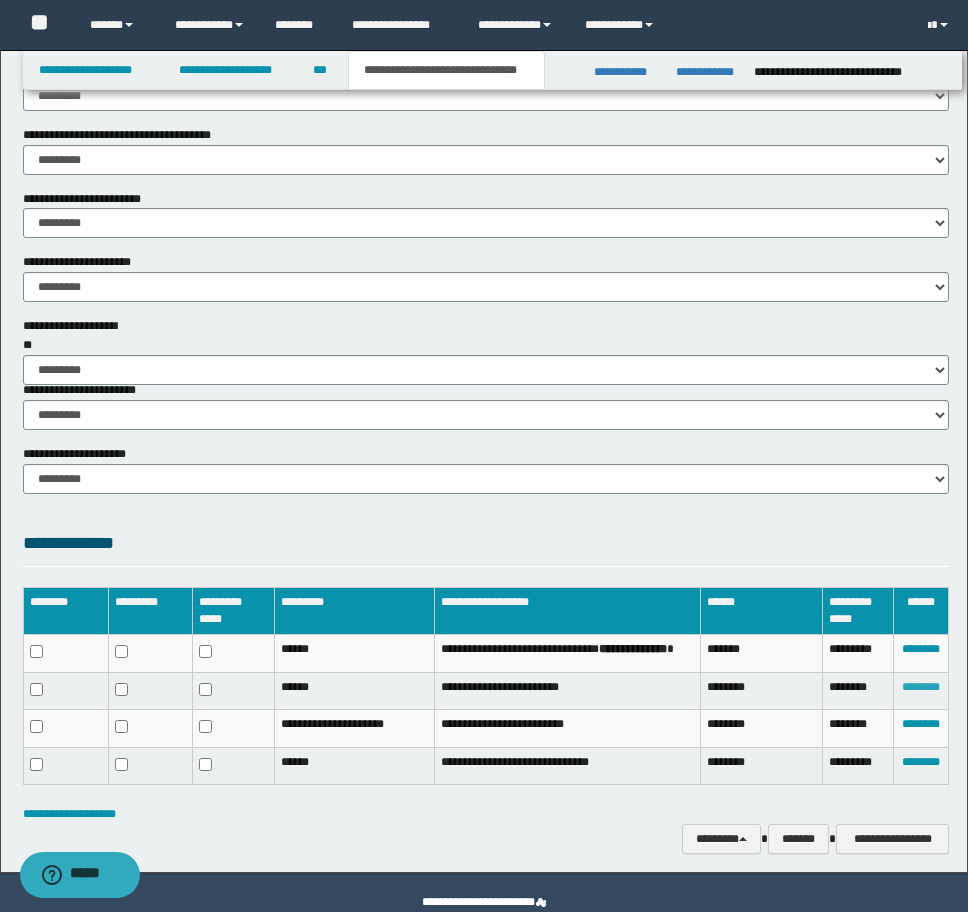 click on "********" at bounding box center (921, 687) 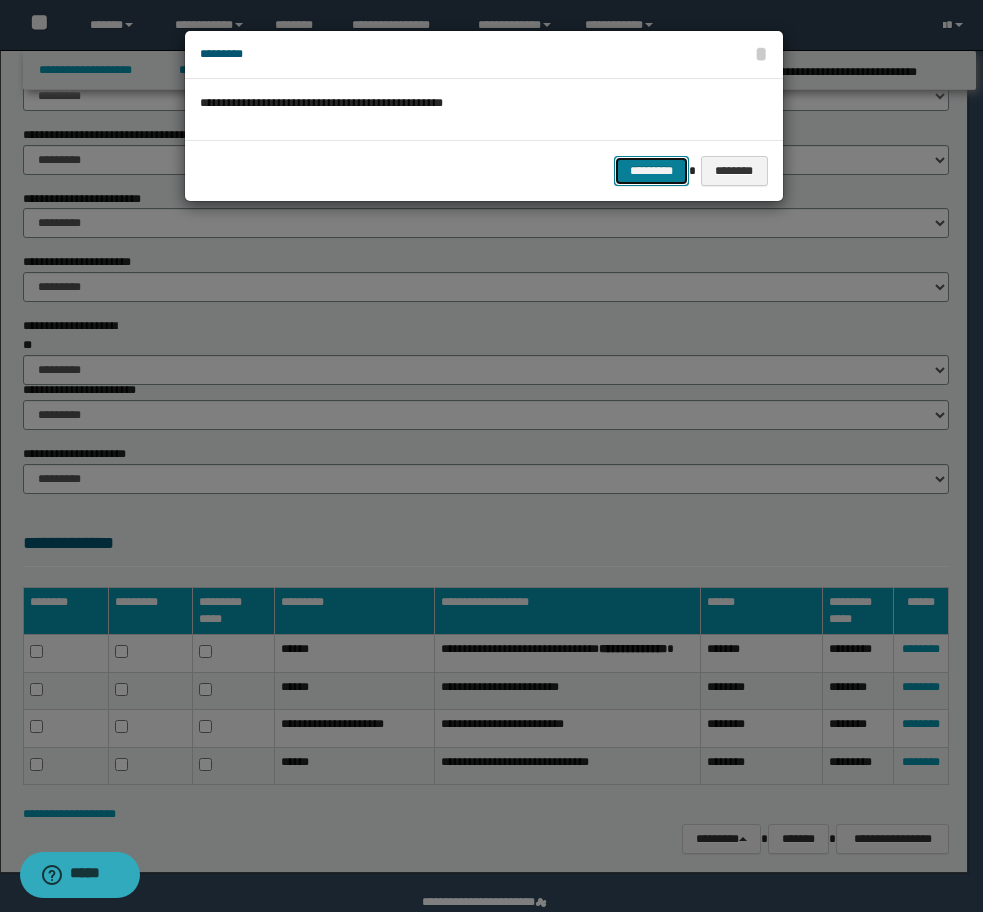 click on "*********" at bounding box center (651, 171) 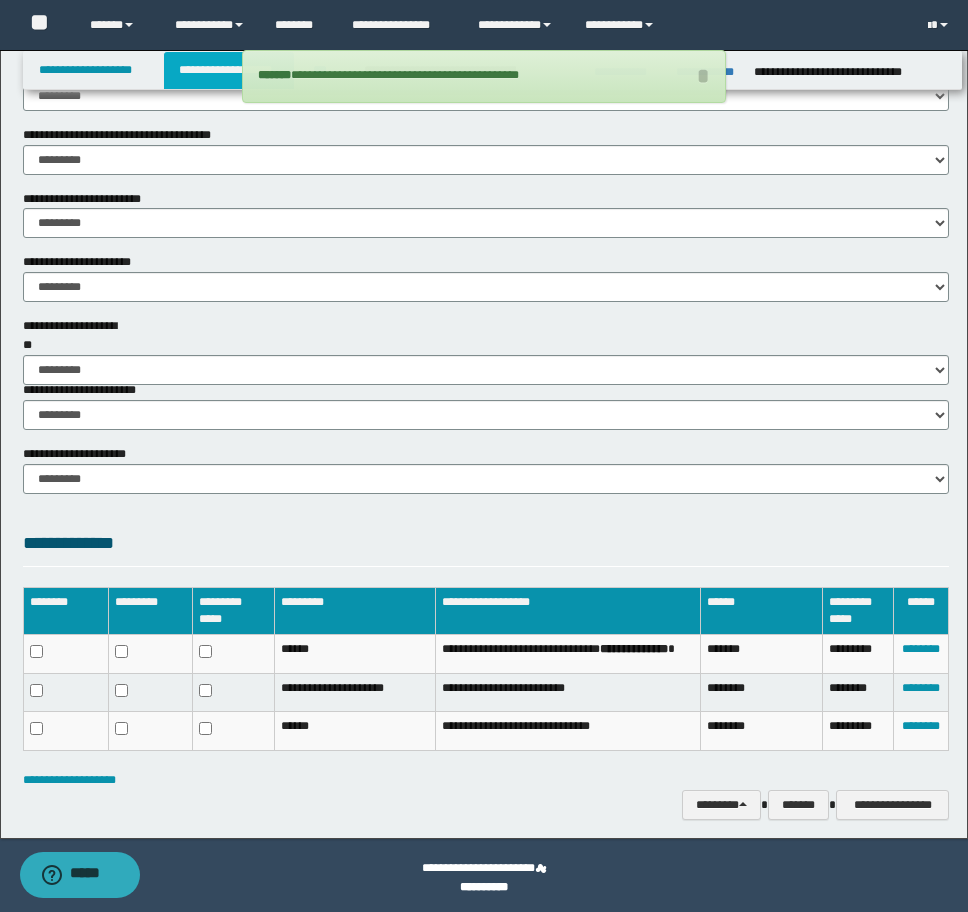 click on "**********" at bounding box center [229, 70] 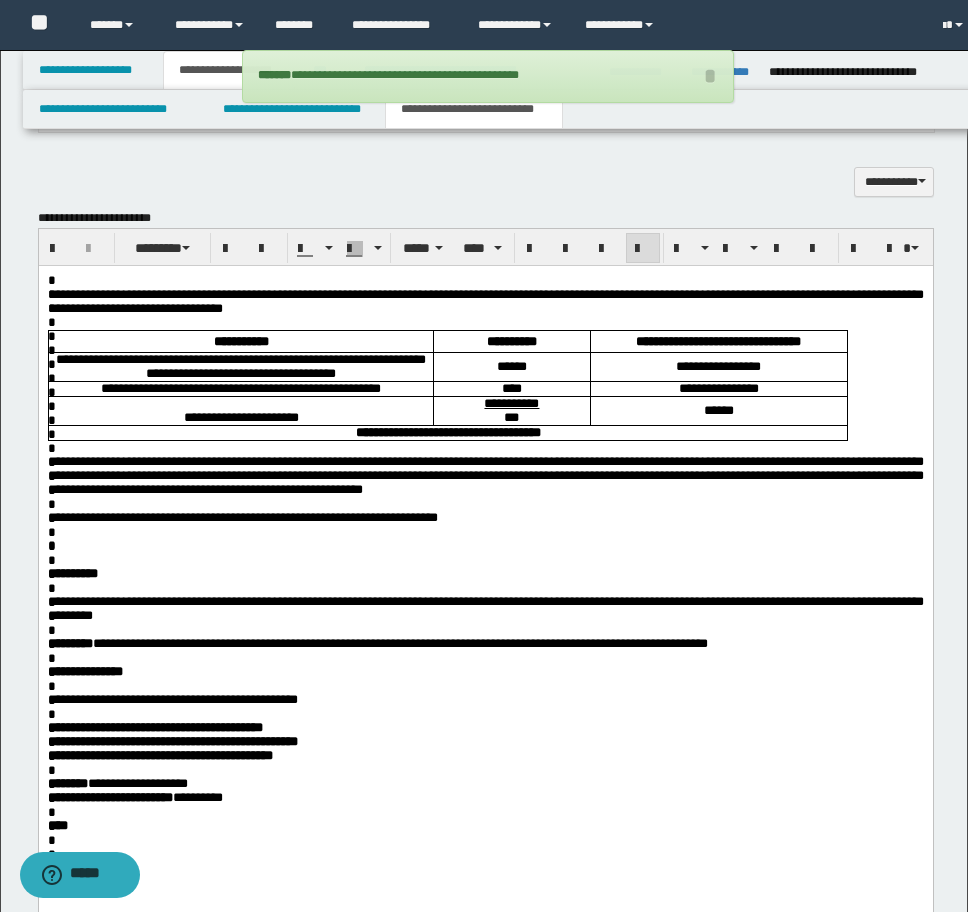 scroll, scrollTop: 1231, scrollLeft: 0, axis: vertical 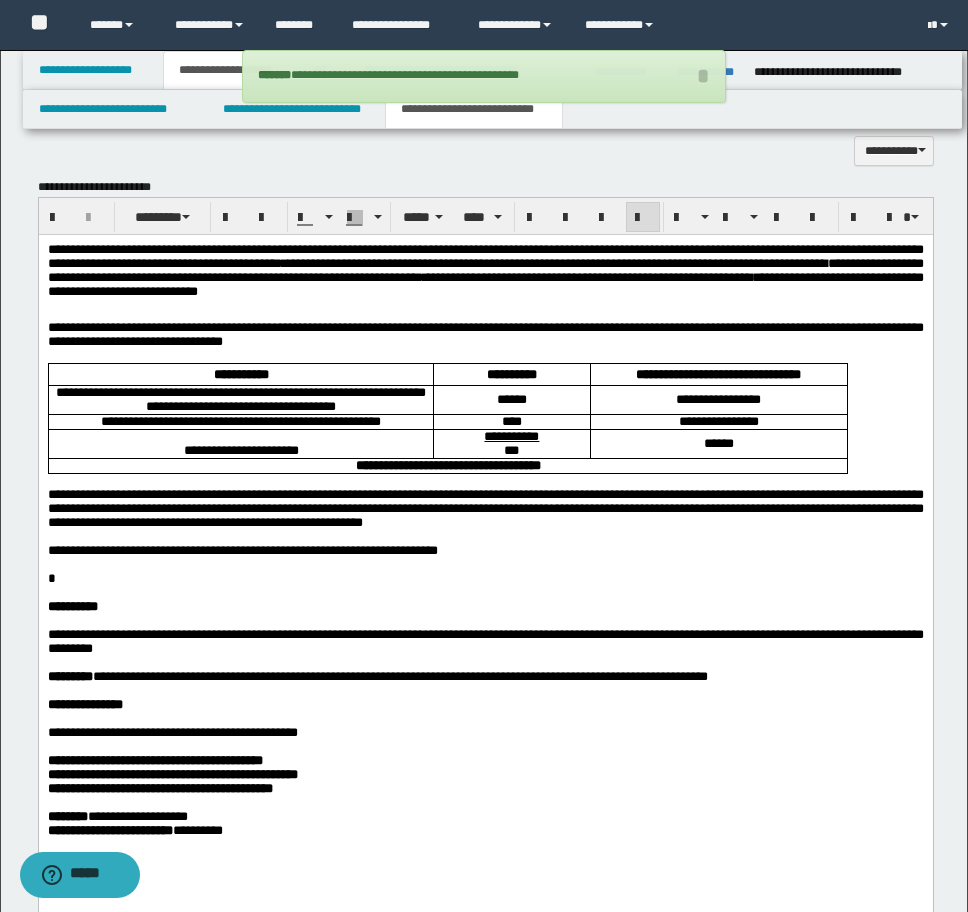 click on "*" at bounding box center [485, 578] 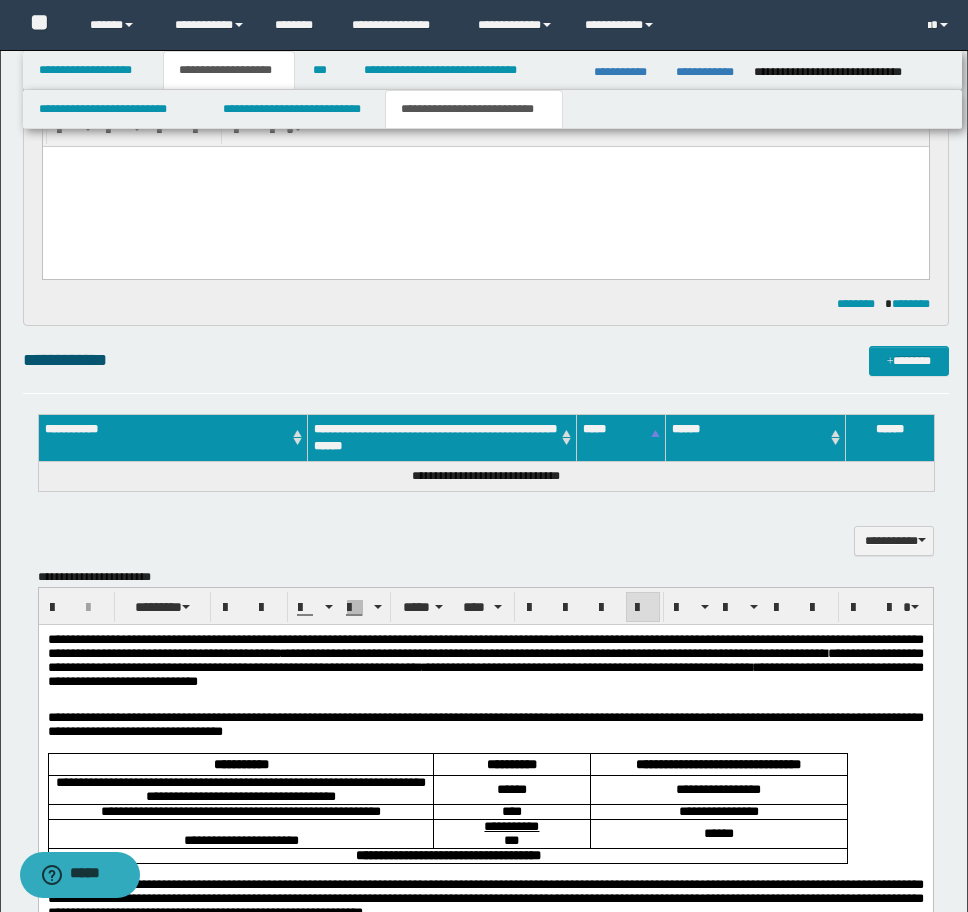scroll, scrollTop: 731, scrollLeft: 0, axis: vertical 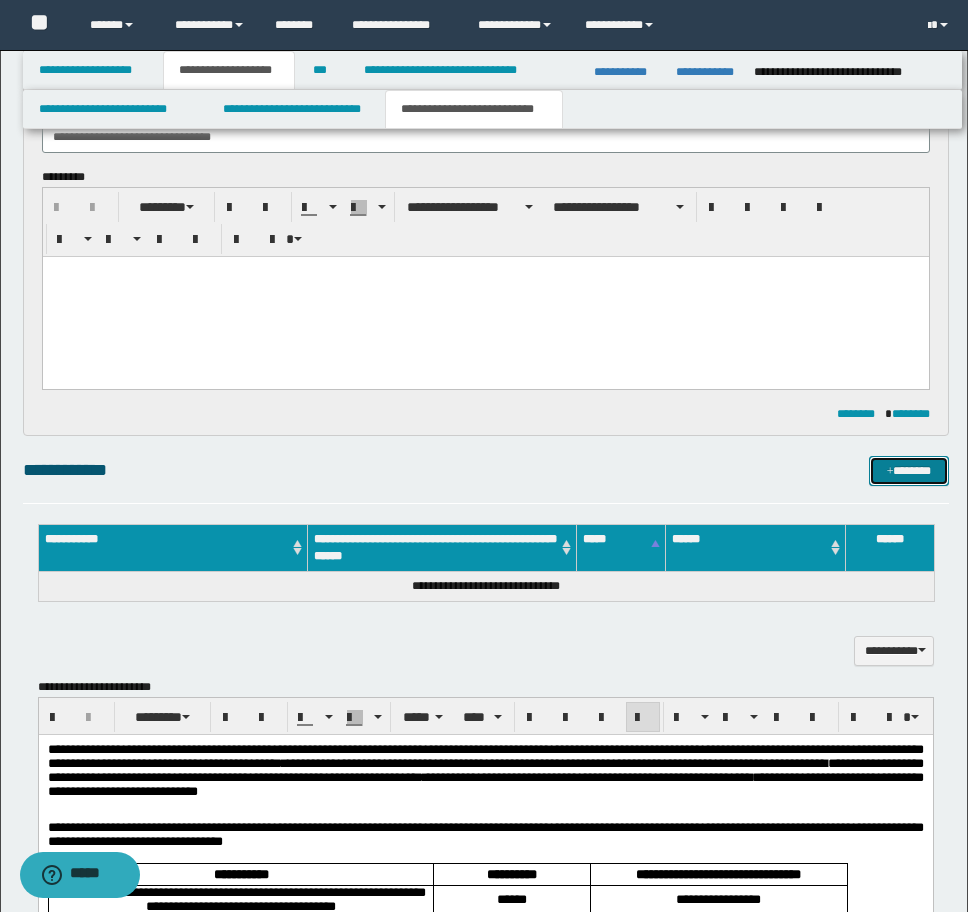 click on "*******" at bounding box center (909, 471) 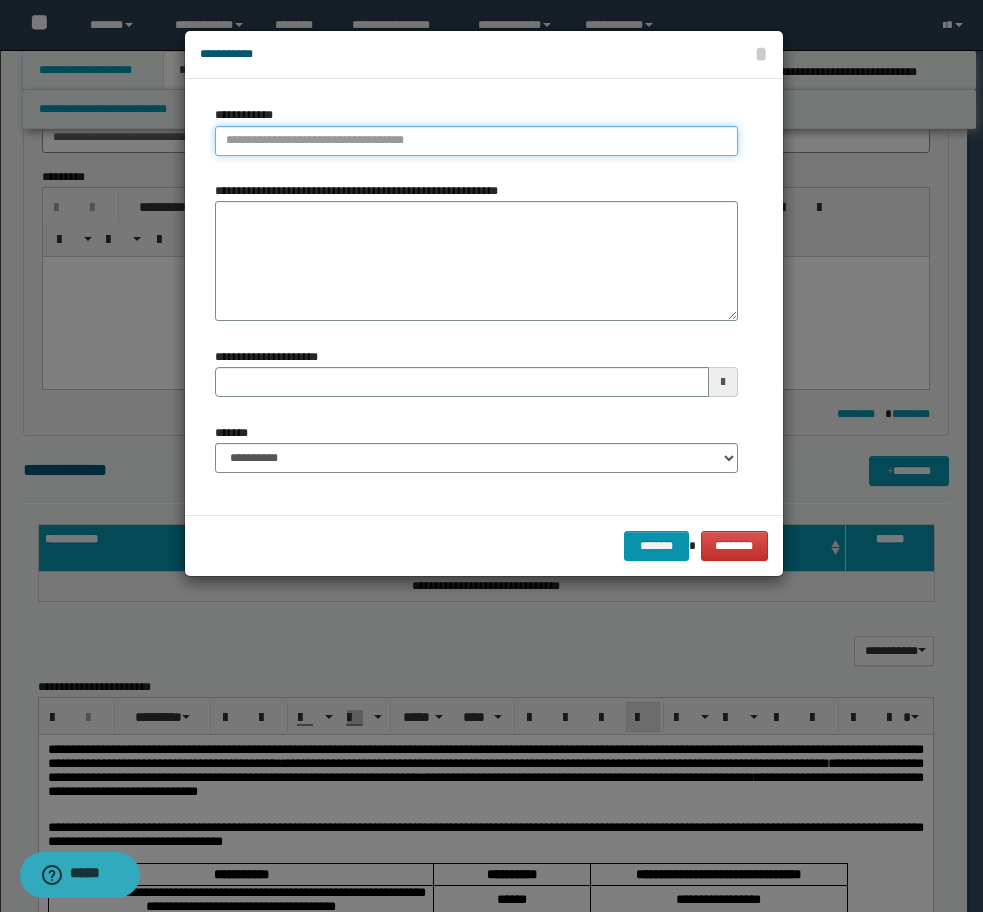 click on "**********" at bounding box center [476, 141] 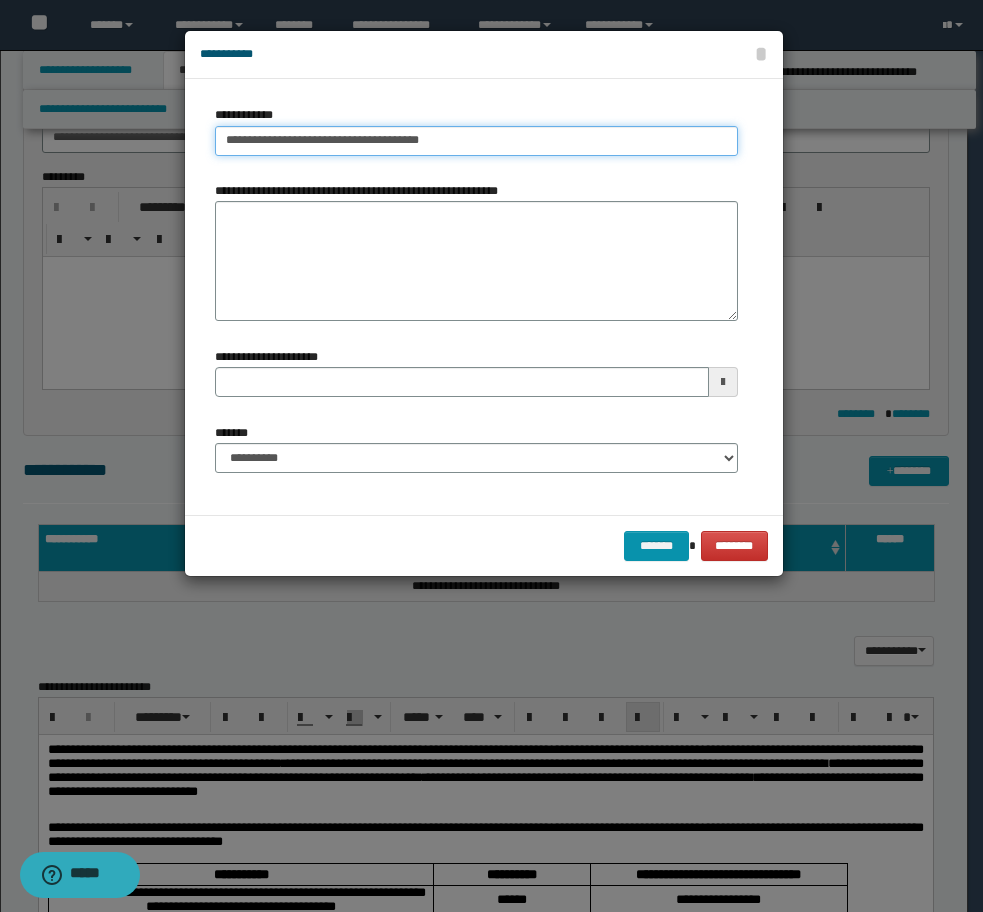 type on "**********" 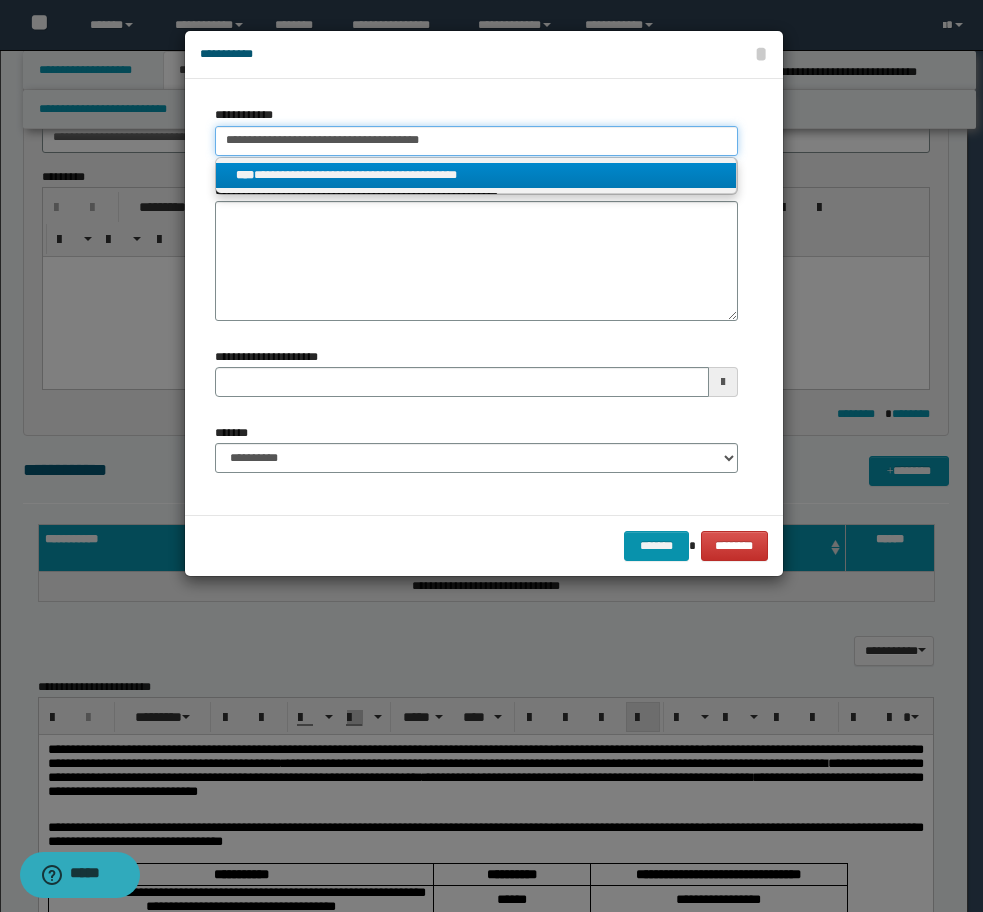 type on "**********" 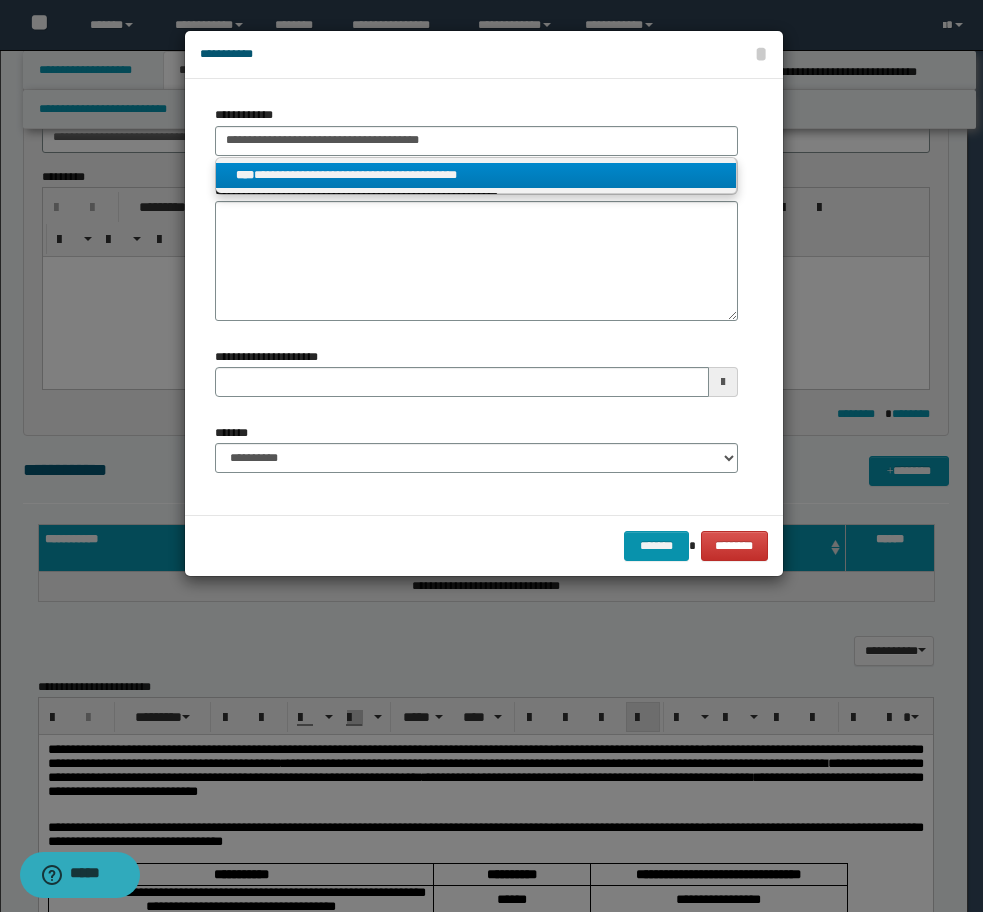 click on "**********" at bounding box center [476, 175] 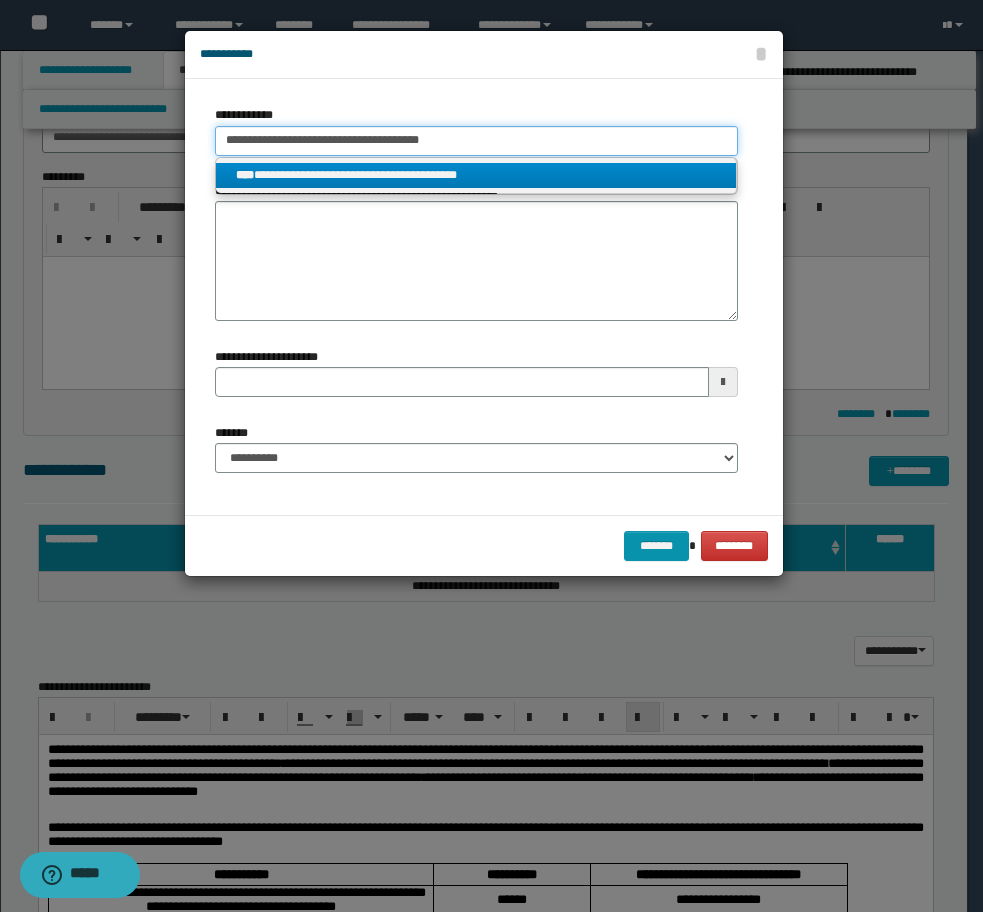 type 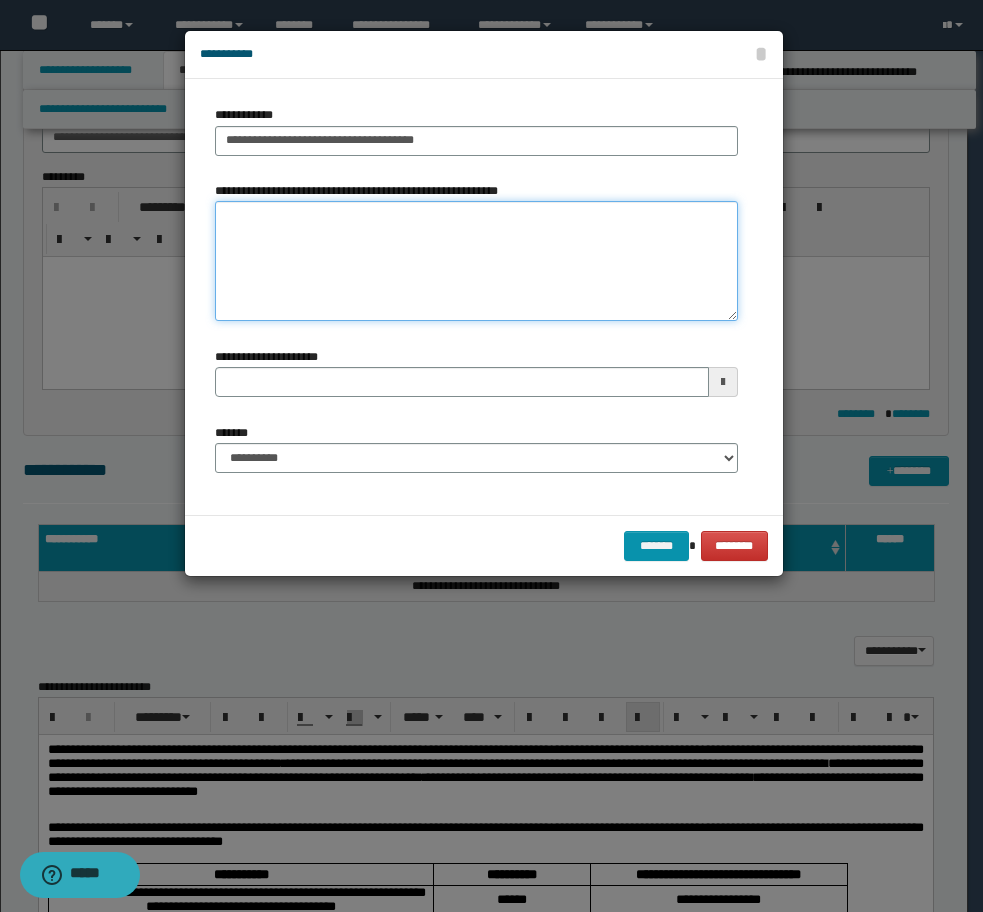 click on "**********" at bounding box center [476, 261] 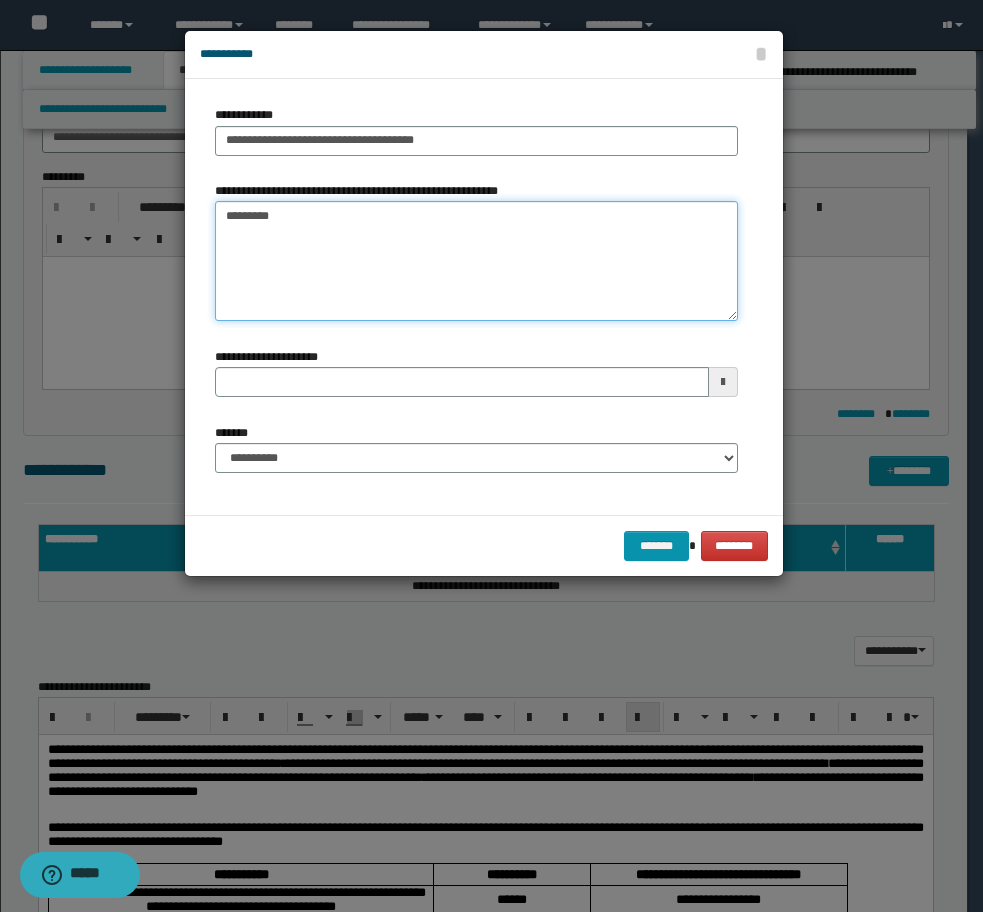 type on "*********" 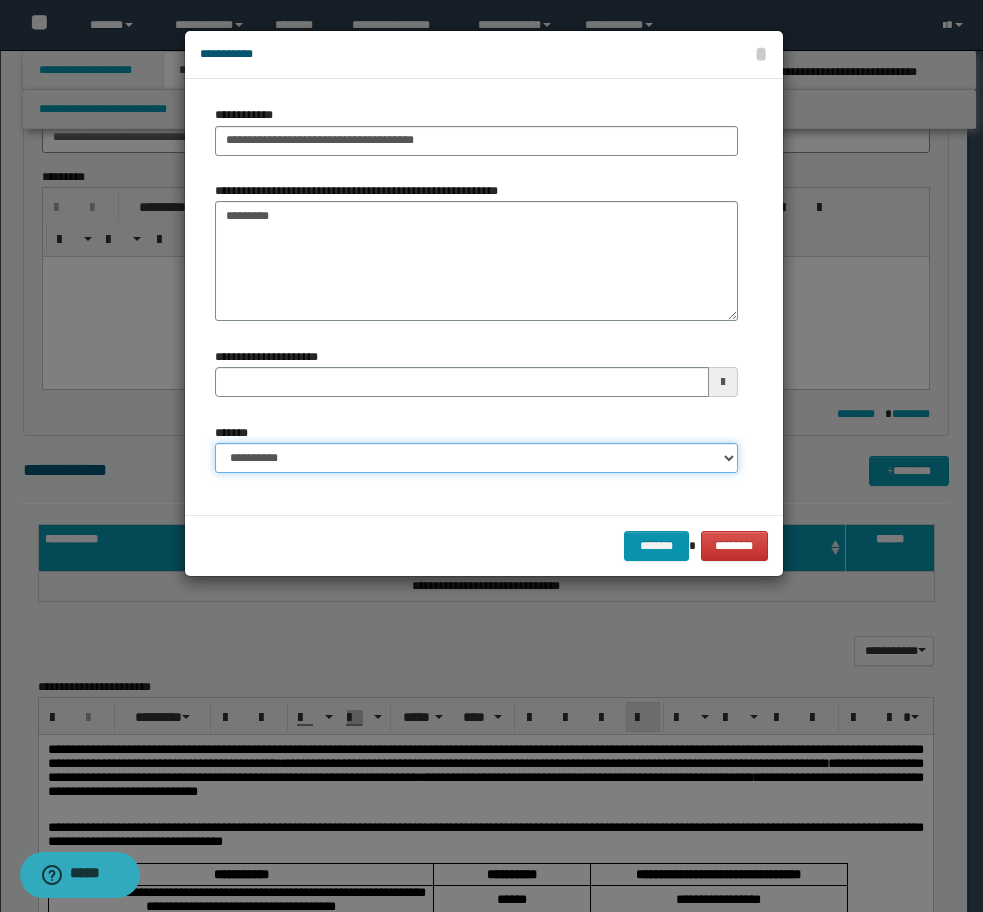 click on "**********" at bounding box center (476, 458) 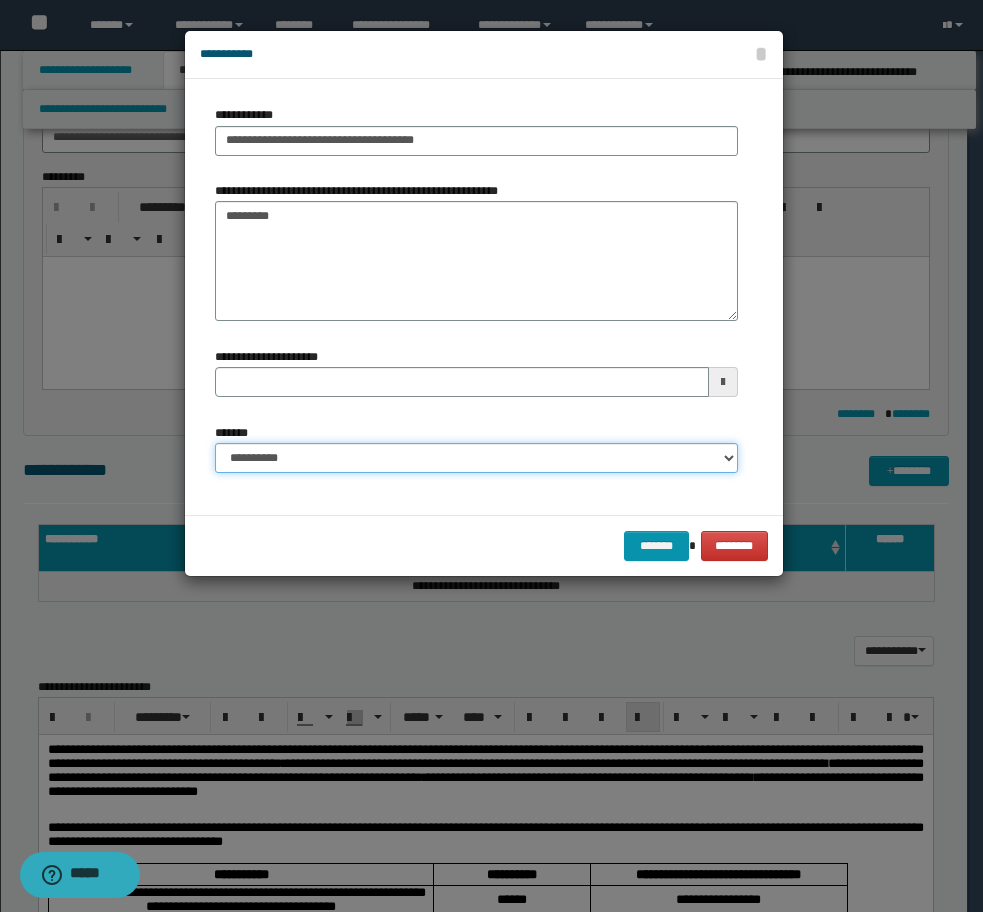 select on "*" 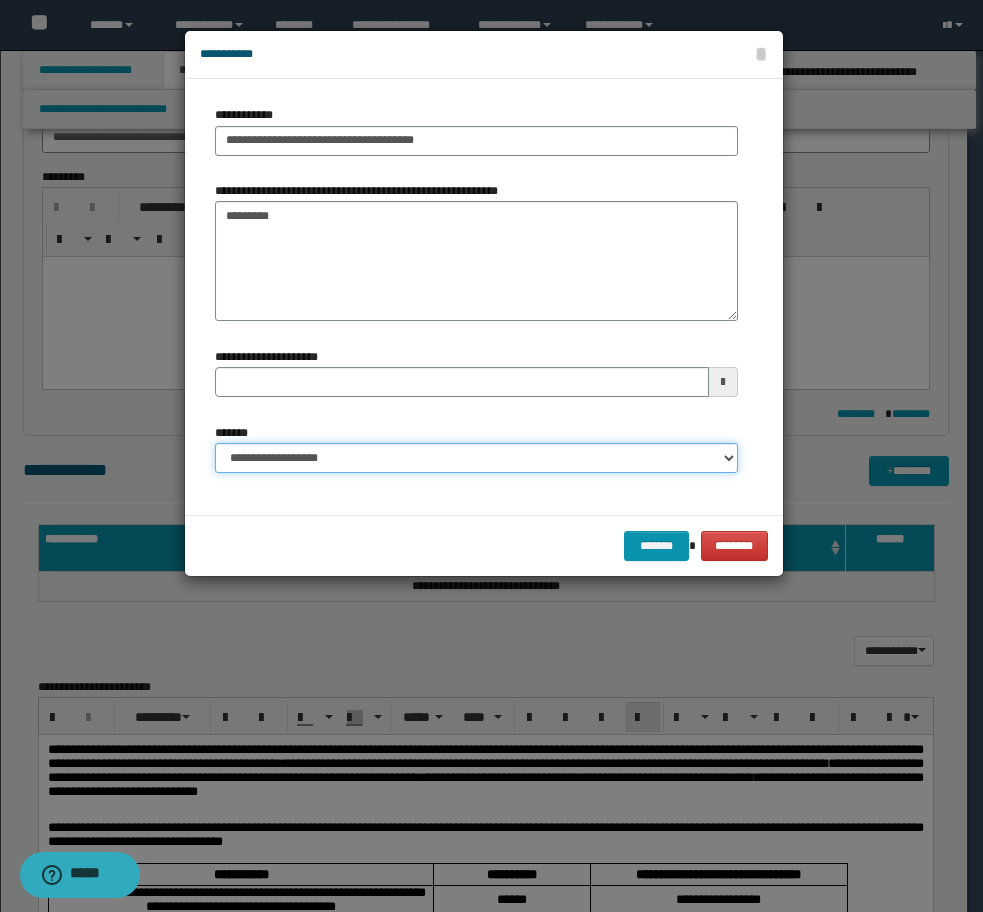 click on "**********" at bounding box center (476, 458) 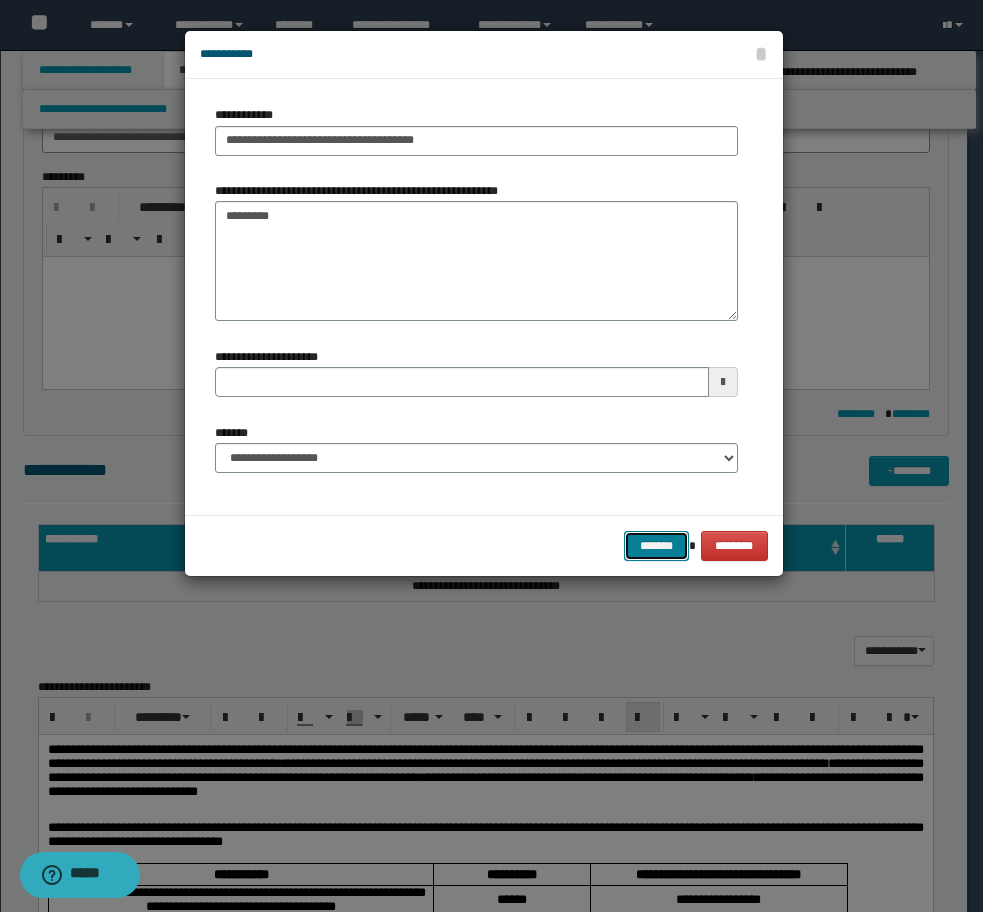 click on "*******" at bounding box center [656, 546] 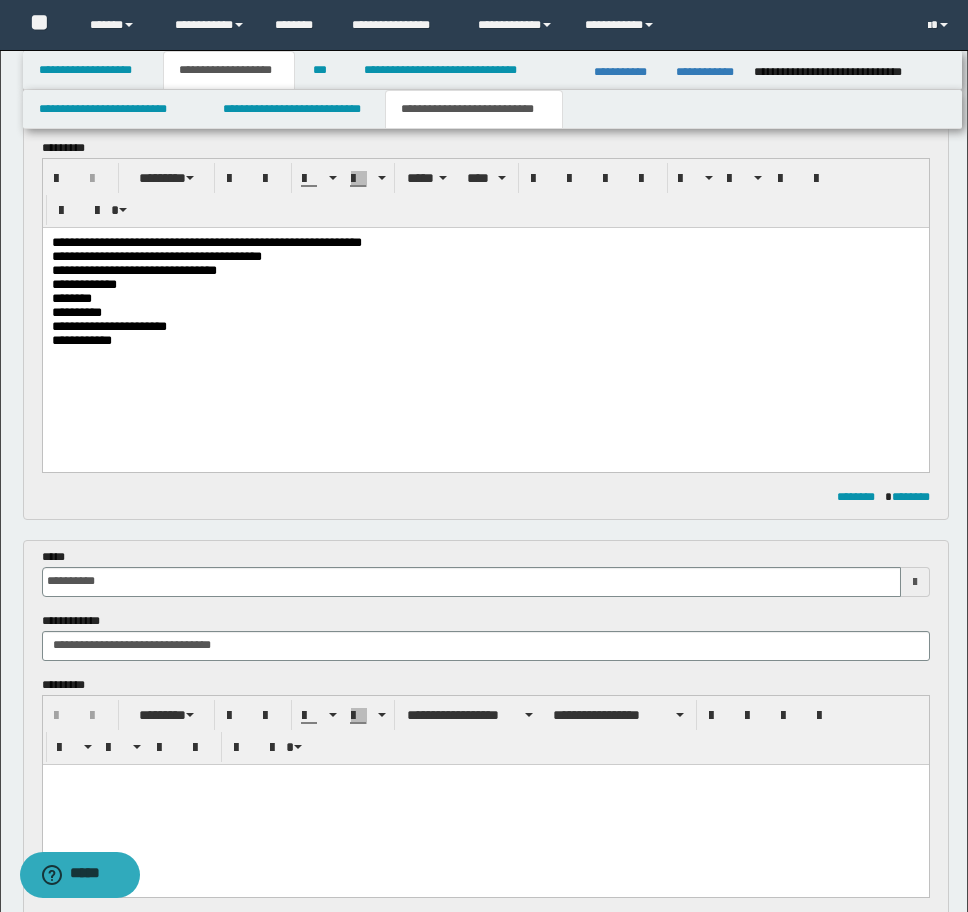 scroll, scrollTop: 0, scrollLeft: 0, axis: both 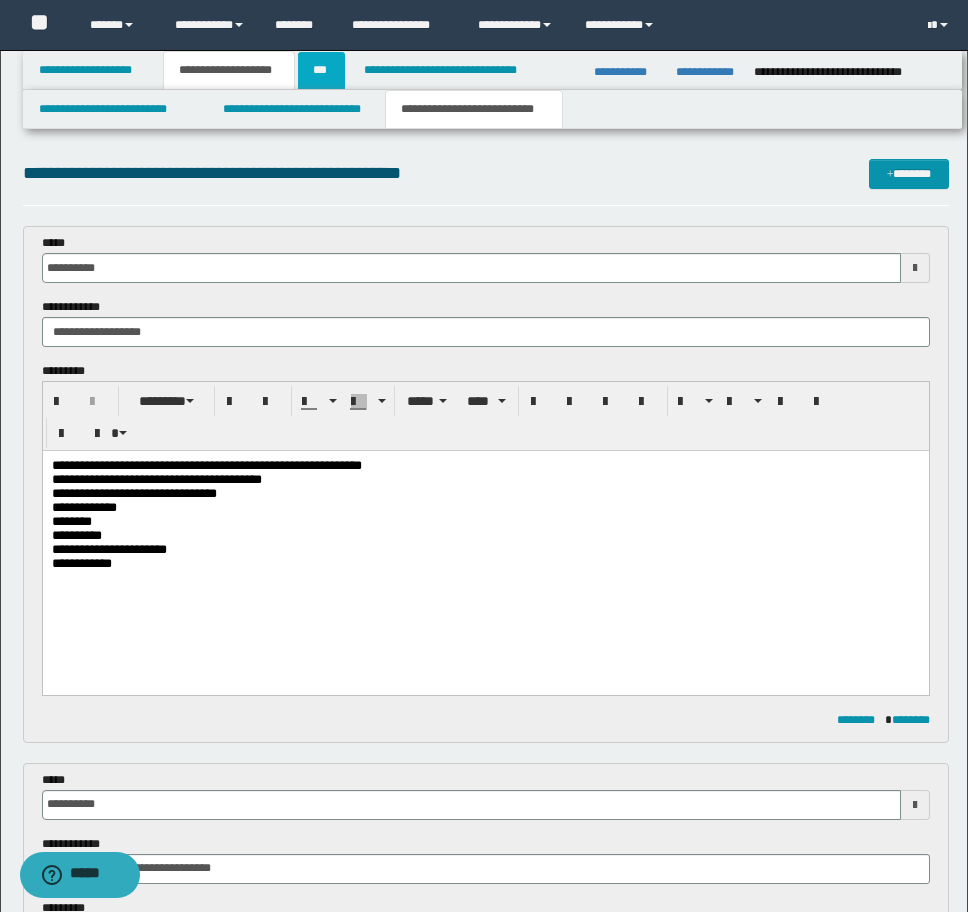 click on "***" at bounding box center [321, 70] 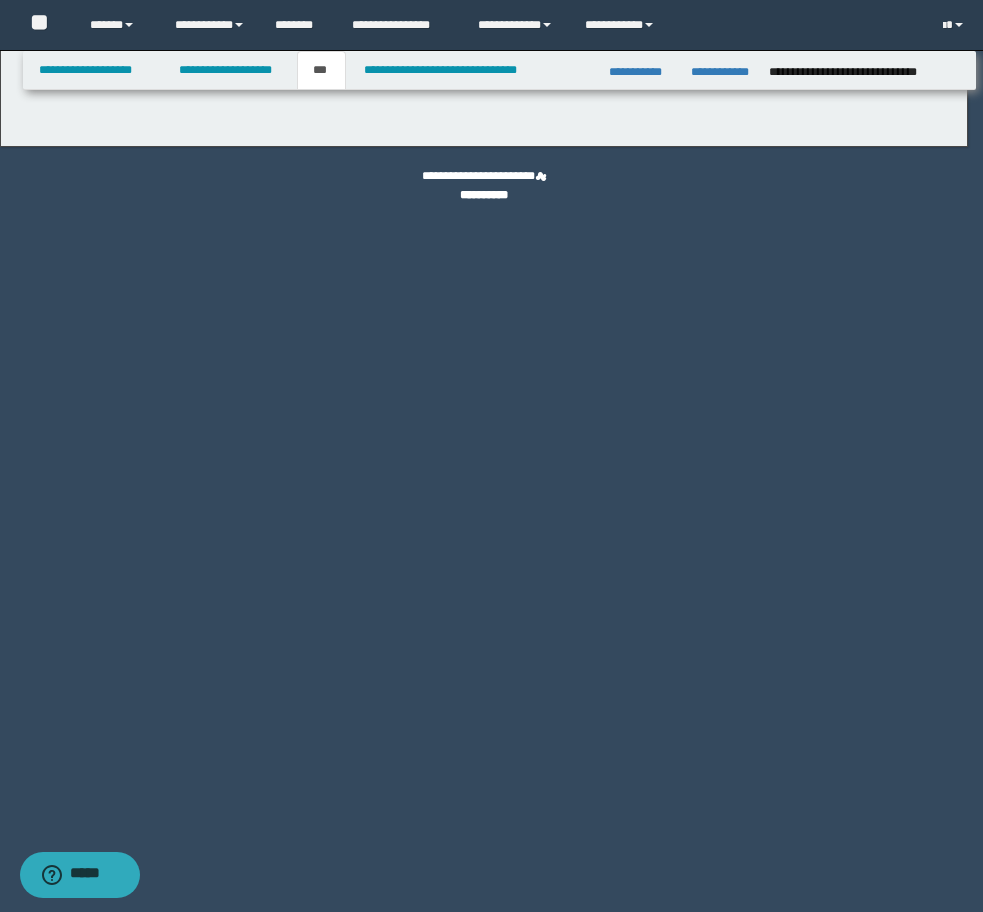 select on "*" 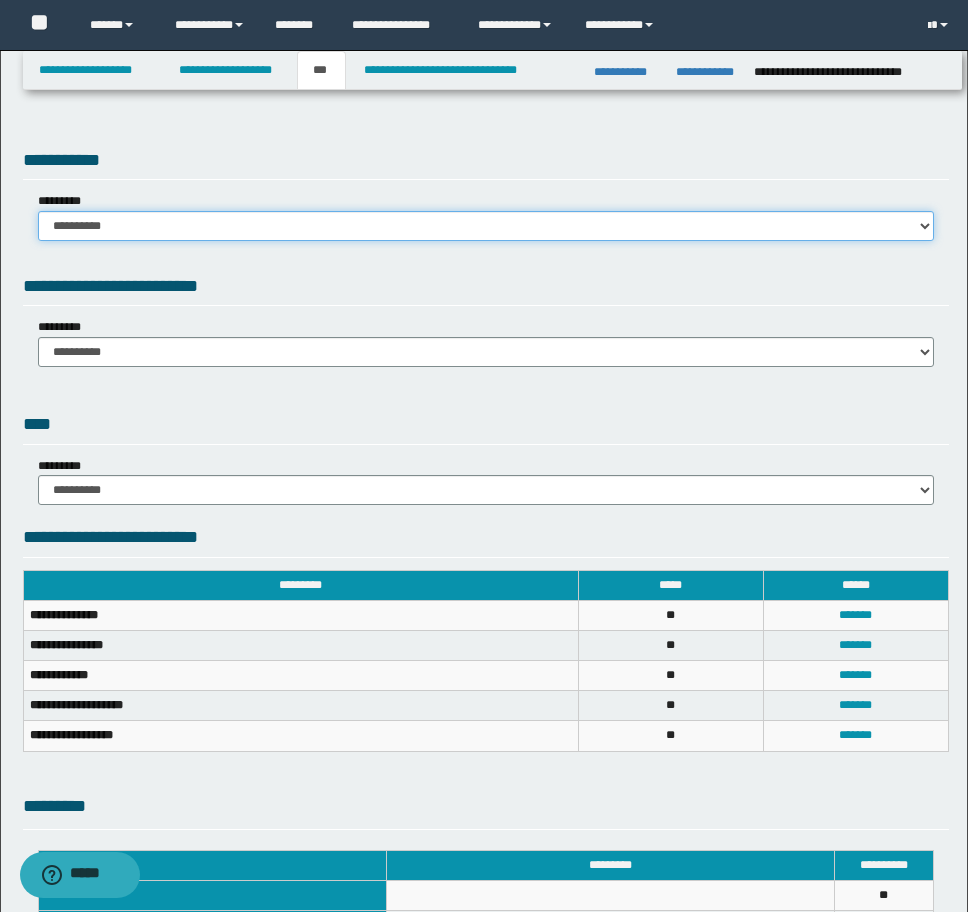 click on "**********" at bounding box center (486, 226) 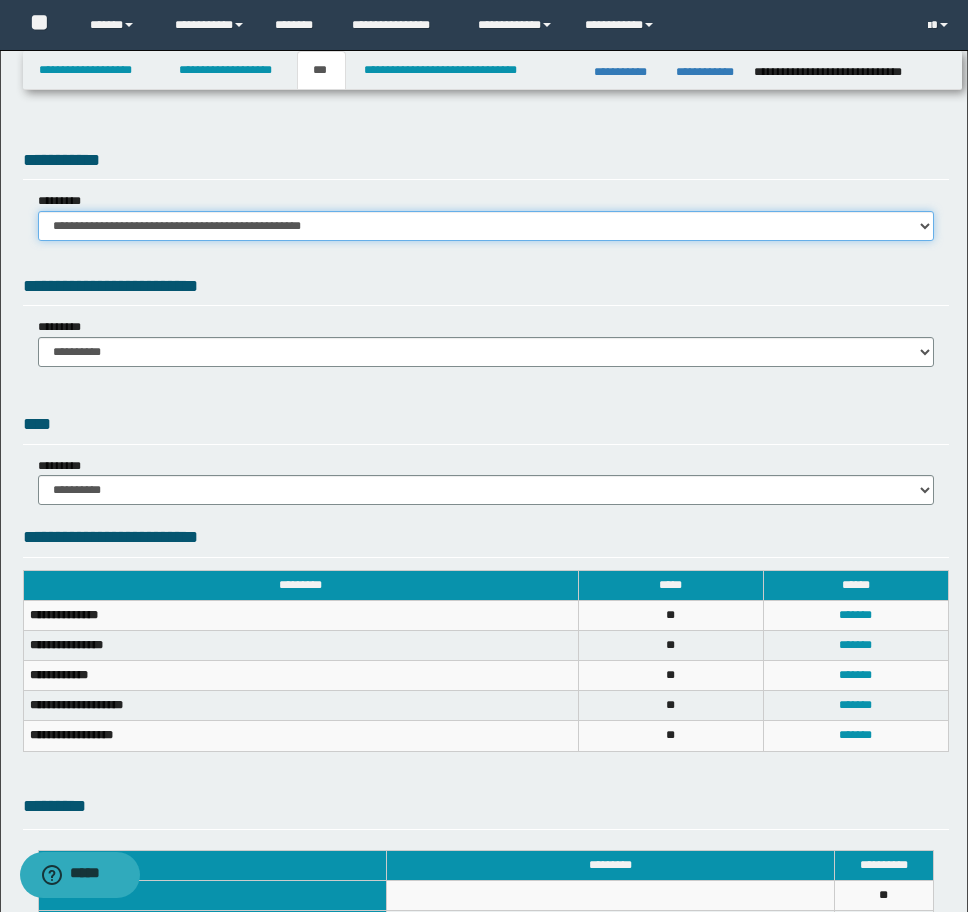 click on "**********" at bounding box center (486, 226) 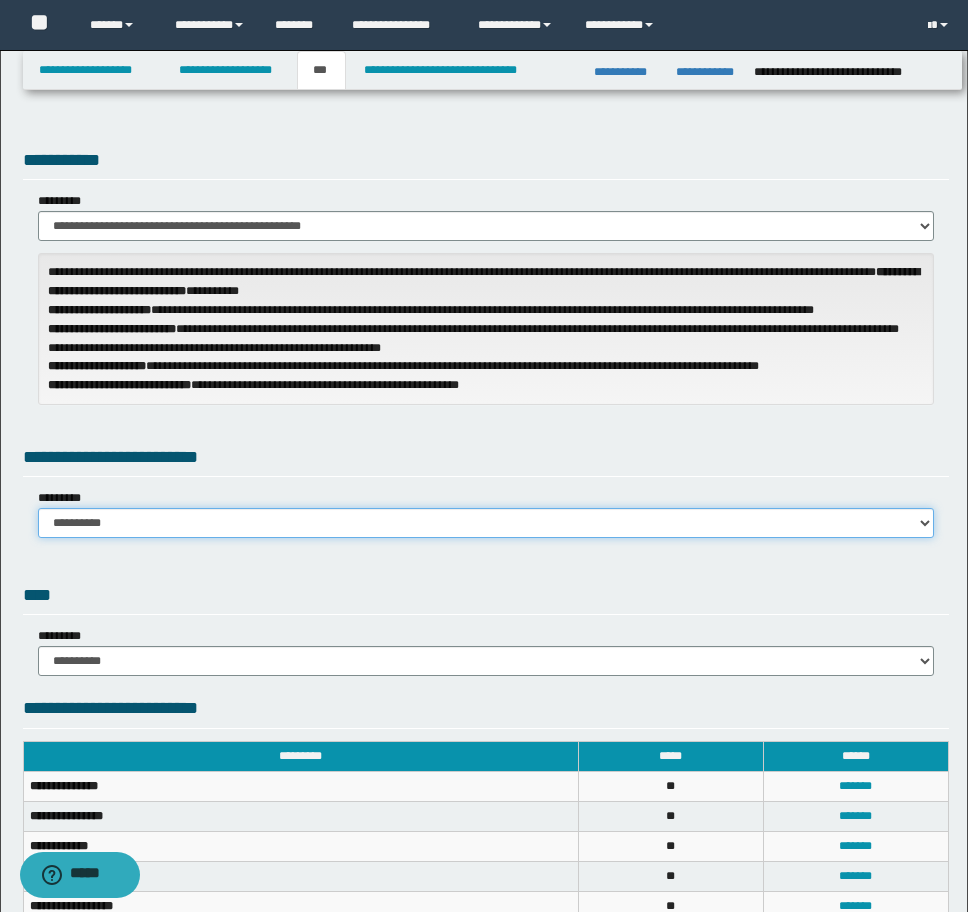 click on "**********" at bounding box center [486, 523] 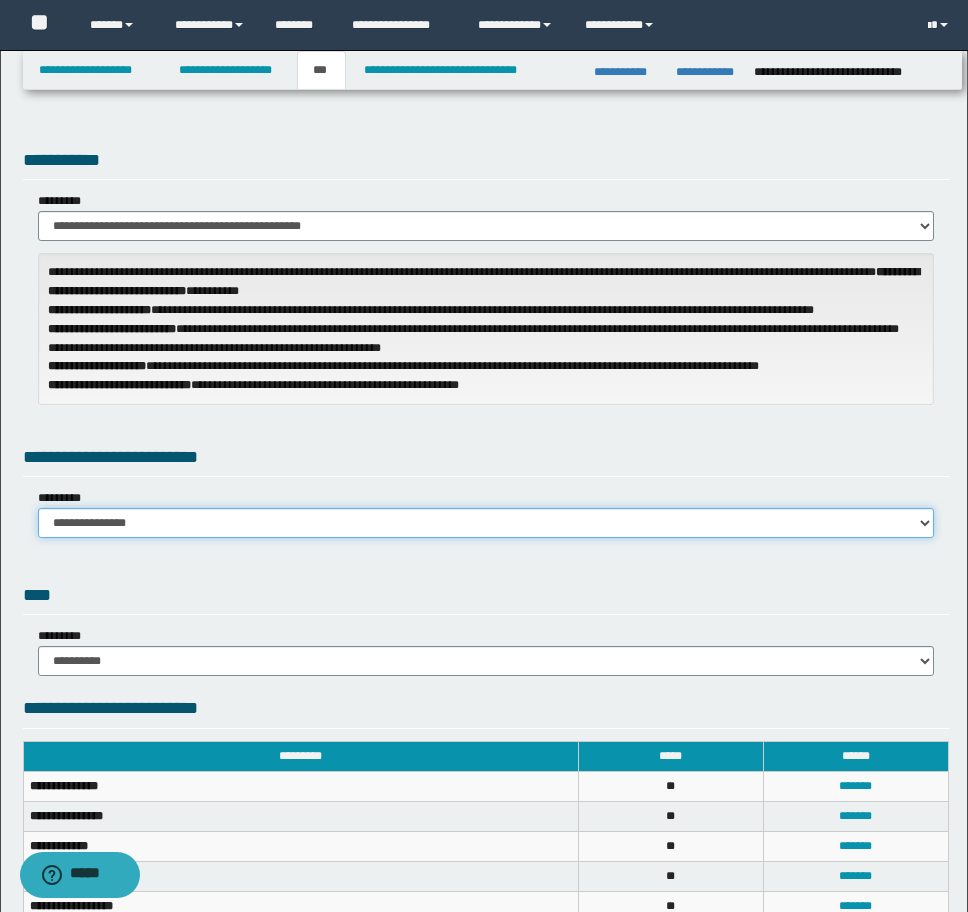 click on "**********" at bounding box center (486, 523) 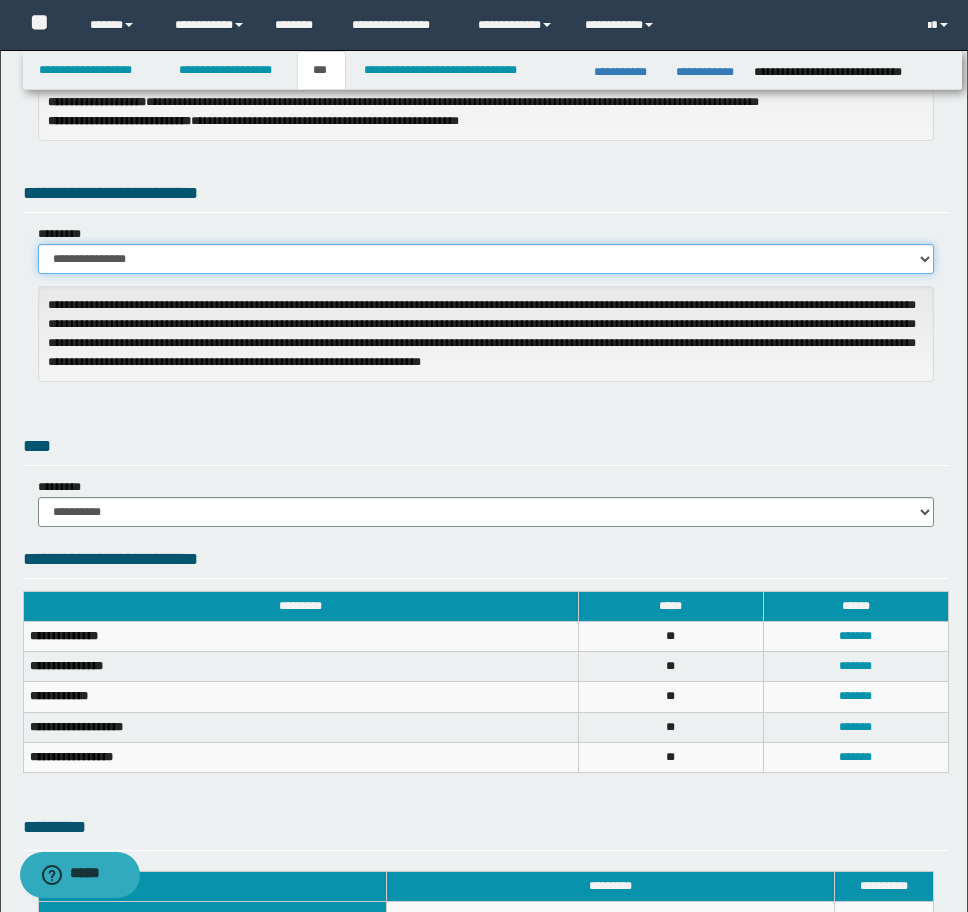 scroll, scrollTop: 254, scrollLeft: 0, axis: vertical 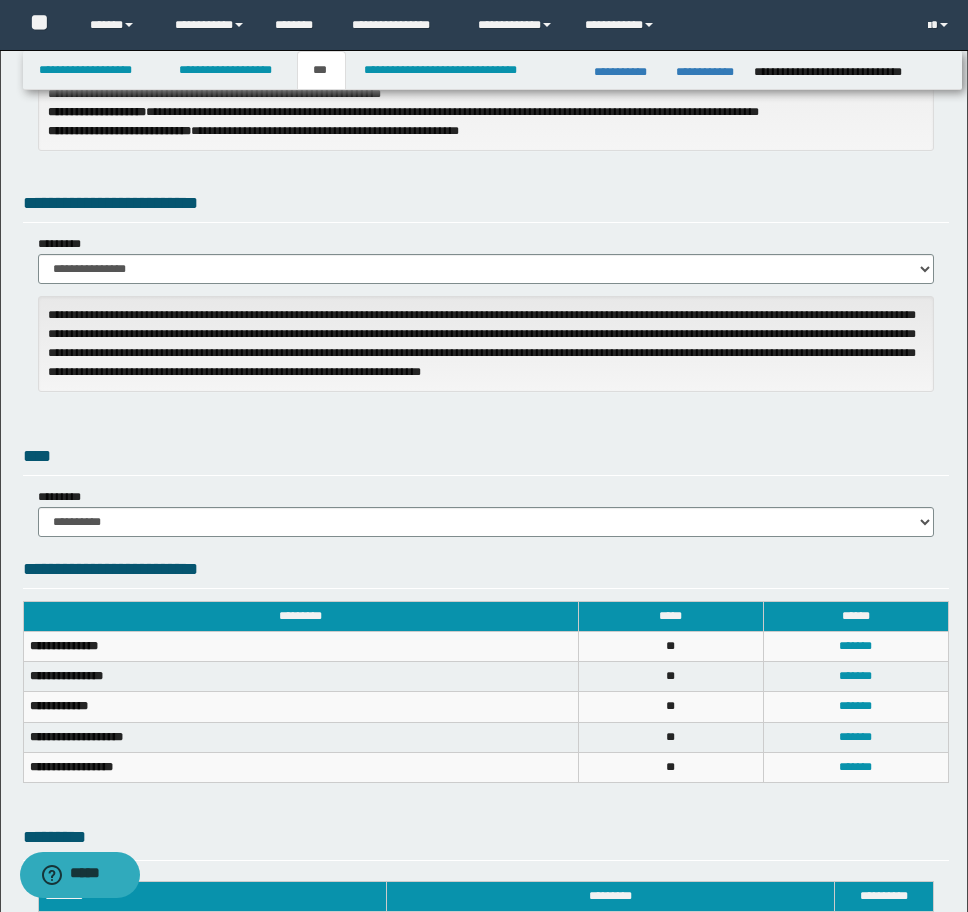 click on "**********" at bounding box center (486, 259) 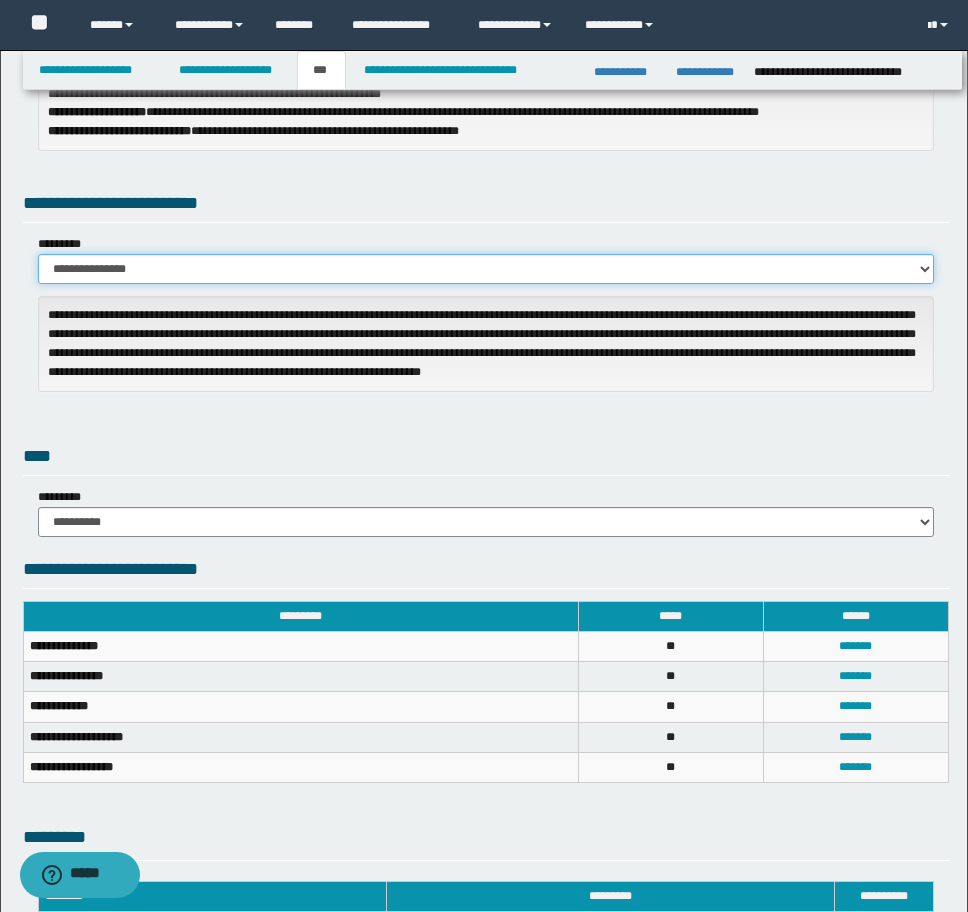 click on "**********" at bounding box center (486, 269) 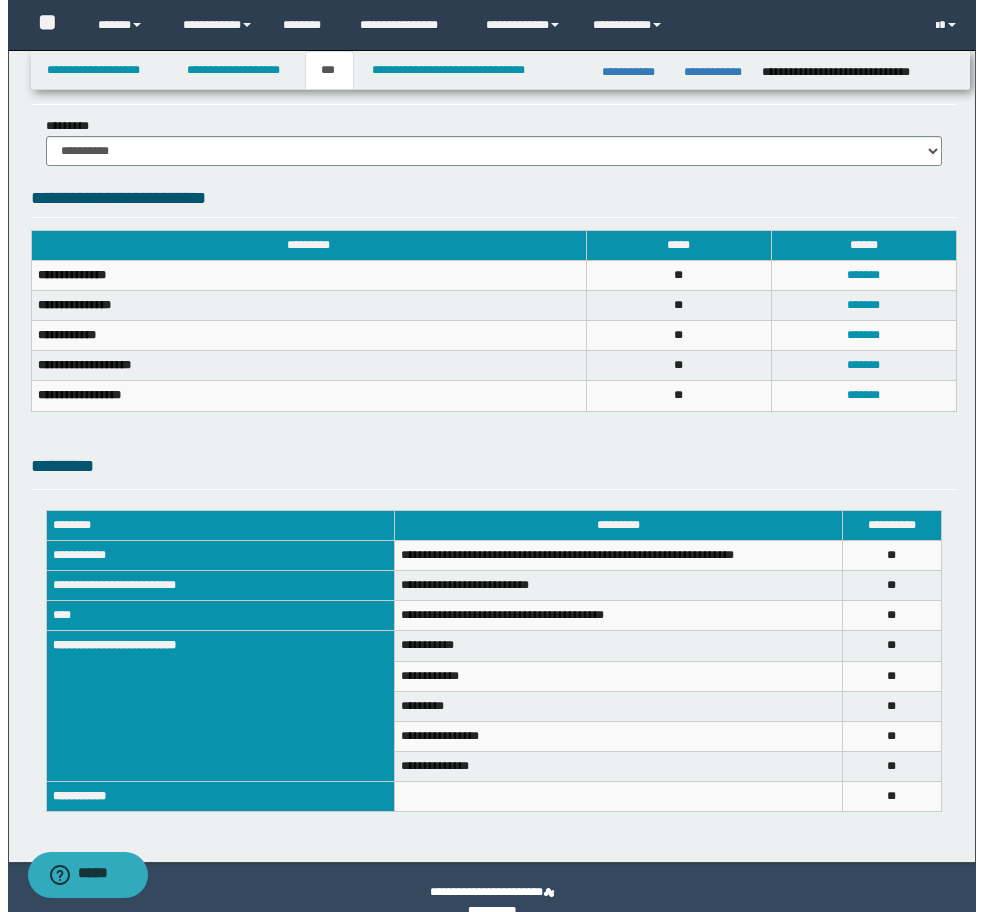 scroll, scrollTop: 654, scrollLeft: 0, axis: vertical 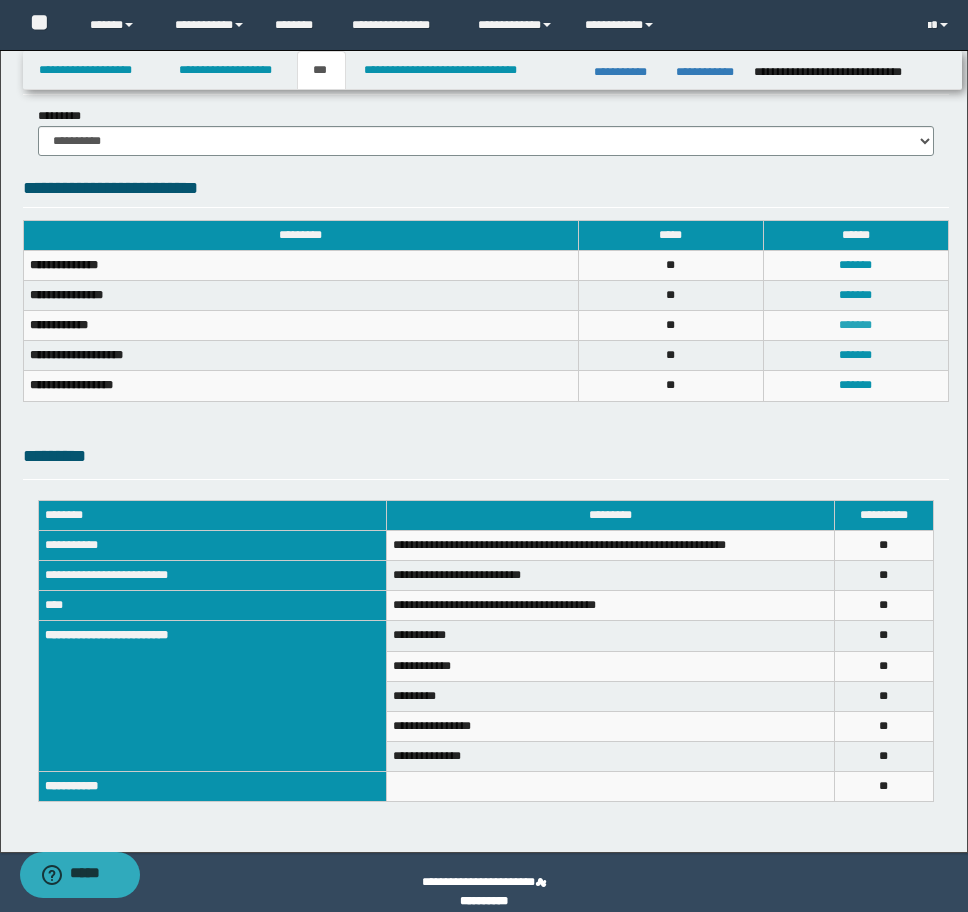 click on "*******" at bounding box center (855, 325) 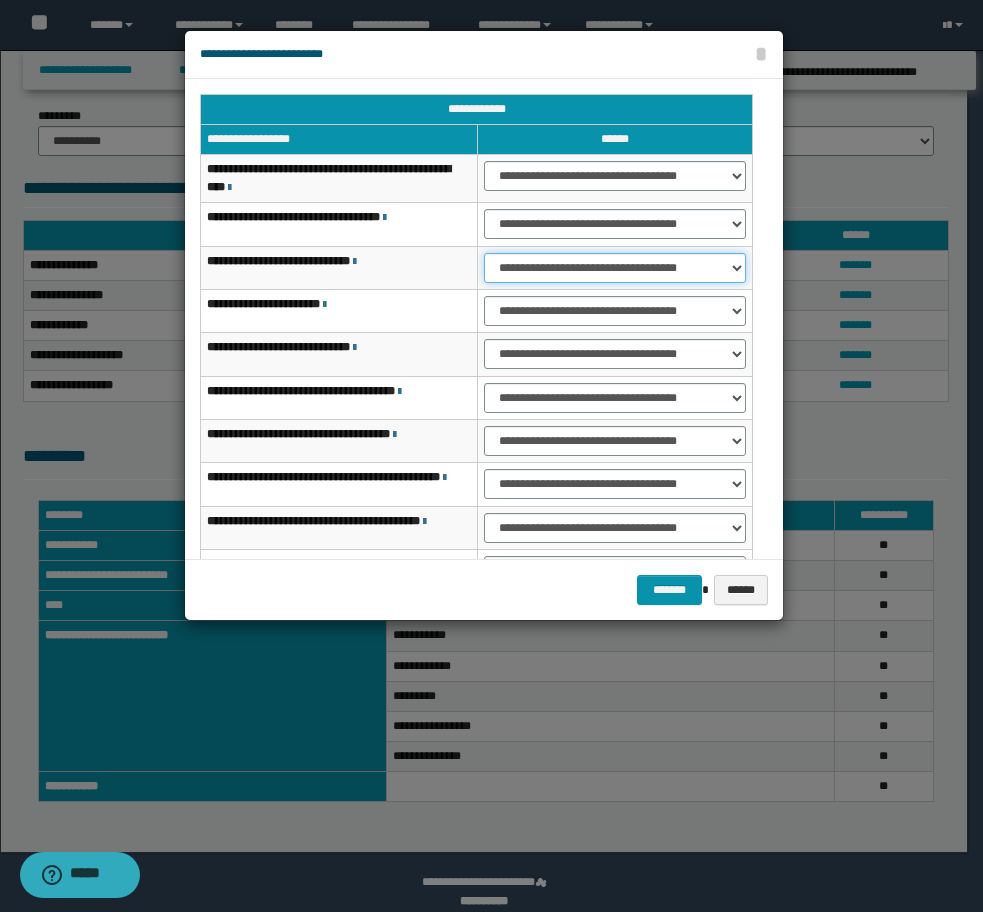 click on "**********" at bounding box center [615, 268] 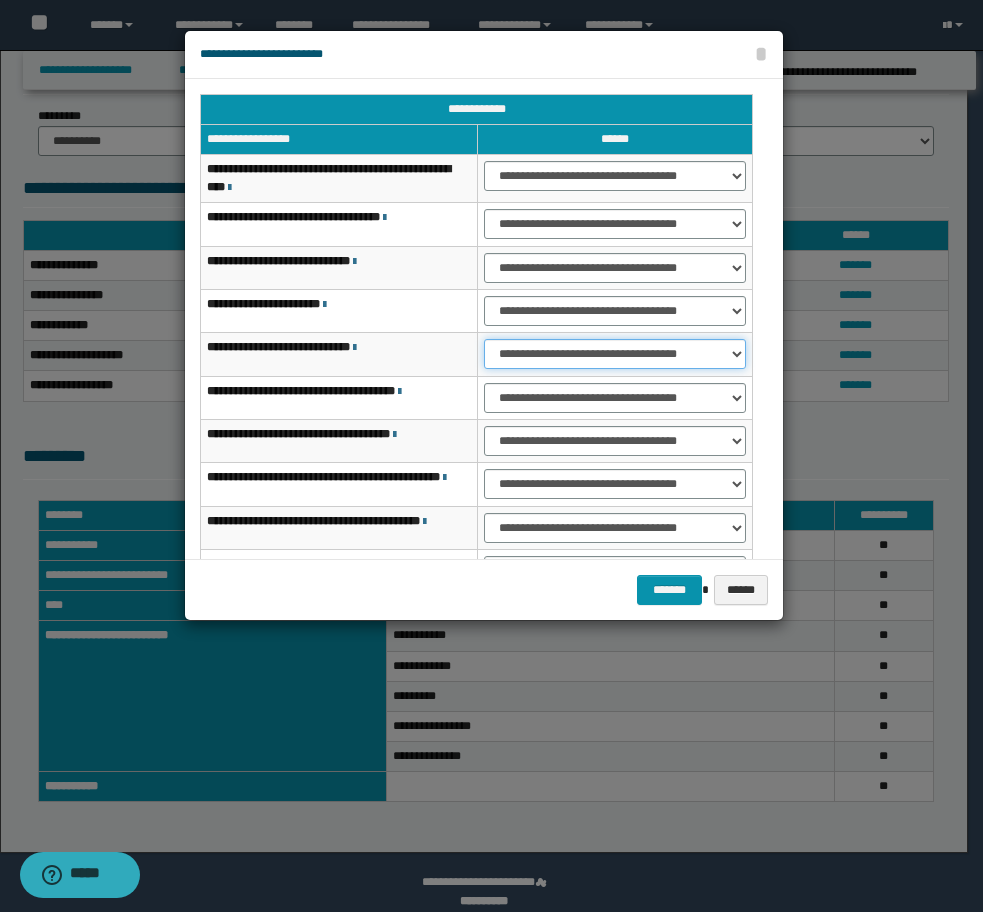 click on "**********" at bounding box center (615, 354) 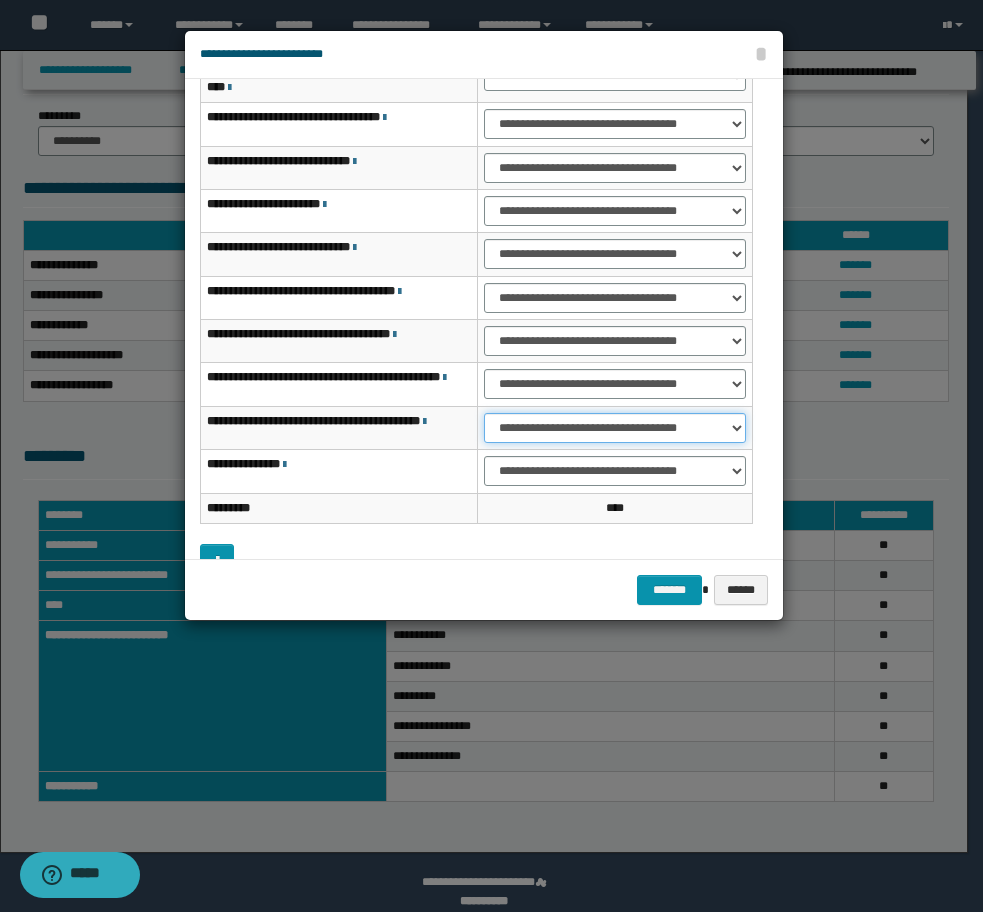 click on "**********" at bounding box center (615, 428) 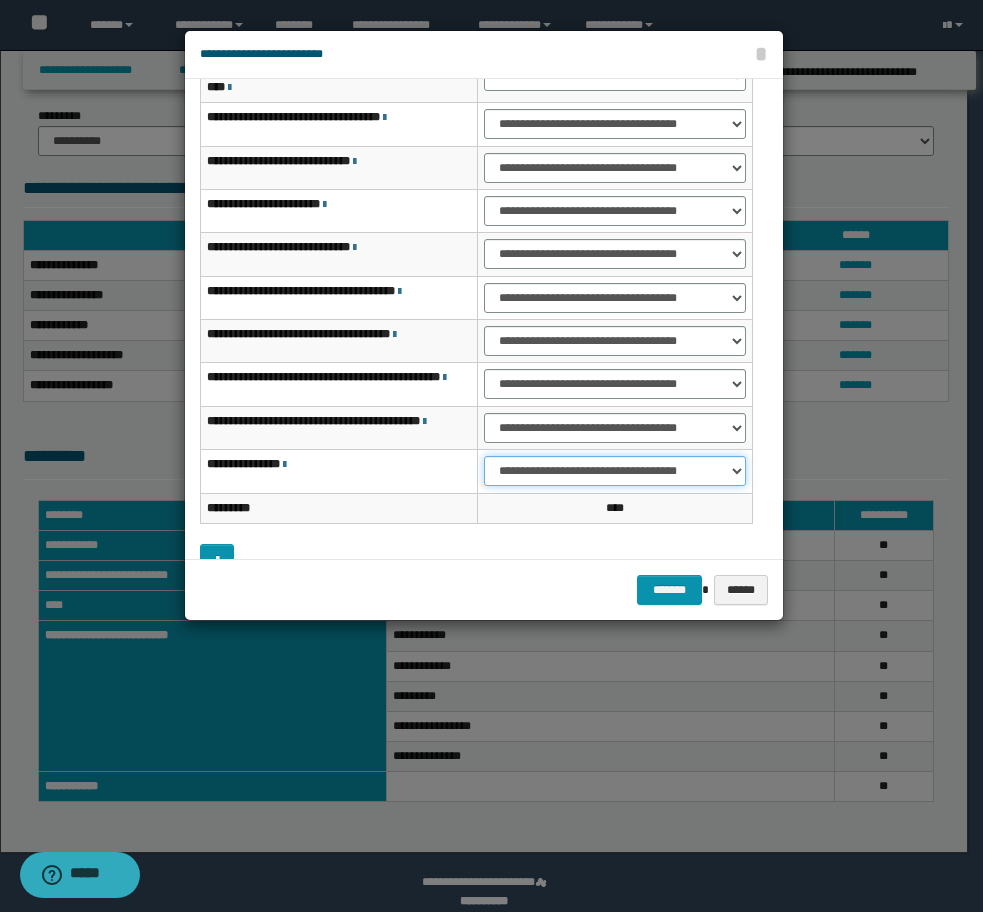 click on "**********" at bounding box center (615, 471) 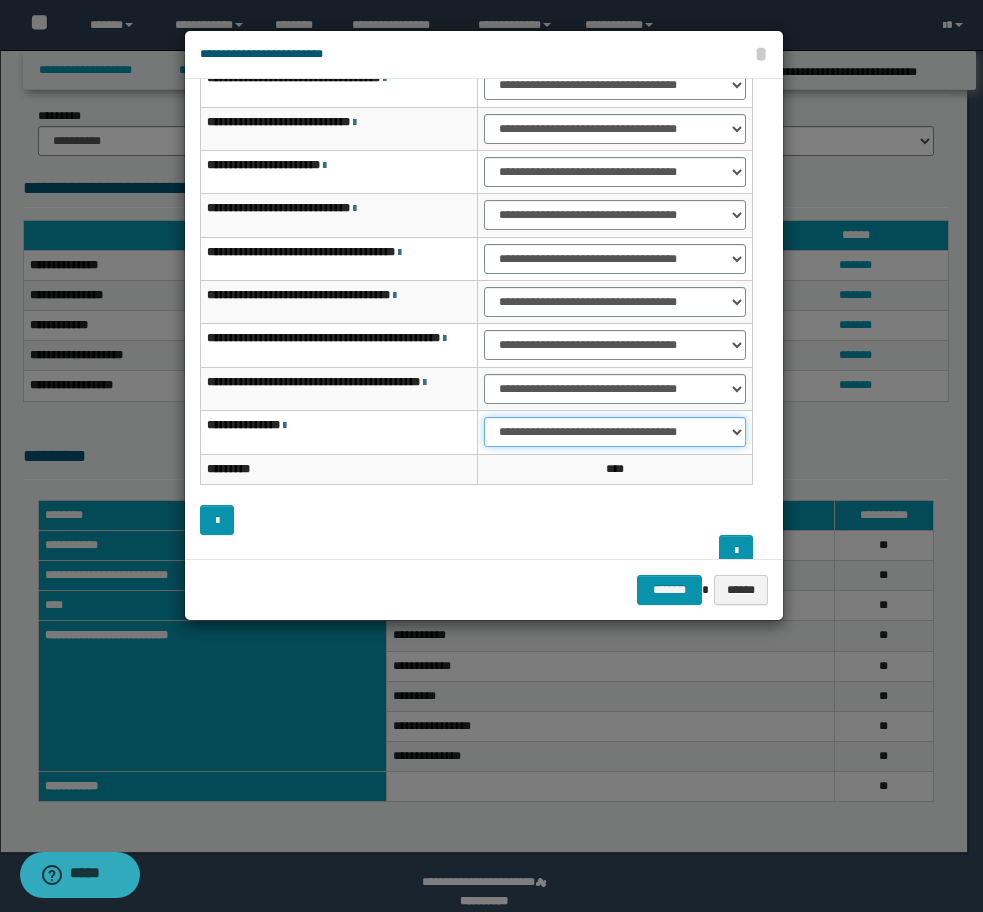 scroll, scrollTop: 160, scrollLeft: 0, axis: vertical 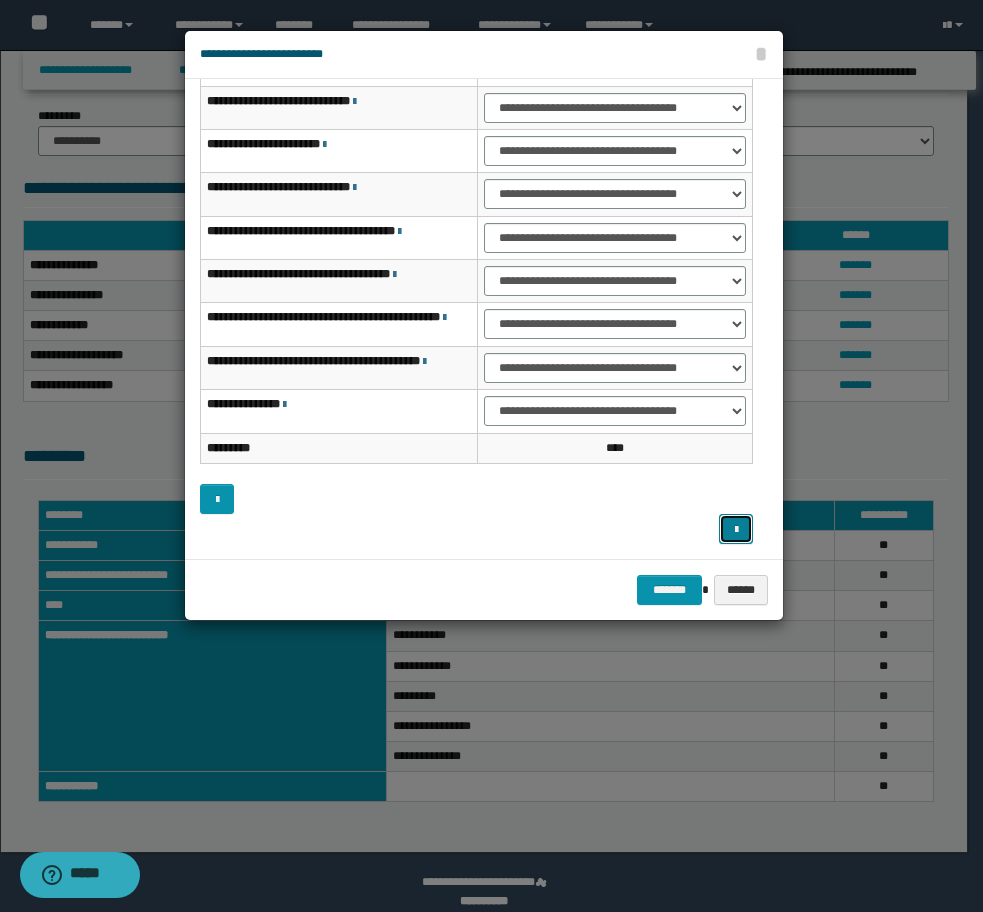 click at bounding box center (736, 529) 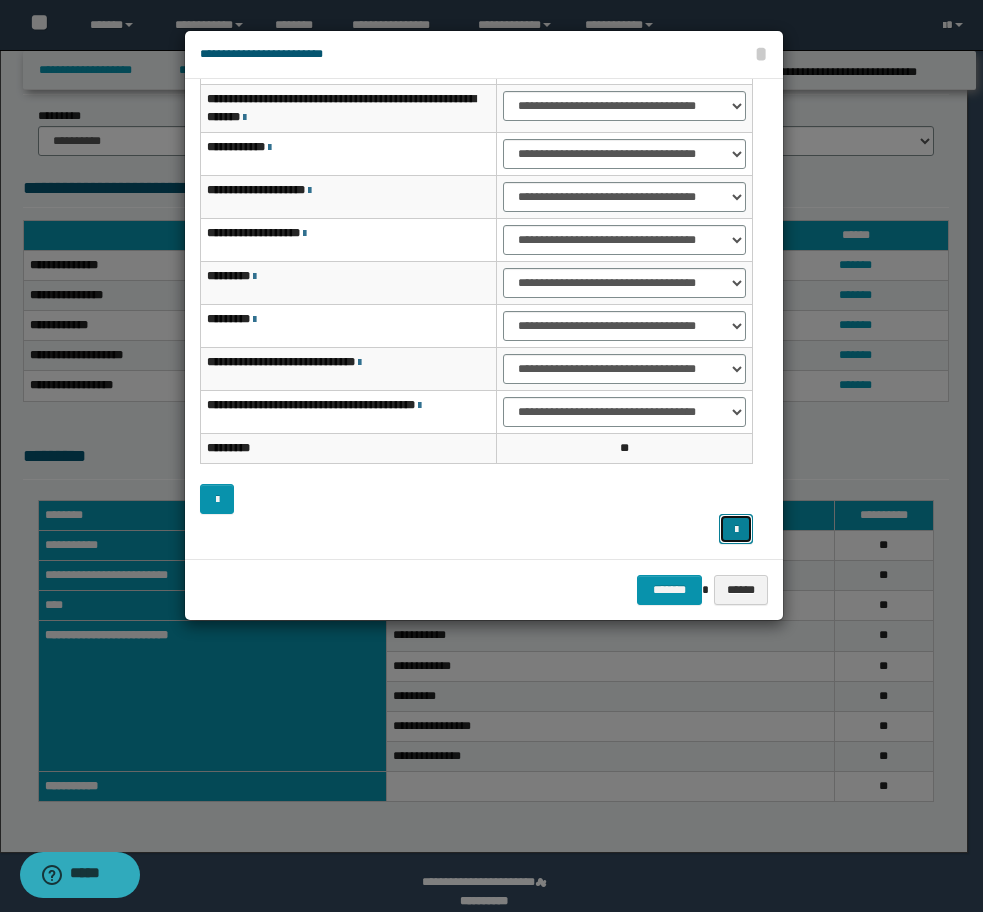 scroll, scrollTop: 0, scrollLeft: 0, axis: both 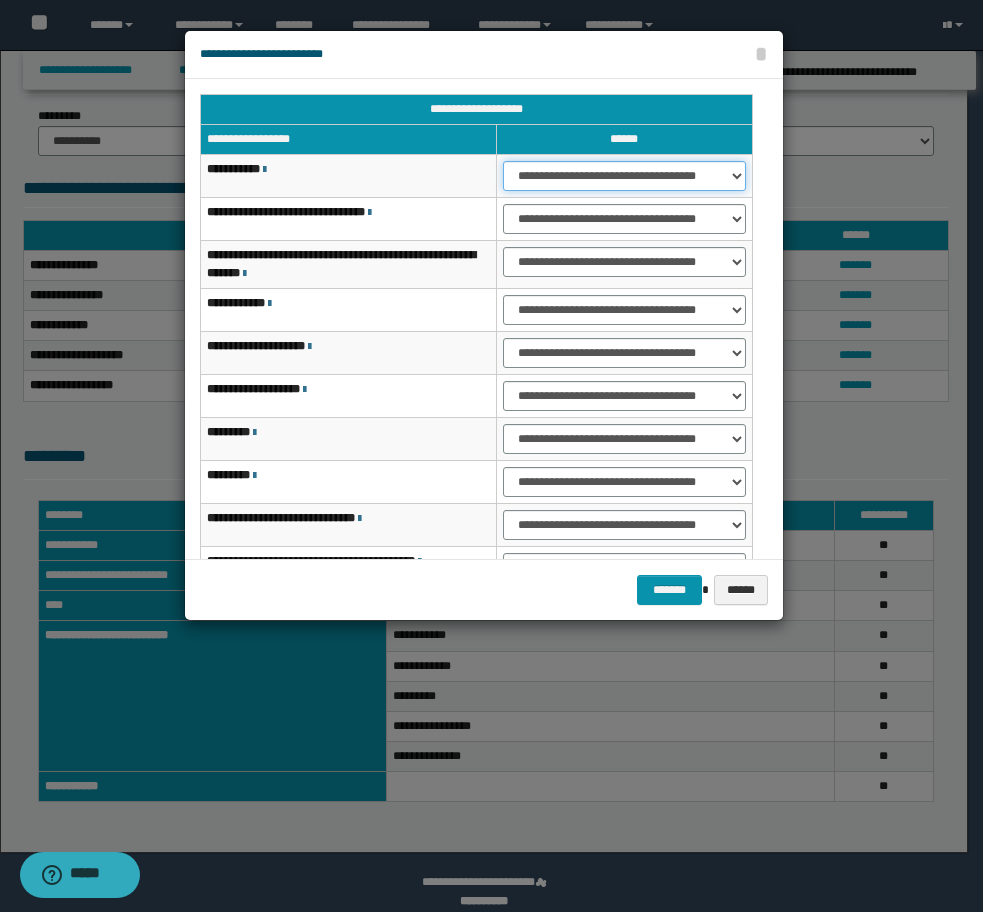 click on "**********" at bounding box center [624, 176] 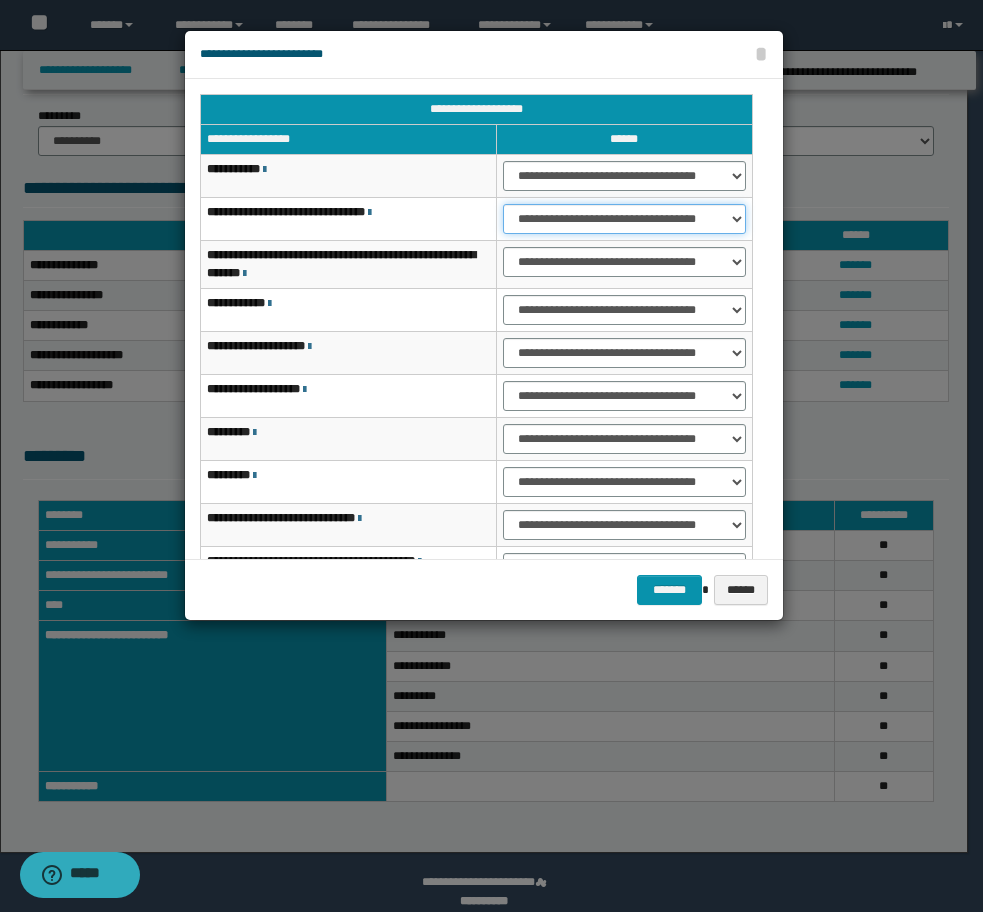 click on "**********" at bounding box center [624, 219] 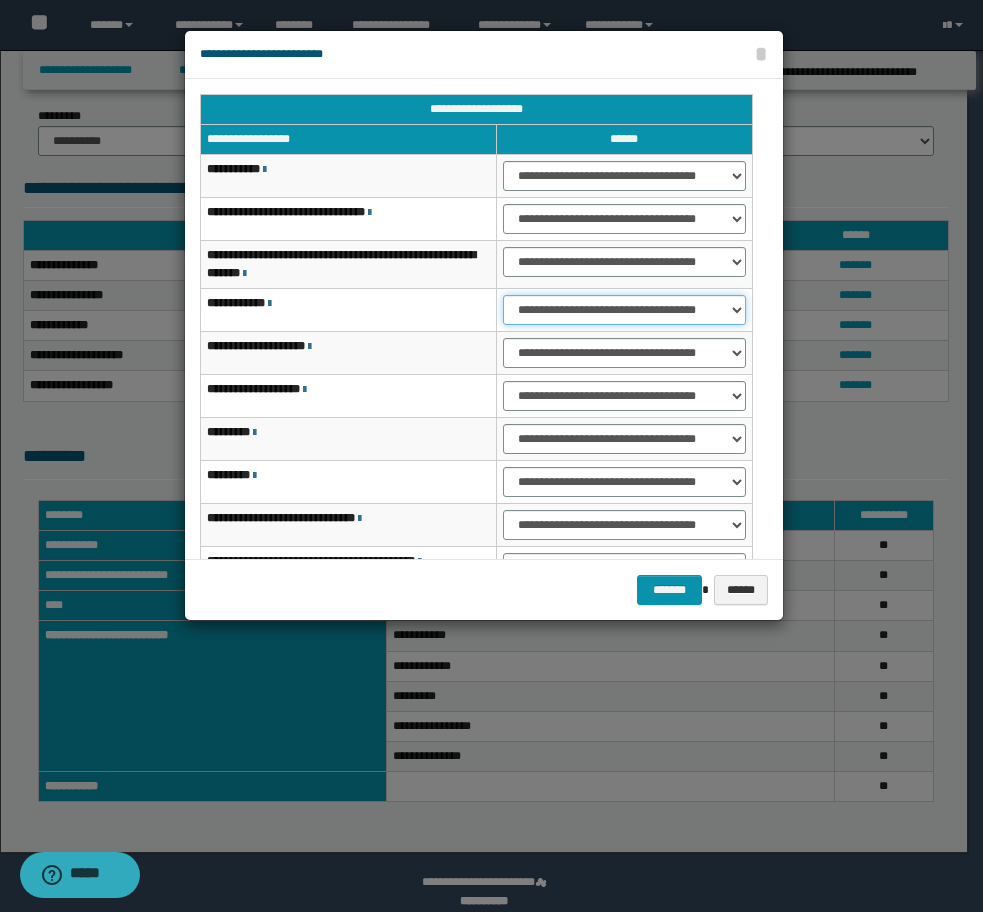 click on "**********" at bounding box center [624, 310] 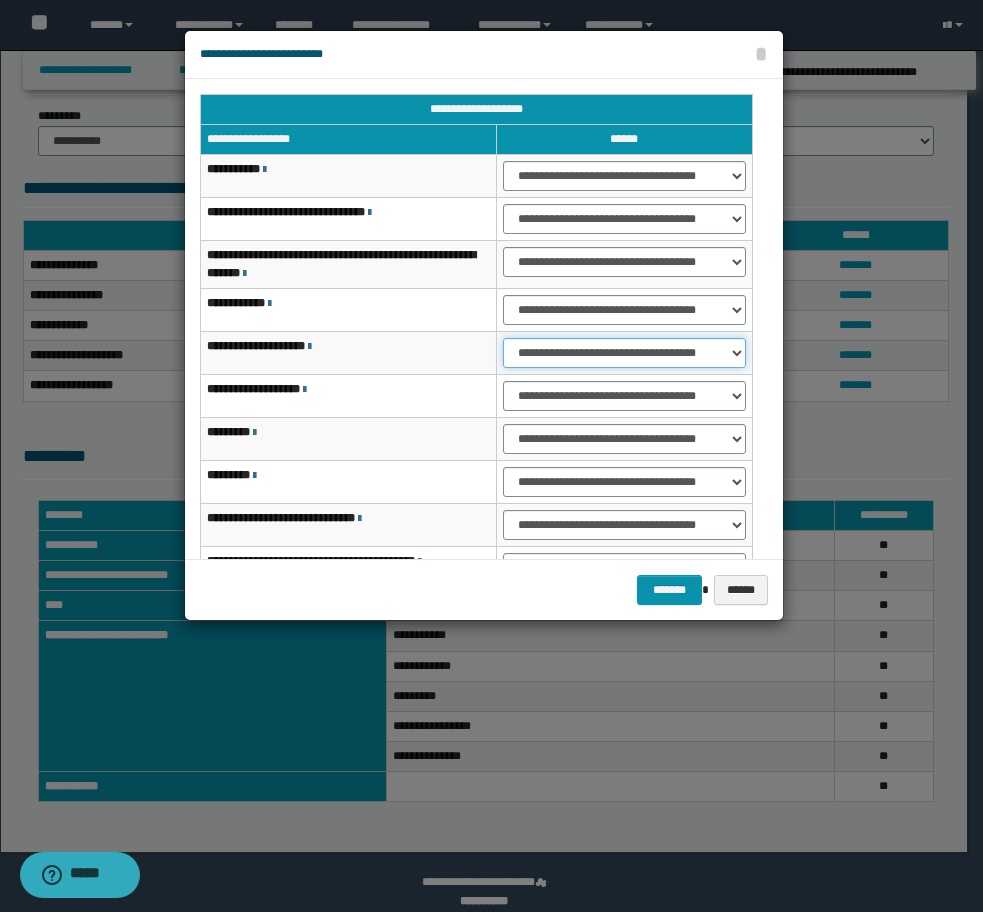 click on "**********" at bounding box center [624, 353] 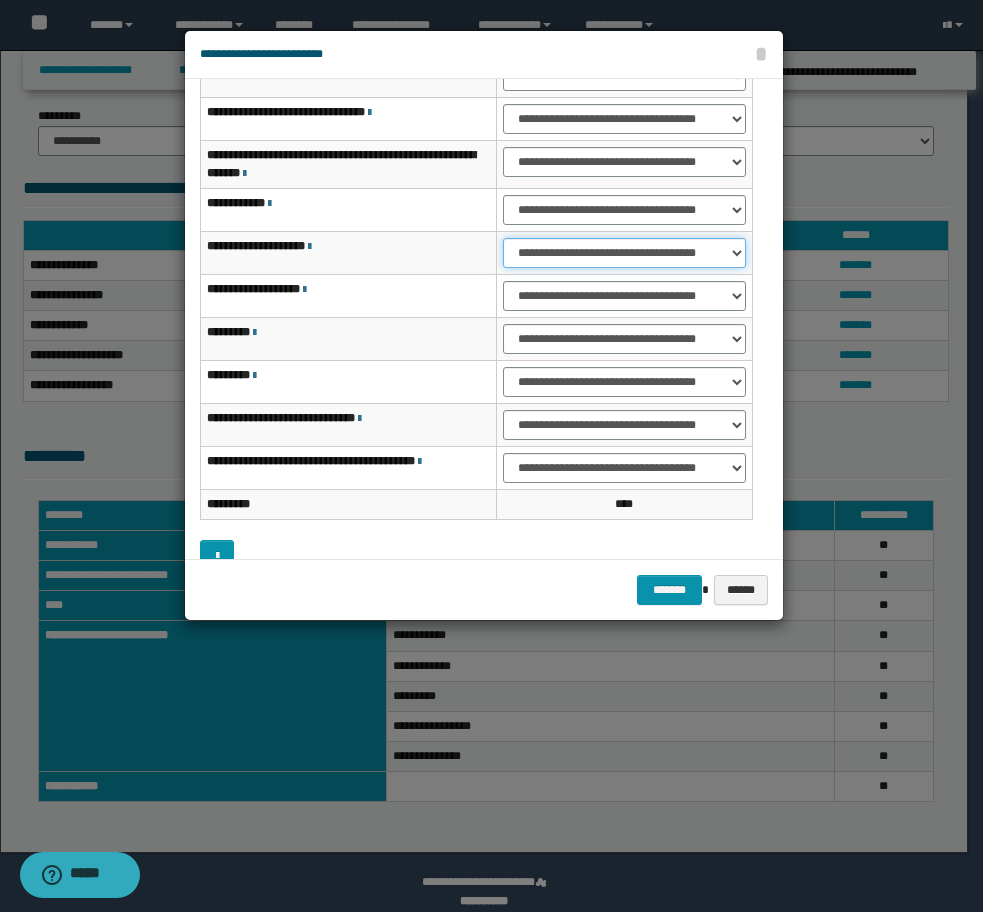 scroll, scrollTop: 156, scrollLeft: 0, axis: vertical 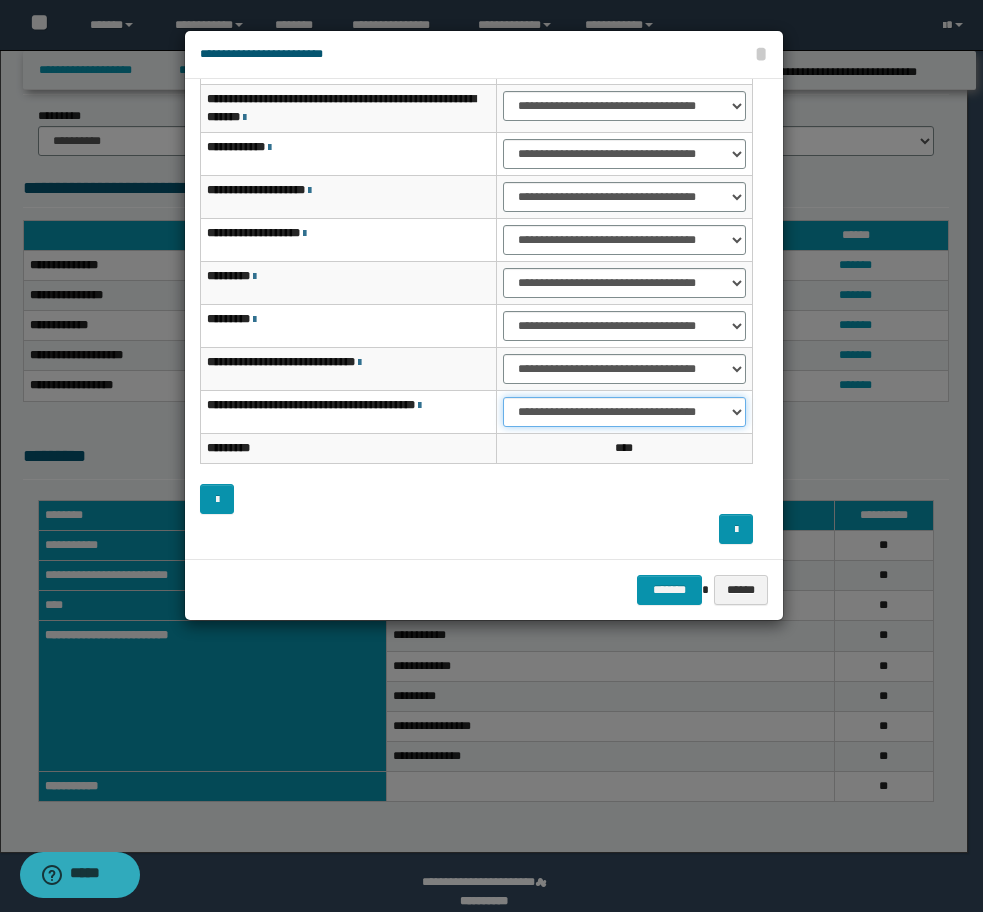 click on "**********" at bounding box center (624, 412) 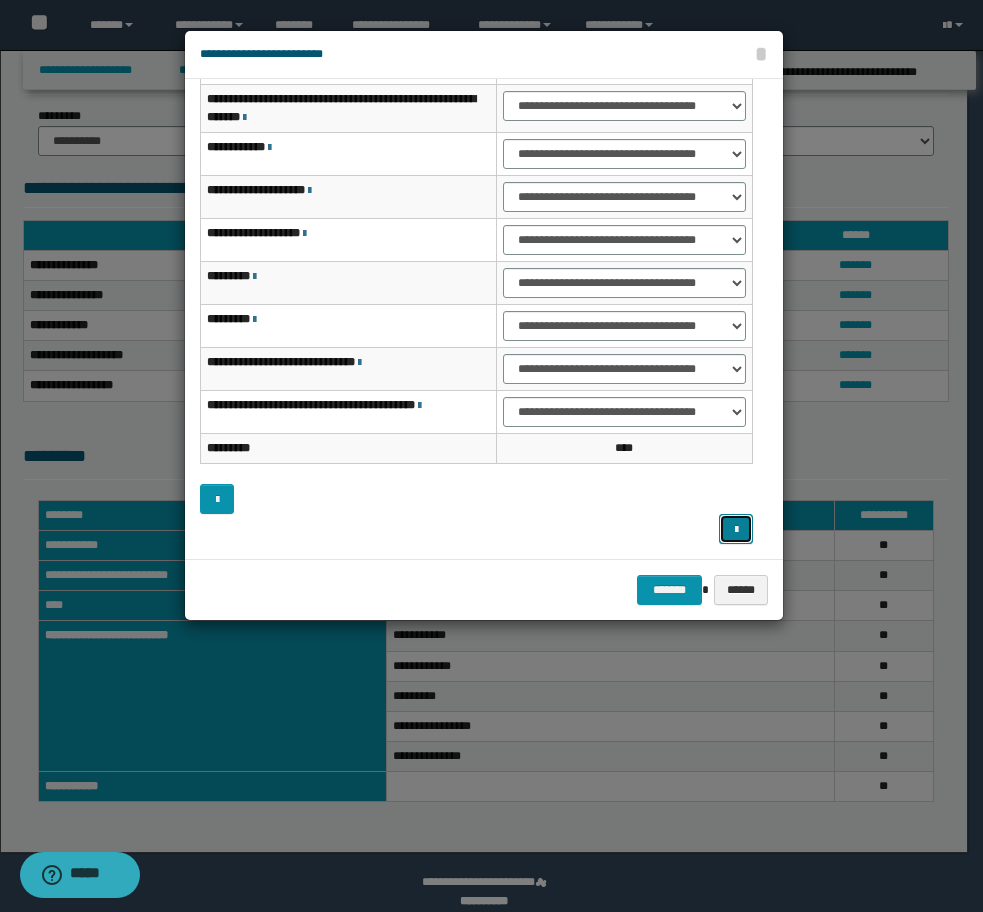 click at bounding box center (736, 530) 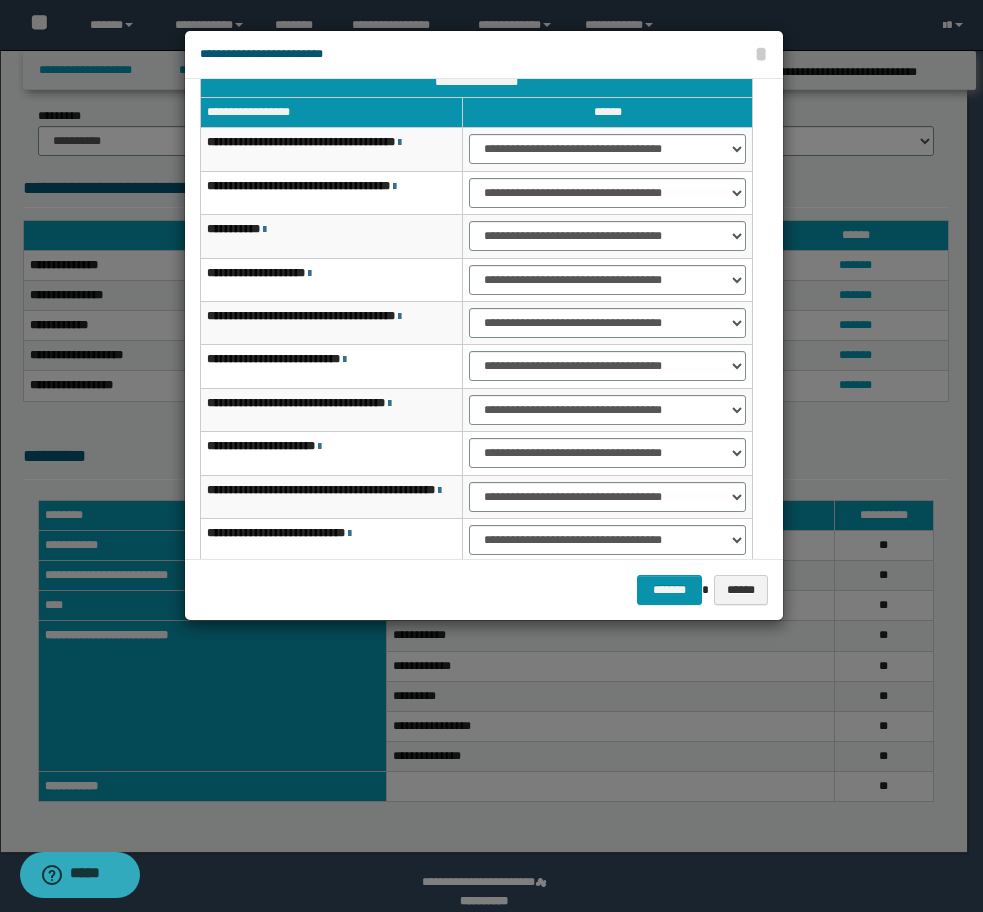 scroll, scrollTop: 0, scrollLeft: 0, axis: both 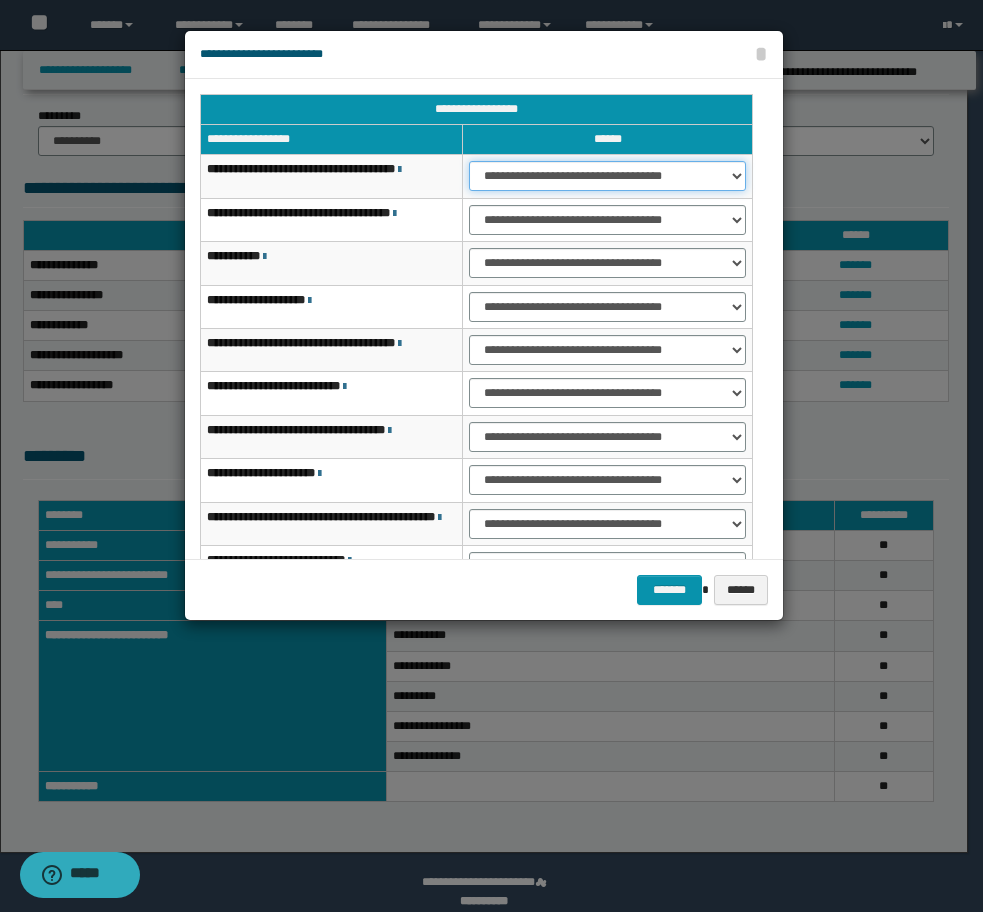 click on "**********" at bounding box center [607, 176] 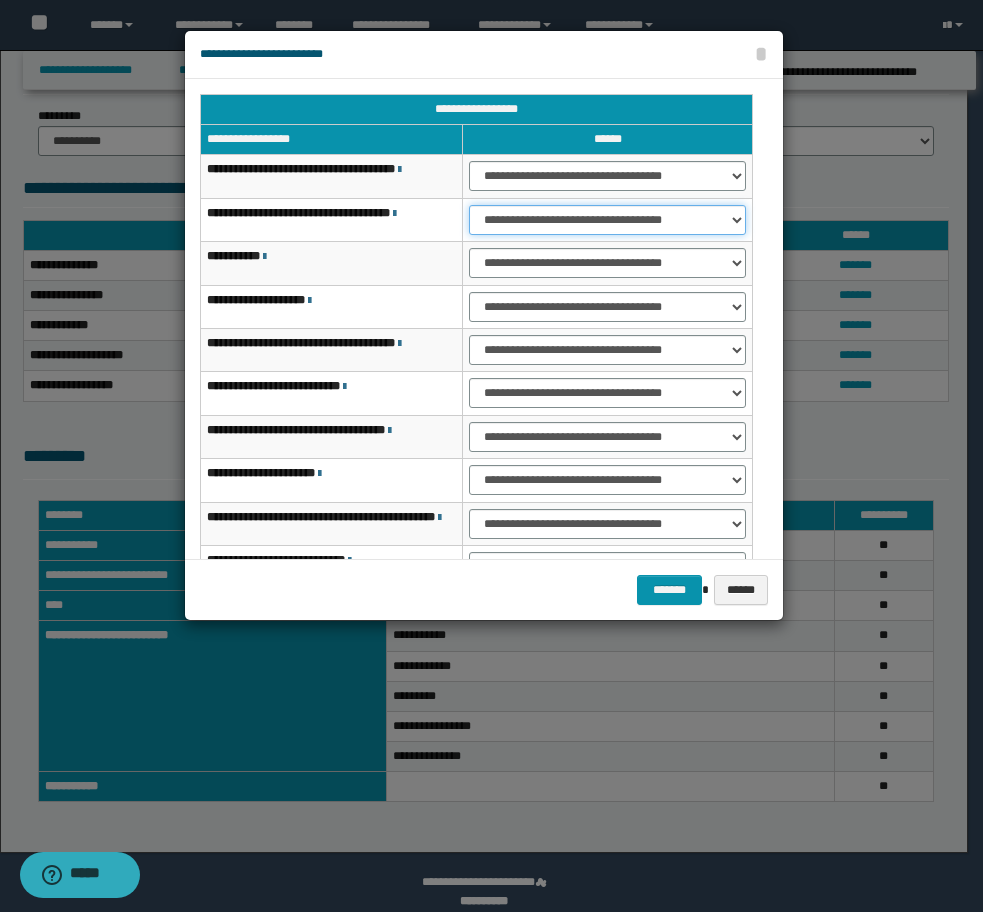 click on "**********" at bounding box center [607, 220] 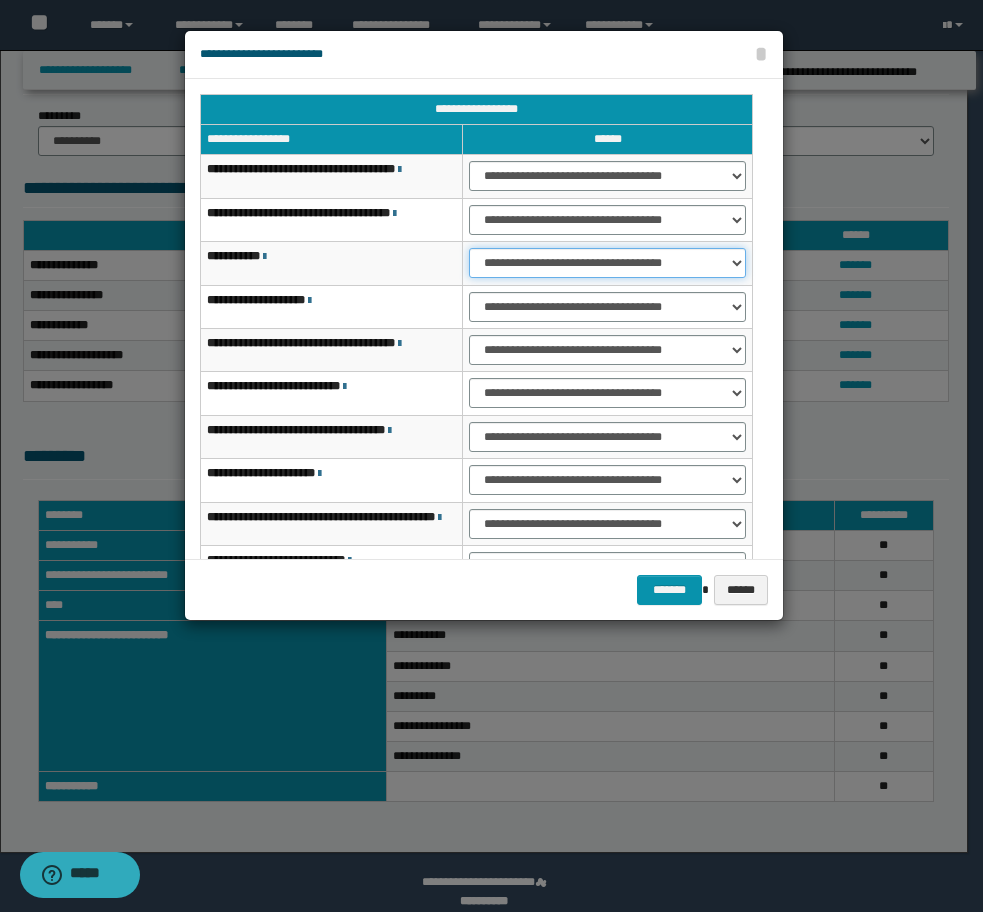 click on "**********" at bounding box center (607, 263) 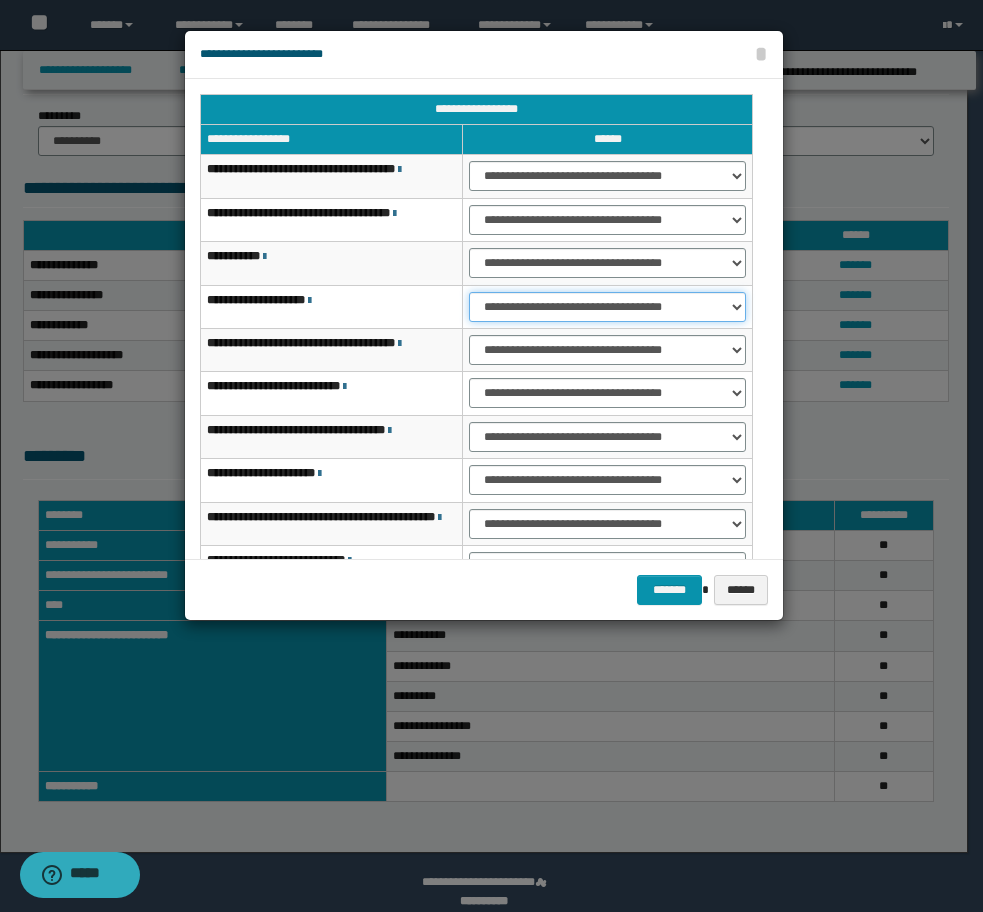 click on "**********" at bounding box center (607, 307) 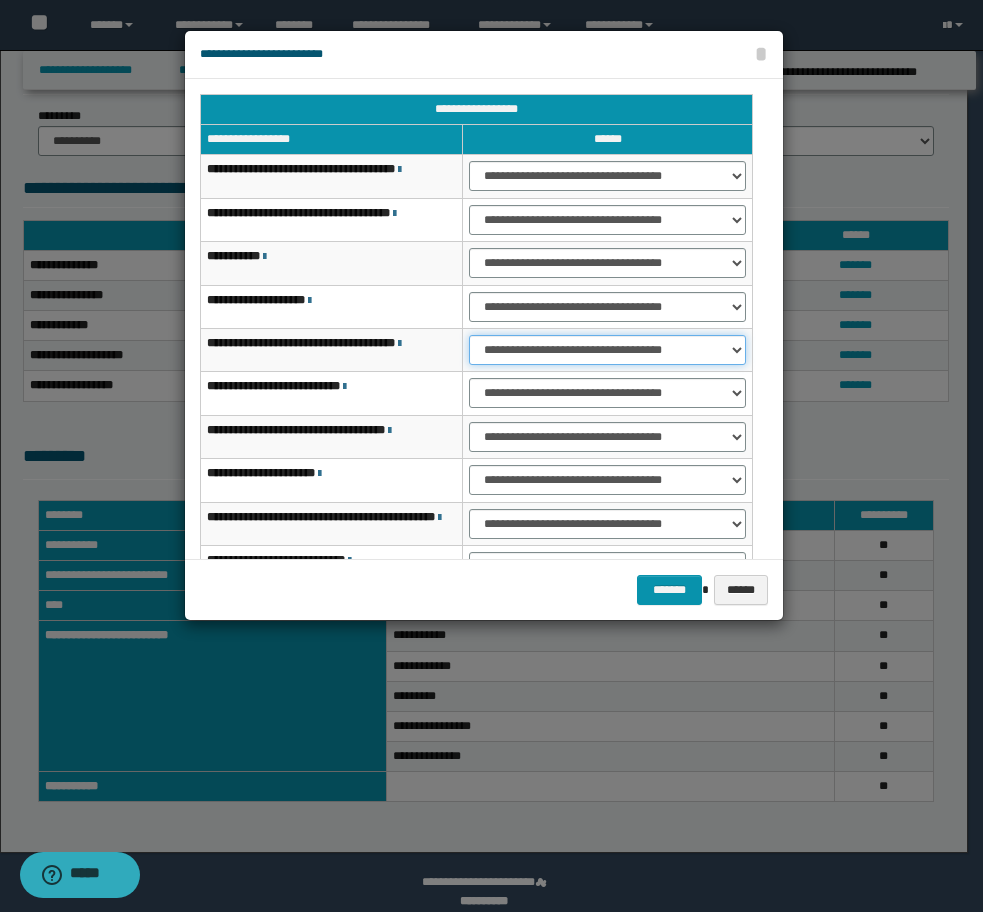 click on "**********" at bounding box center [607, 350] 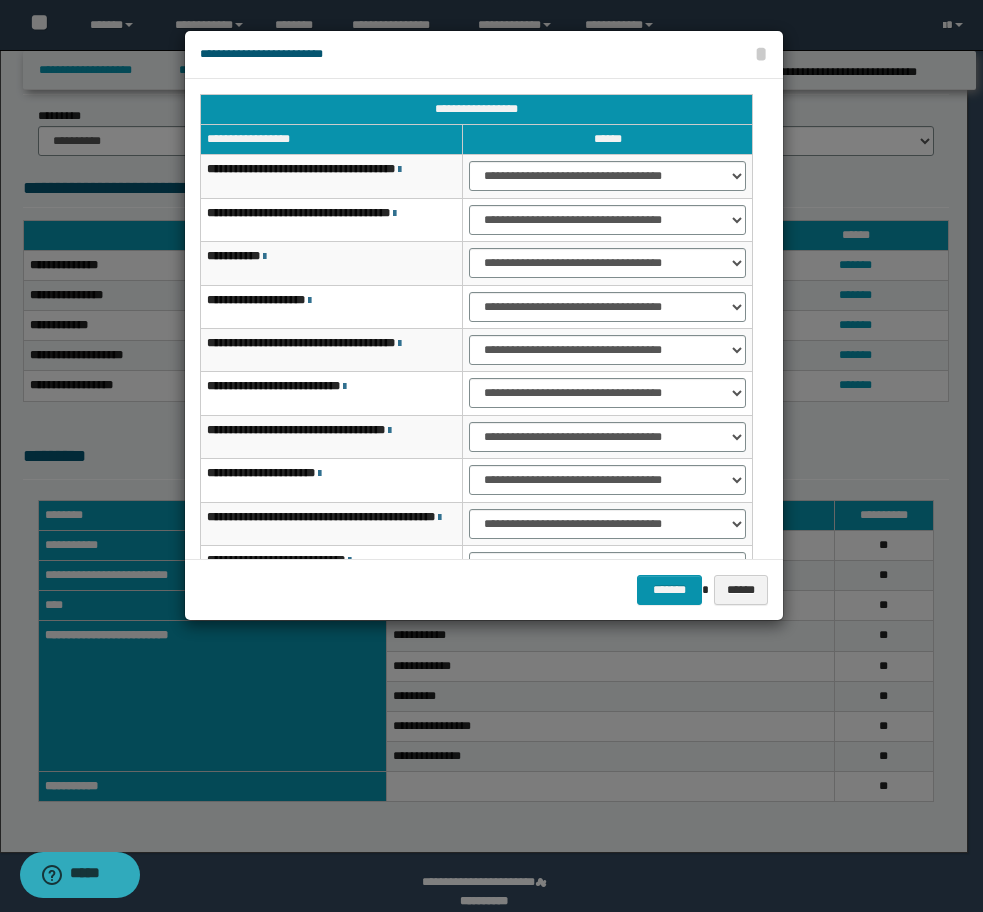 click on "**********" at bounding box center (608, 393) 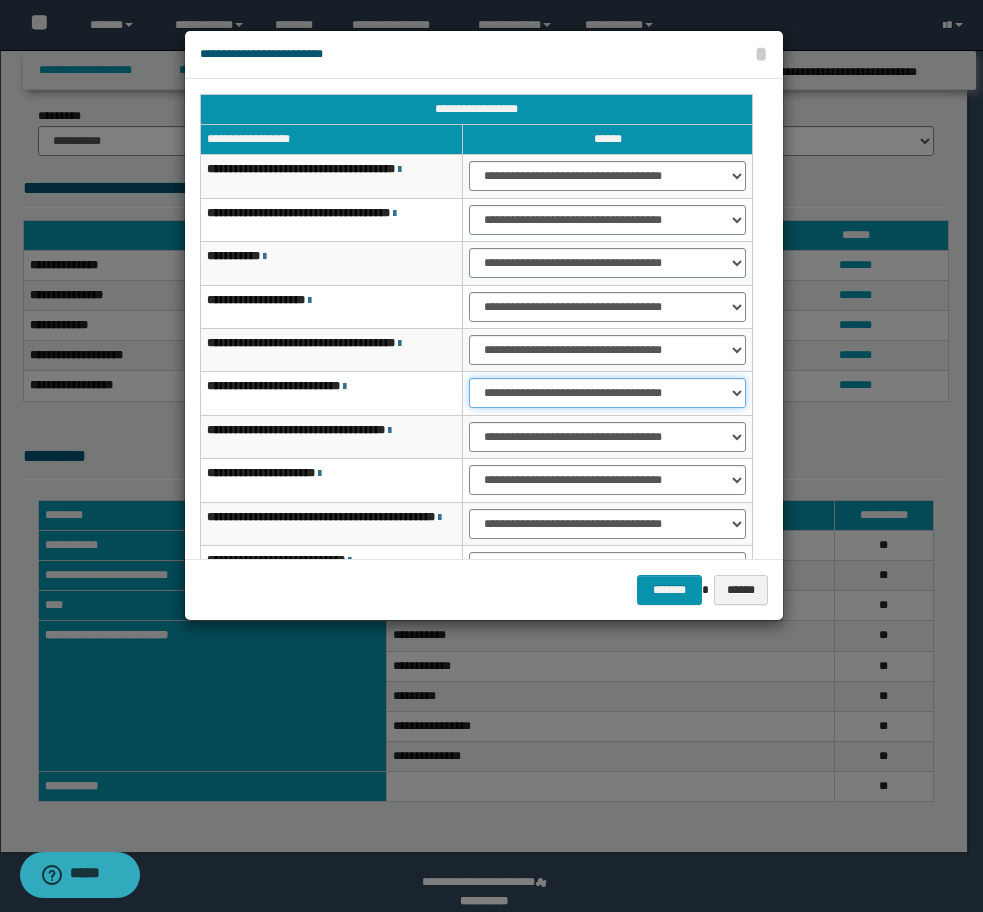 click on "**********" at bounding box center [607, 393] 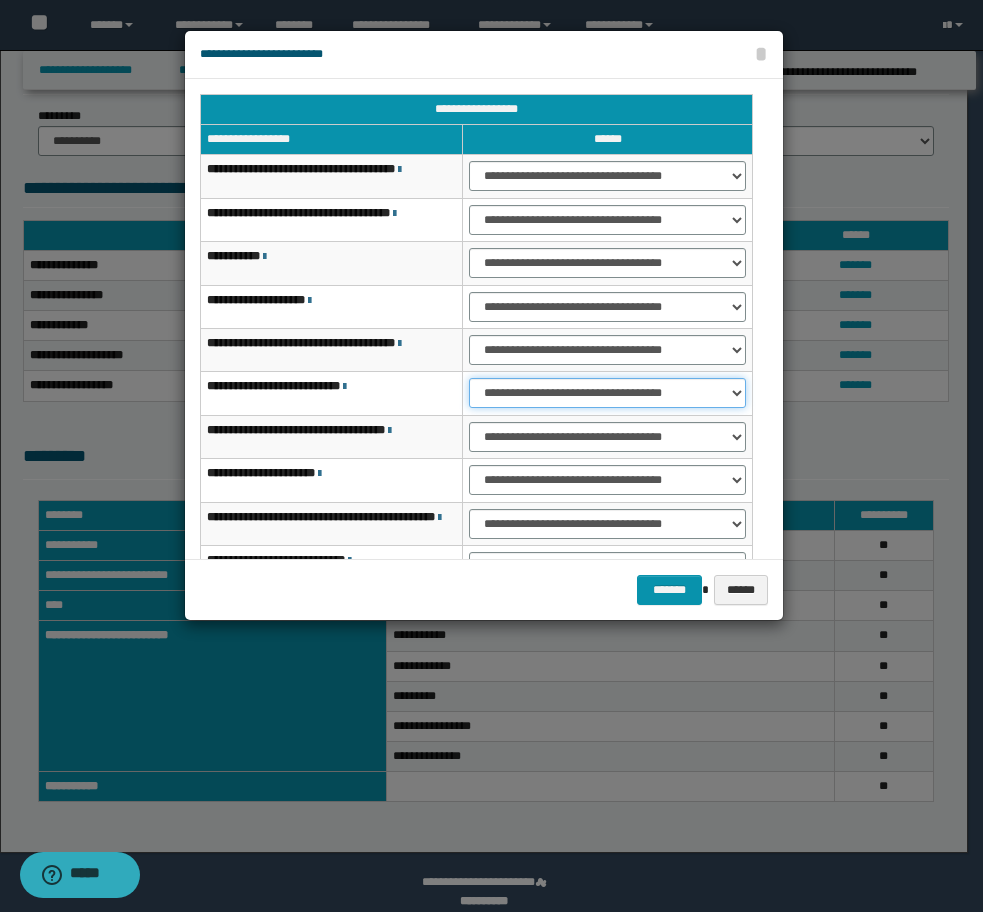 select on "***" 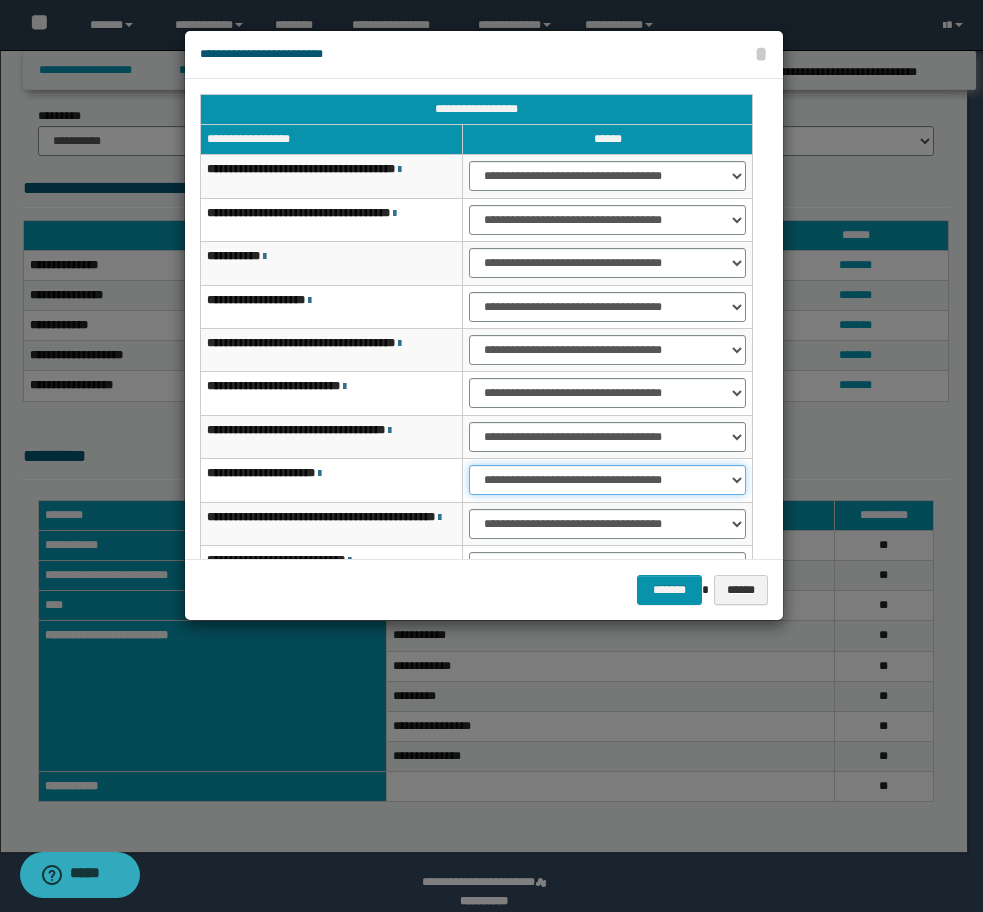 click on "**********" at bounding box center (607, 480) 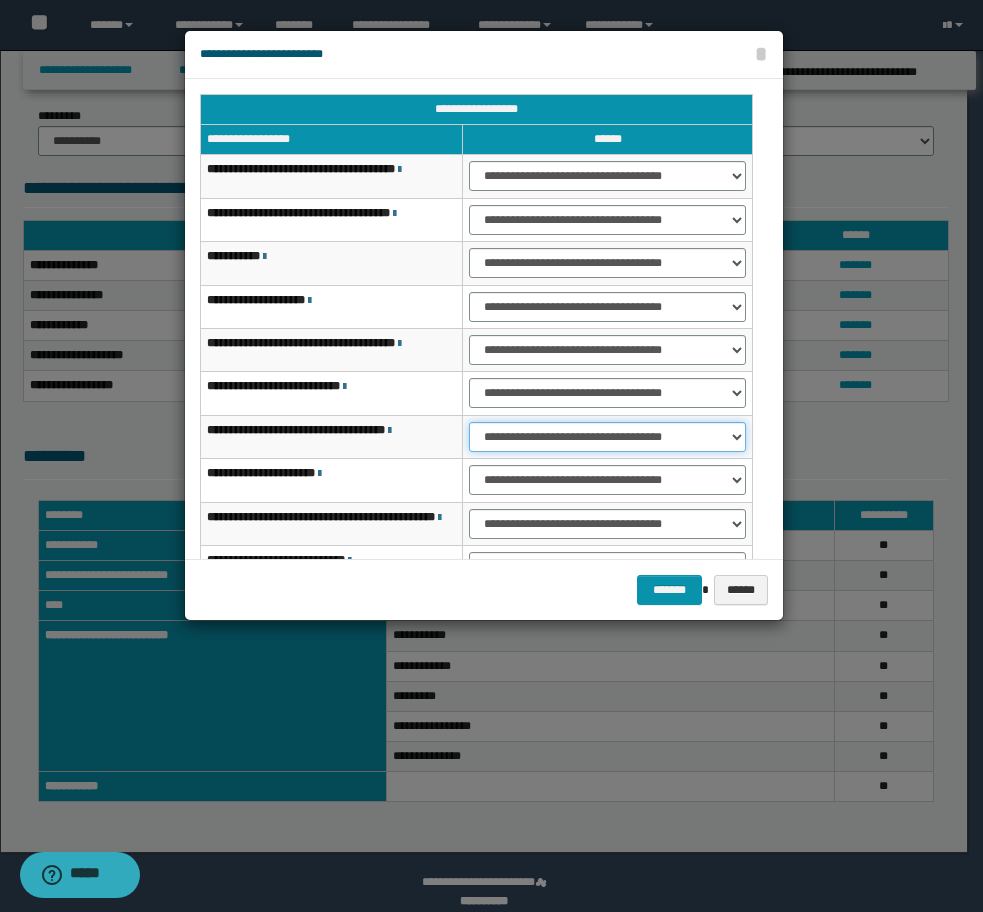 click on "**********" at bounding box center (607, 437) 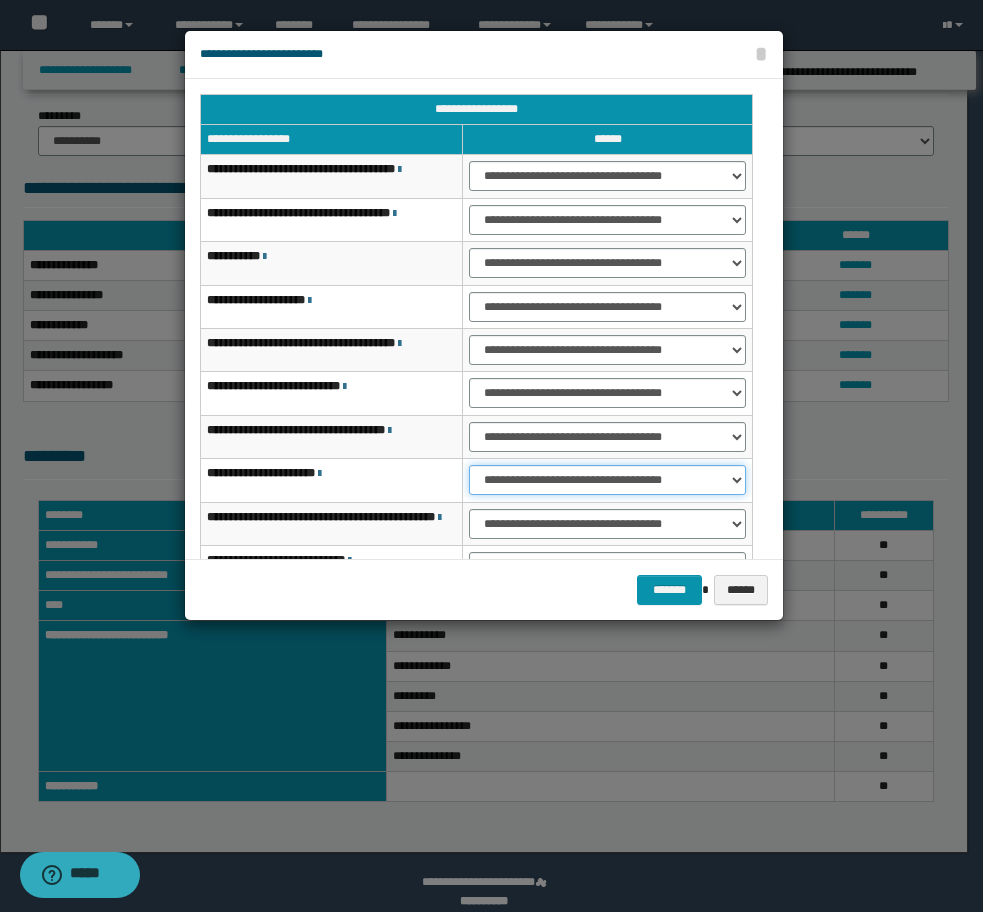 click on "**********" at bounding box center (607, 480) 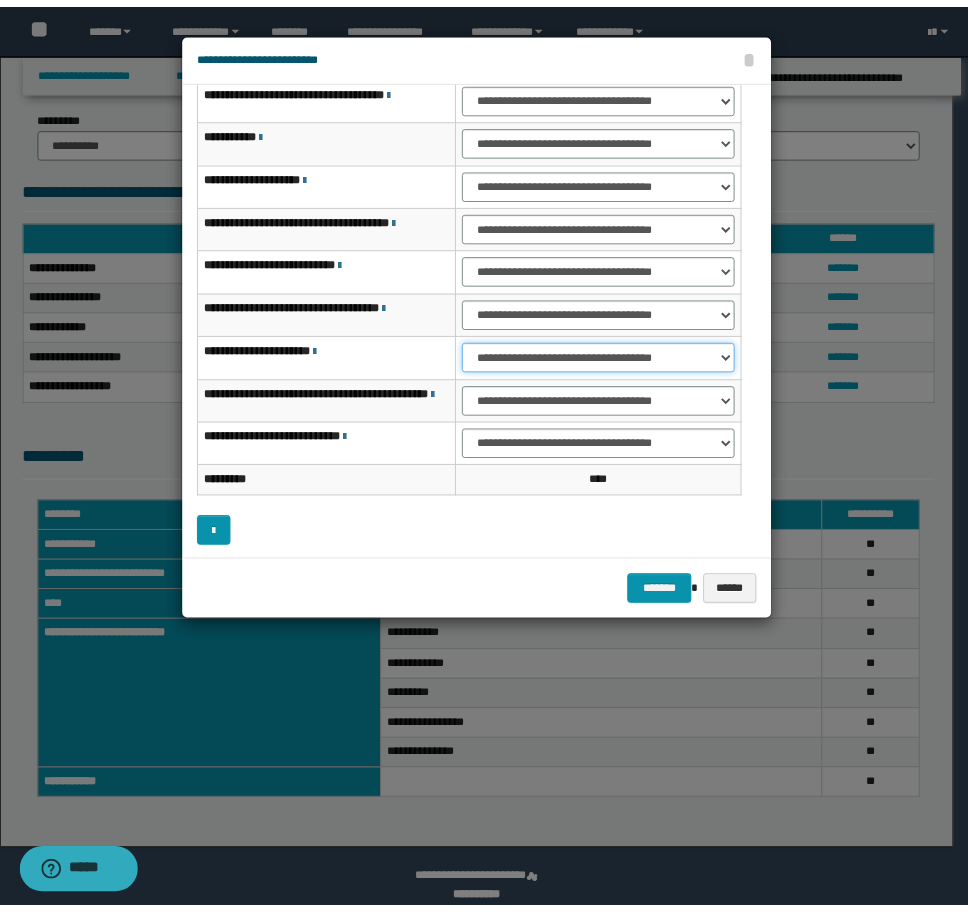 scroll, scrollTop: 127, scrollLeft: 0, axis: vertical 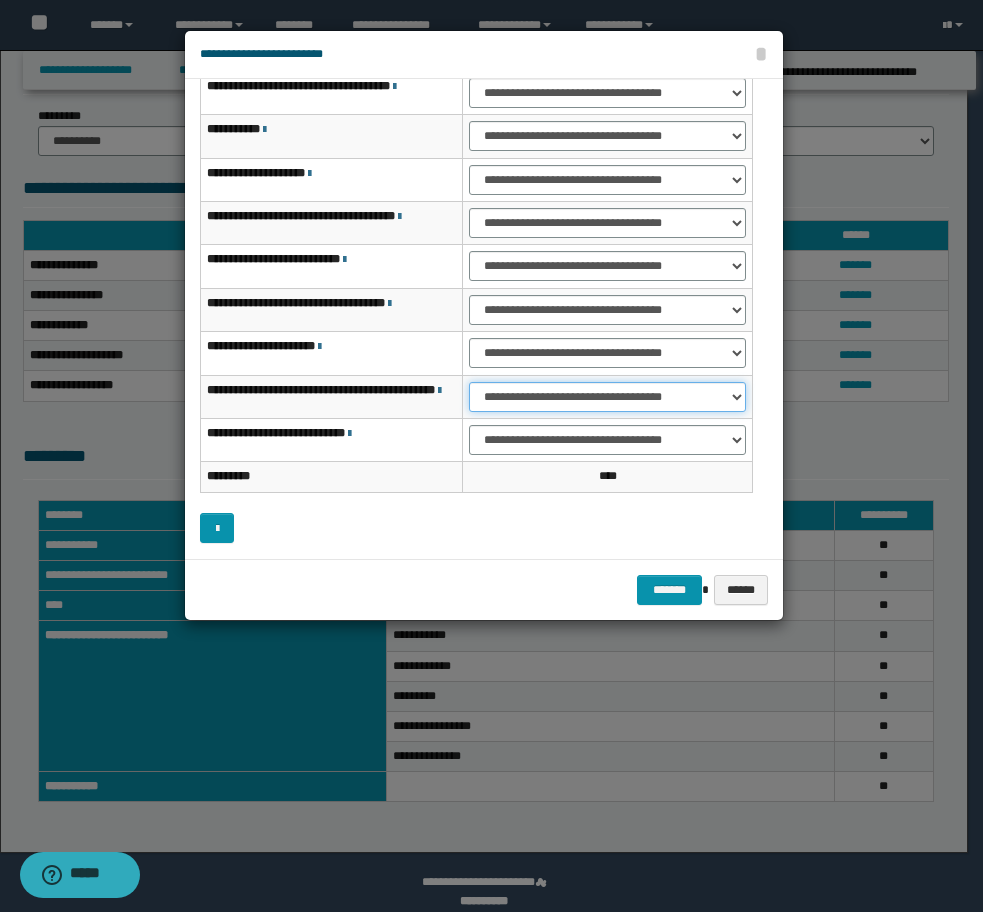 drag, startPoint x: 521, startPoint y: 389, endPoint x: 519, endPoint y: 408, distance: 19.104973 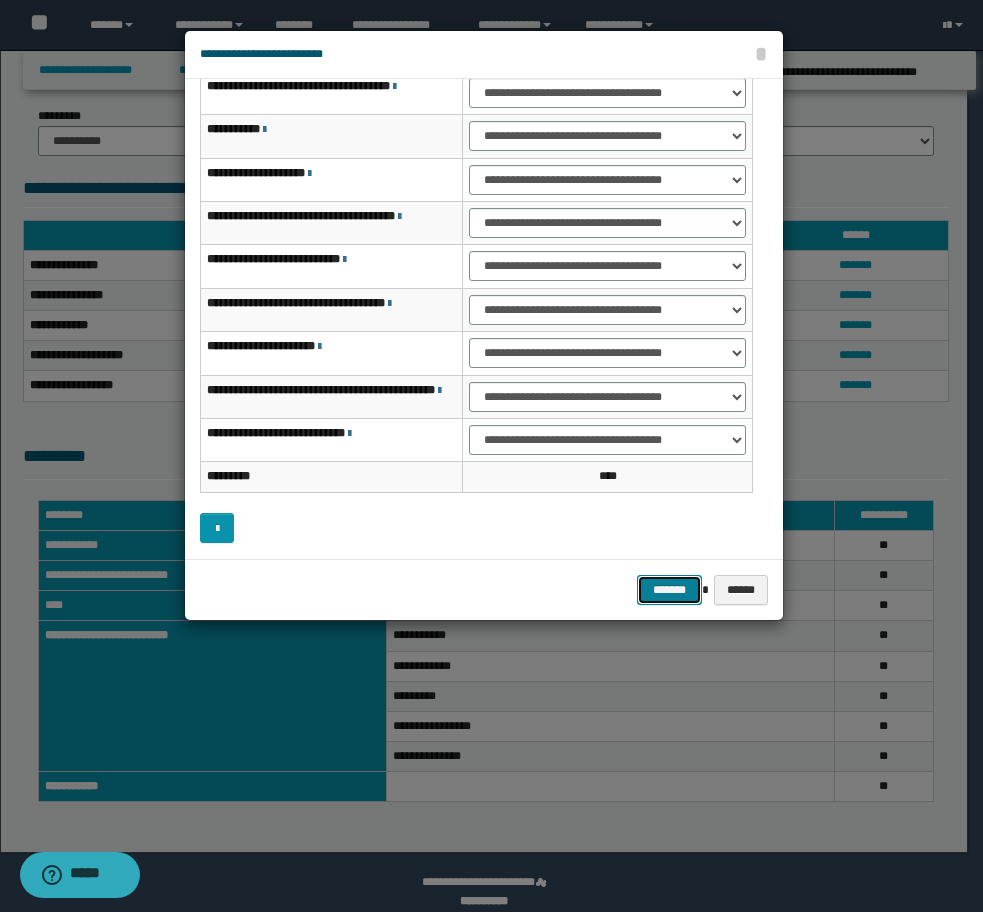 click on "*******" at bounding box center [669, 590] 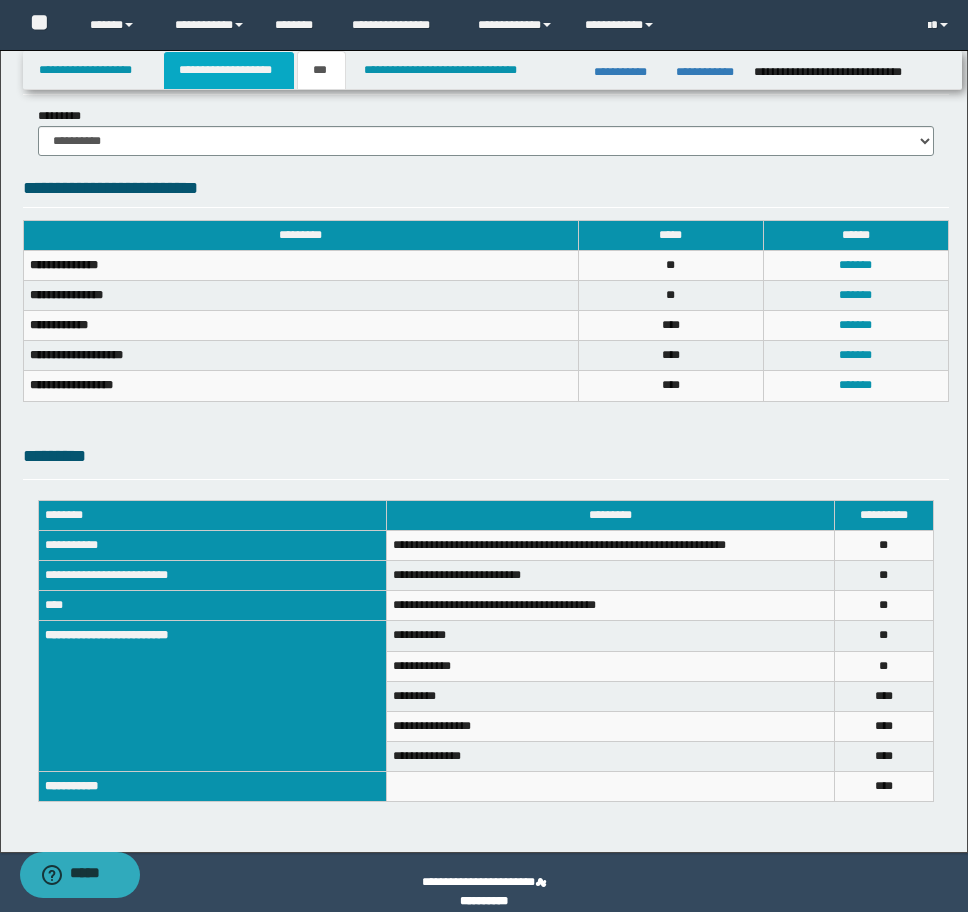 click on "**********" at bounding box center [229, 70] 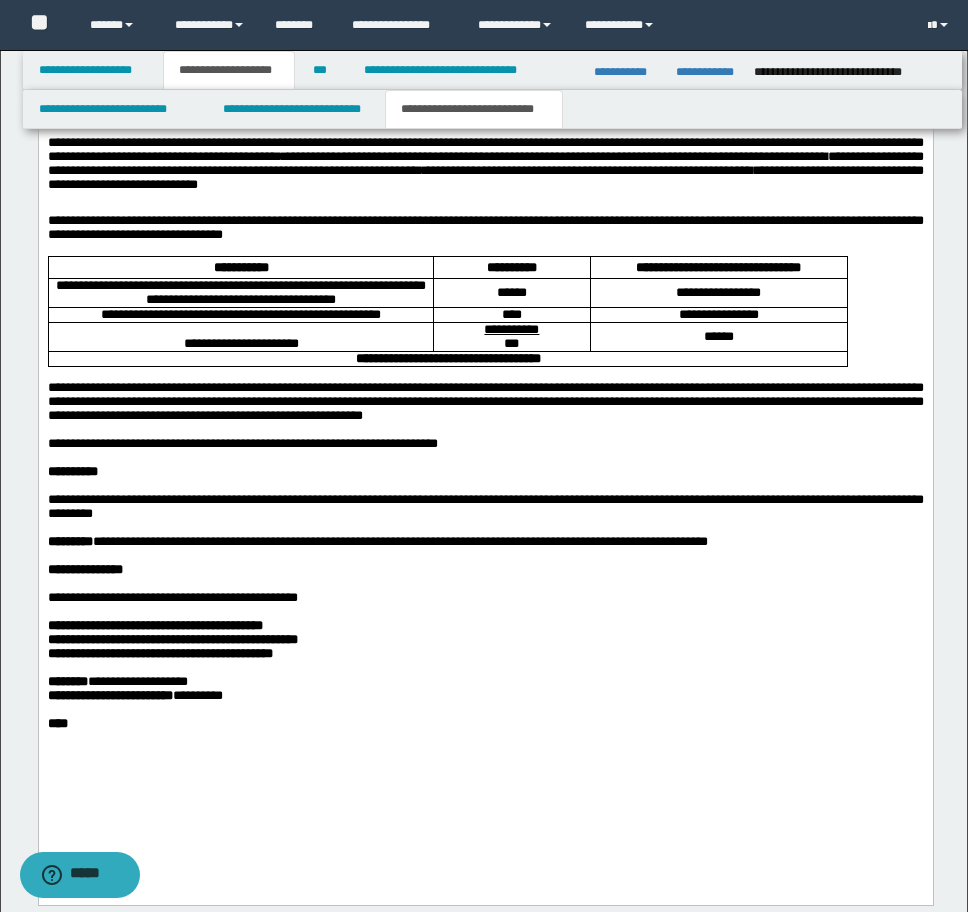scroll, scrollTop: 1385, scrollLeft: 0, axis: vertical 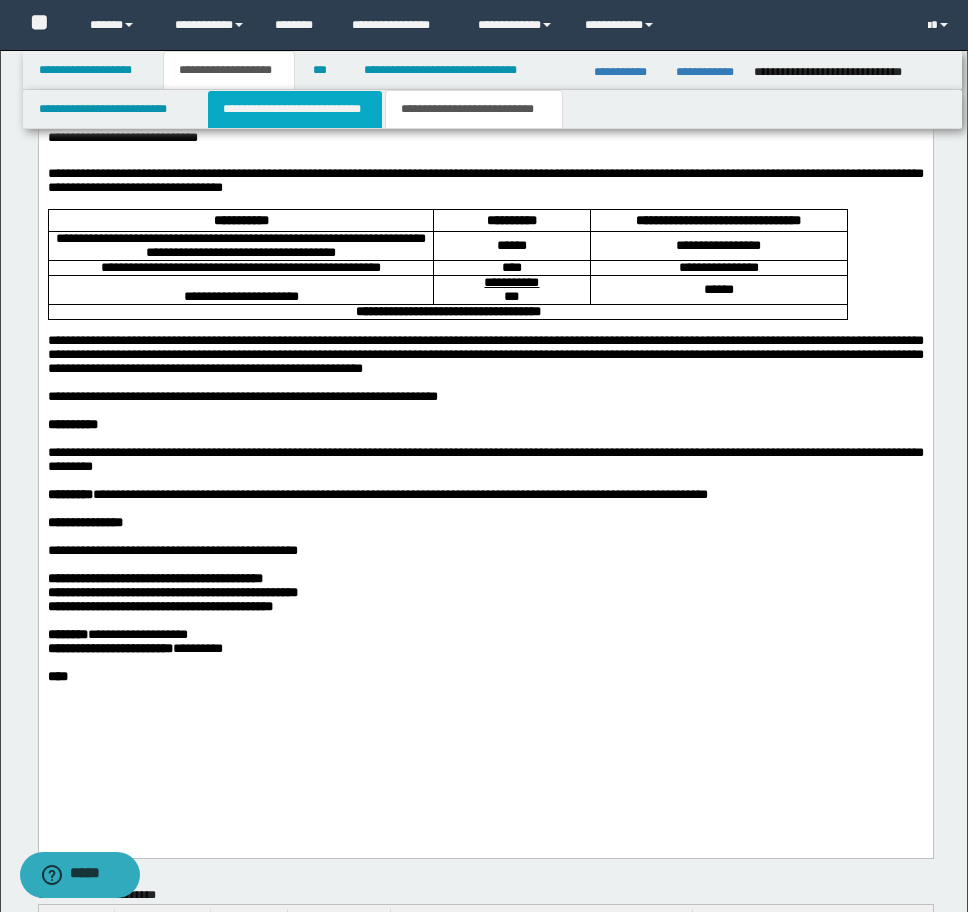 click on "**********" at bounding box center (295, 109) 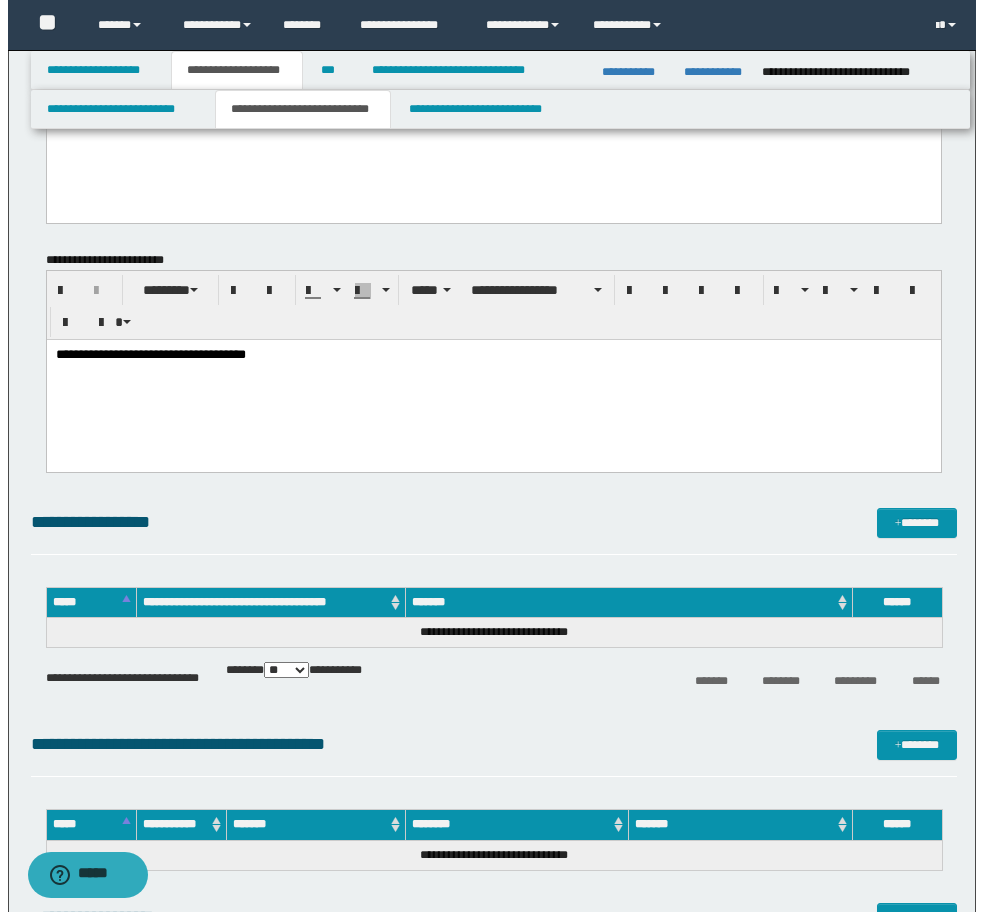 scroll, scrollTop: 3085, scrollLeft: 0, axis: vertical 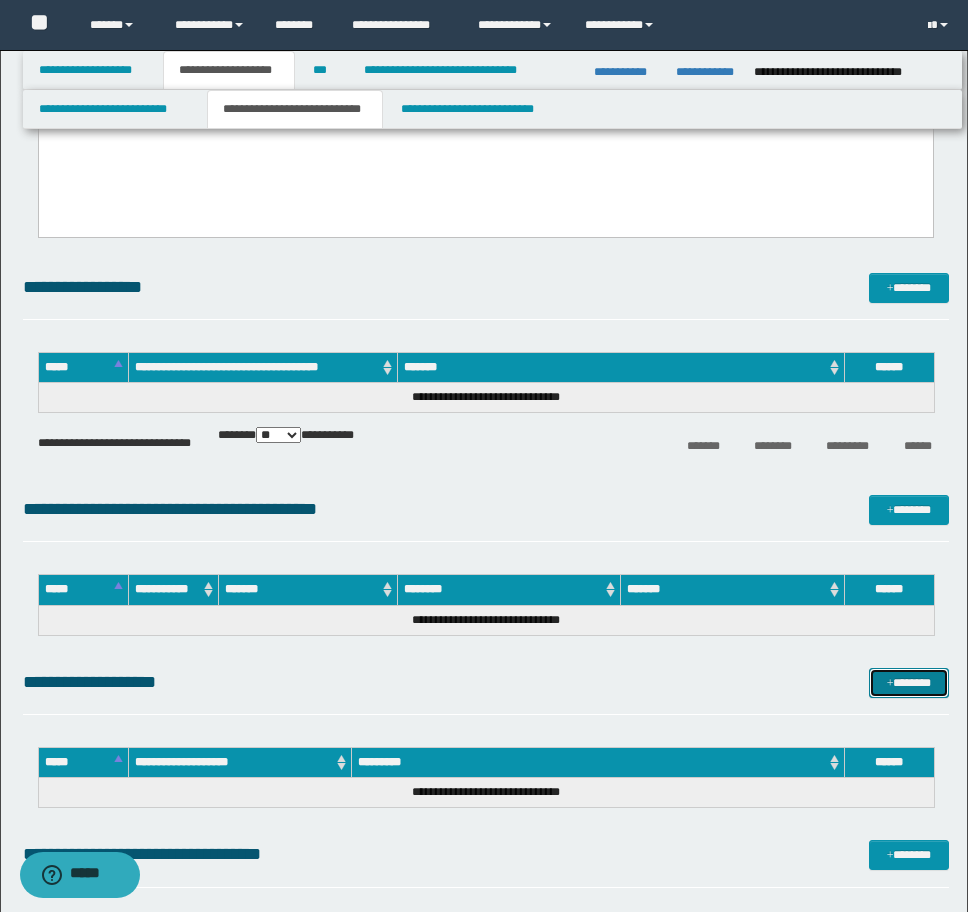 click on "*******" at bounding box center [909, 683] 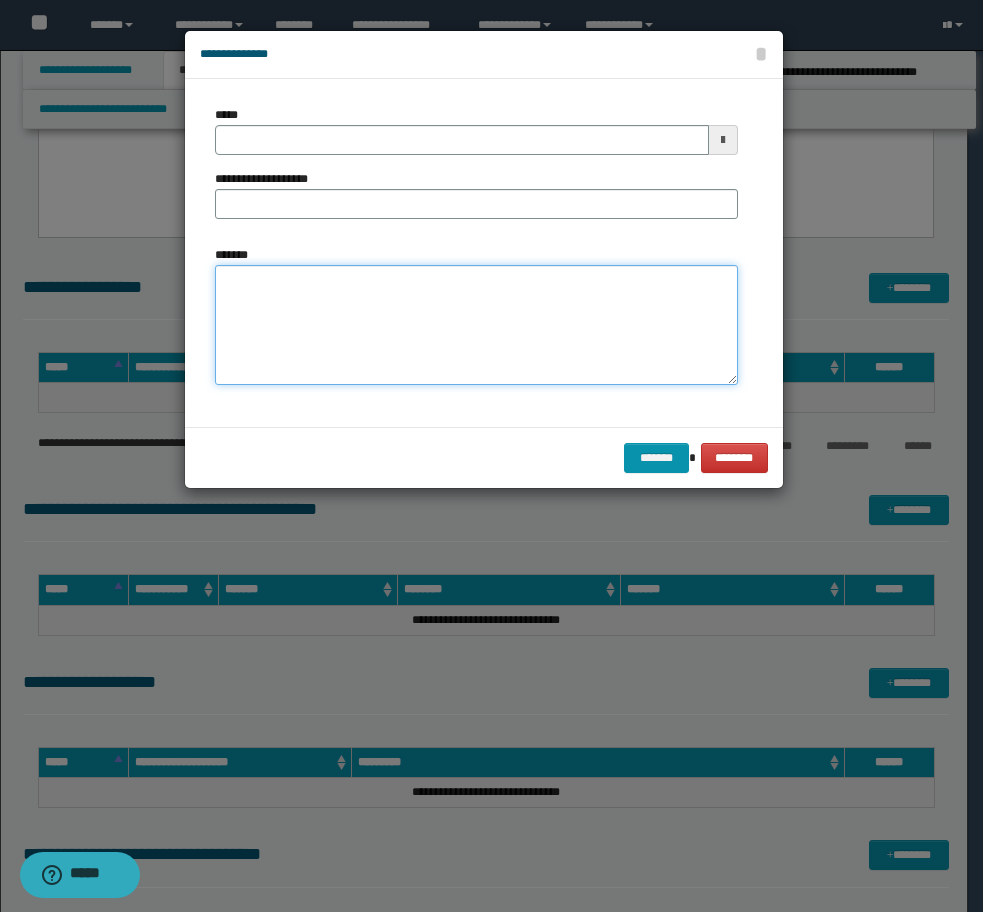 click on "*******" at bounding box center (476, 325) 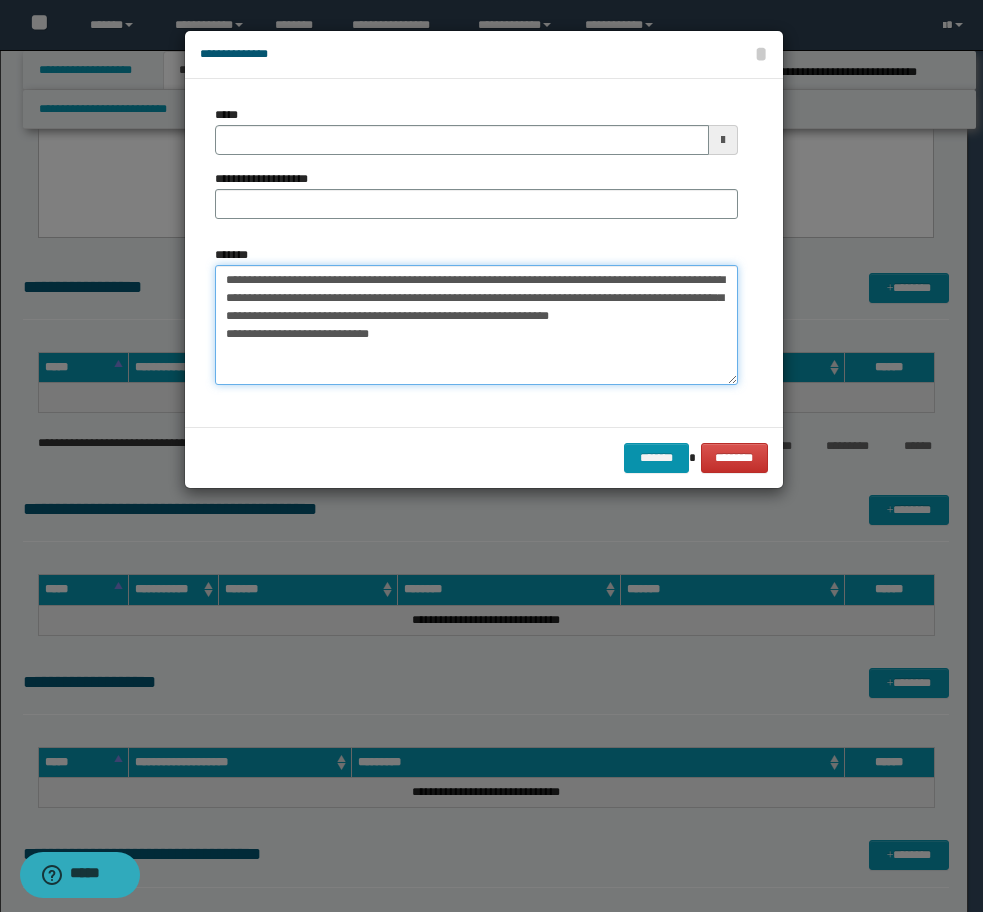 click on "**********" at bounding box center (476, 325) 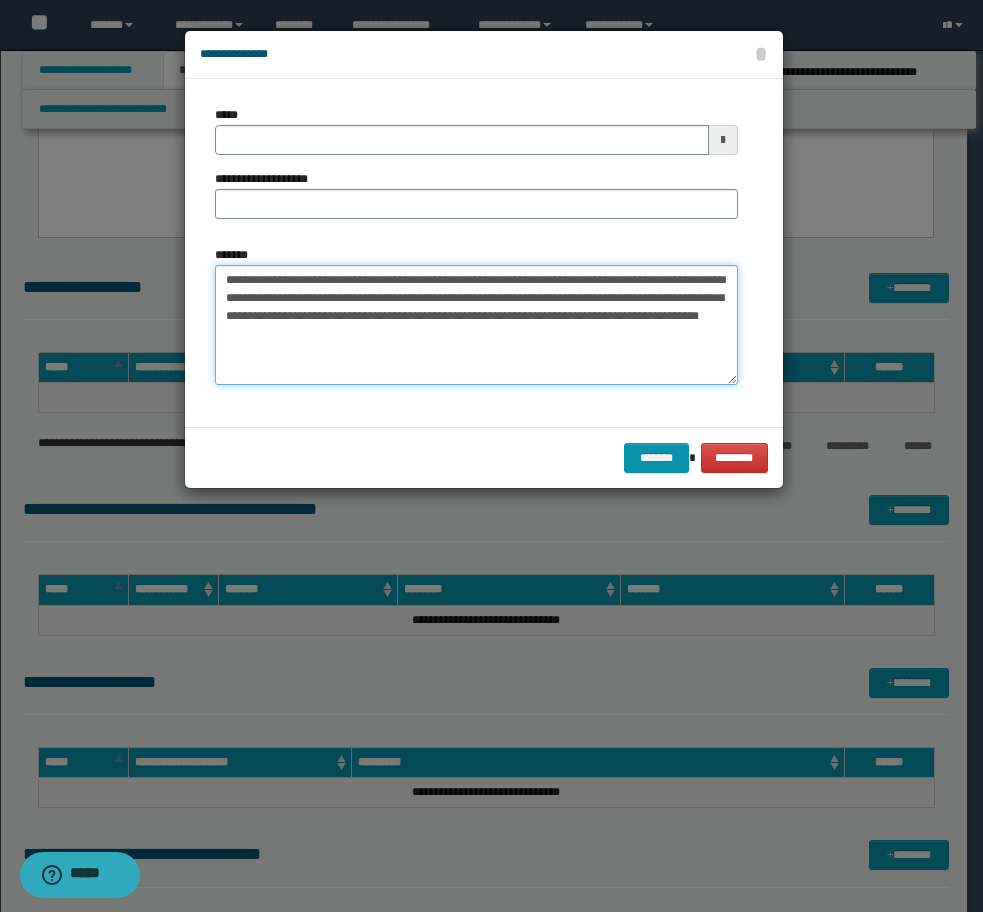 type on "**********" 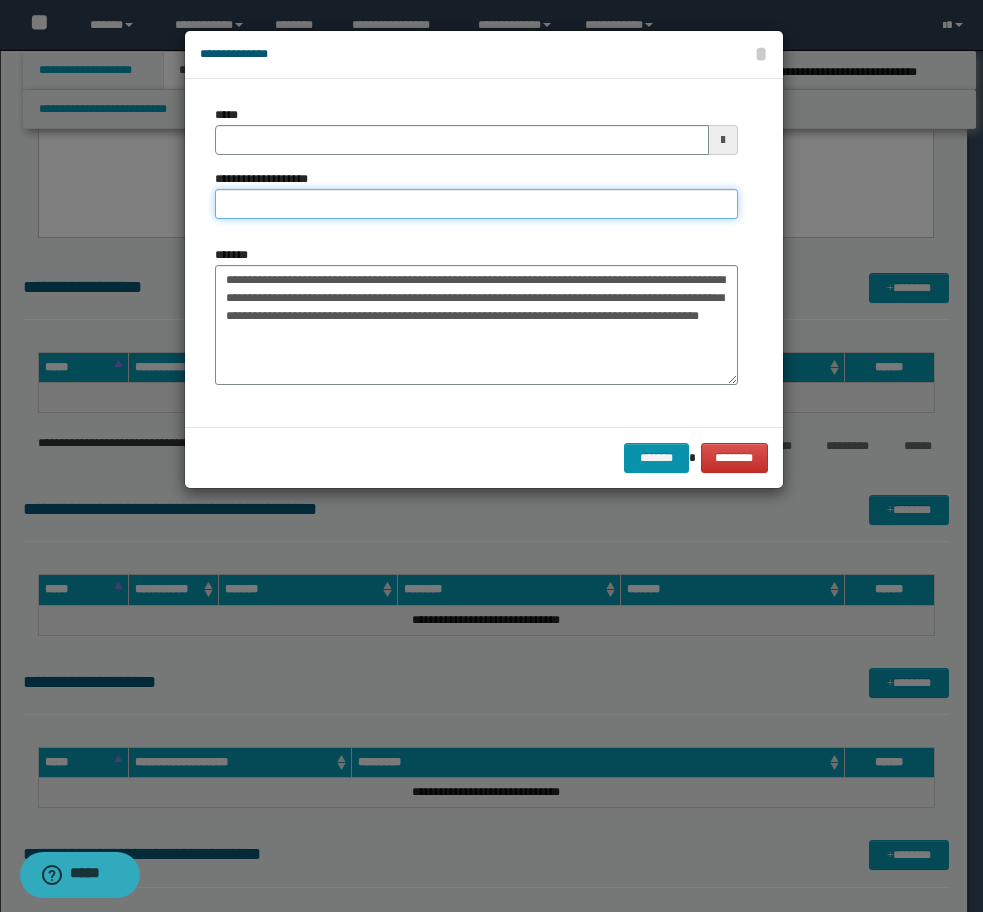 click on "**********" at bounding box center (476, 204) 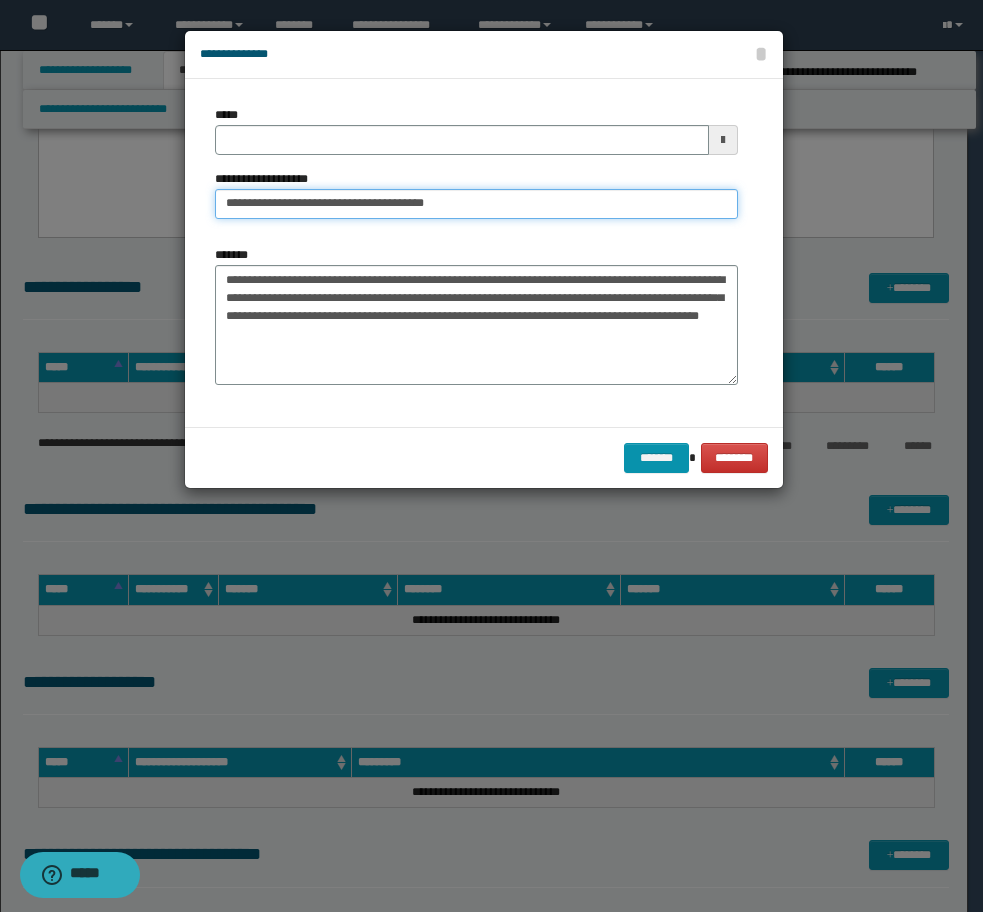 click on "**********" at bounding box center [476, 204] 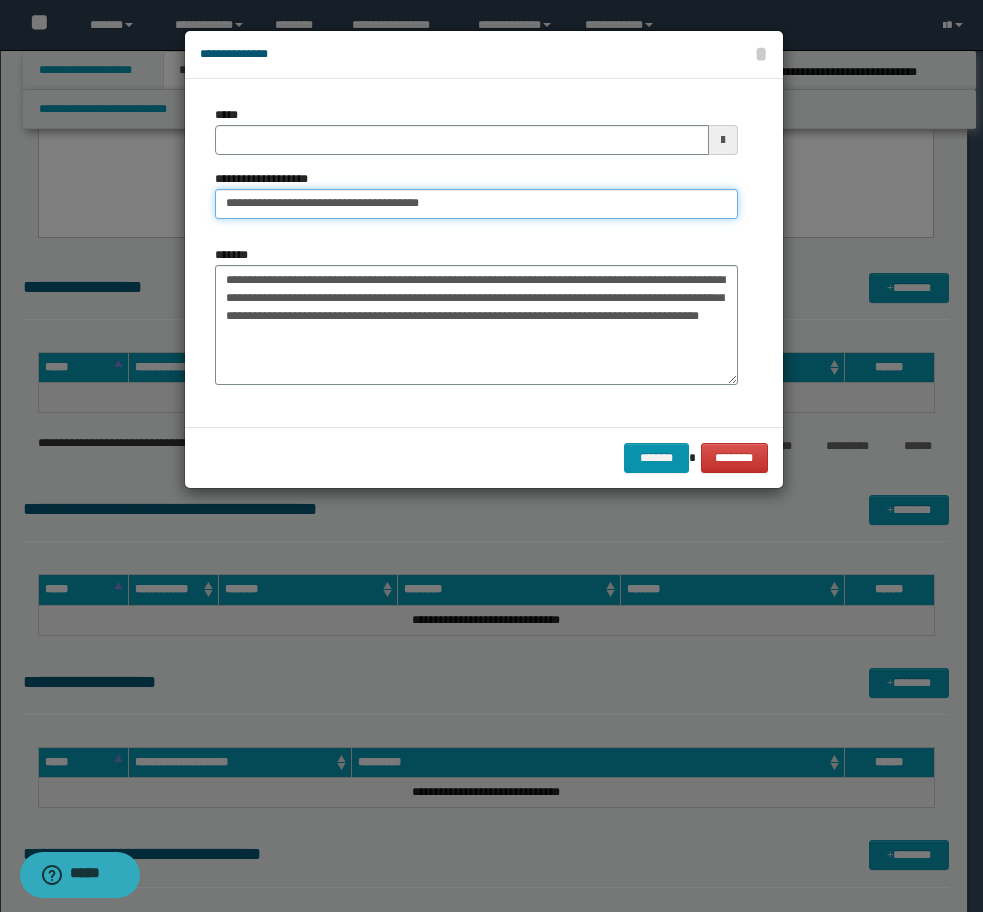 type on "**********" 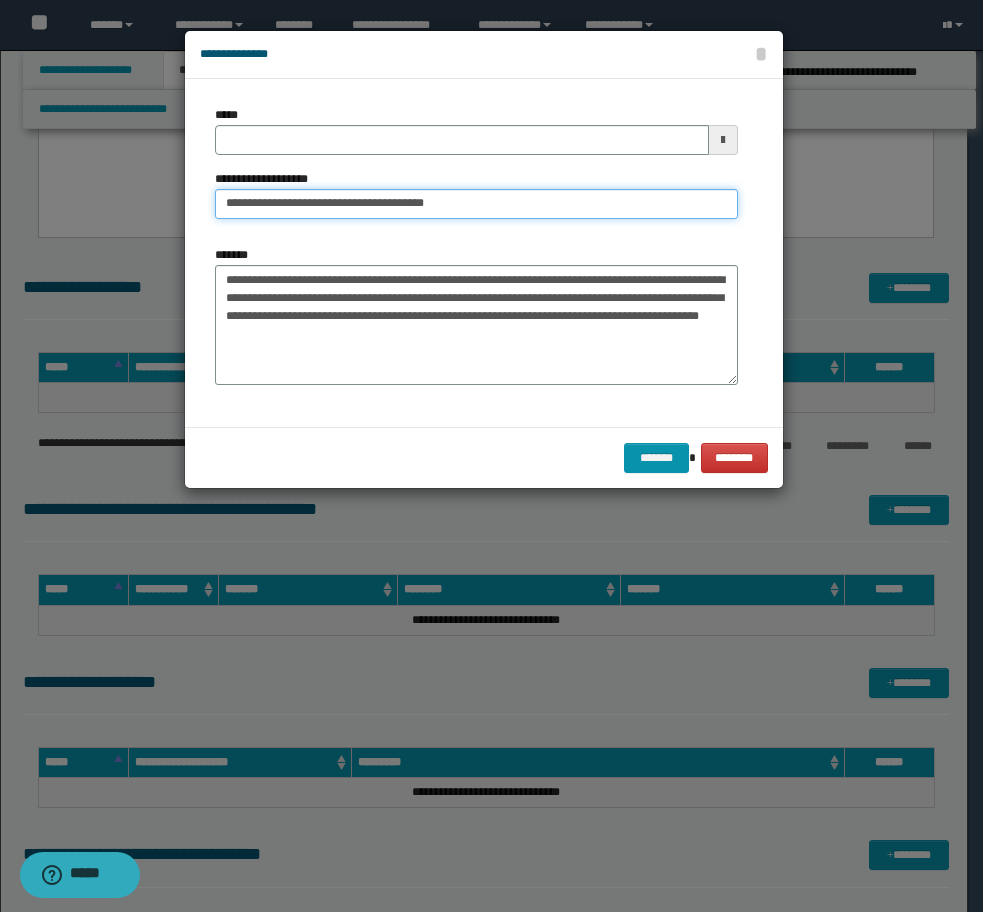 type 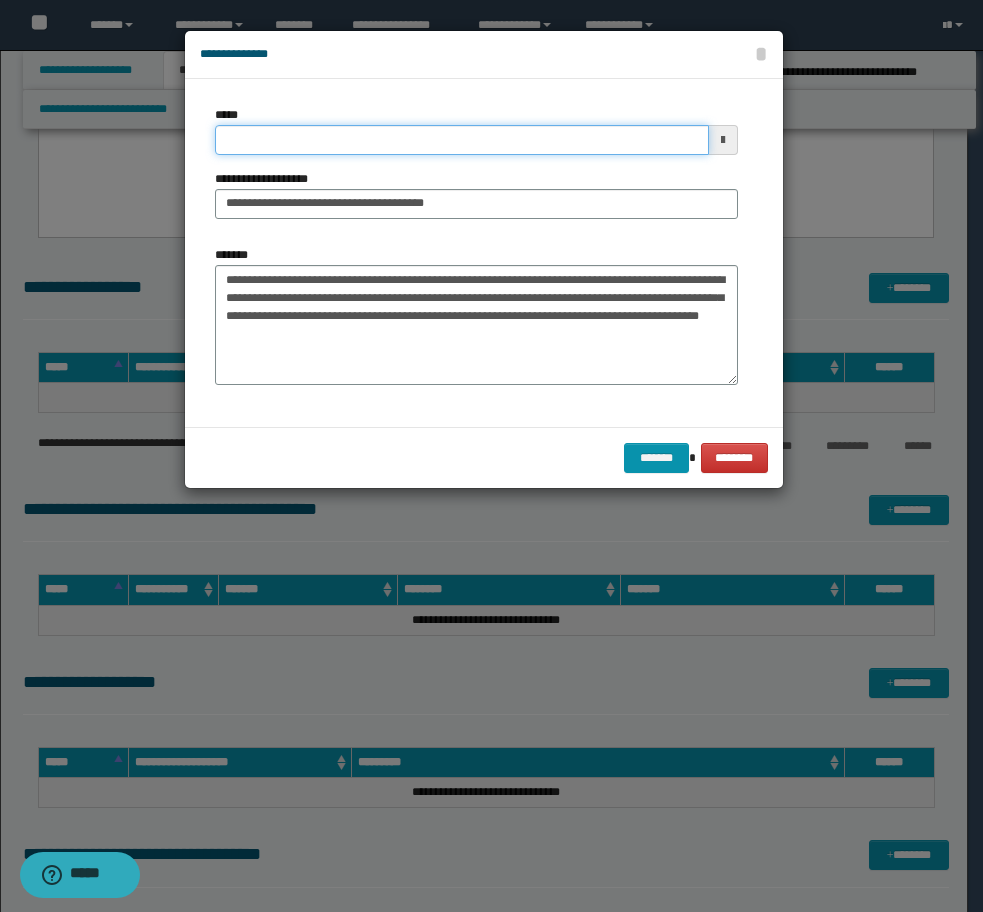 click on "*****" at bounding box center [462, 140] 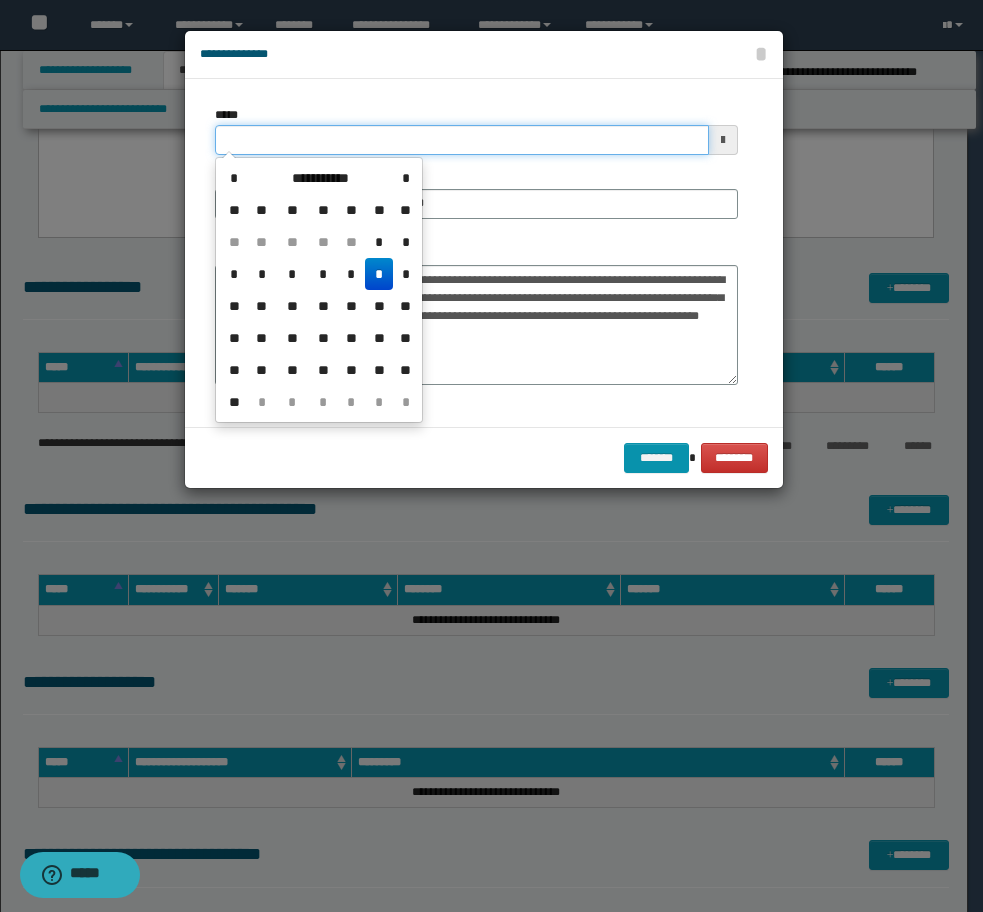 drag, startPoint x: 313, startPoint y: 134, endPoint x: -8, endPoint y: 127, distance: 321.07632 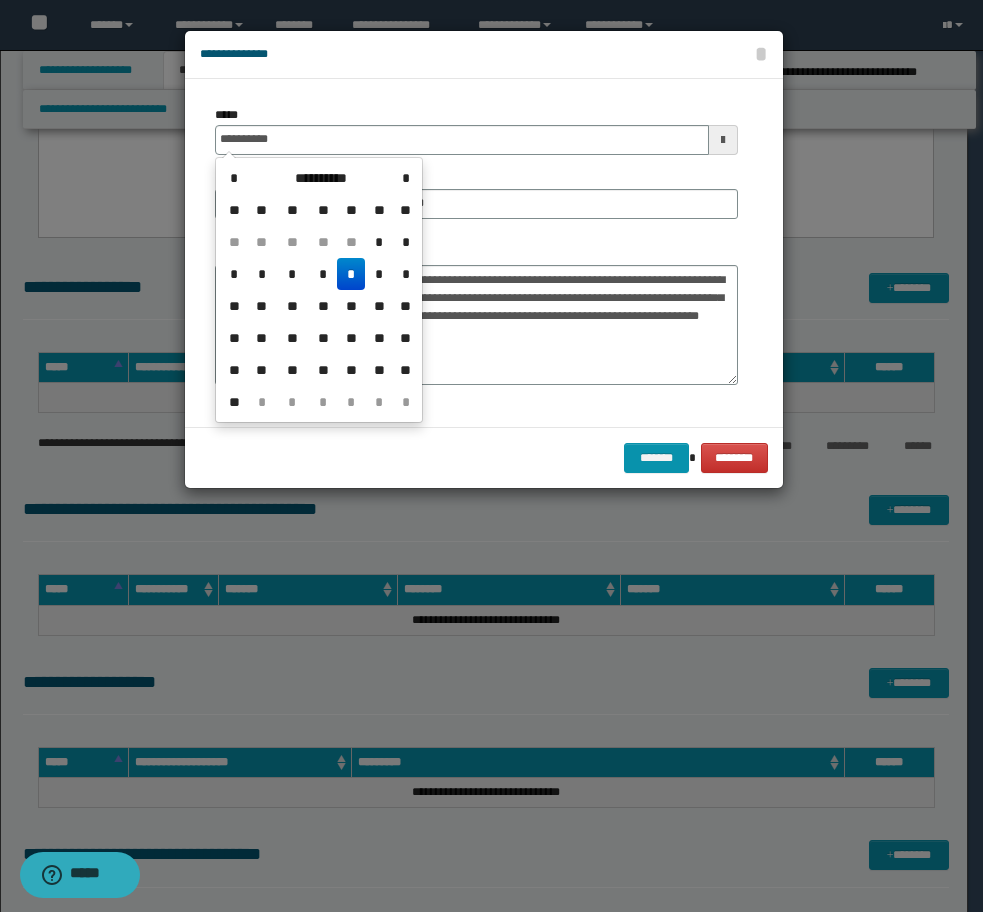 click on "*" at bounding box center (351, 274) 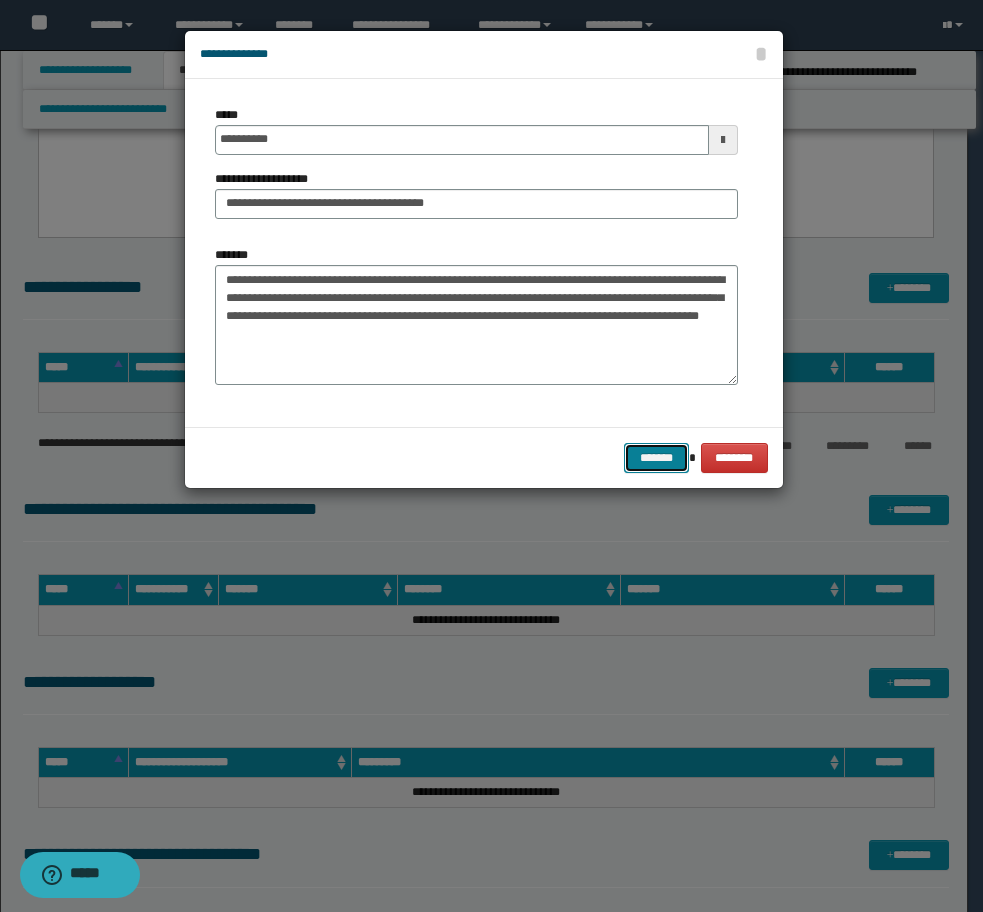 click on "*******" at bounding box center [656, 458] 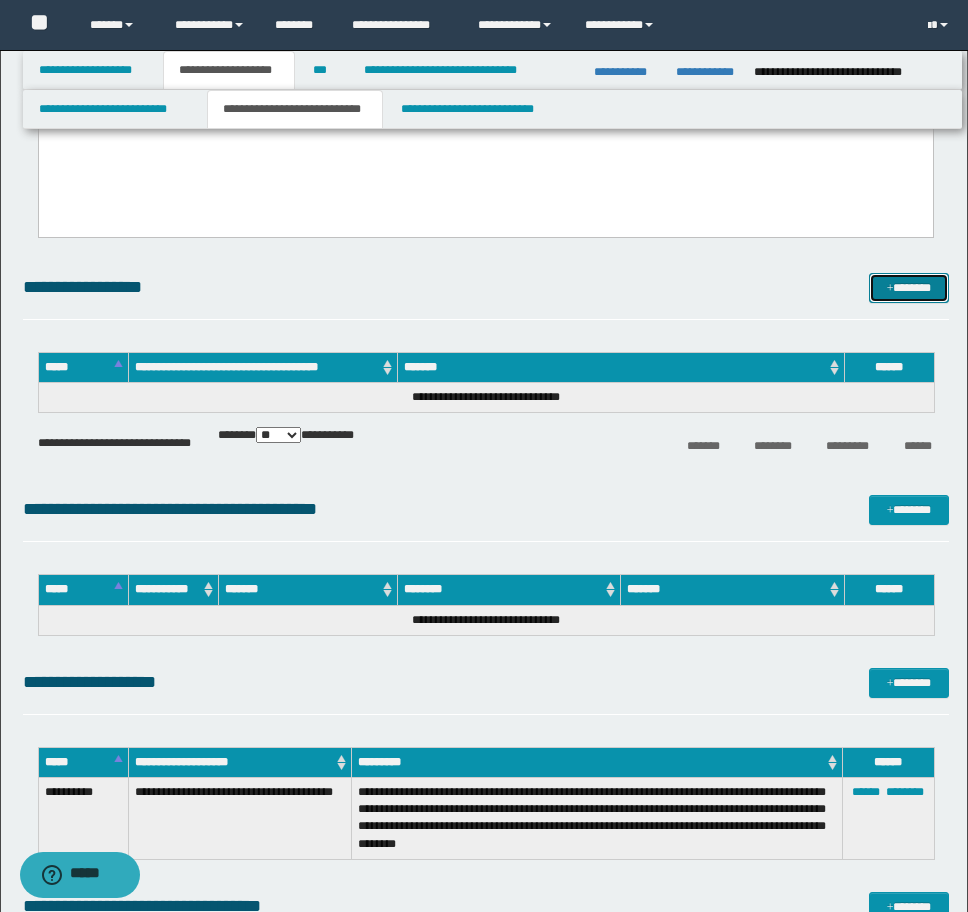click on "*******" at bounding box center [909, 288] 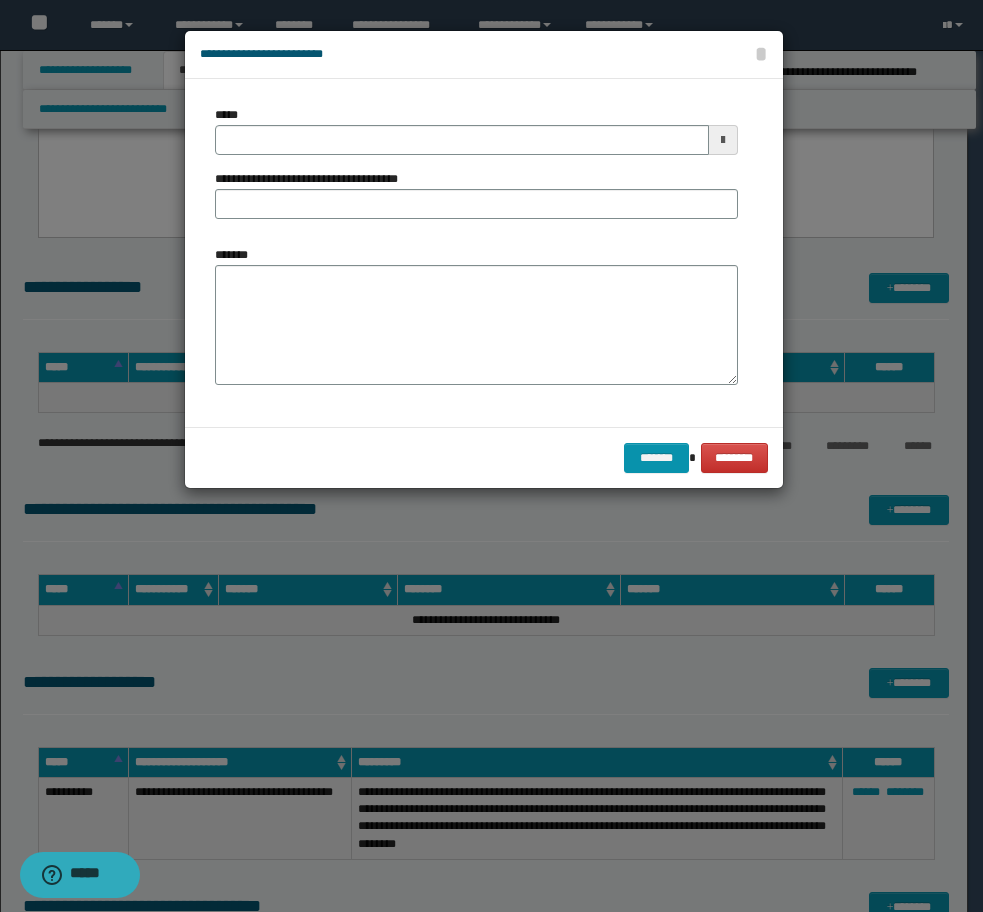 click on "*******" at bounding box center (239, 255) 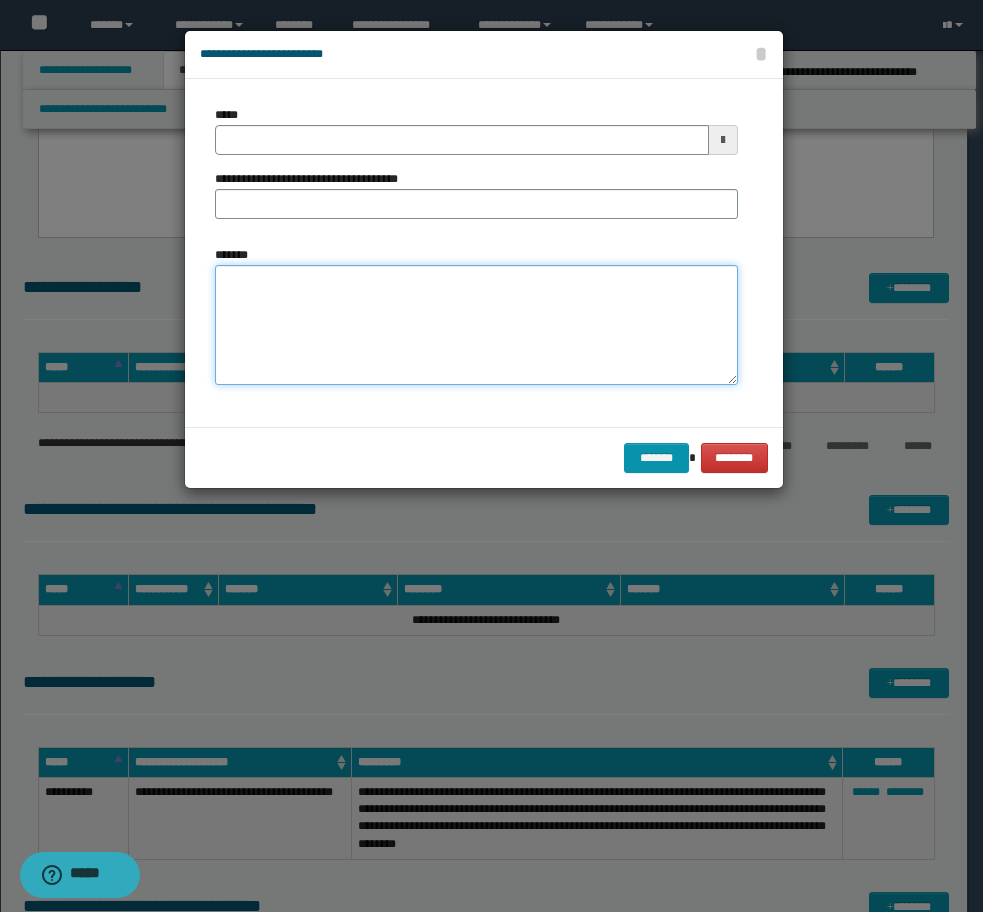 click on "*******" at bounding box center (476, 325) 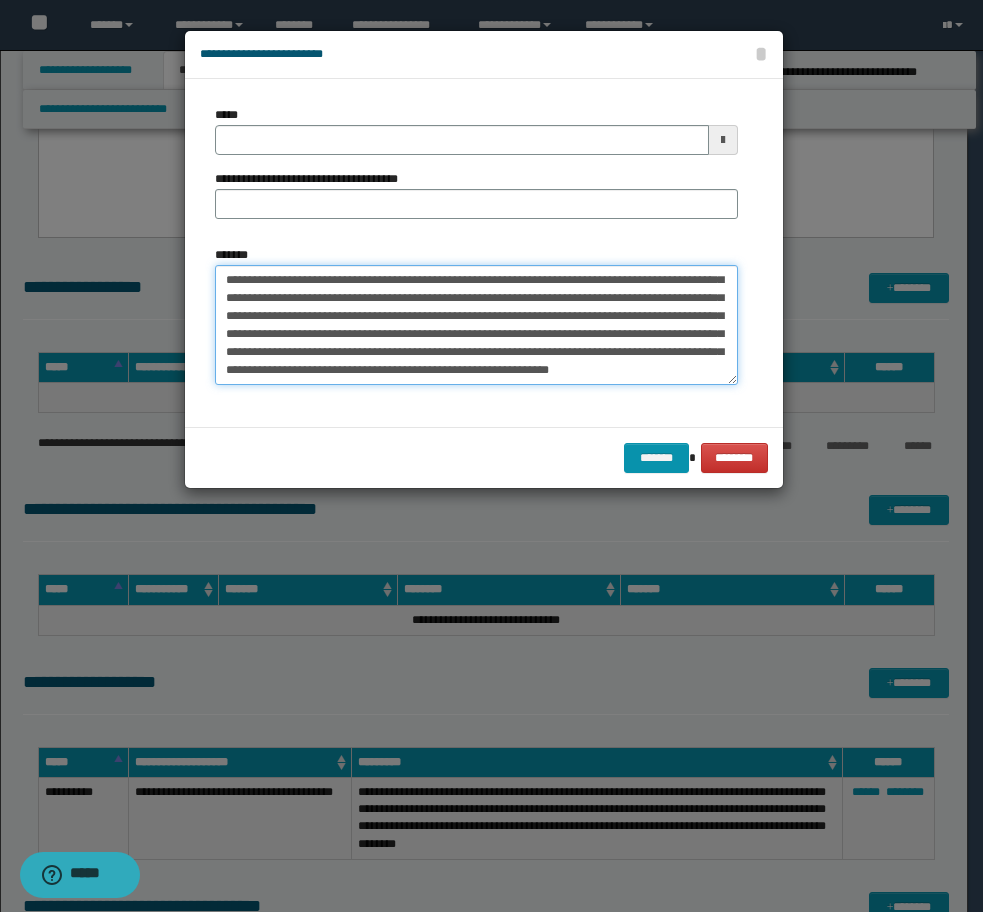 scroll, scrollTop: 0, scrollLeft: 0, axis: both 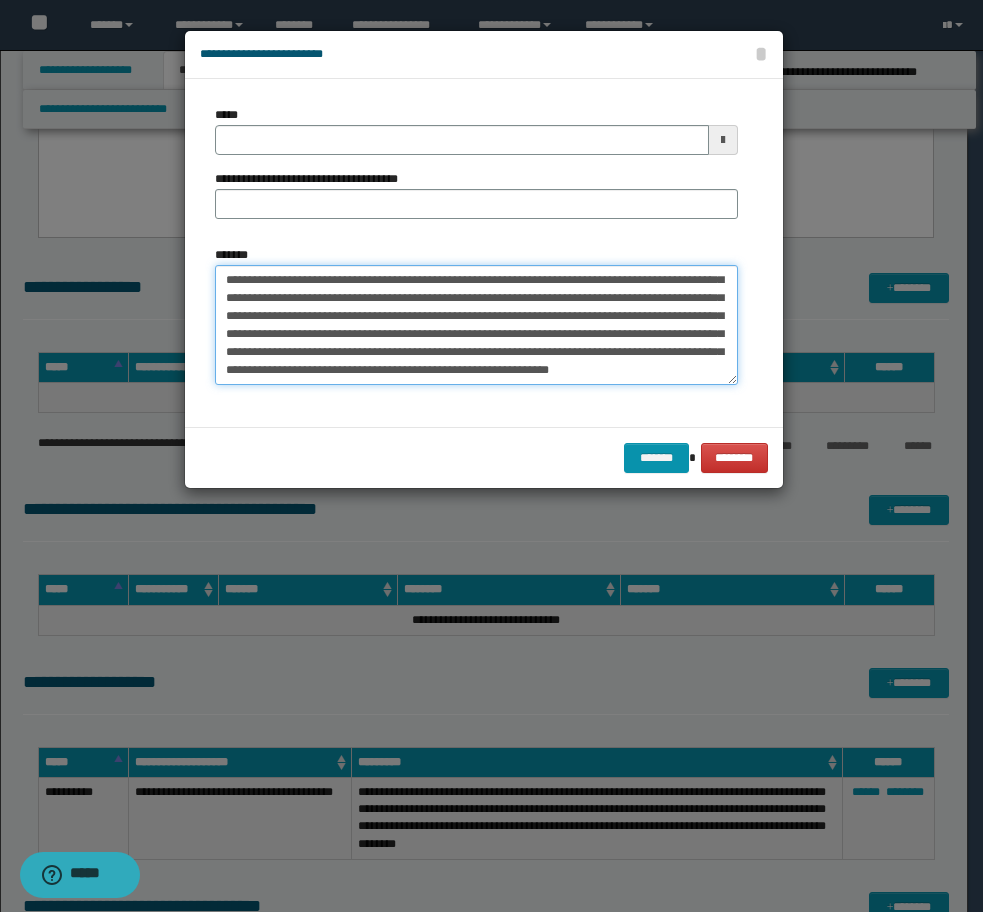 click on "**********" at bounding box center [476, 325] 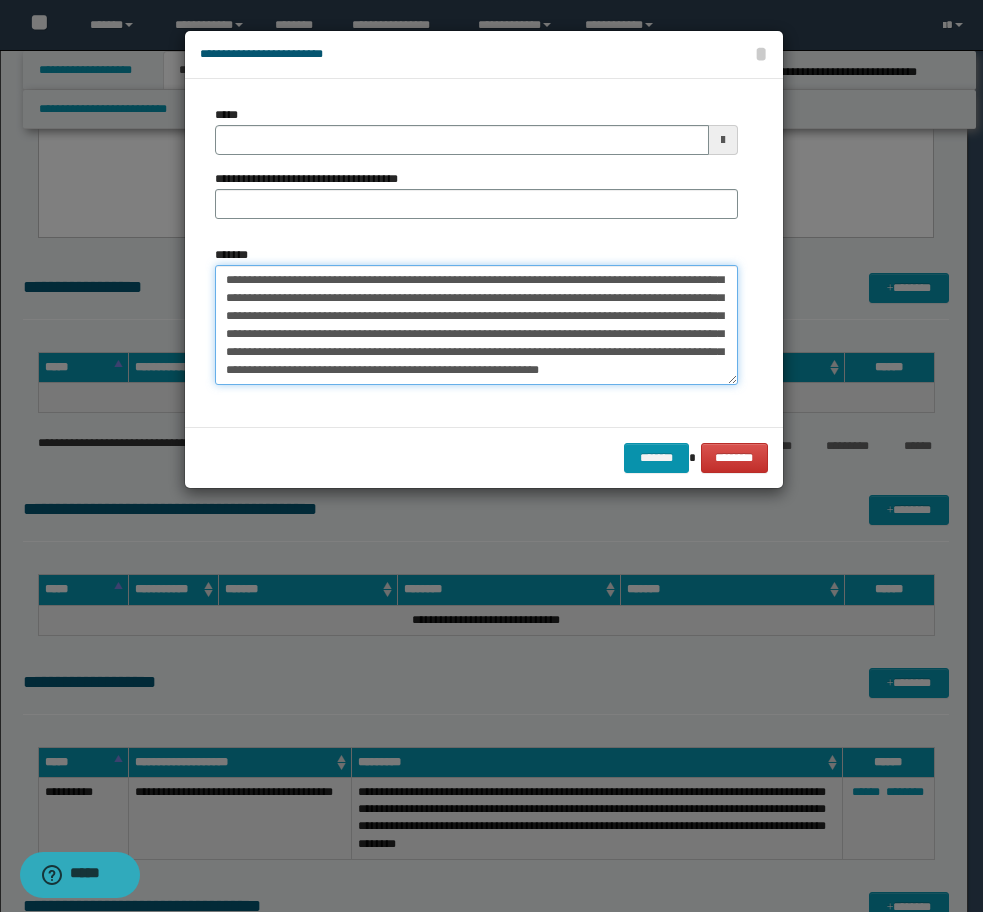 type on "**********" 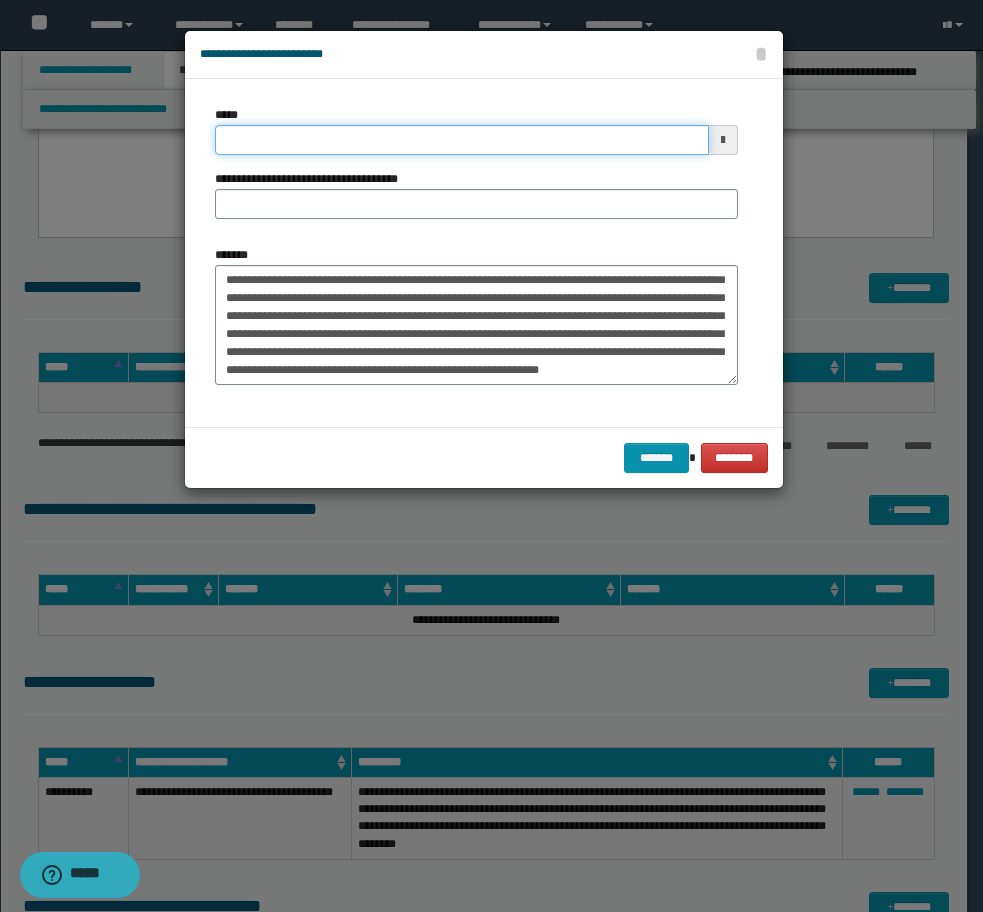 click on "*****" at bounding box center (462, 140) 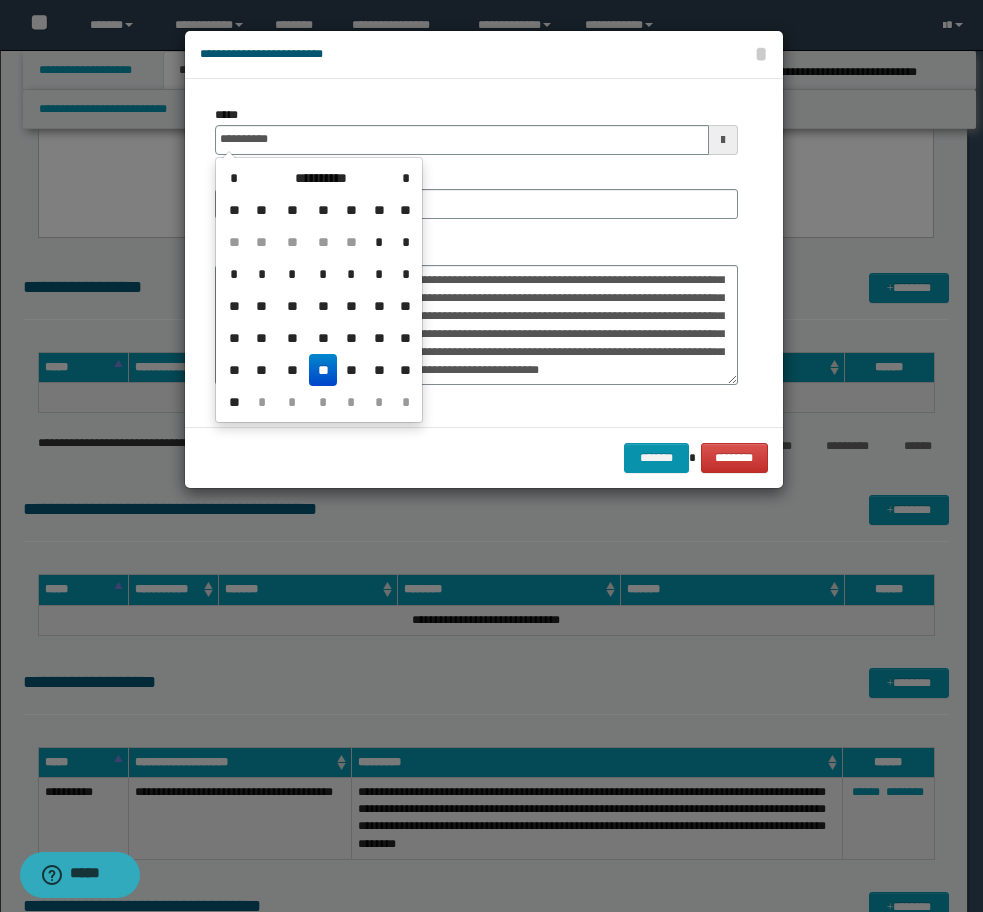 click on "**" at bounding box center (323, 370) 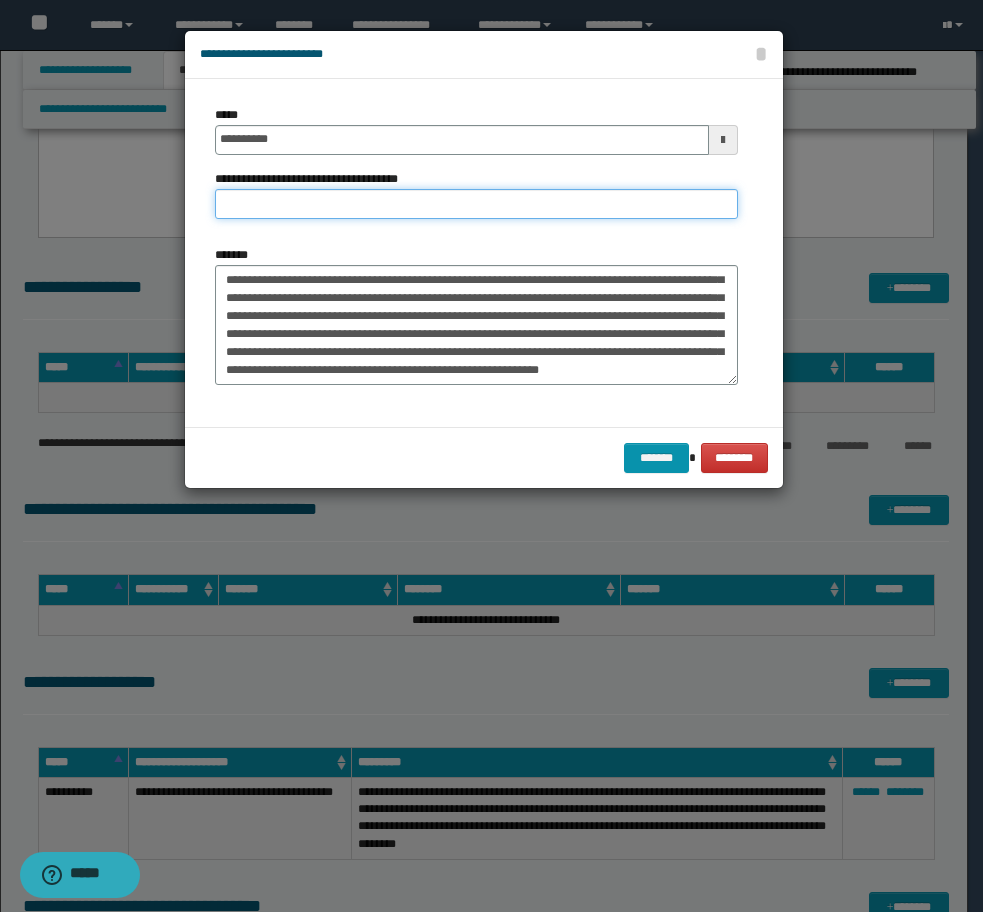 click on "**********" at bounding box center (476, 204) 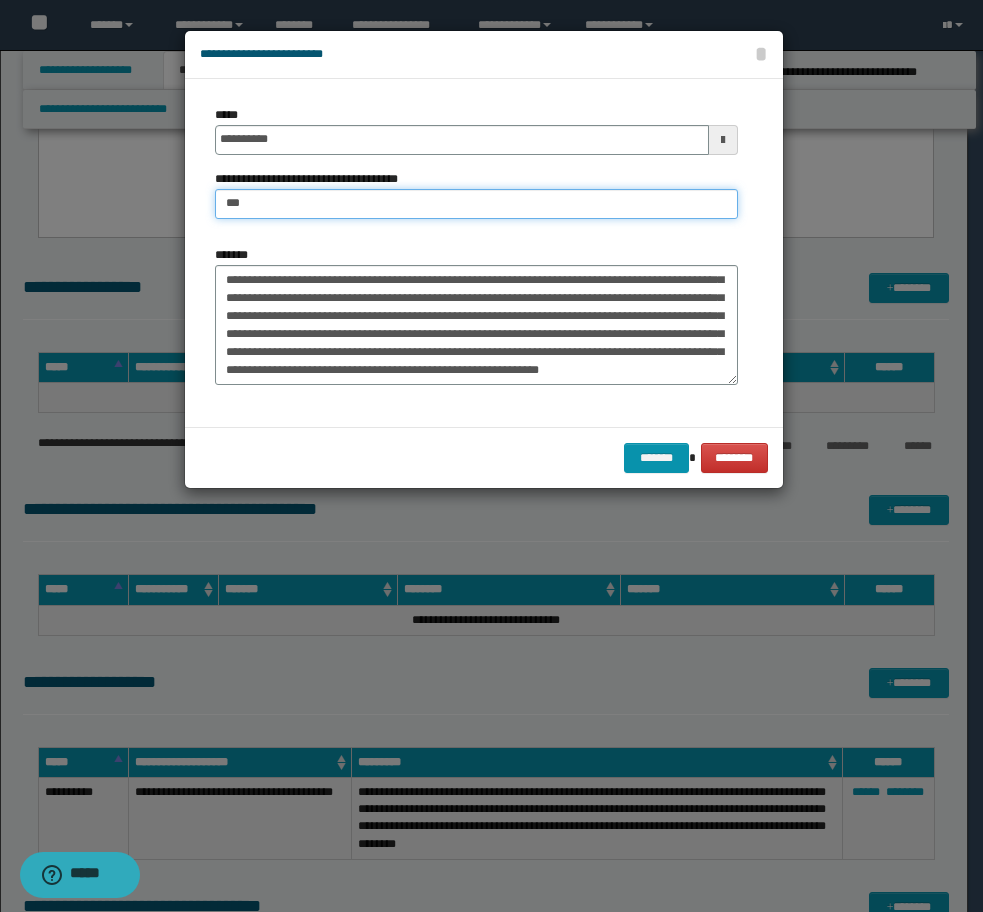 type on "**********" 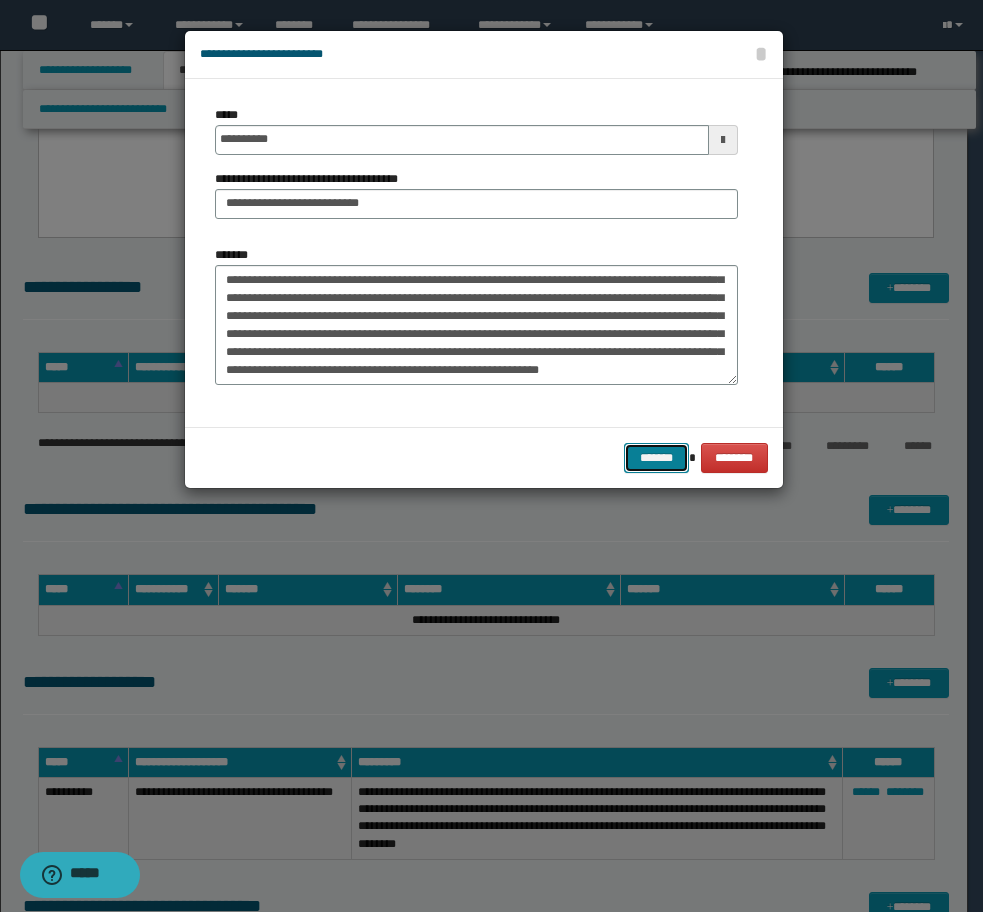 click on "*******" at bounding box center [656, 458] 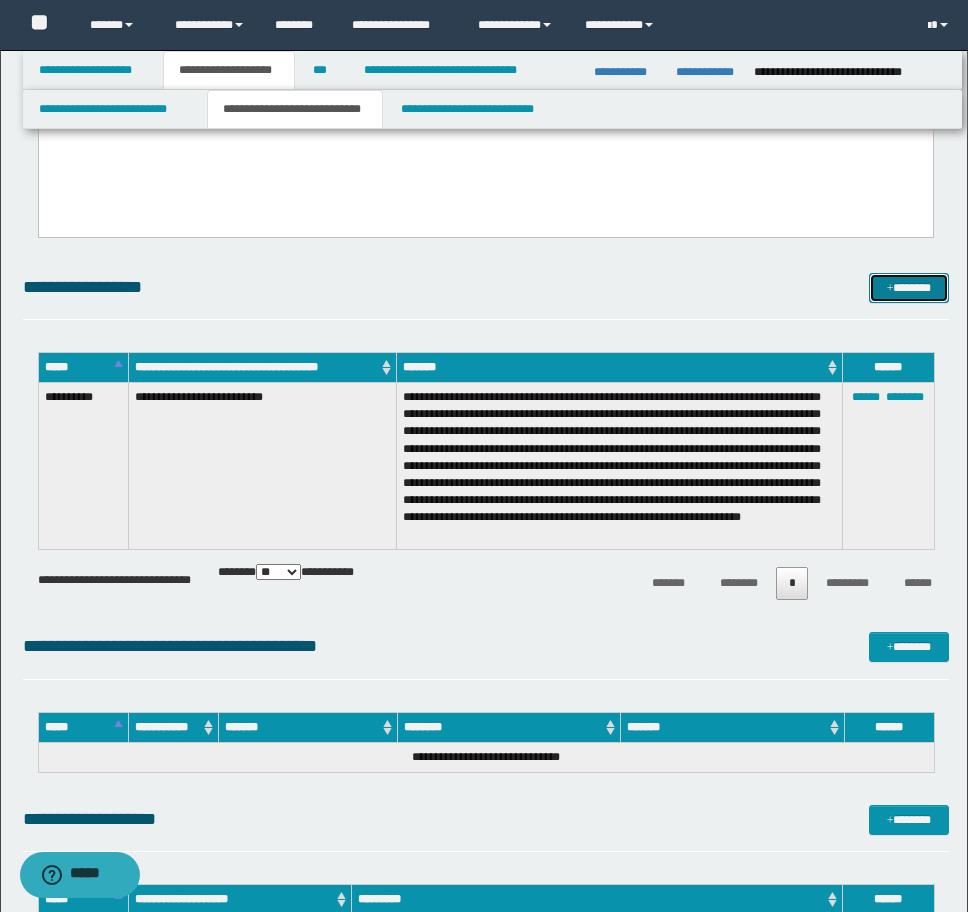 click on "*******" at bounding box center (909, 288) 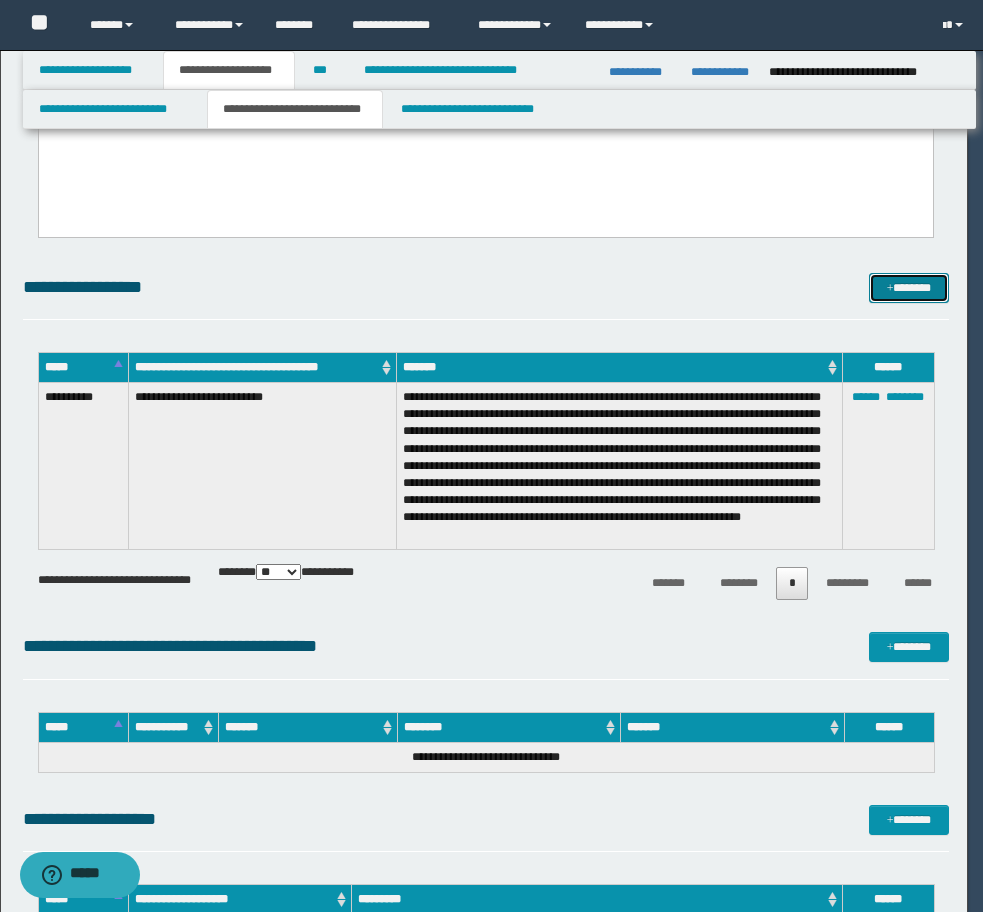 scroll, scrollTop: 0, scrollLeft: 0, axis: both 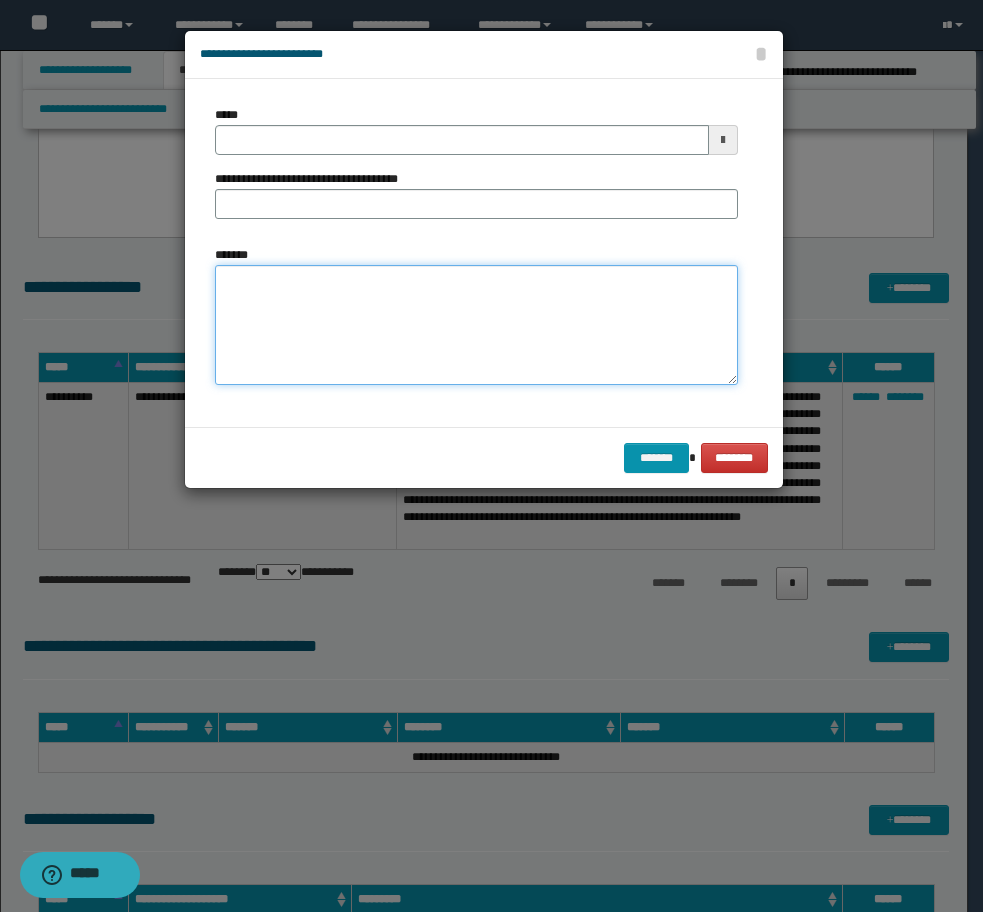 click on "*******" at bounding box center [476, 325] 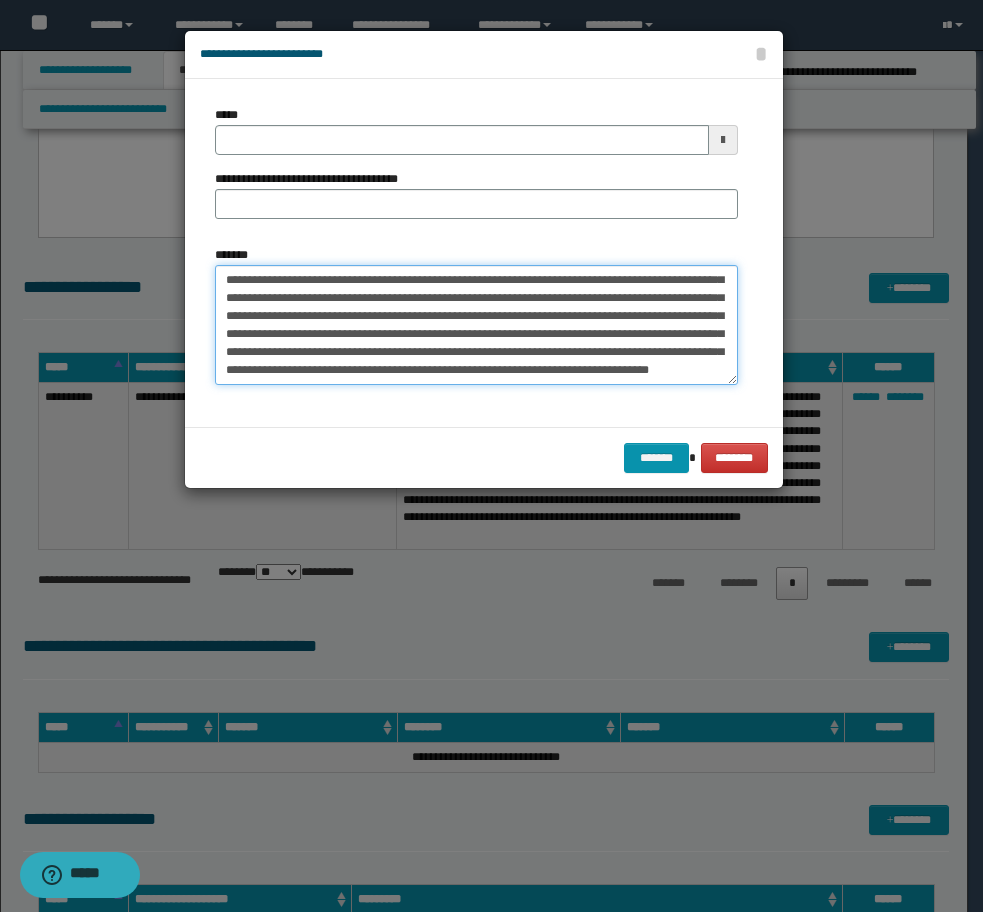 scroll, scrollTop: 0, scrollLeft: 0, axis: both 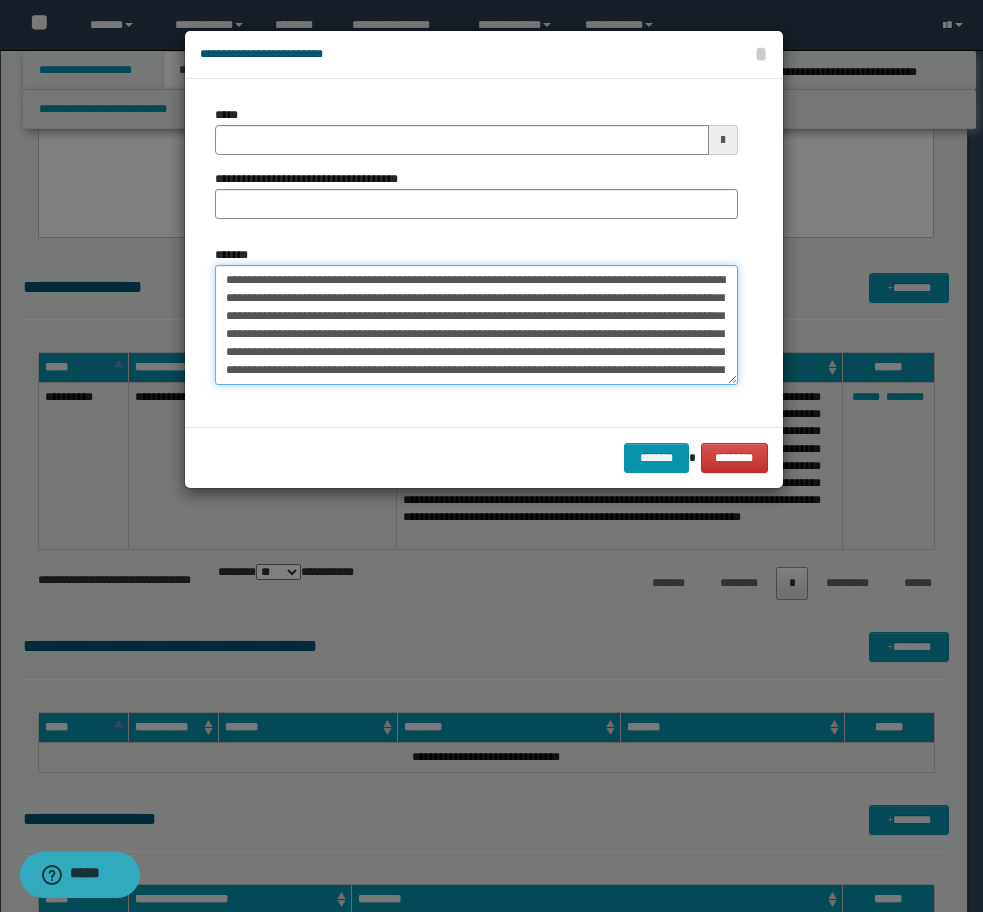 type on "**********" 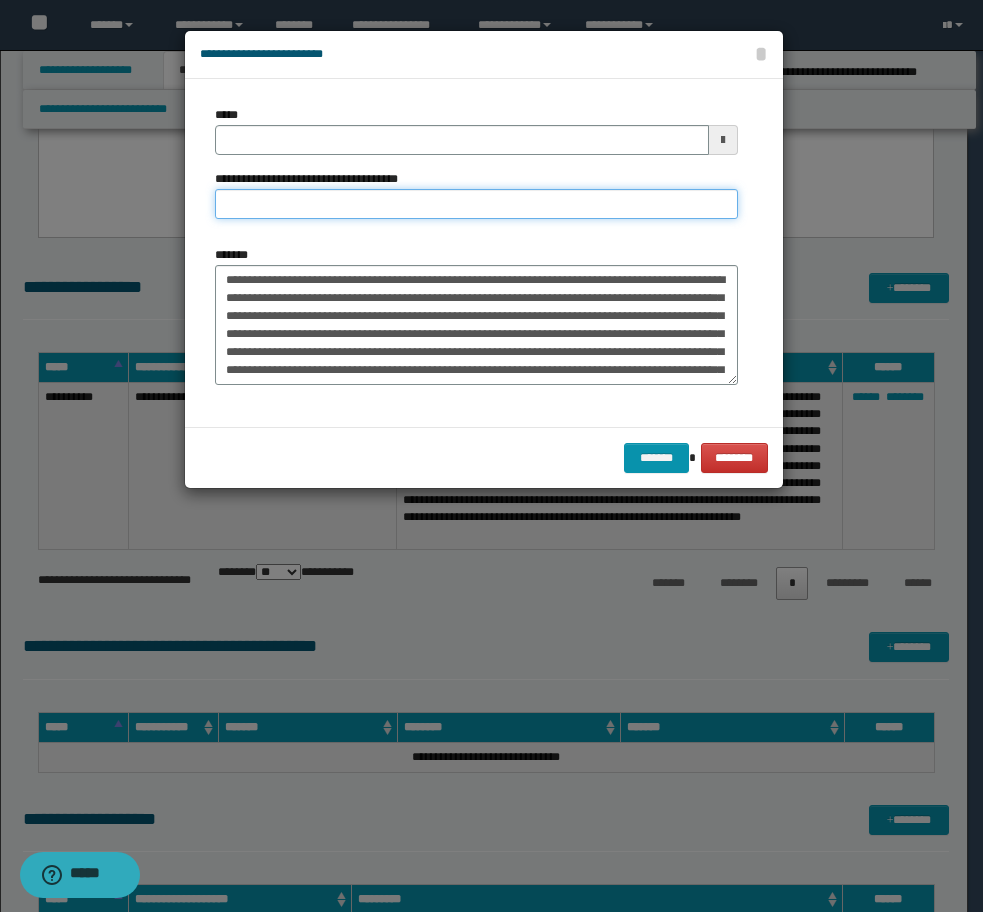click on "**********" at bounding box center (476, 204) 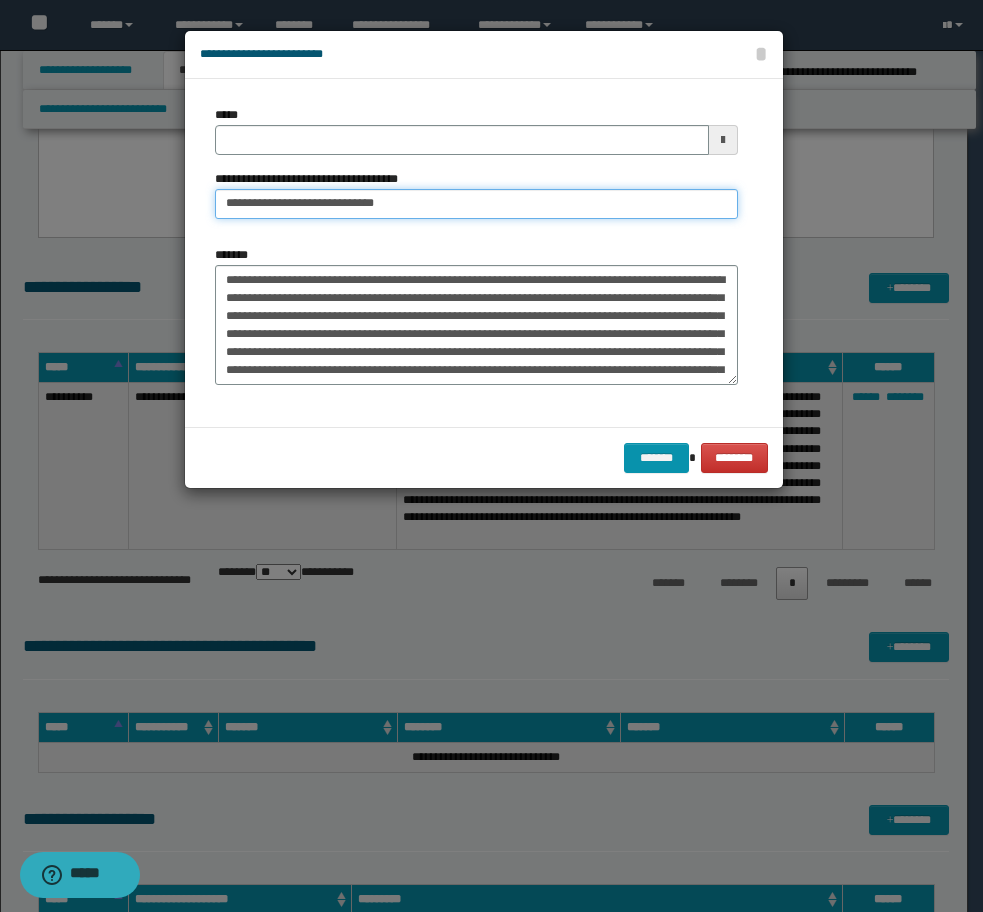 type on "**********" 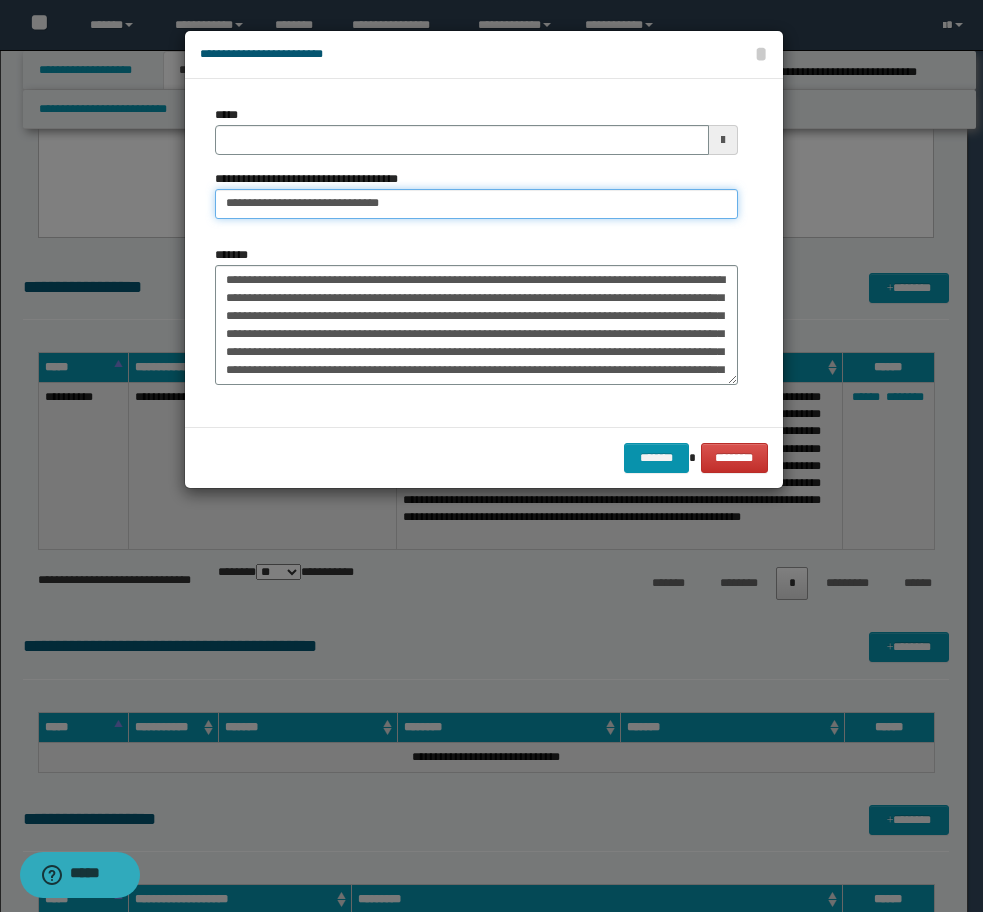 type 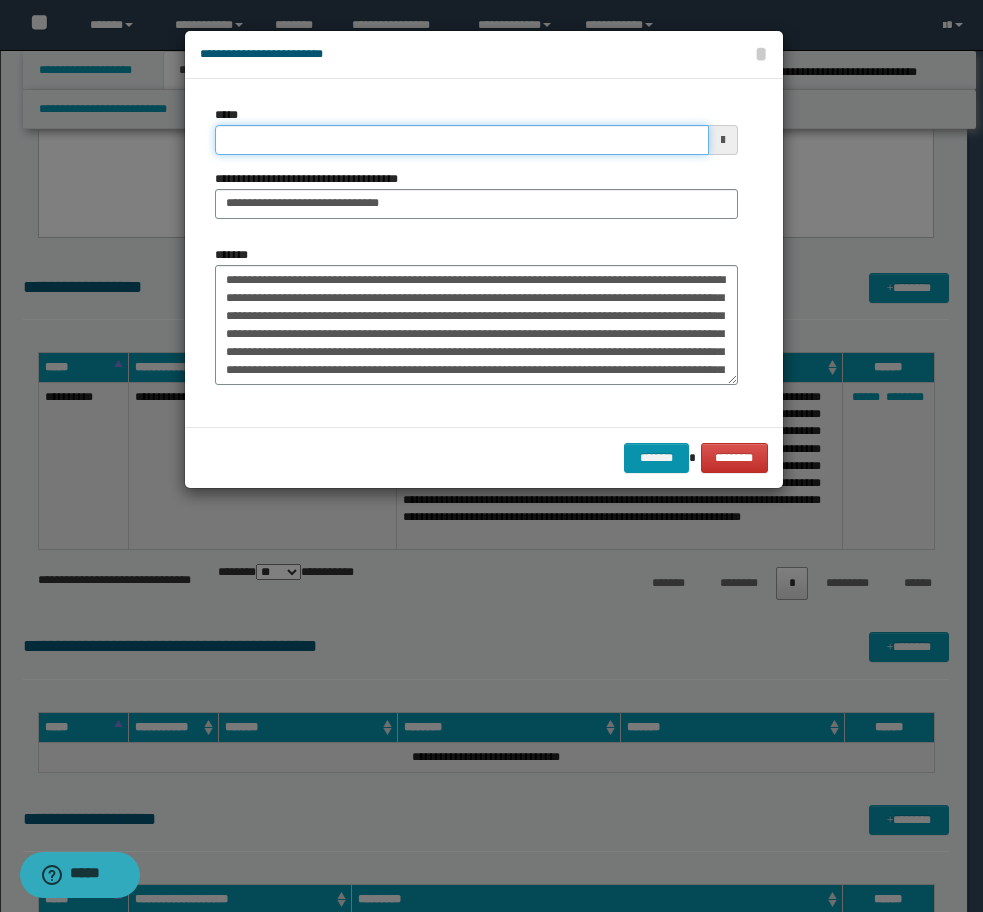 click on "*****" at bounding box center [462, 140] 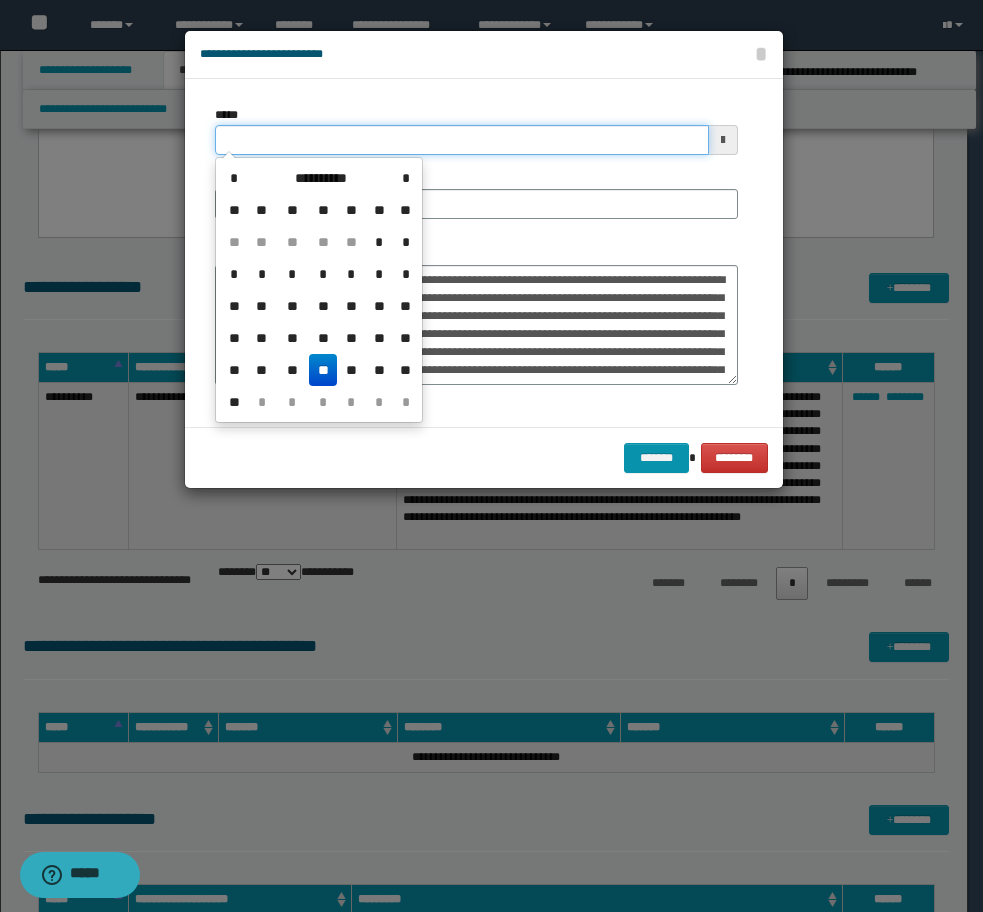 click on "*****" at bounding box center (462, 140) 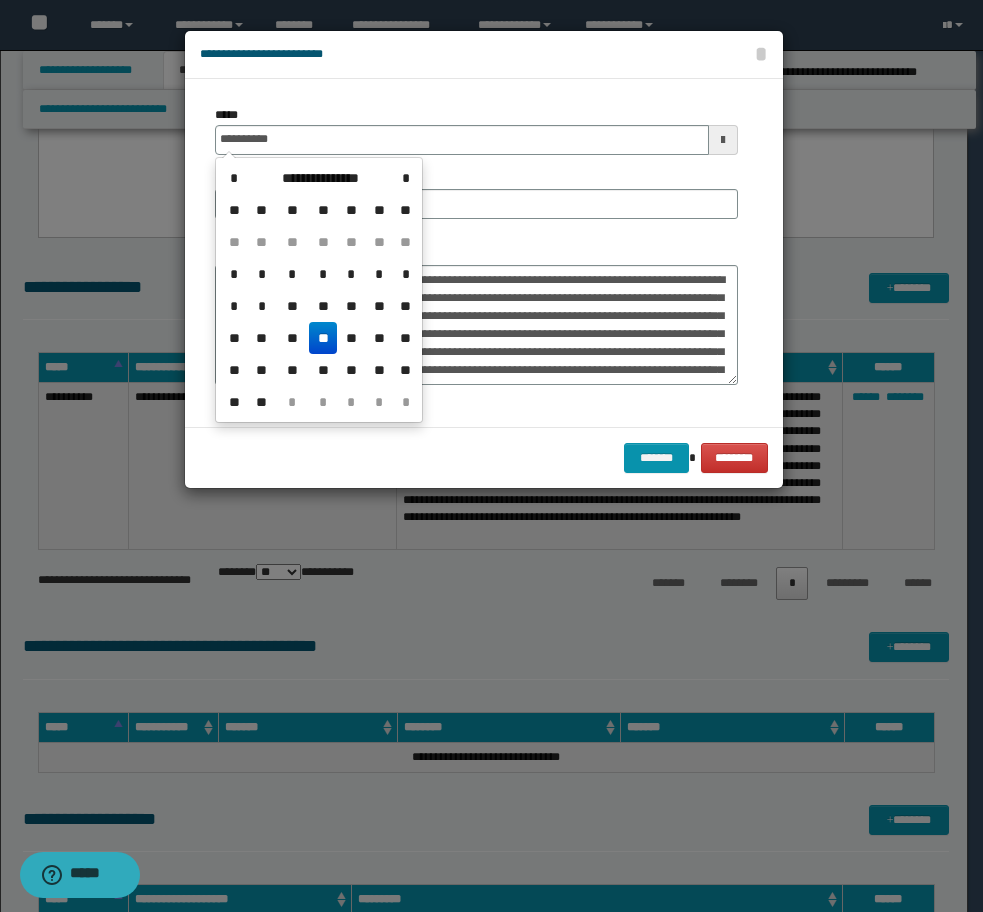 click on "**" at bounding box center [323, 338] 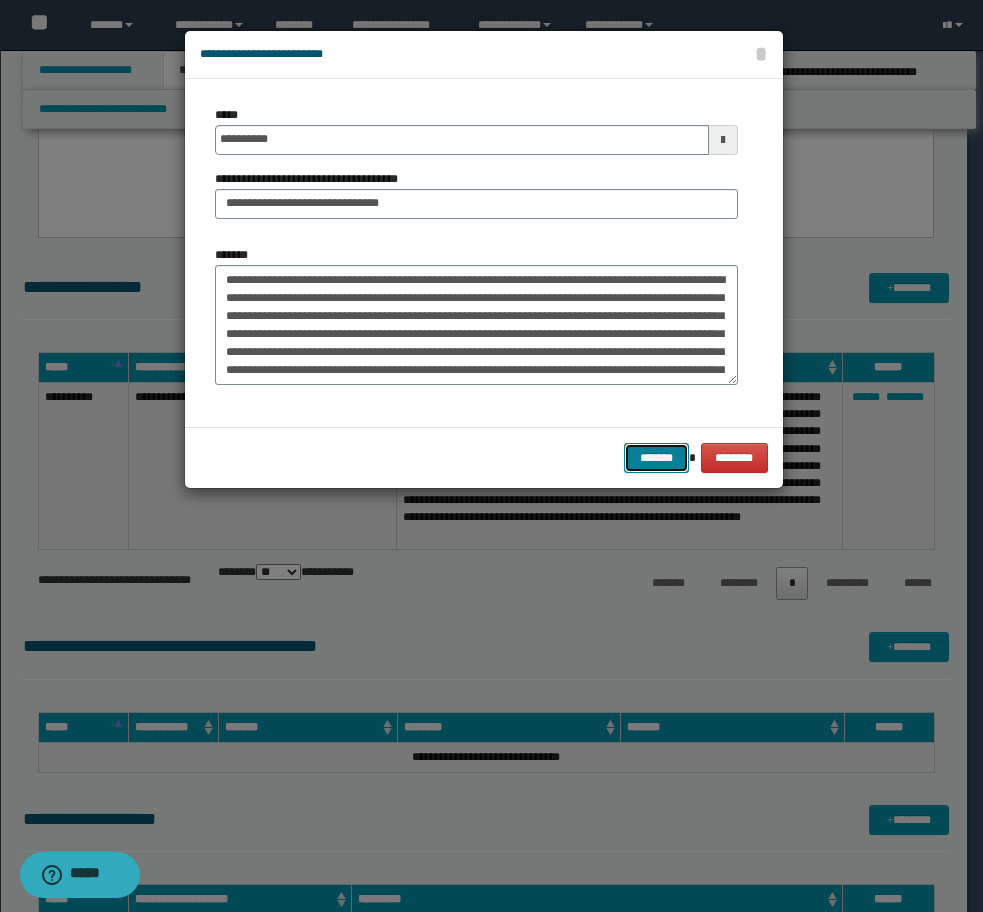 click on "*******" at bounding box center (656, 458) 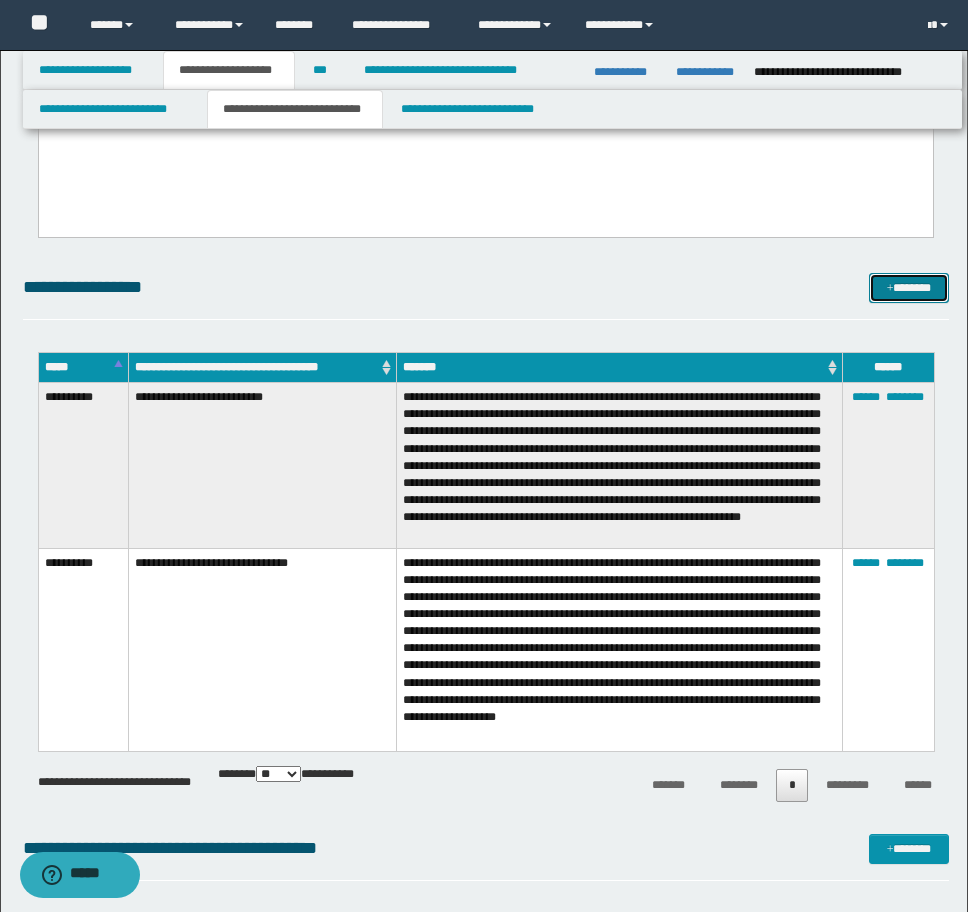 click on "*******" at bounding box center (909, 288) 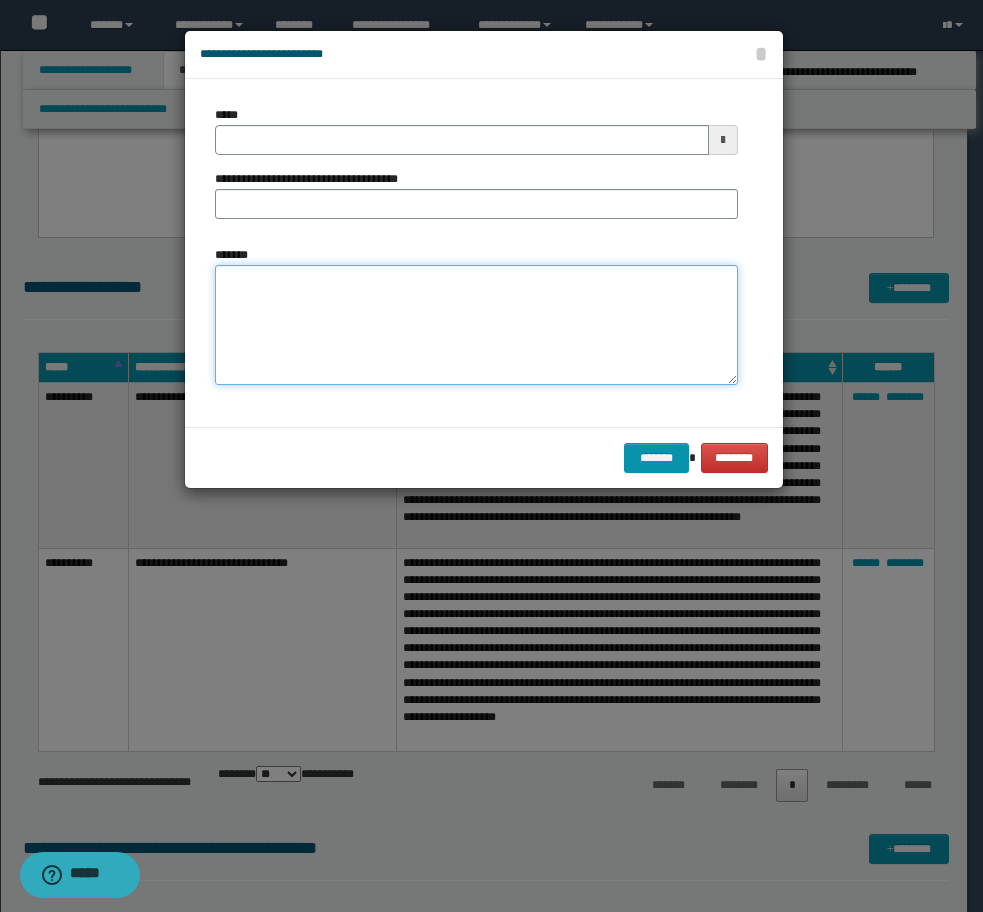 click on "*******" at bounding box center (476, 325) 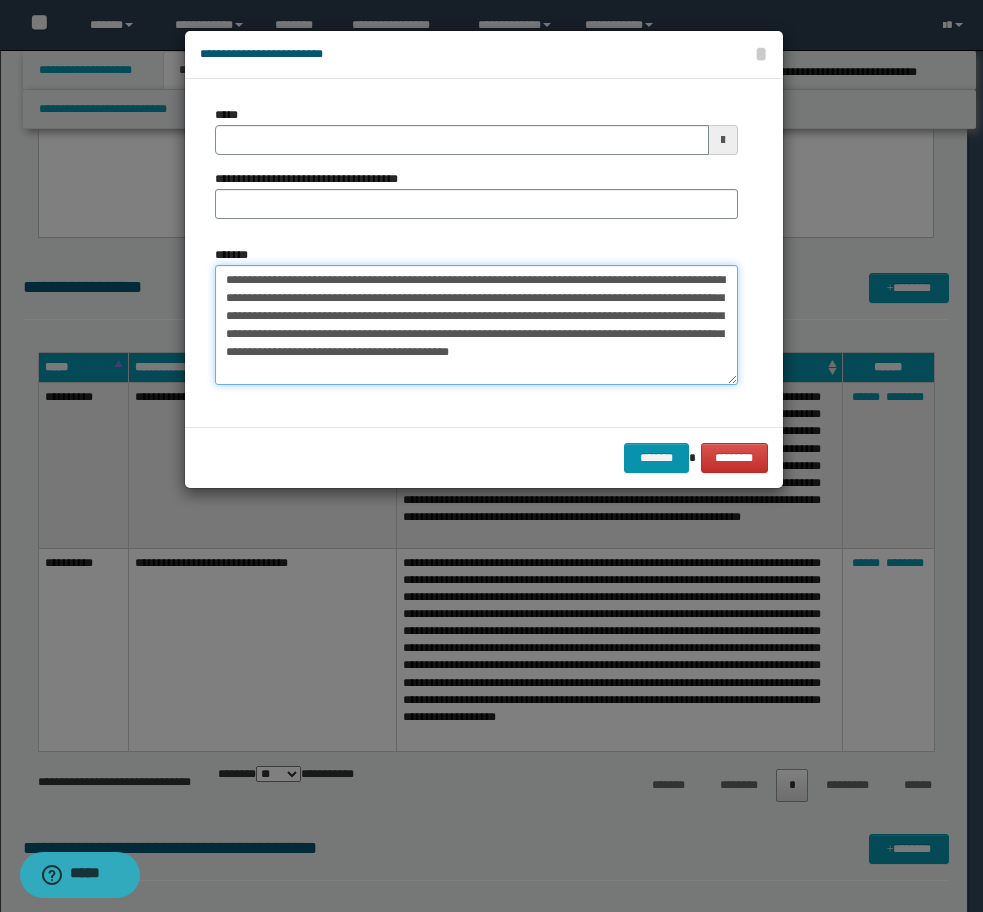 click on "**********" at bounding box center [476, 325] 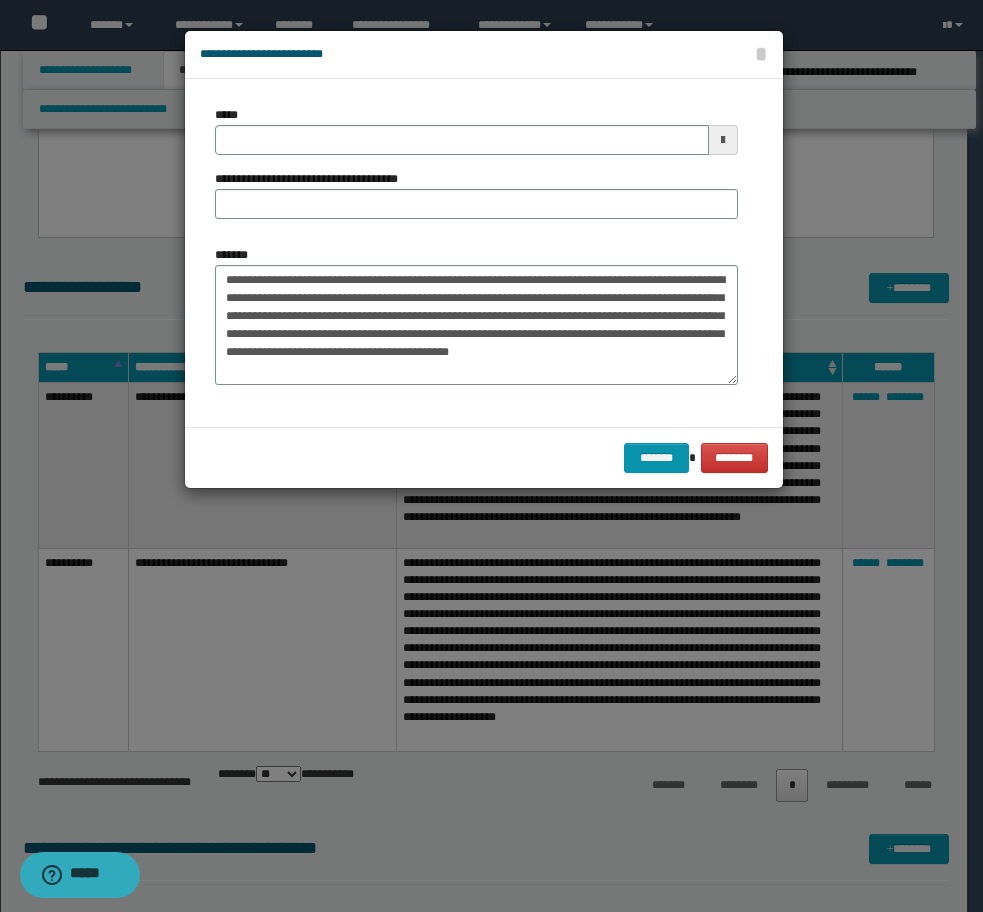 click on "**********" at bounding box center [476, 170] 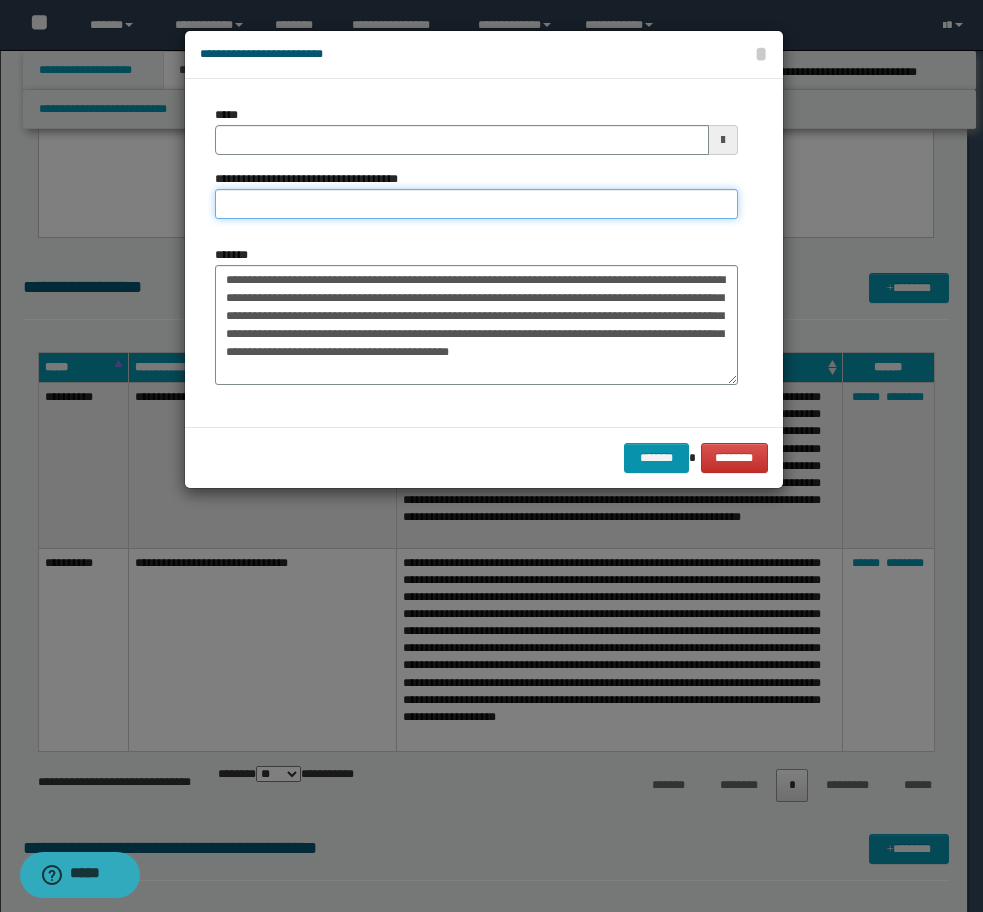click on "**********" at bounding box center (476, 204) 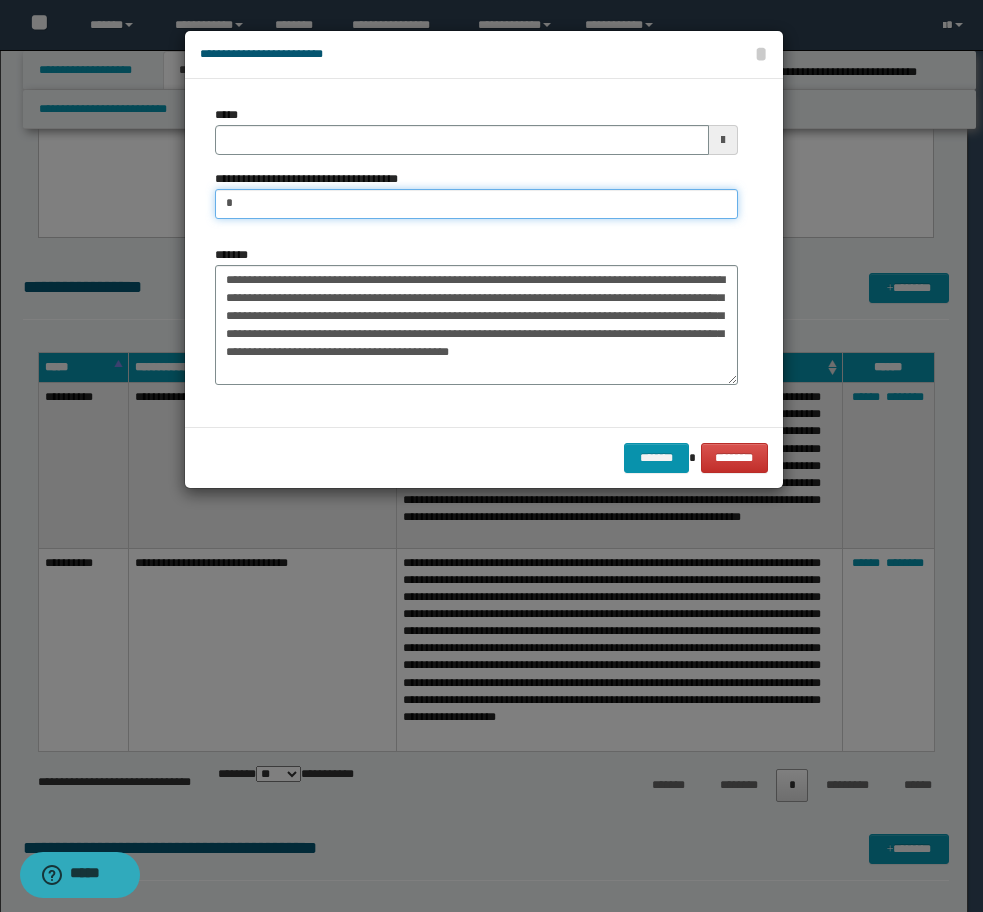 type on "**********" 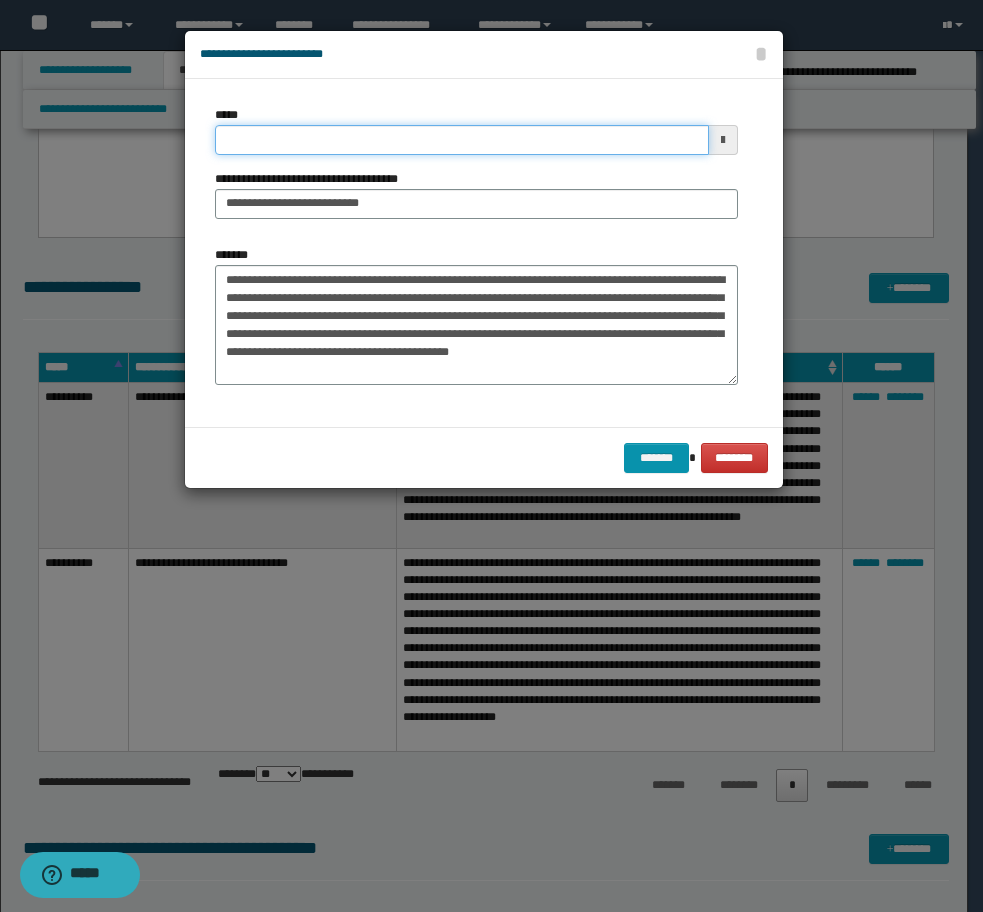 click on "*****" at bounding box center (462, 140) 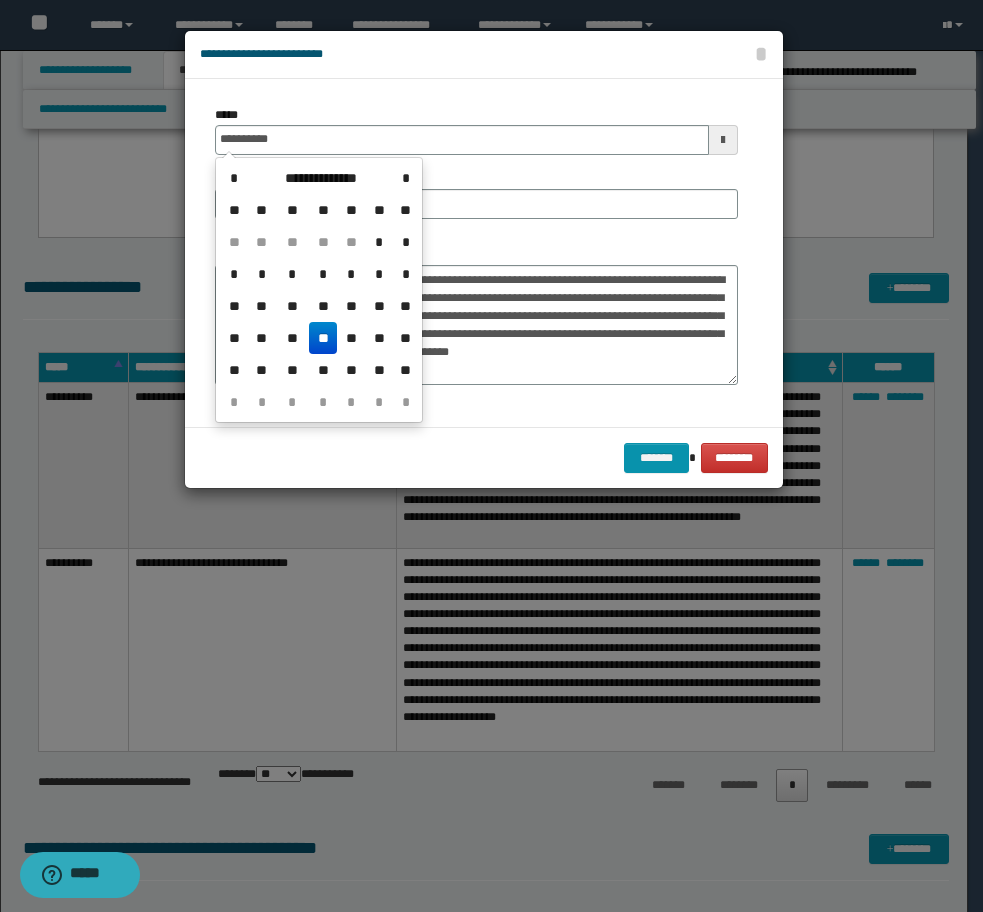 click on "**" at bounding box center (323, 338) 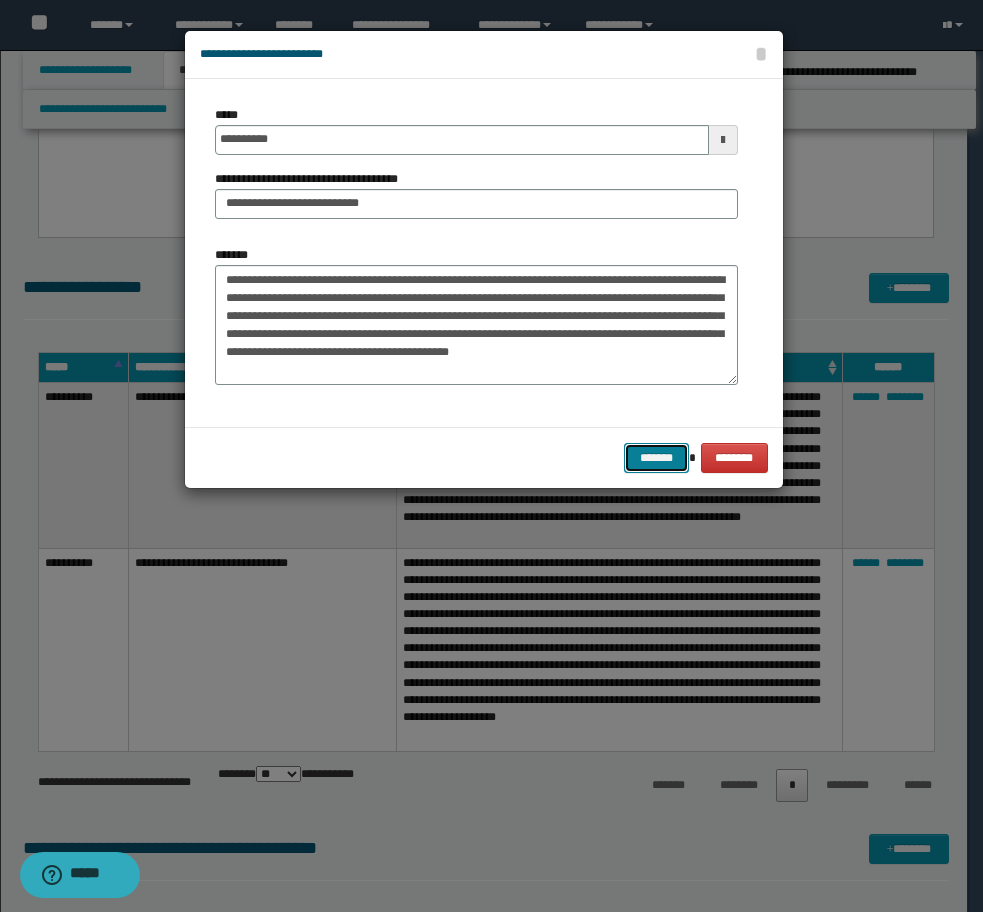 click on "*******" at bounding box center (656, 458) 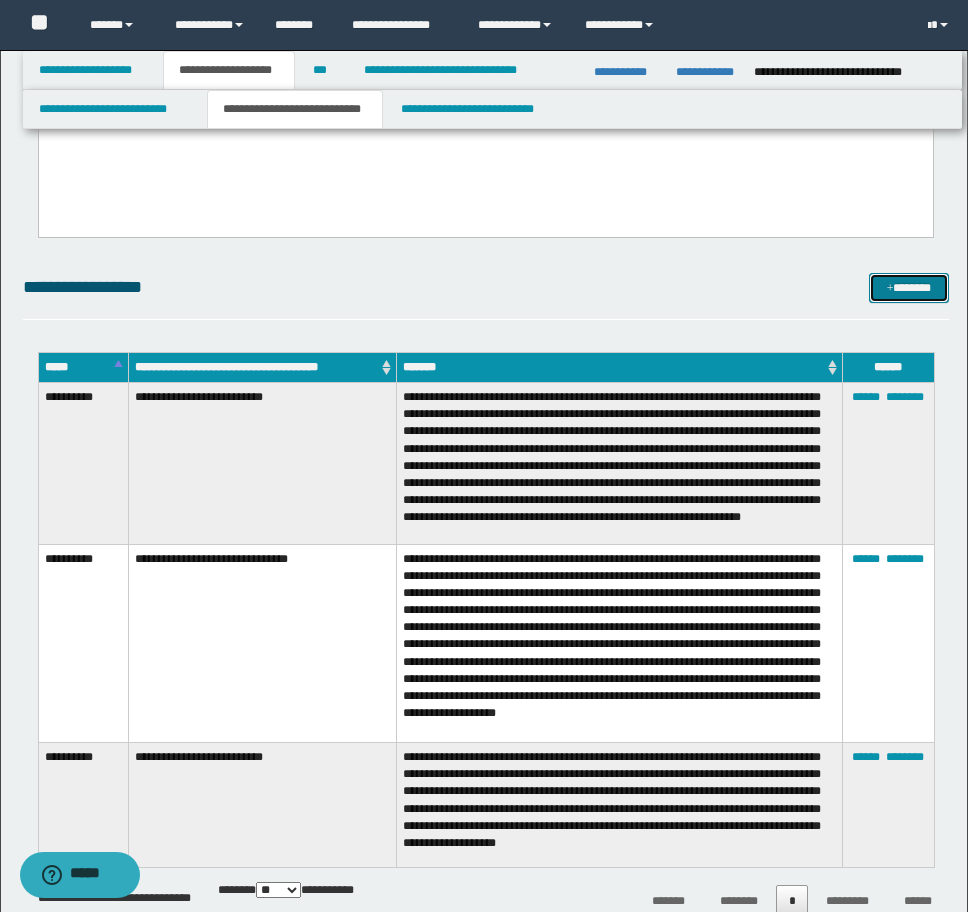 click on "*******" at bounding box center [909, 288] 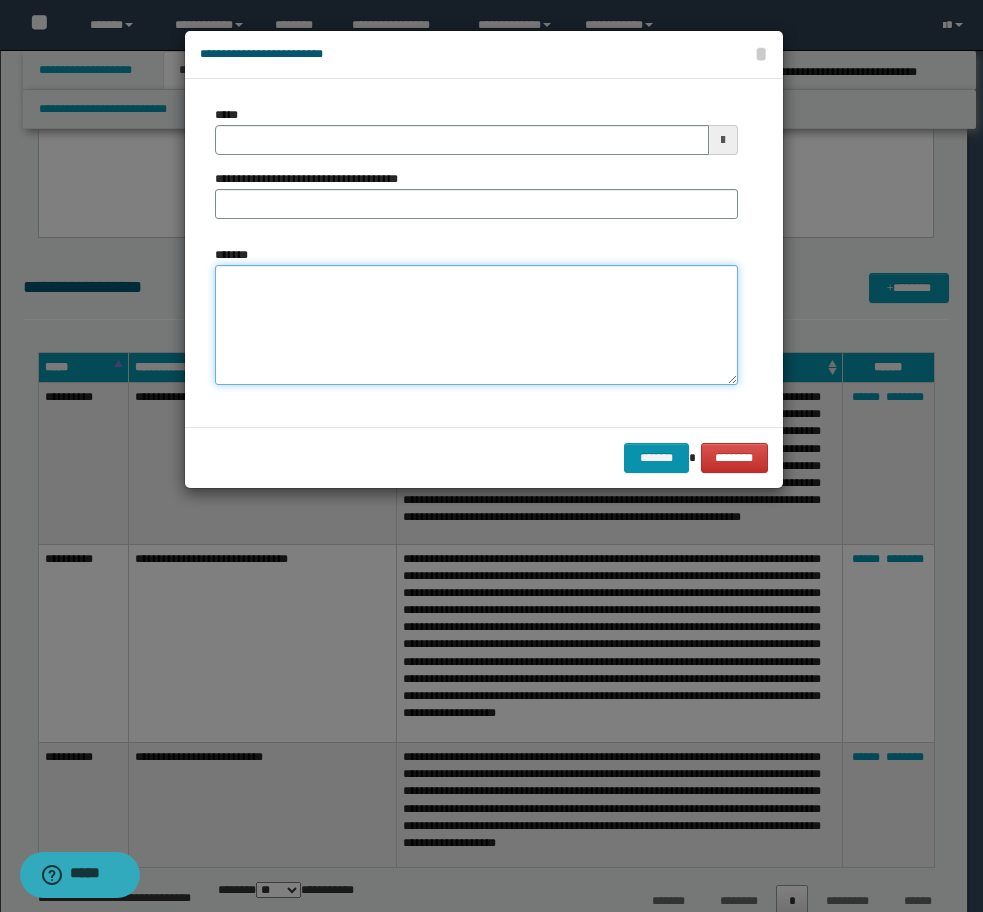 click on "*******" at bounding box center (476, 325) 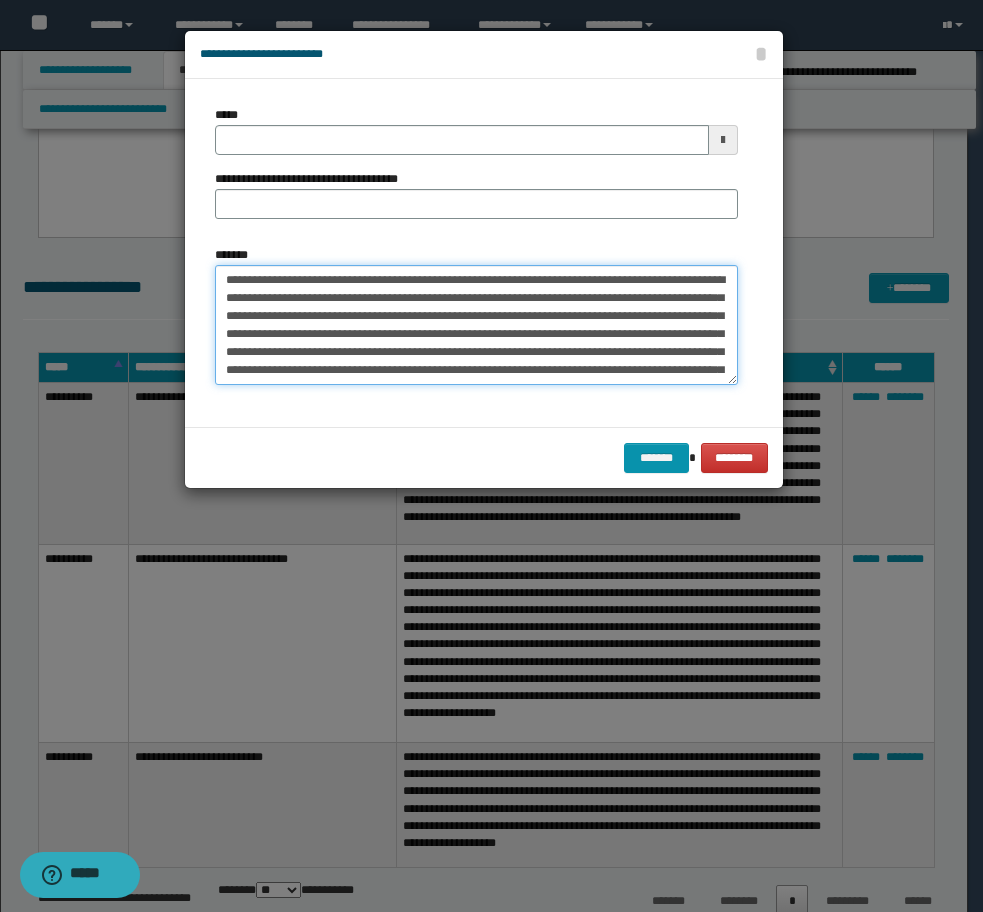 scroll, scrollTop: 100, scrollLeft: 0, axis: vertical 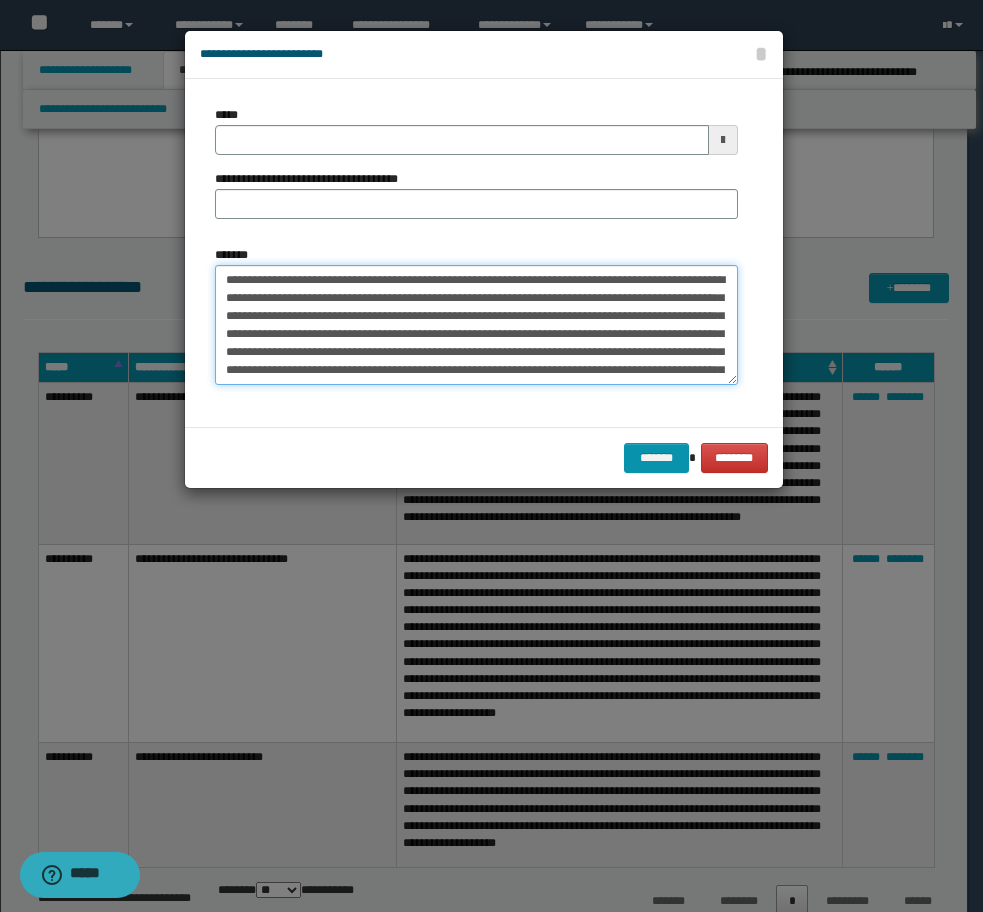 drag, startPoint x: 618, startPoint y: 287, endPoint x: 225, endPoint y: 262, distance: 393.79437 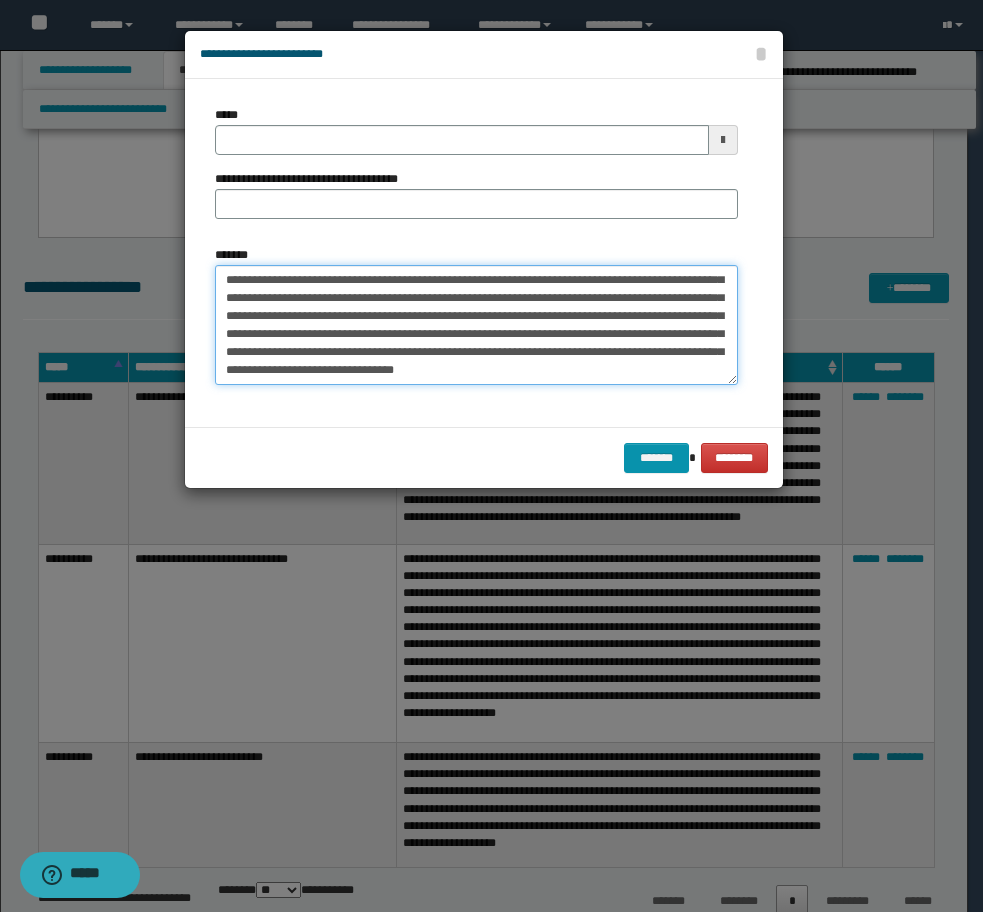 scroll, scrollTop: 98, scrollLeft: 0, axis: vertical 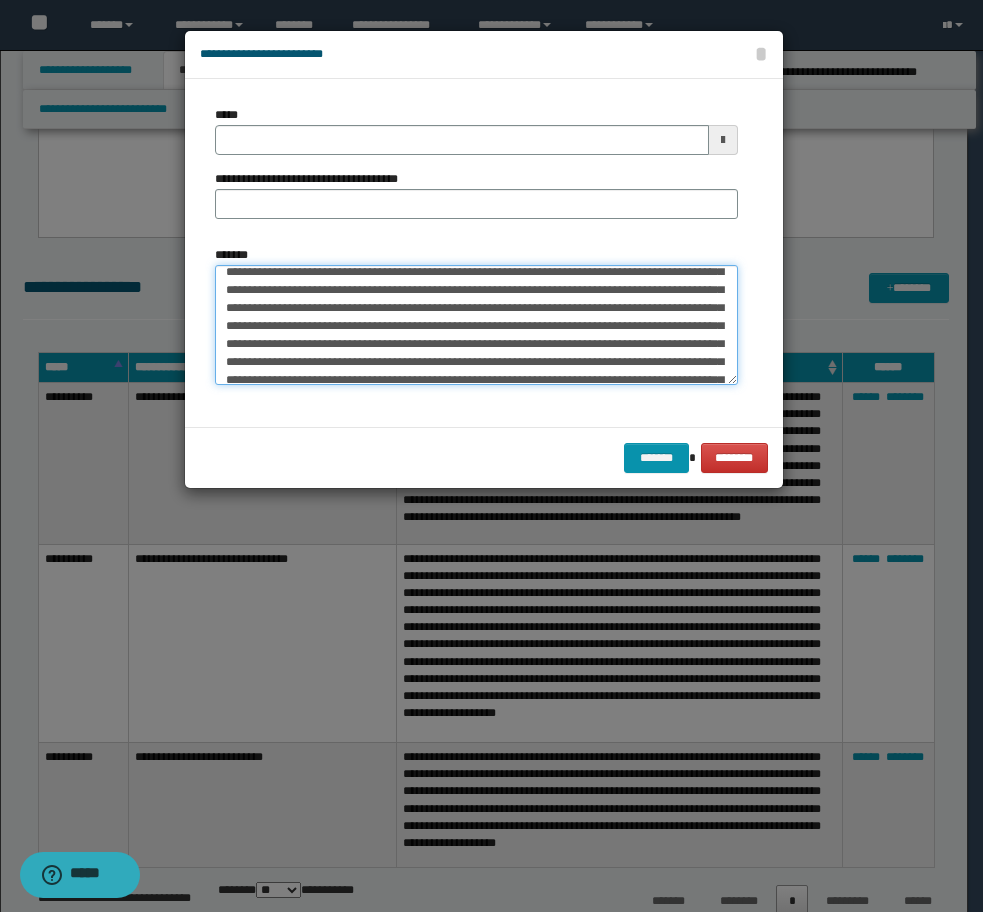 click on "*******" at bounding box center [476, 325] 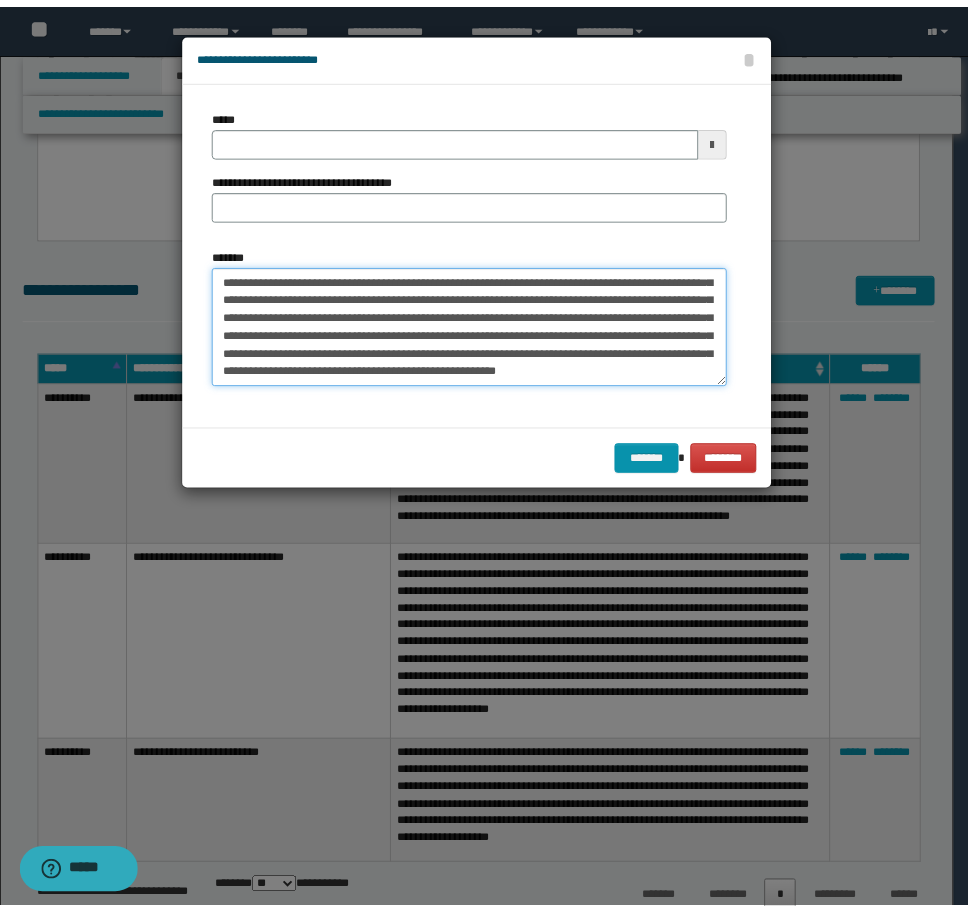 scroll, scrollTop: 180, scrollLeft: 0, axis: vertical 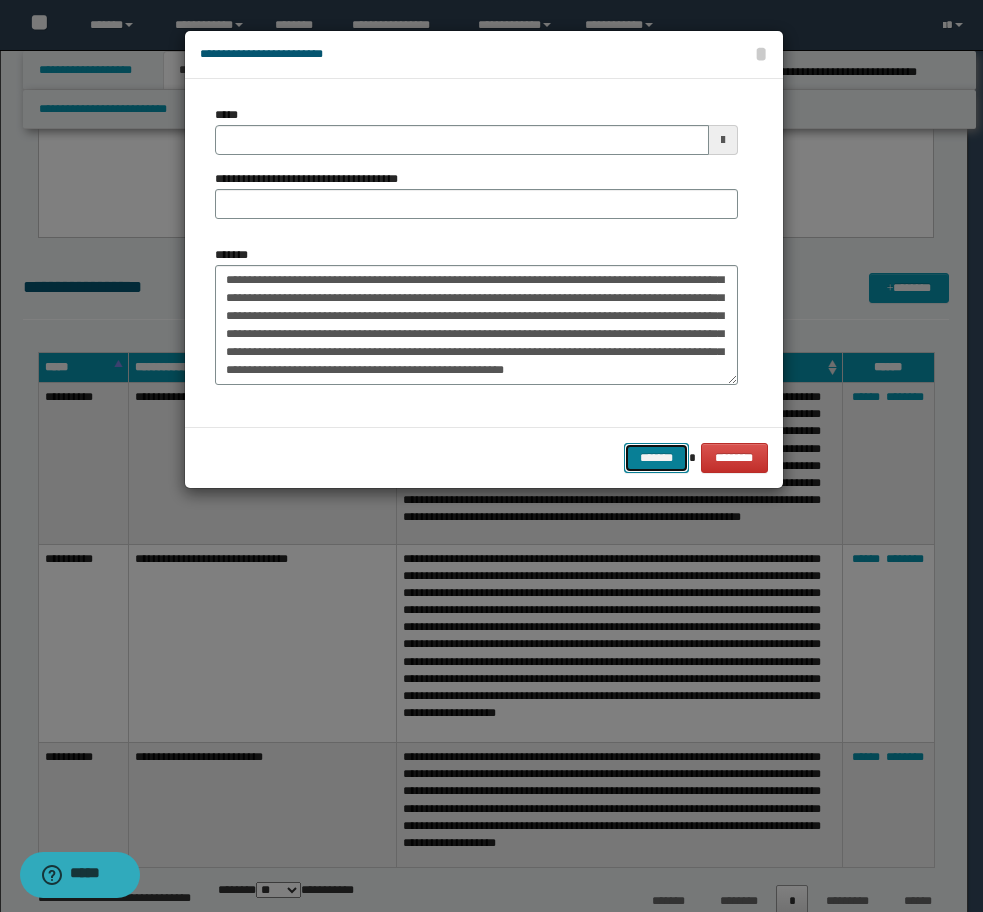 click on "*******" at bounding box center (656, 458) 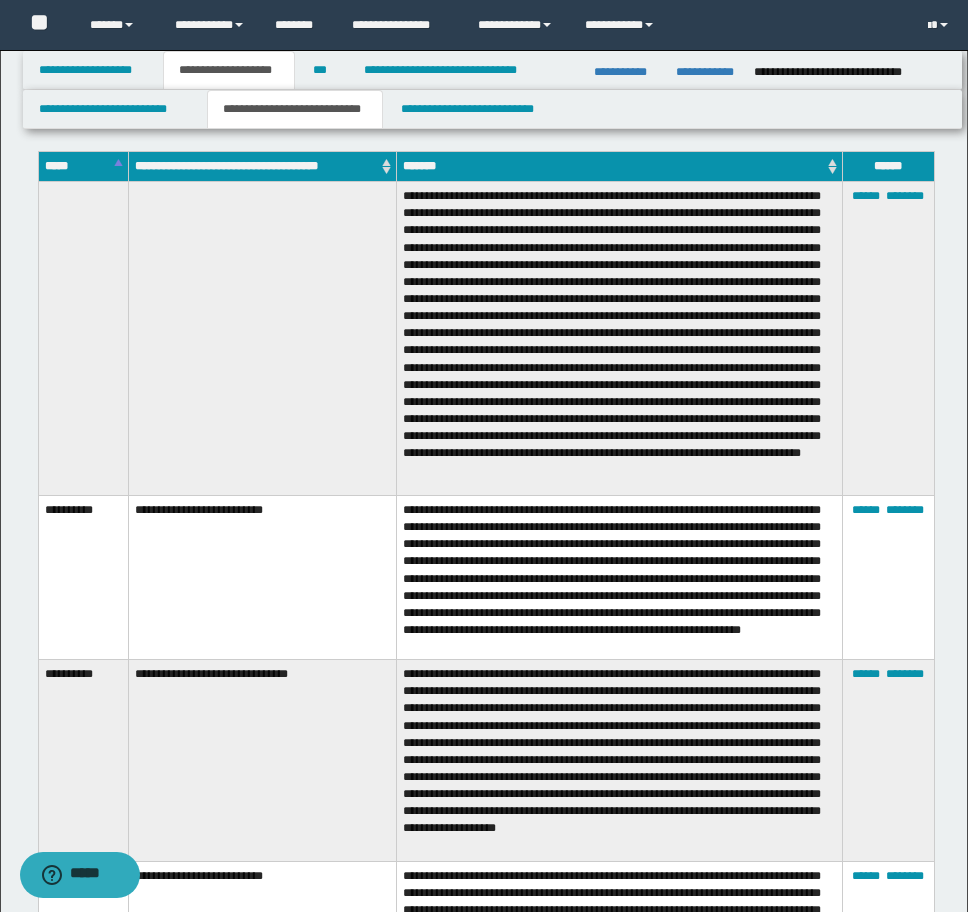 scroll, scrollTop: 3085, scrollLeft: 0, axis: vertical 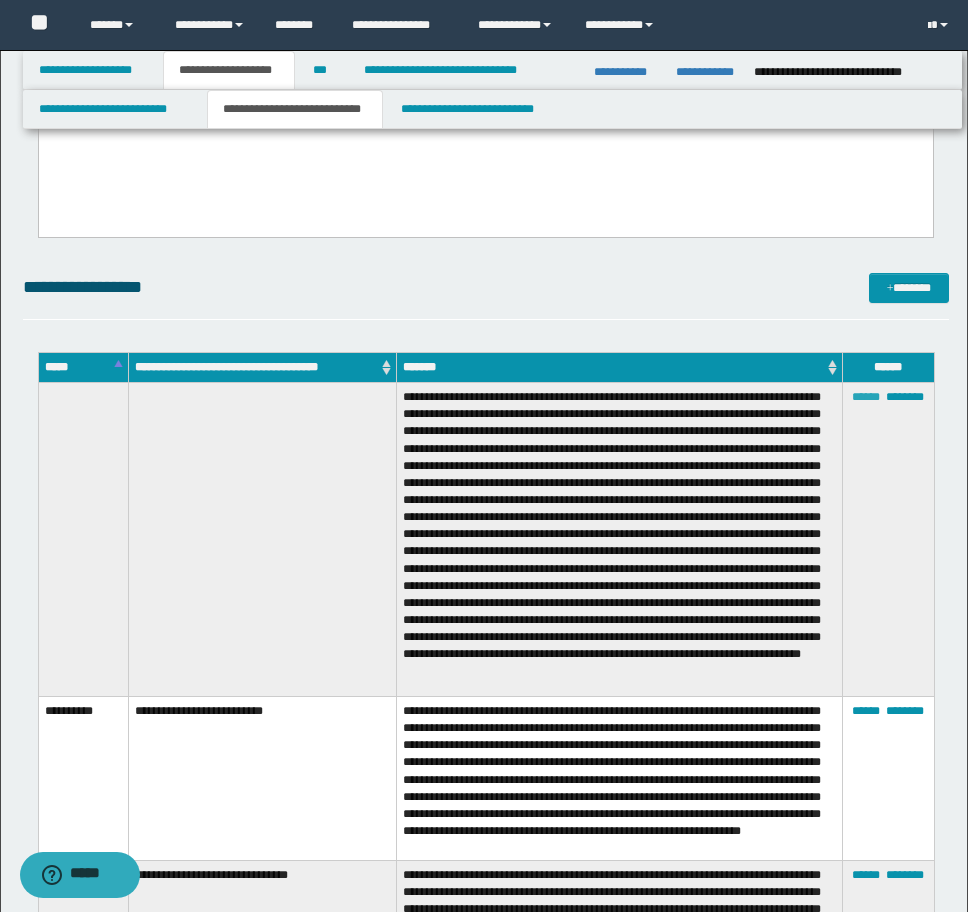 click on "******" at bounding box center (866, 397) 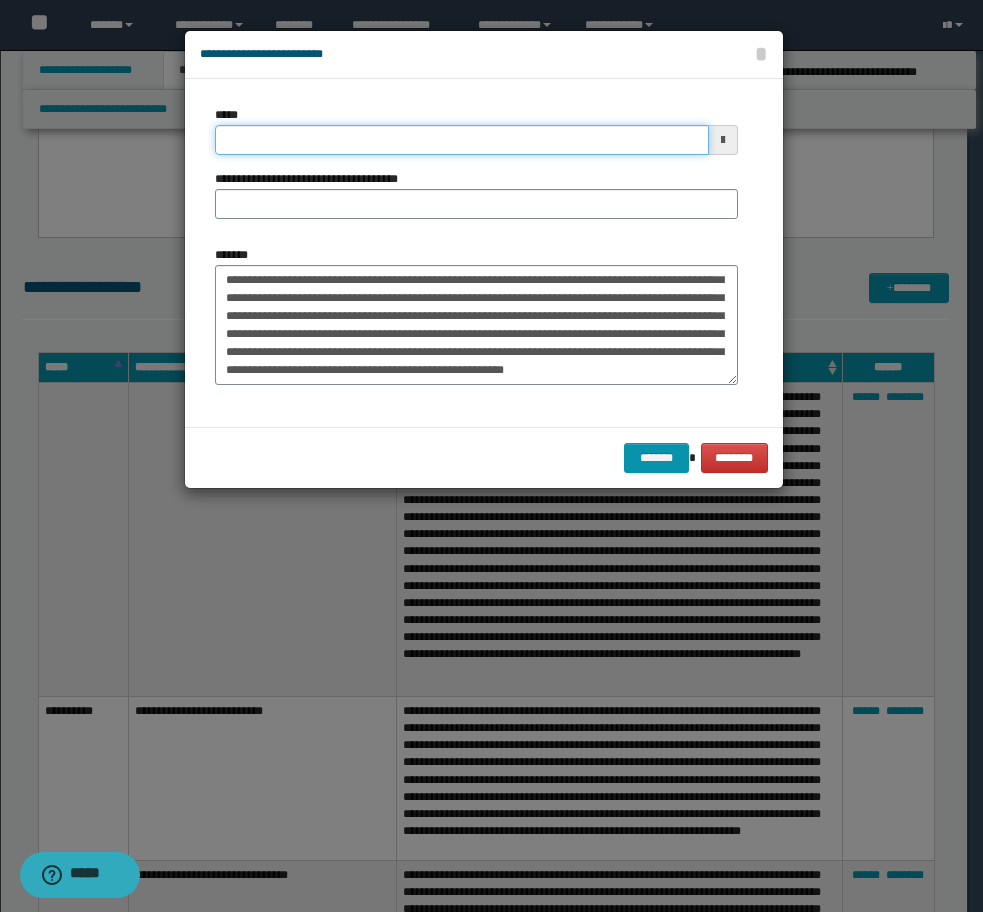 click on "*****" at bounding box center [462, 140] 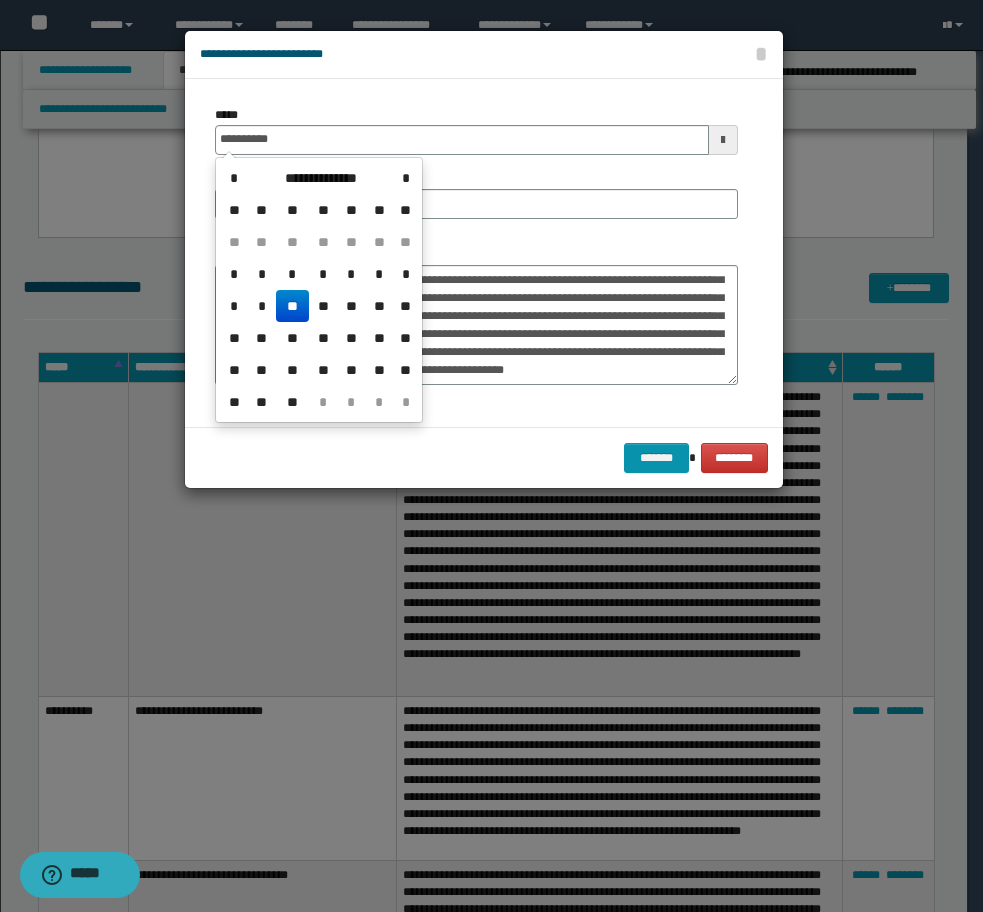 click on "**" at bounding box center (292, 306) 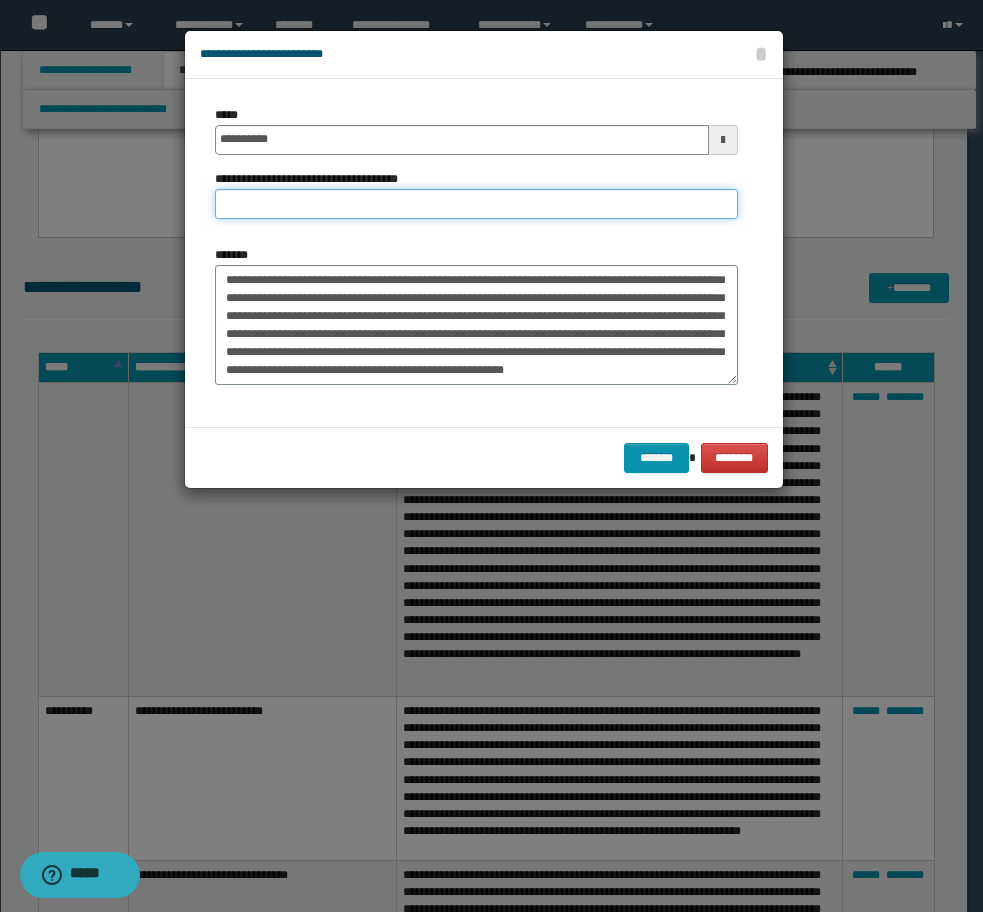 click on "**********" at bounding box center (476, 204) 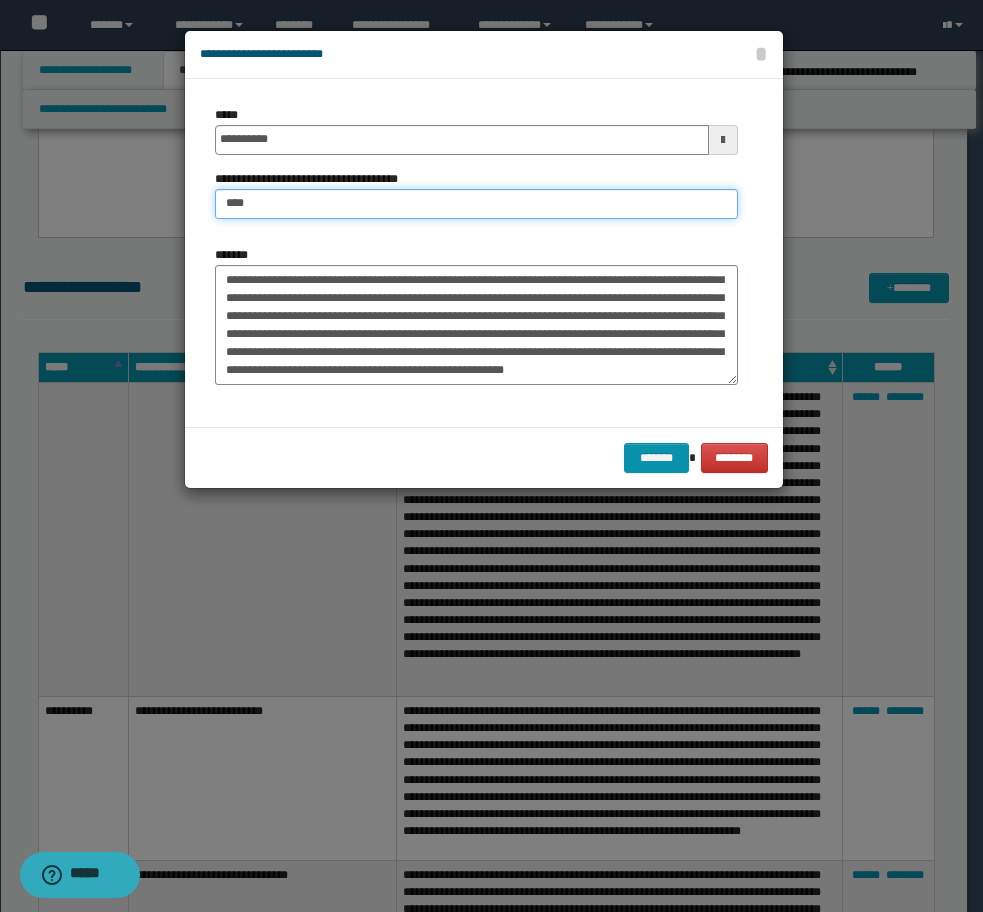 type on "**********" 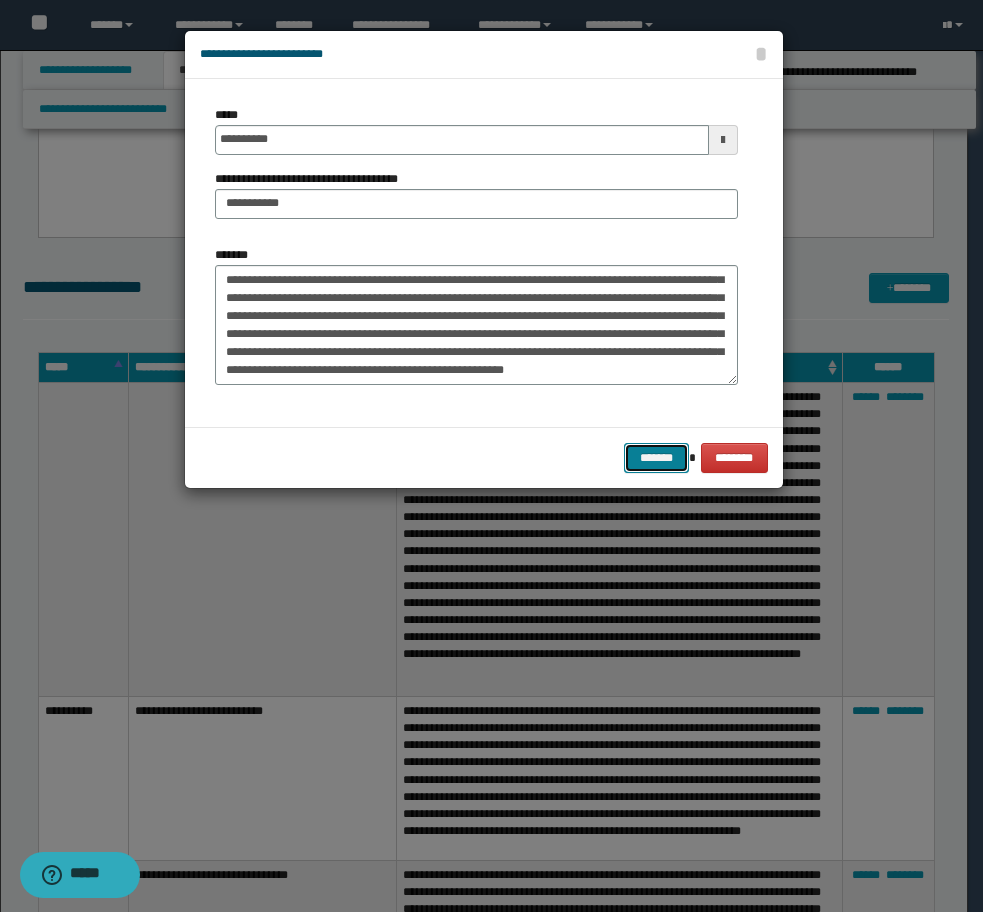drag, startPoint x: 665, startPoint y: 465, endPoint x: 656, endPoint y: 507, distance: 42.953465 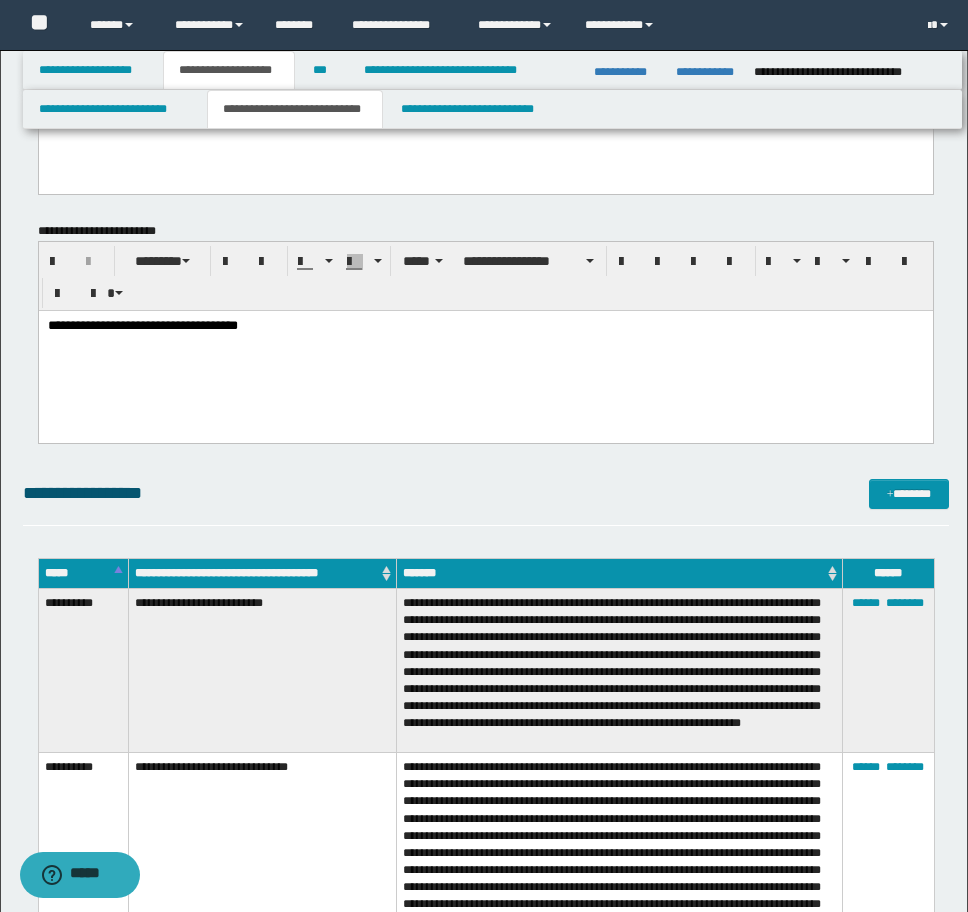 scroll, scrollTop: 2785, scrollLeft: 0, axis: vertical 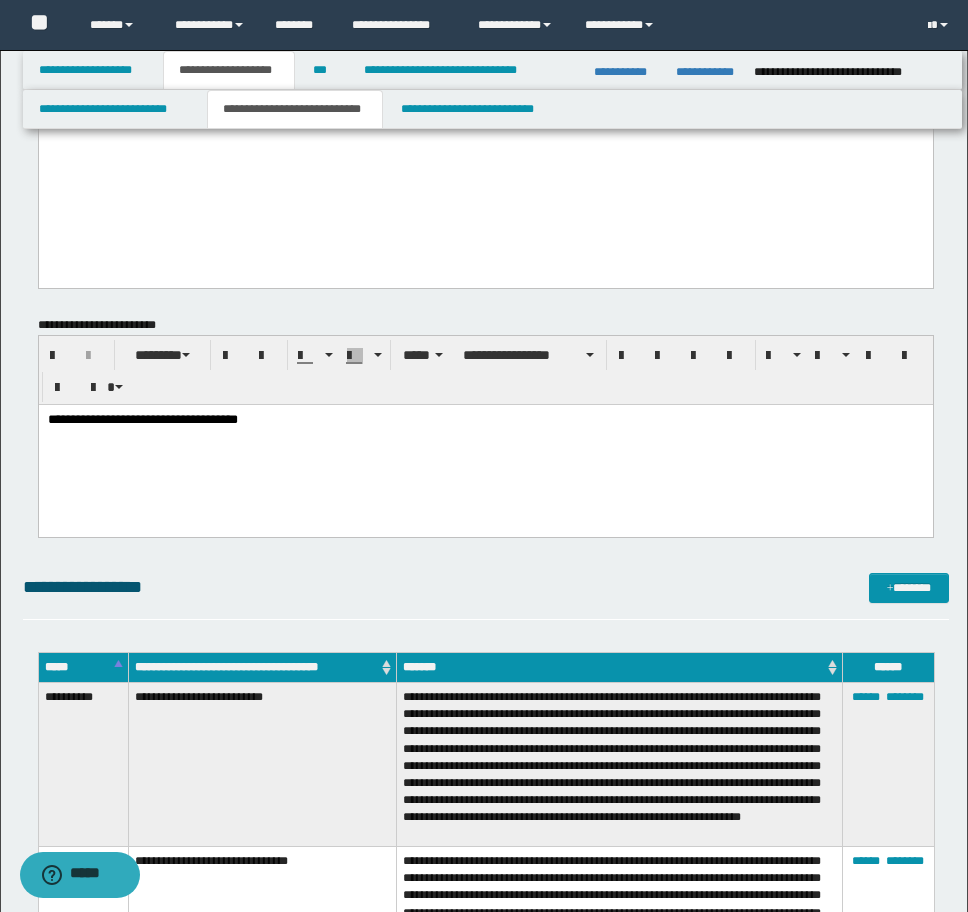 click on "**********" at bounding box center [485, 445] 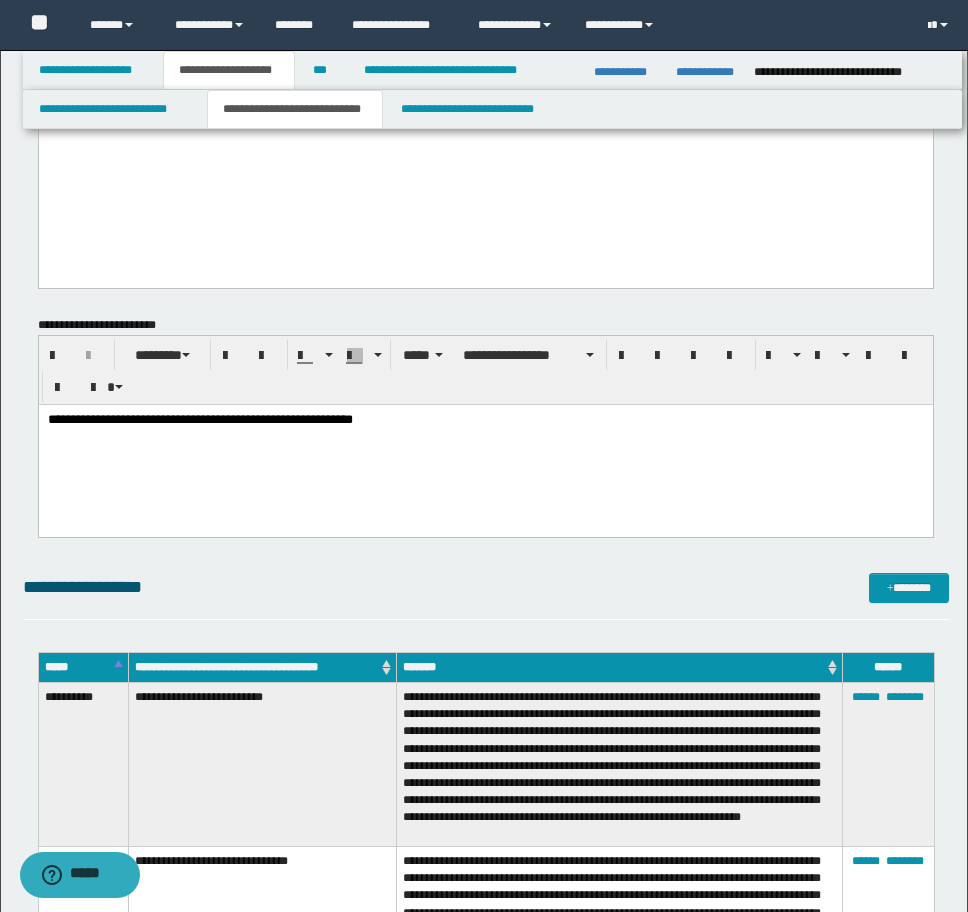click on "**********" at bounding box center (485, 420) 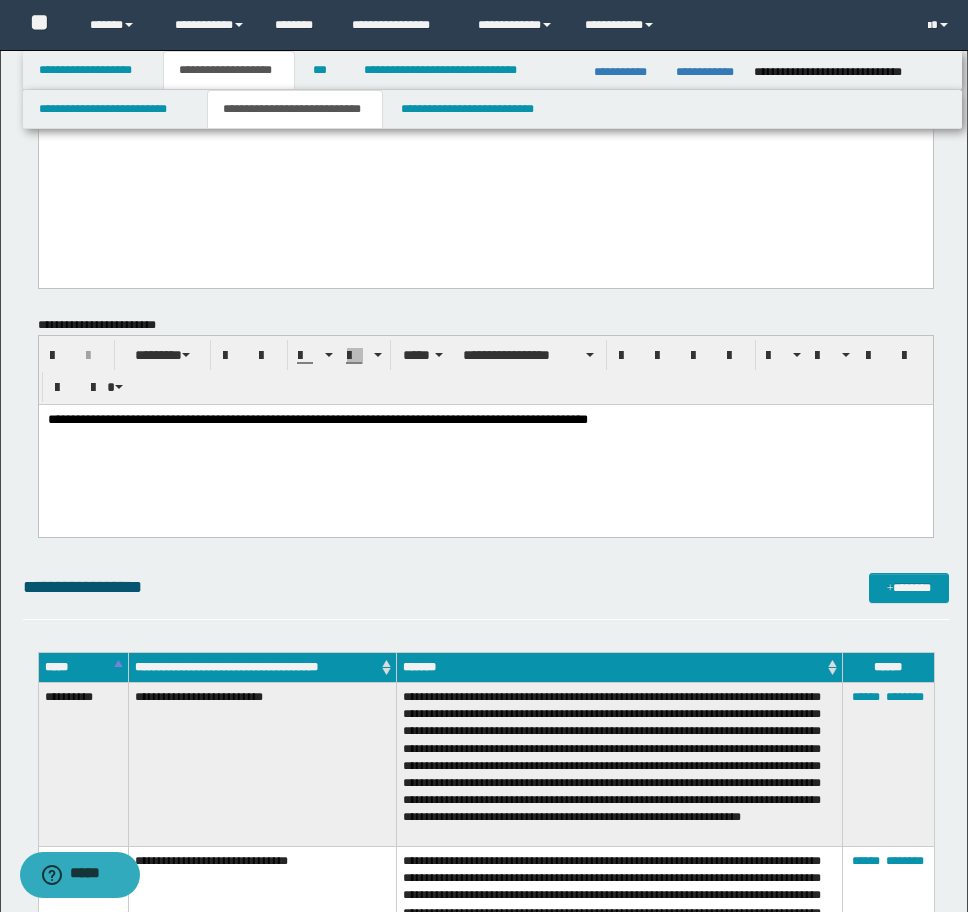 drag, startPoint x: 458, startPoint y: 406, endPoint x: 453, endPoint y: 424, distance: 18.681541 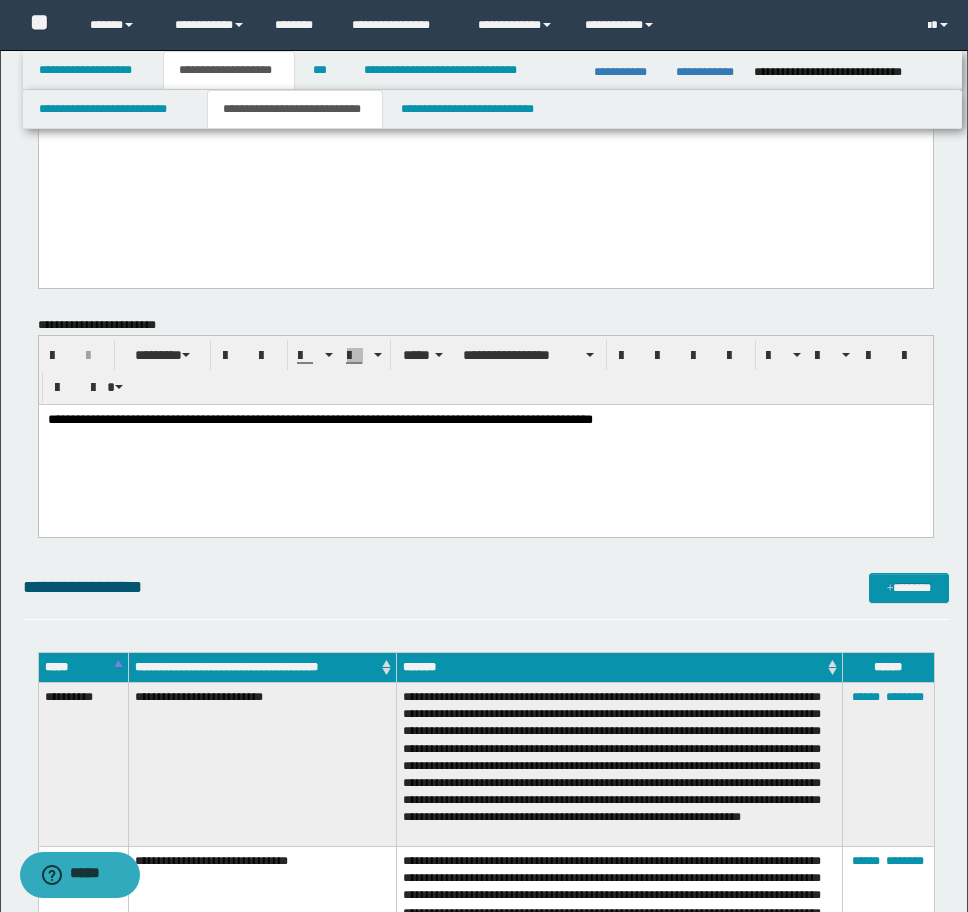 drag, startPoint x: 624, startPoint y: 418, endPoint x: 566, endPoint y: 463, distance: 73.409805 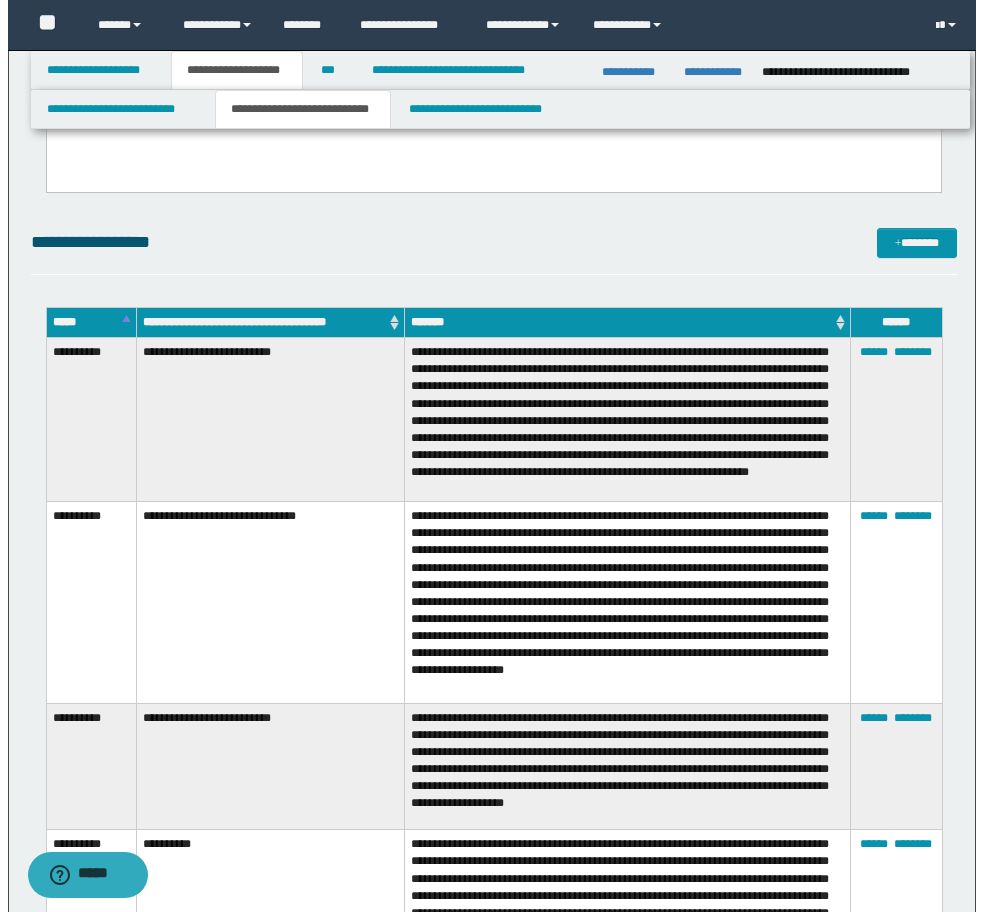 scroll, scrollTop: 3185, scrollLeft: 0, axis: vertical 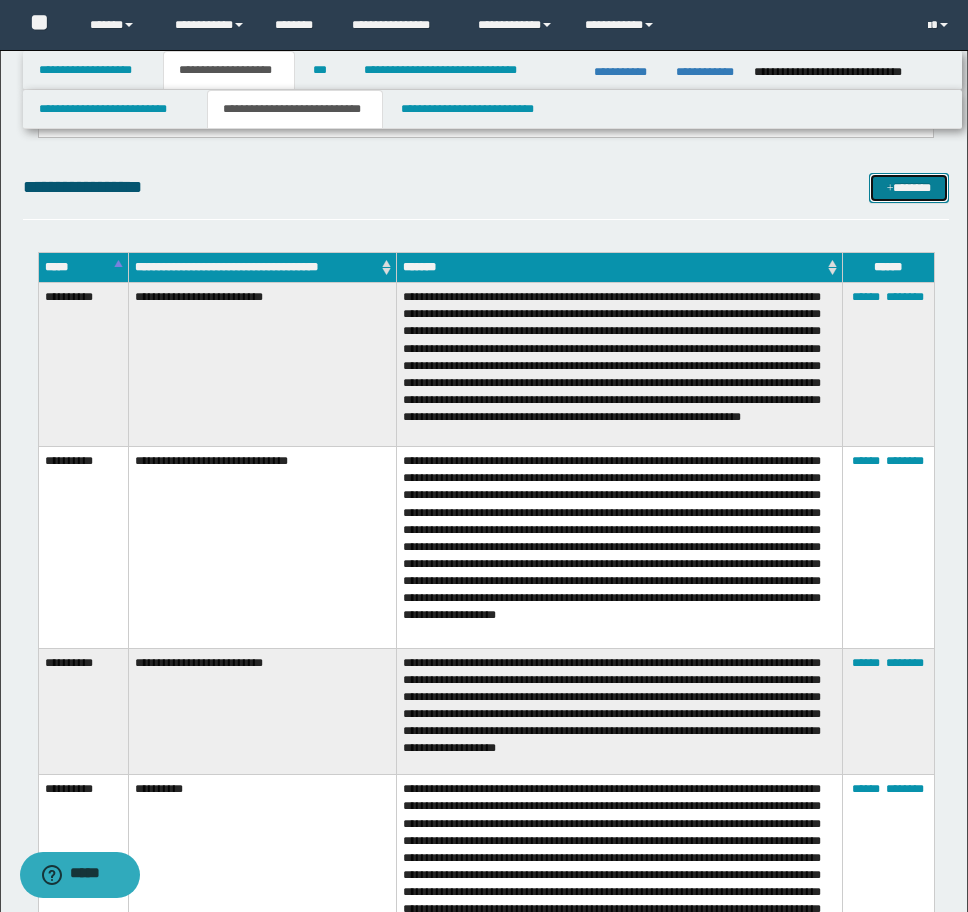 click on "*******" at bounding box center [909, 188] 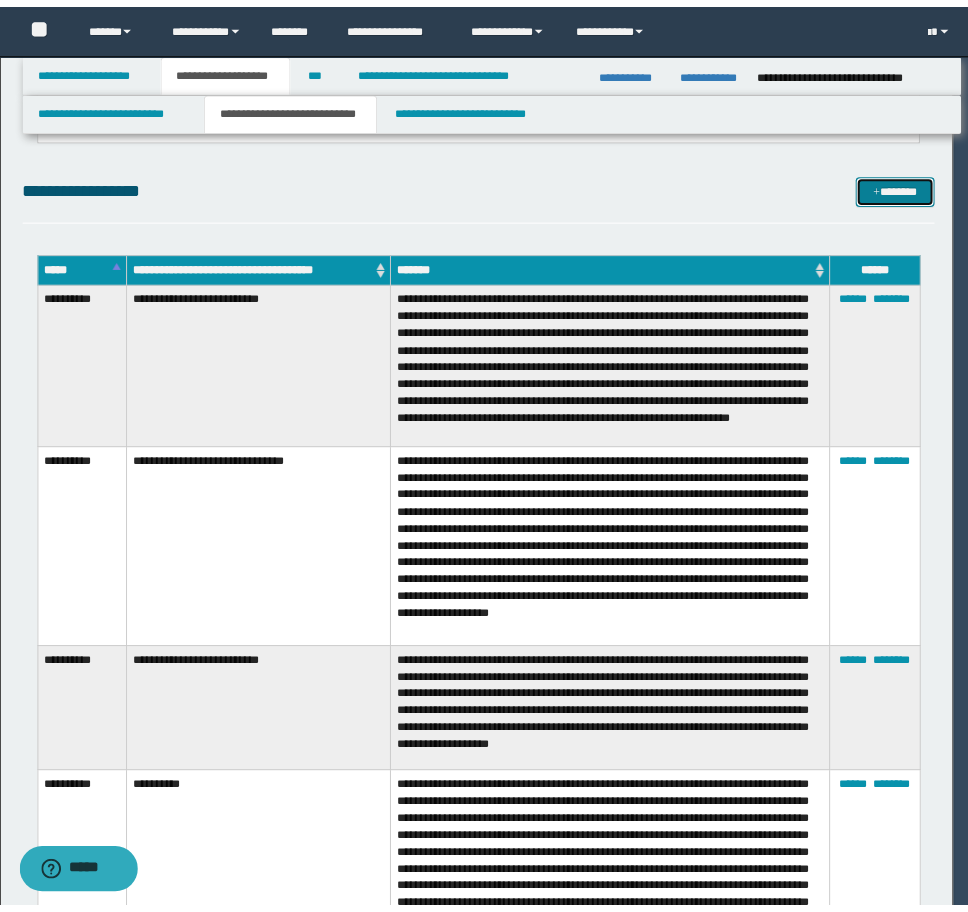 scroll, scrollTop: 0, scrollLeft: 0, axis: both 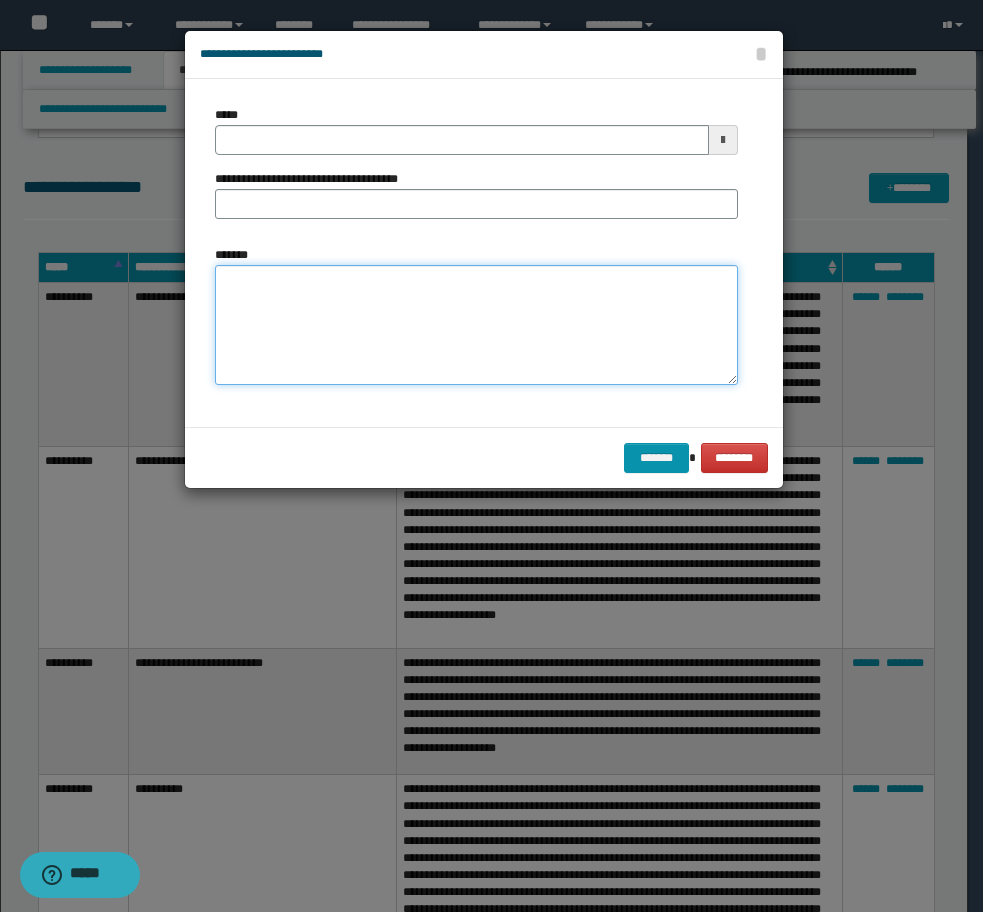 click on "*******" at bounding box center [476, 325] 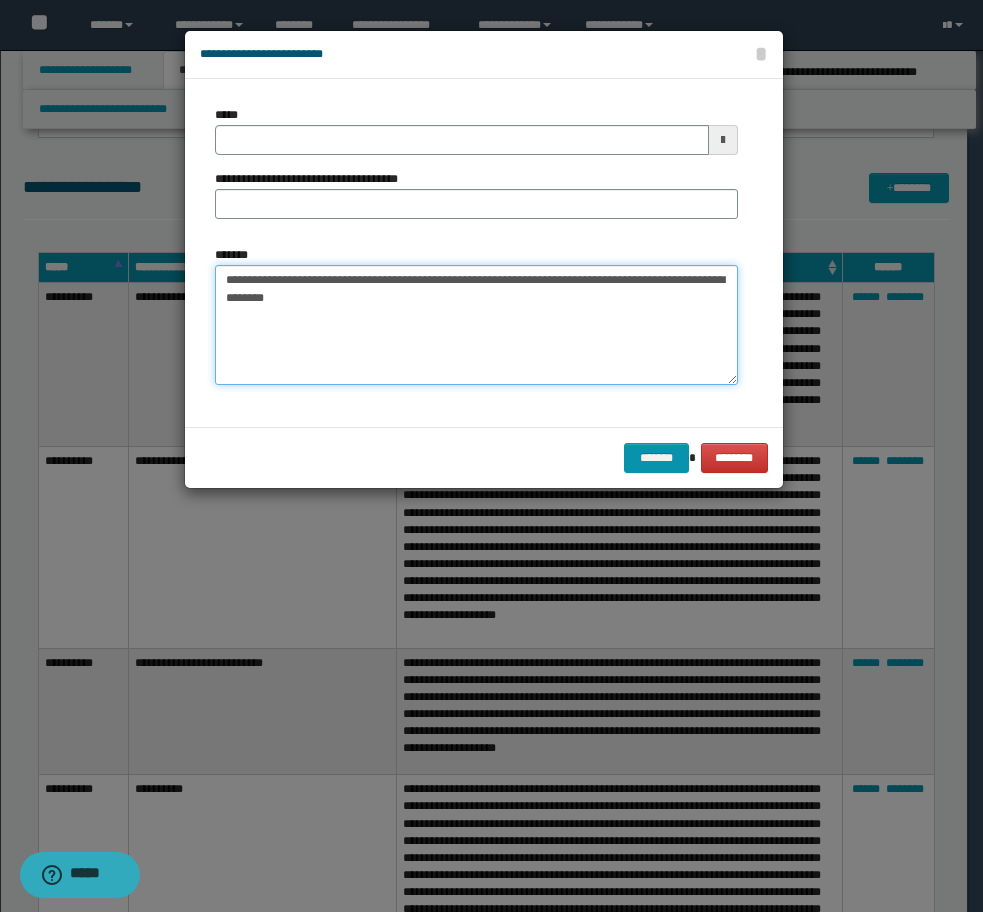 type on "**********" 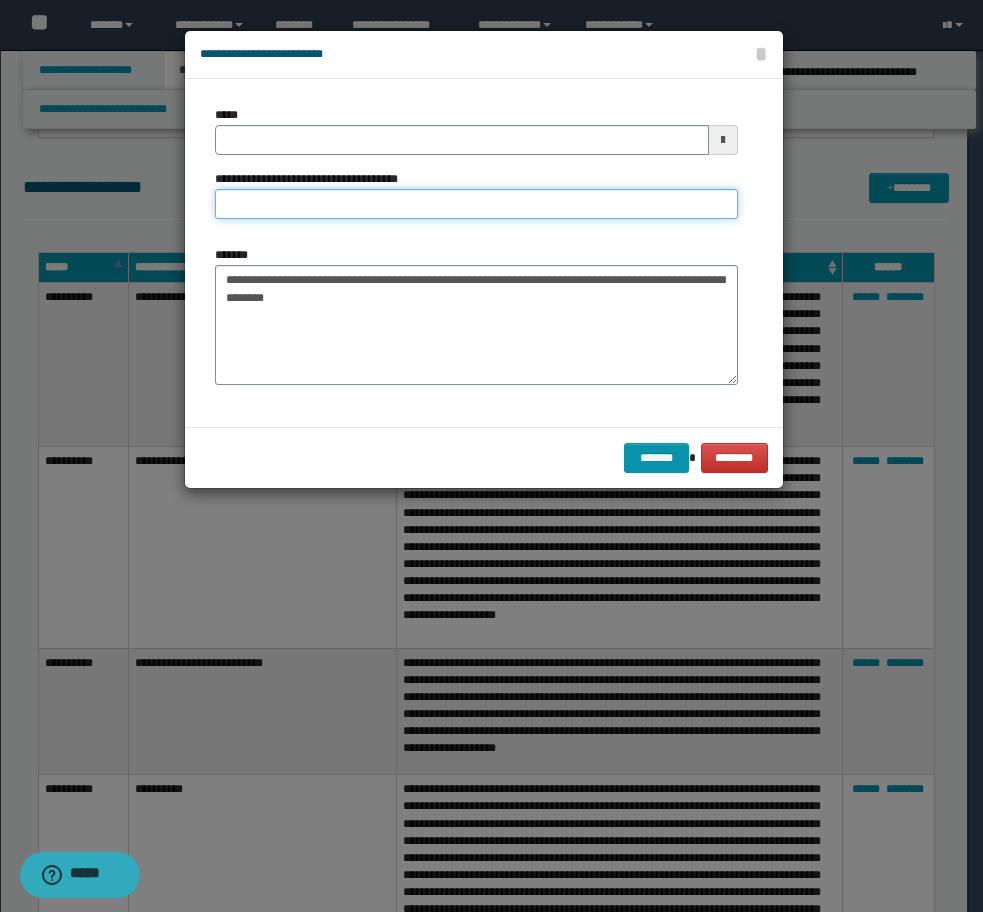 click on "**********" at bounding box center (476, 204) 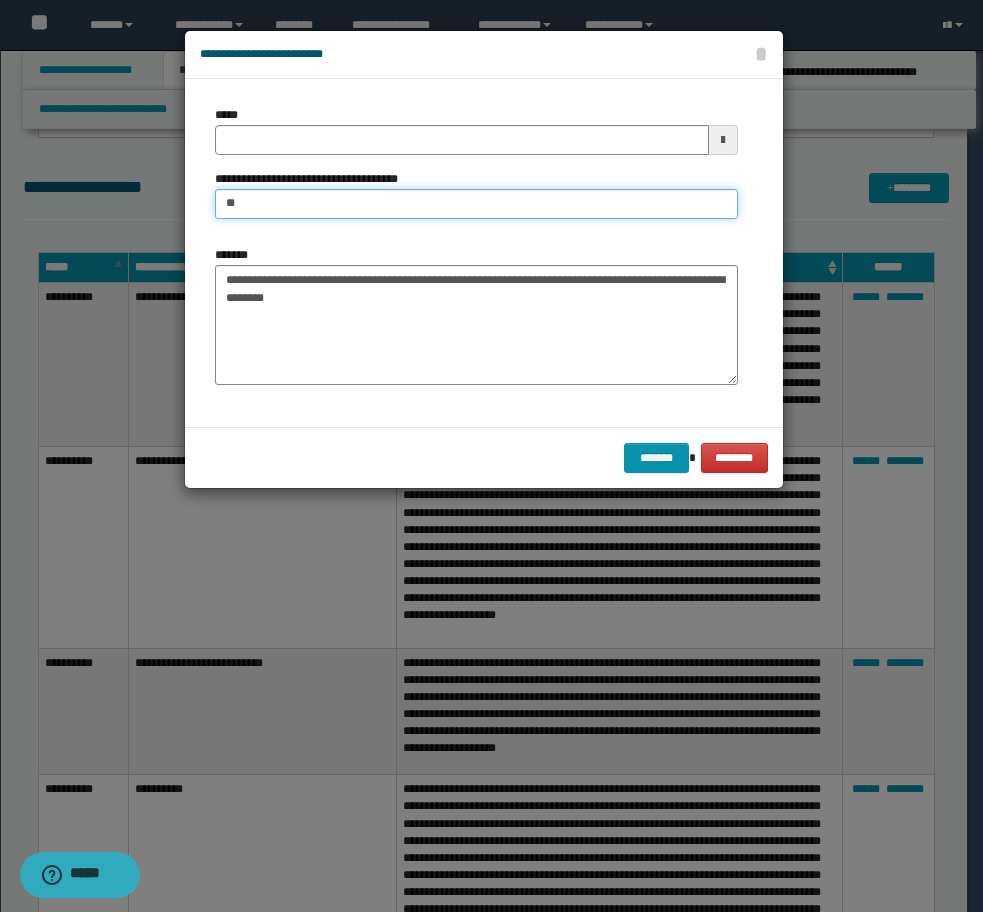 type on "**********" 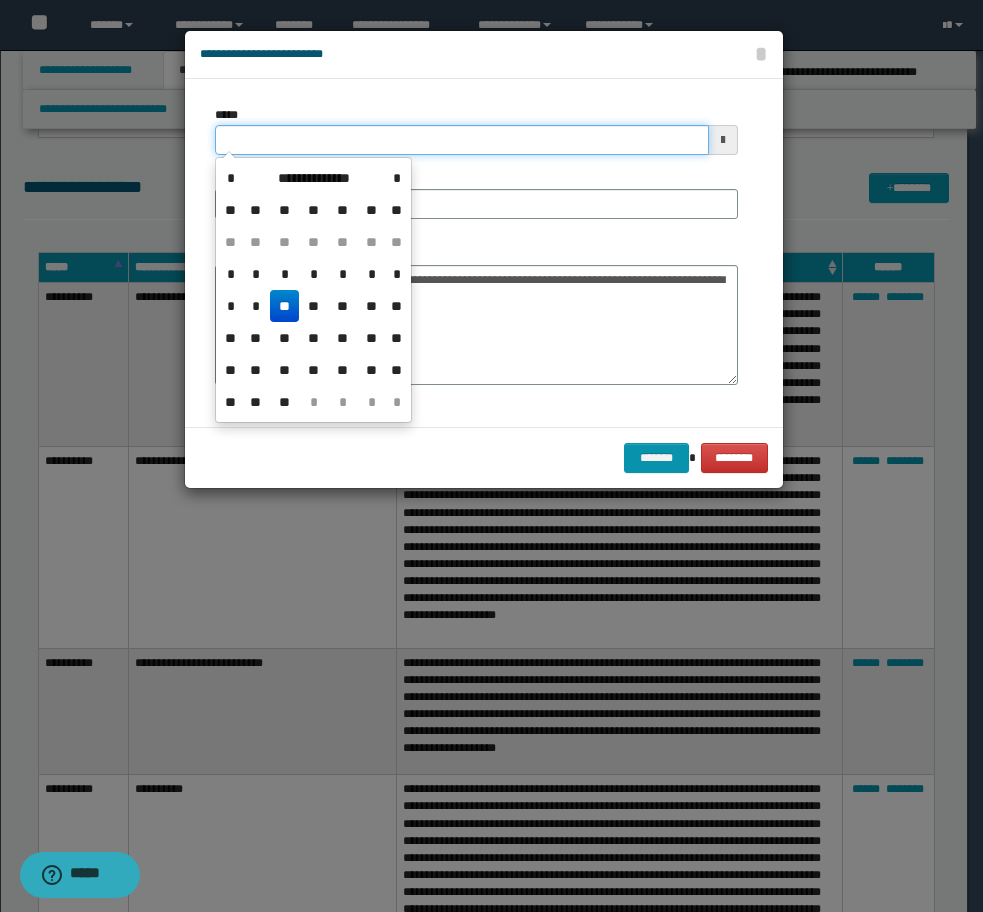 click on "*****" at bounding box center [462, 140] 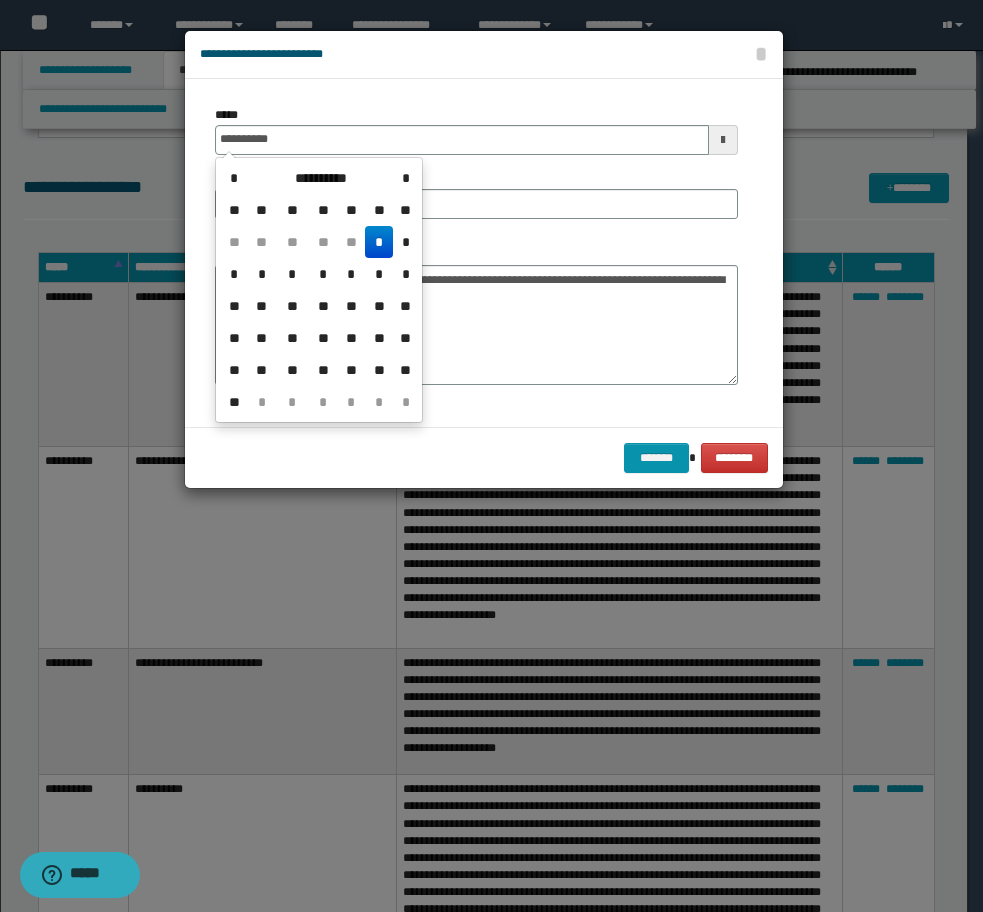 click on "*" at bounding box center (379, 242) 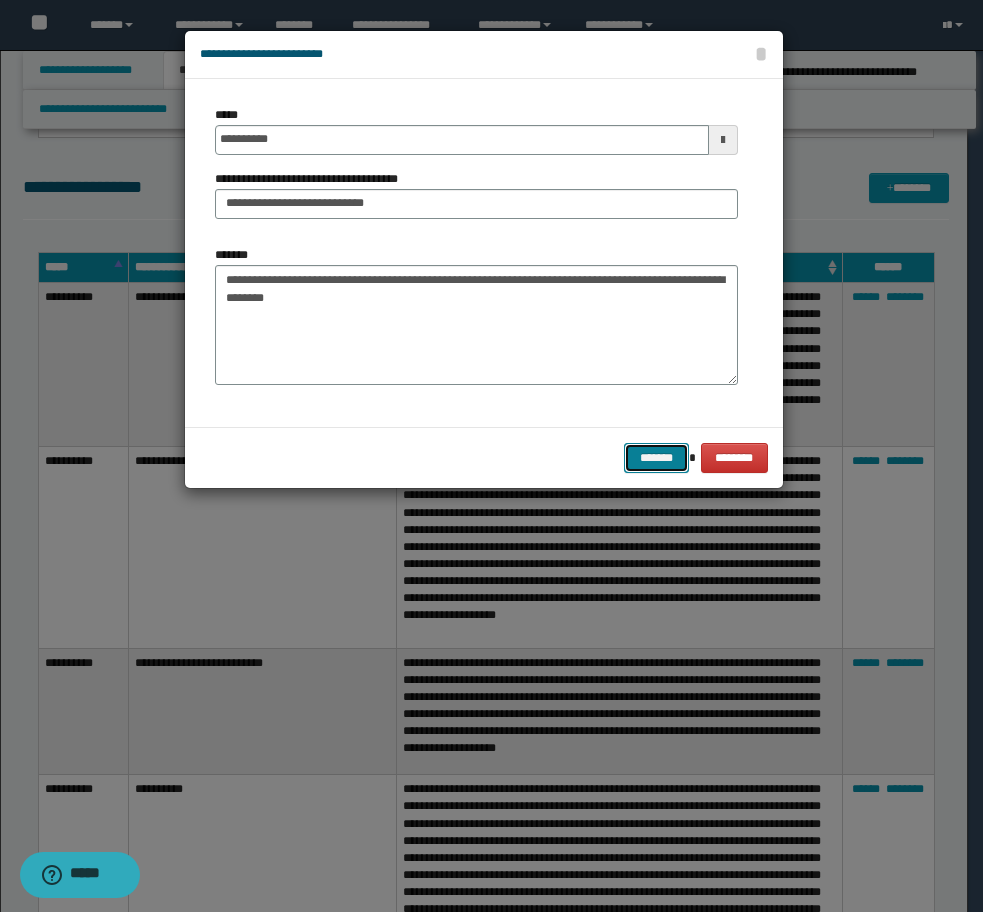 click on "*******" at bounding box center (656, 458) 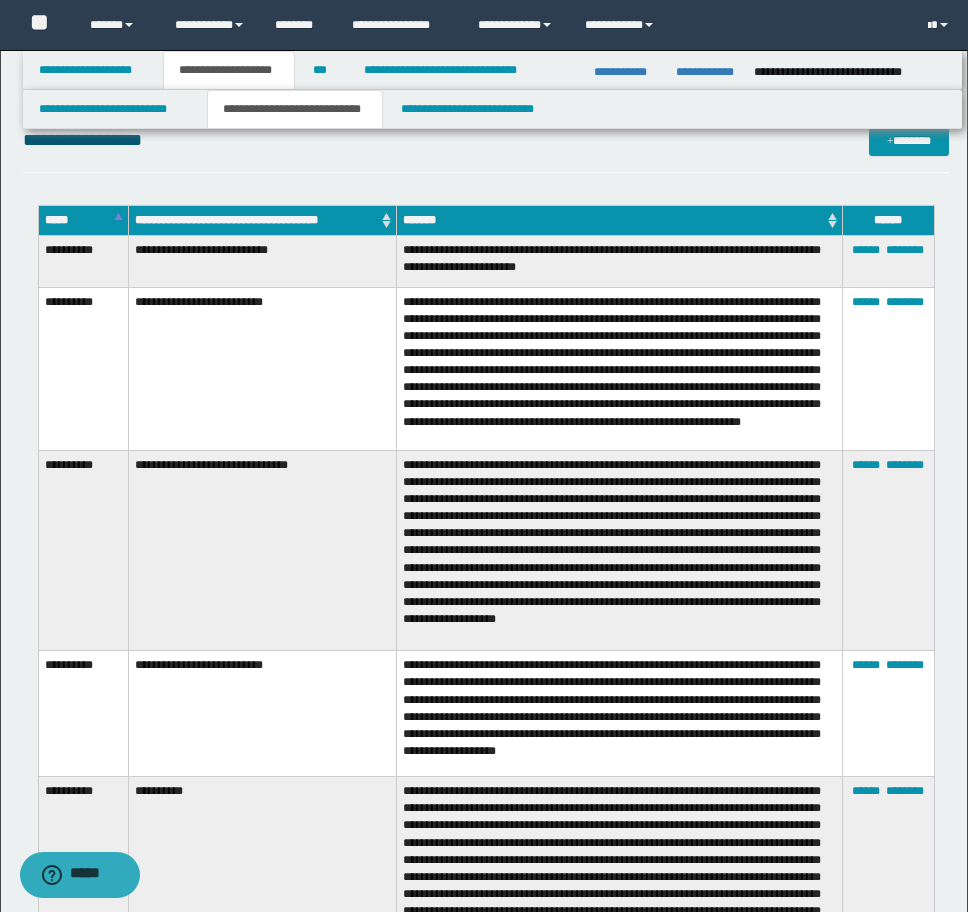 scroll, scrollTop: 3185, scrollLeft: 0, axis: vertical 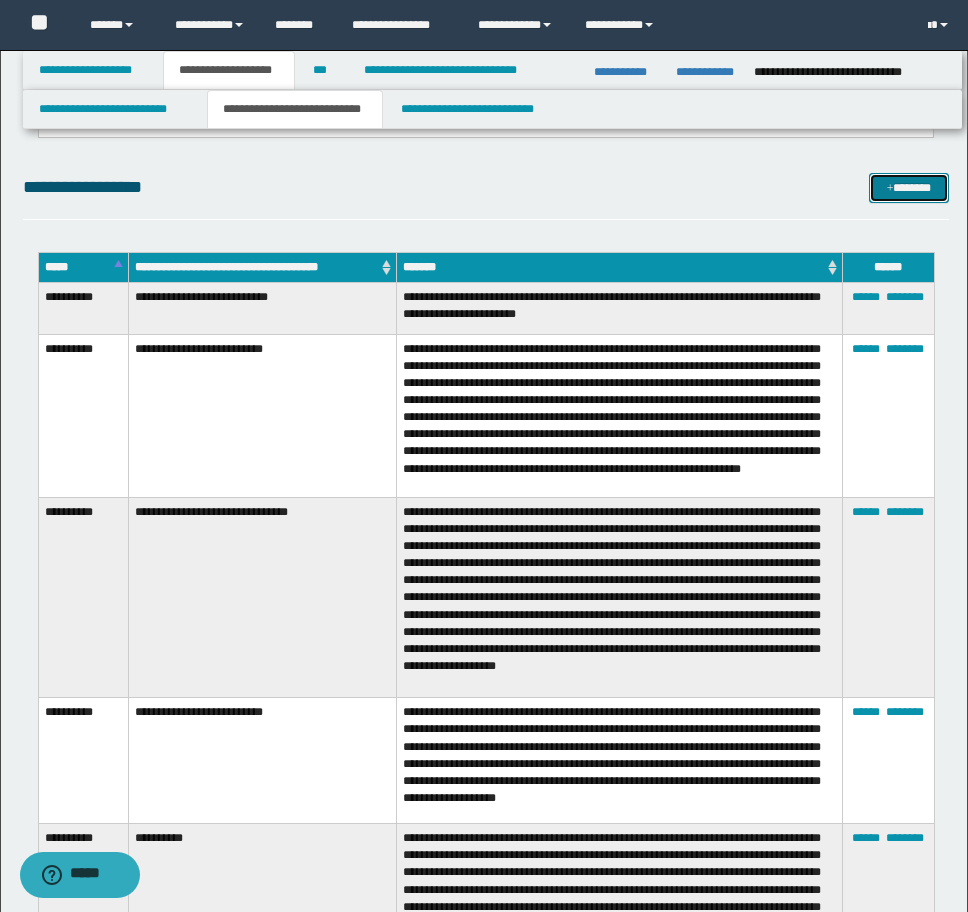 click on "*******" at bounding box center [909, 188] 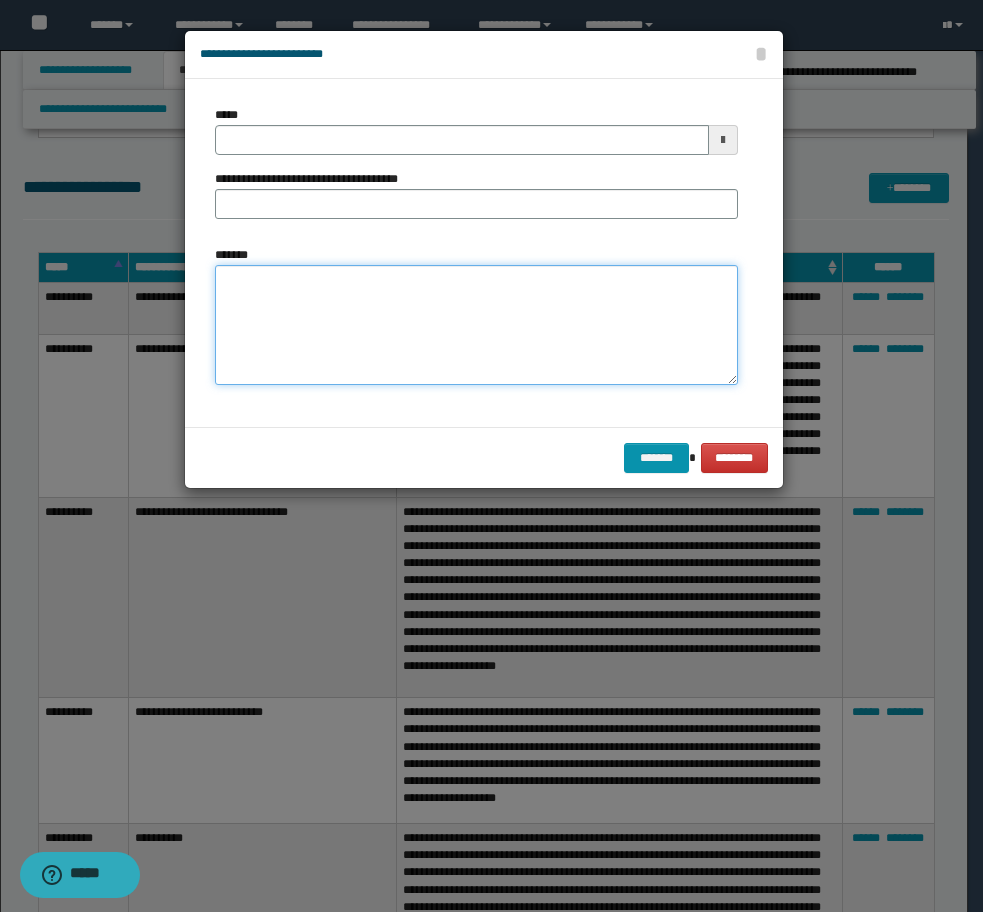 click on "*******" at bounding box center (476, 325) 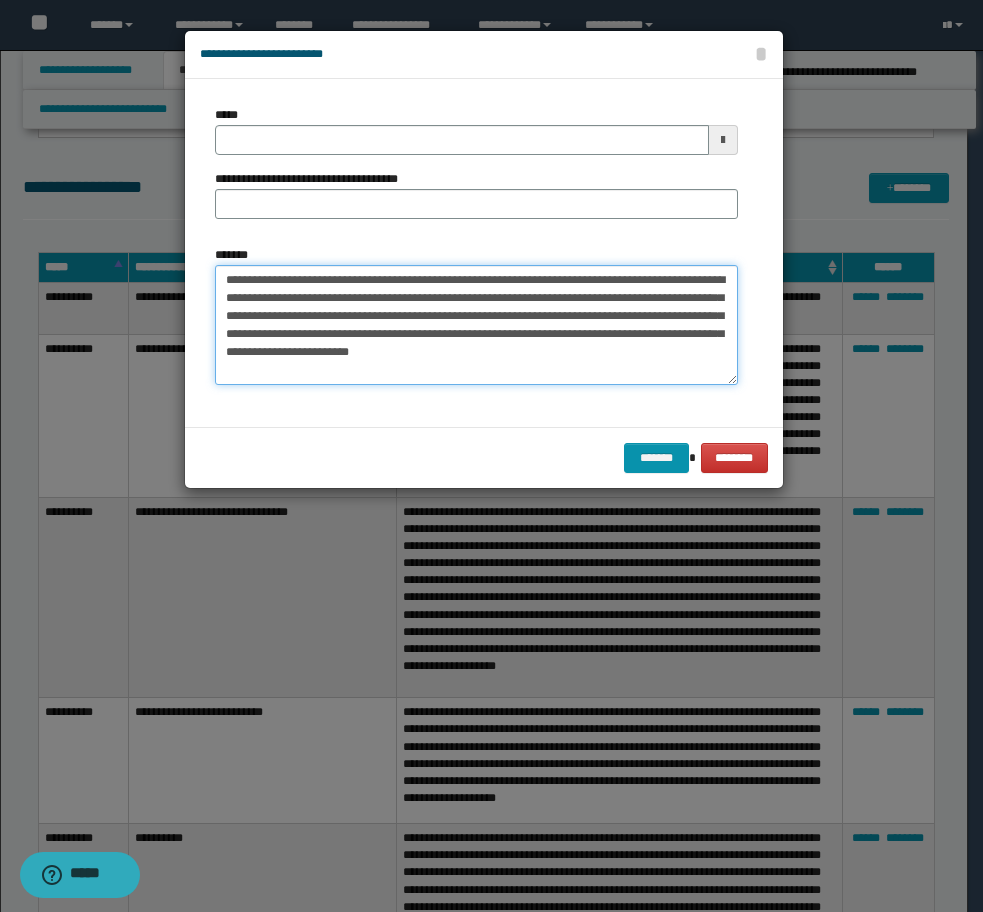 type on "**********" 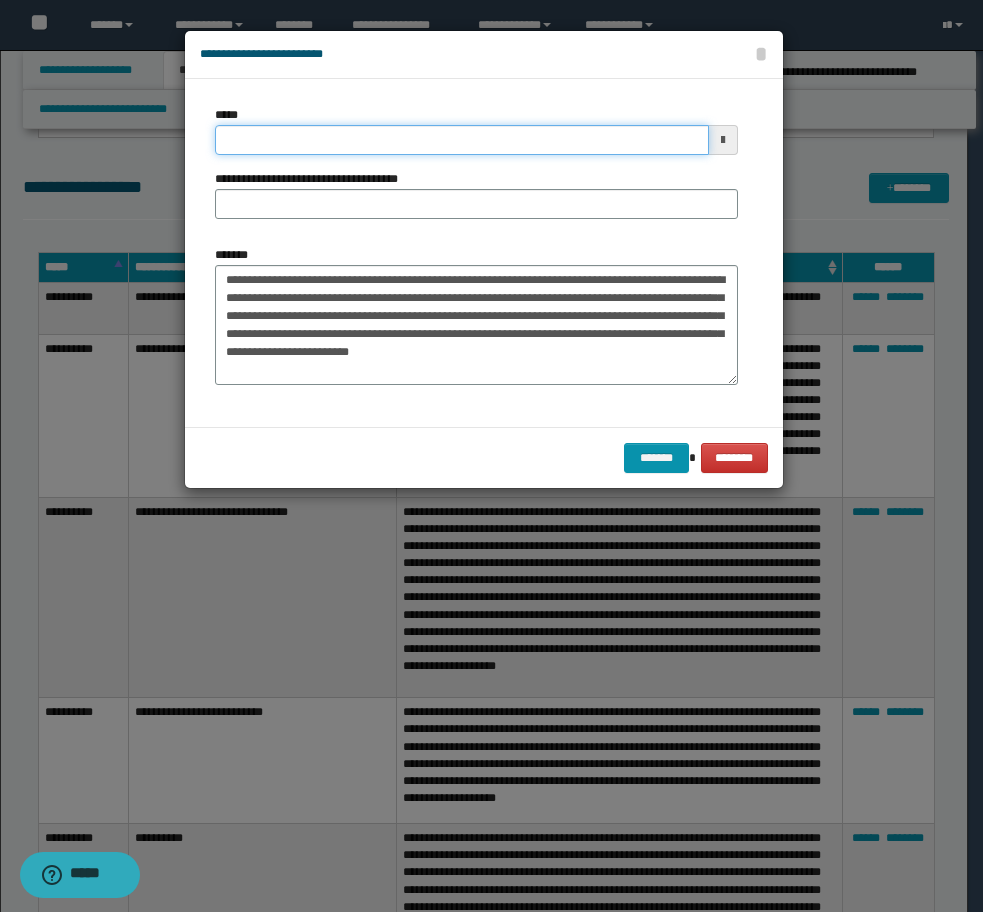 click on "*****" at bounding box center (462, 140) 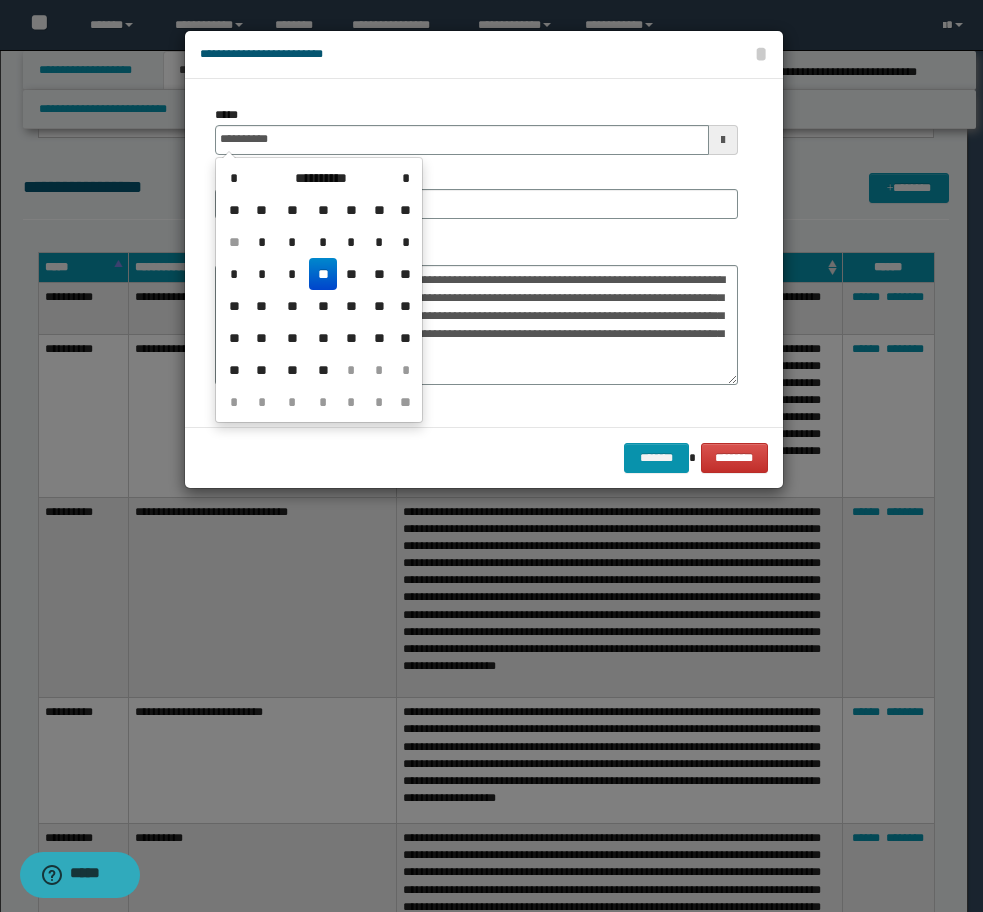 click on "**" at bounding box center (323, 274) 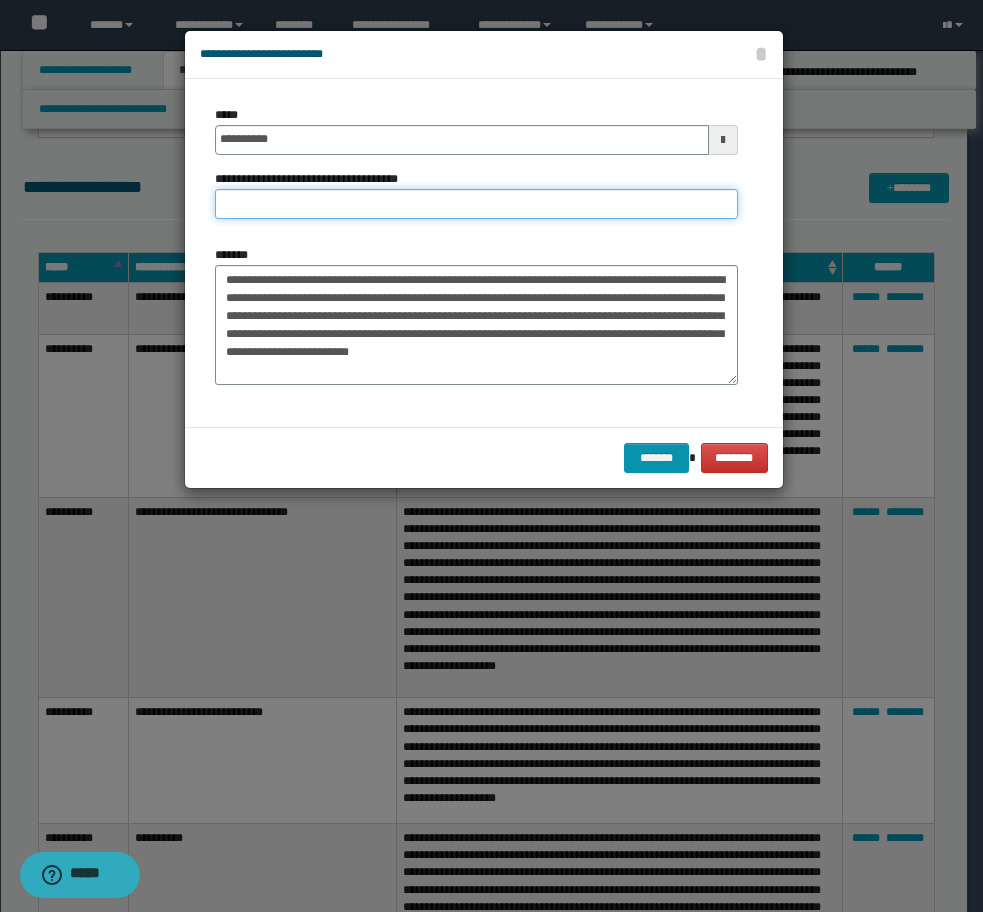 click on "**********" at bounding box center [476, 204] 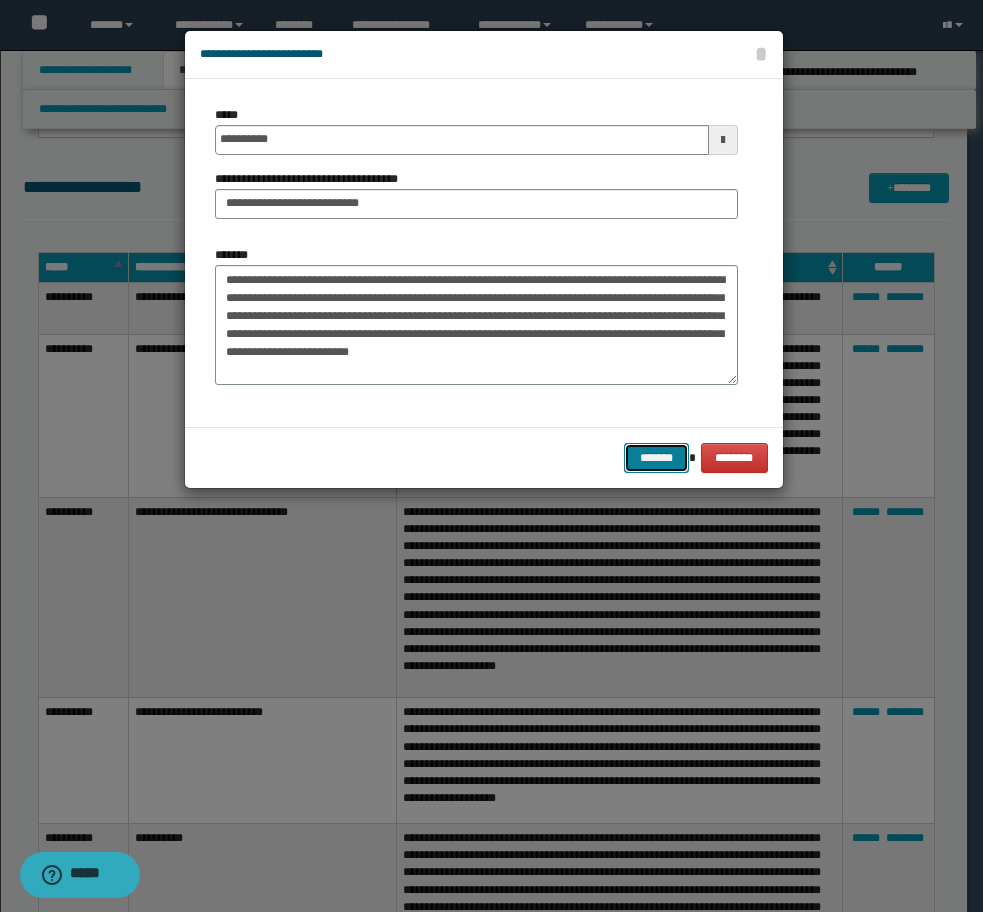click on "*******" at bounding box center (656, 458) 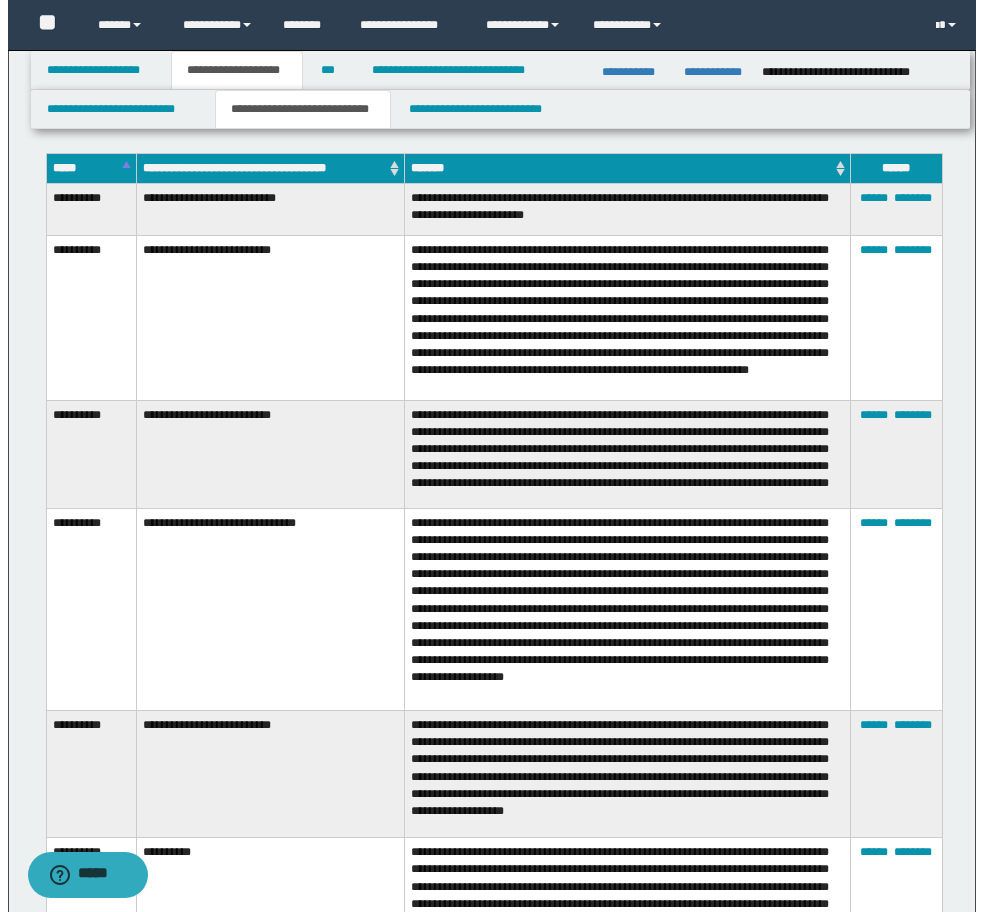 scroll, scrollTop: 3085, scrollLeft: 0, axis: vertical 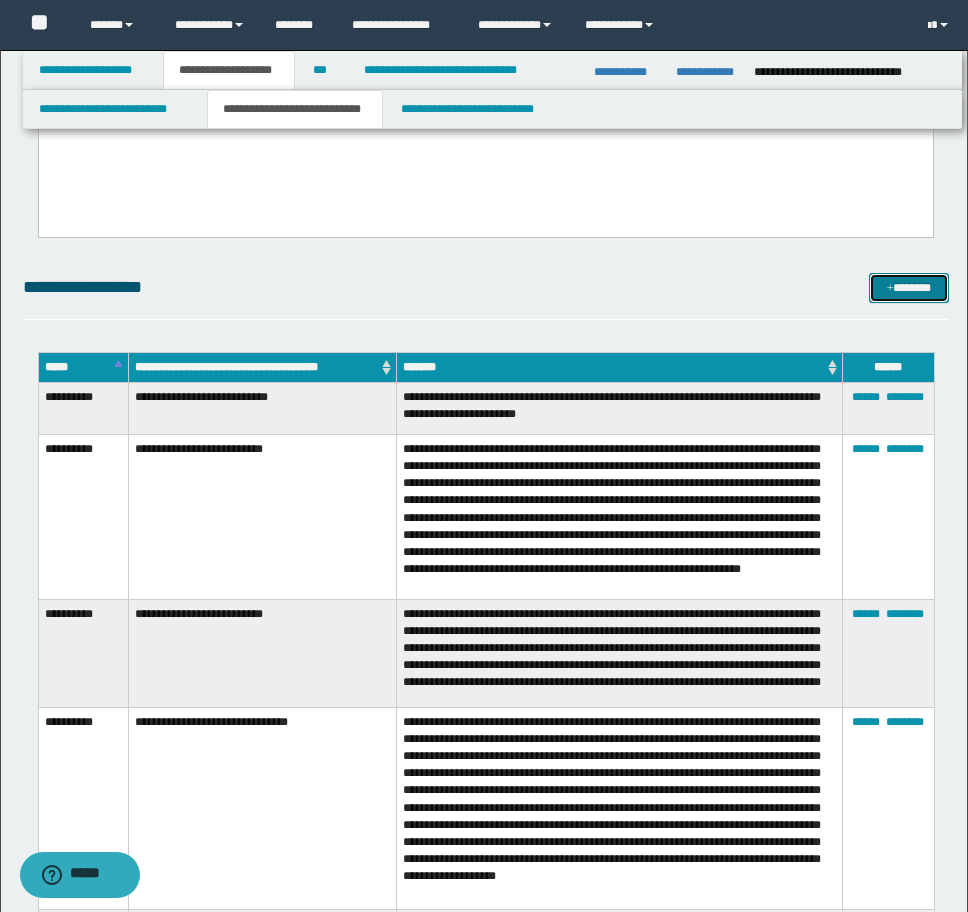 click on "*******" at bounding box center [909, 288] 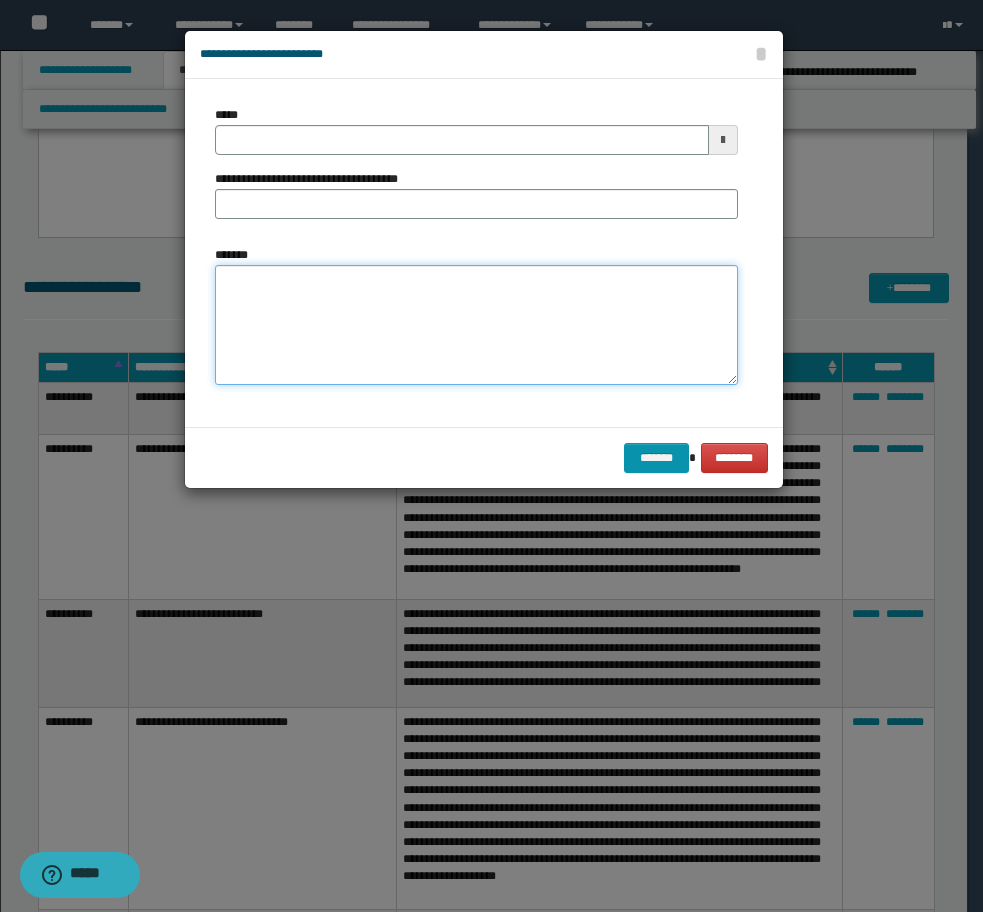 click on "*******" at bounding box center (476, 325) 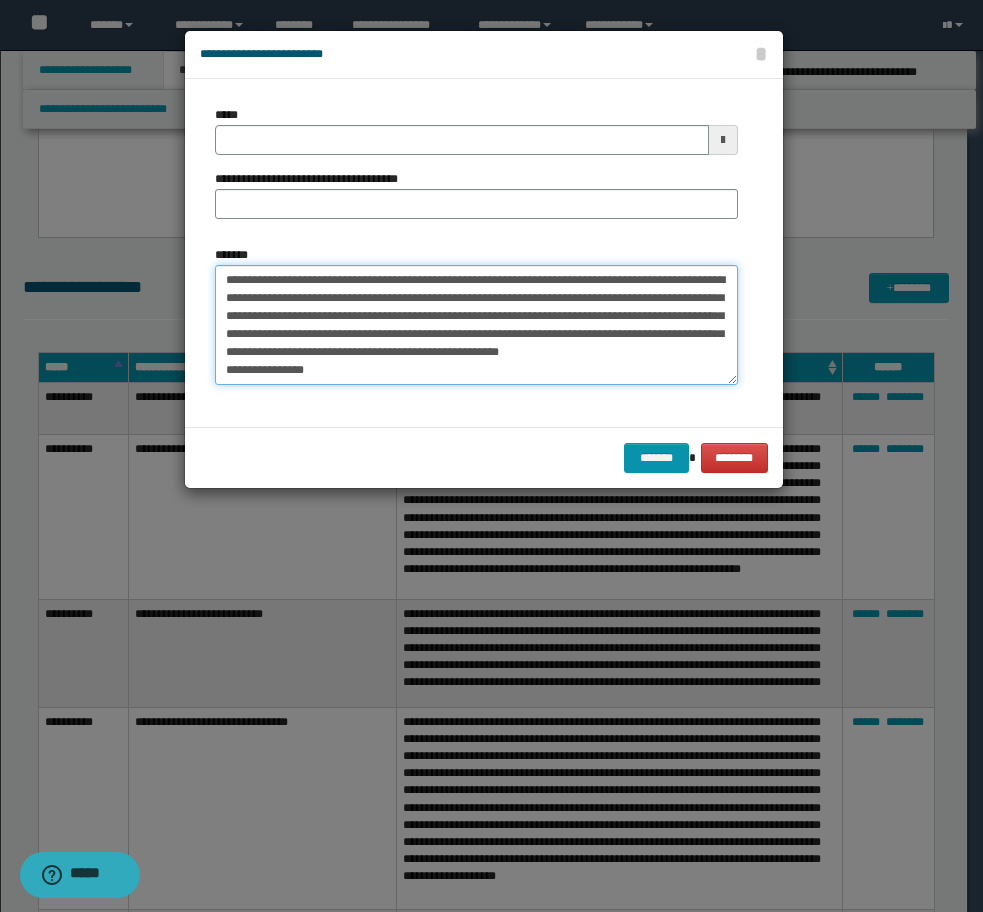 scroll, scrollTop: 84, scrollLeft: 0, axis: vertical 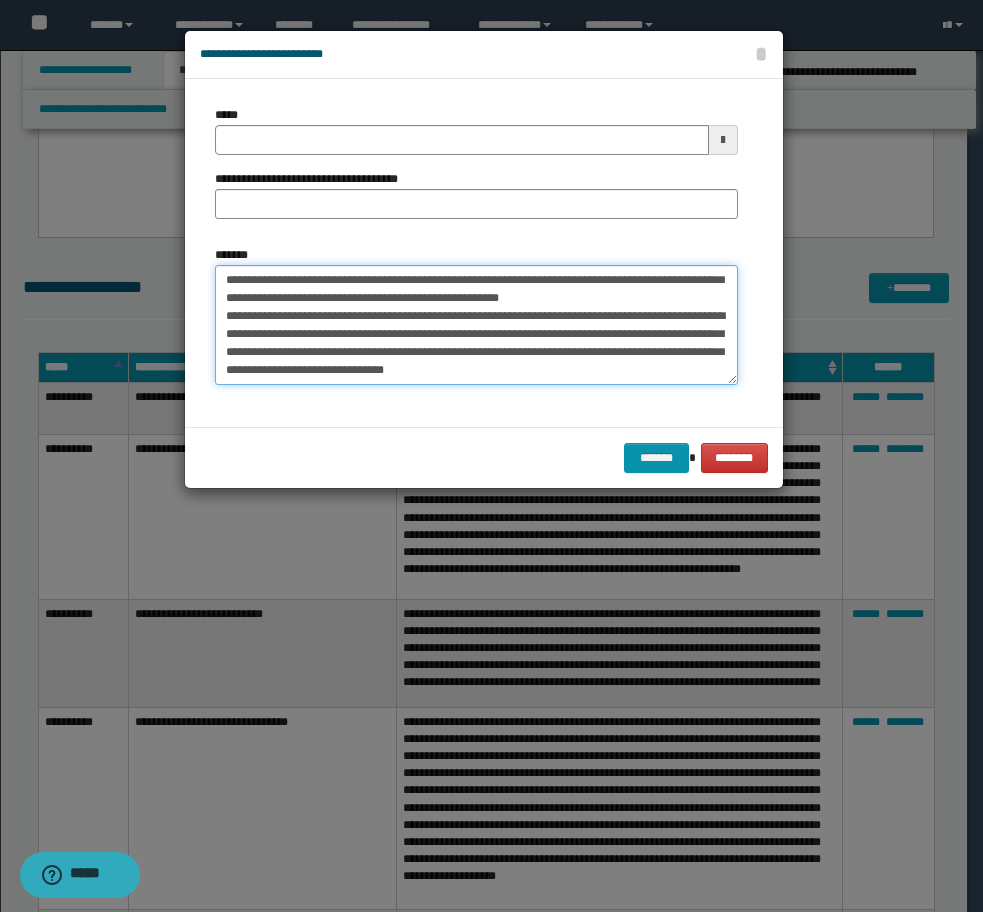 click on "**********" at bounding box center (476, 325) 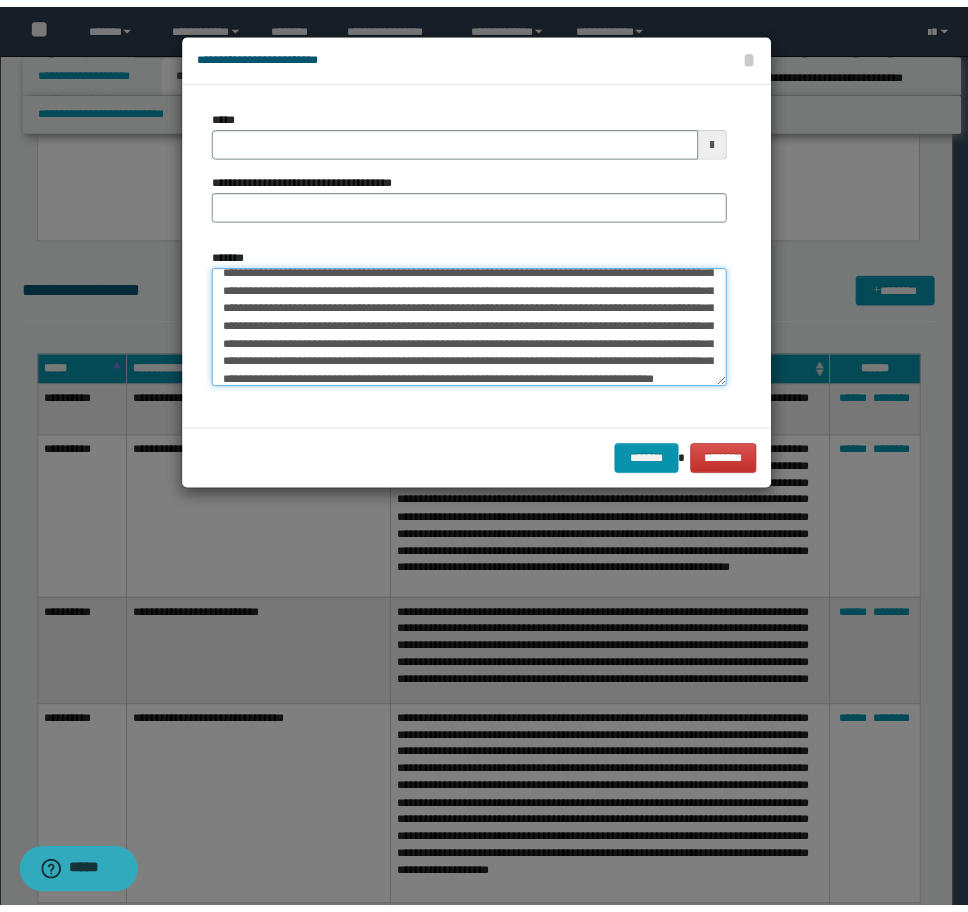 scroll, scrollTop: 54, scrollLeft: 0, axis: vertical 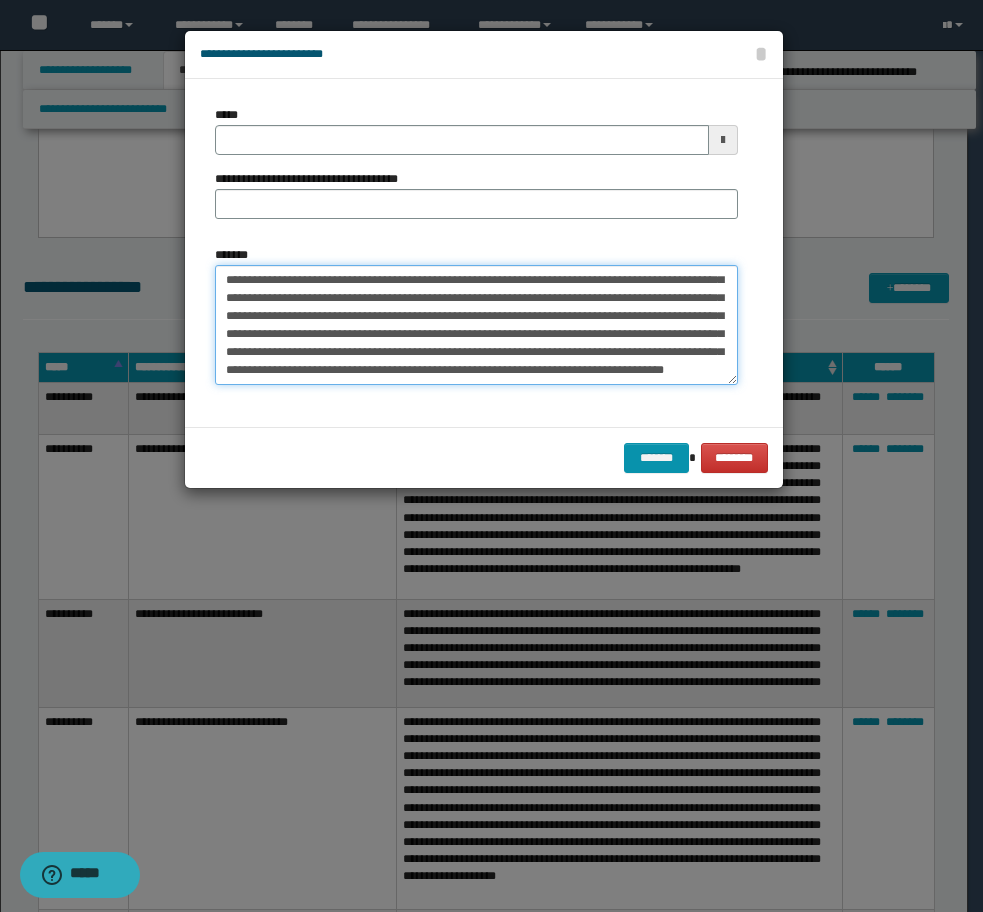 type on "**********" 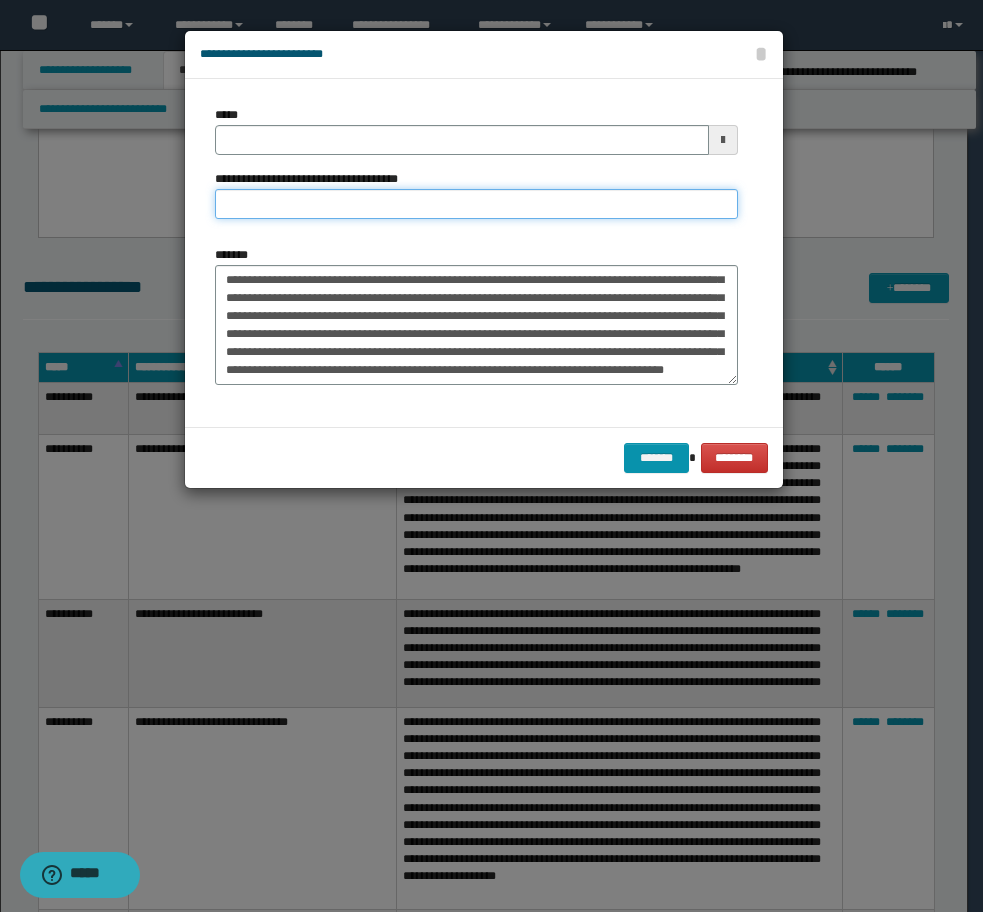 click on "**********" at bounding box center [476, 204] 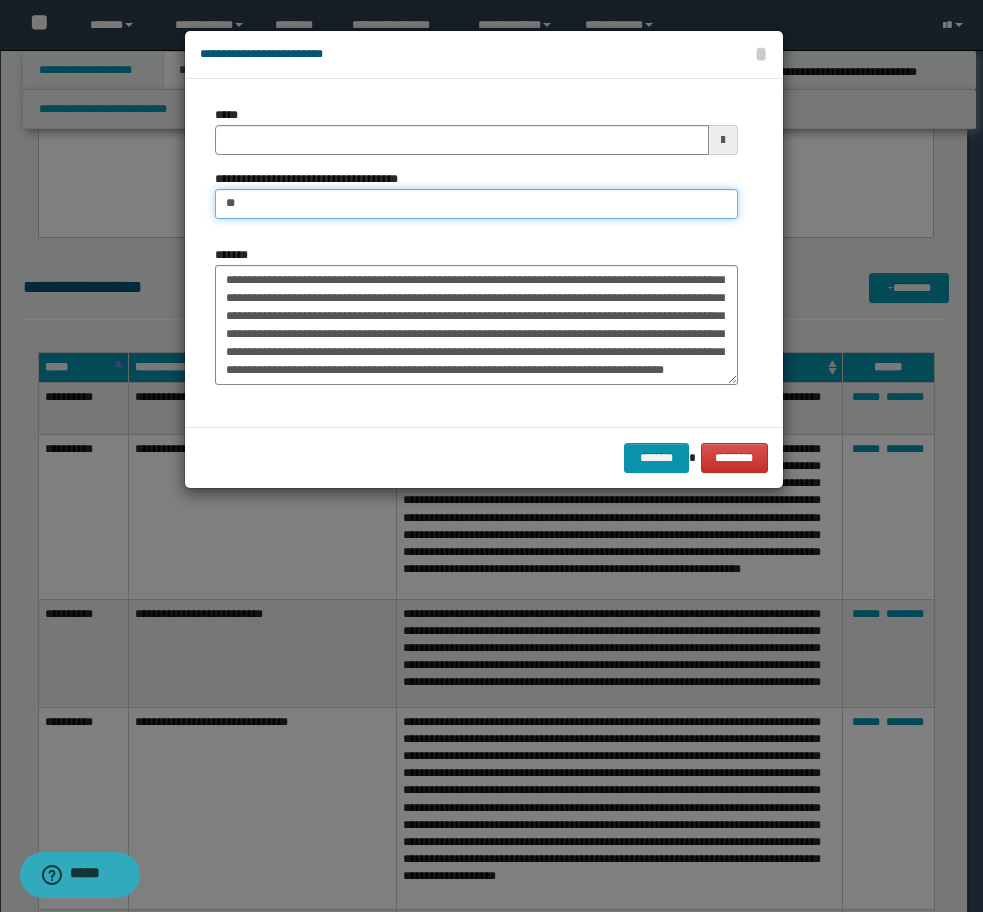 type on "**********" 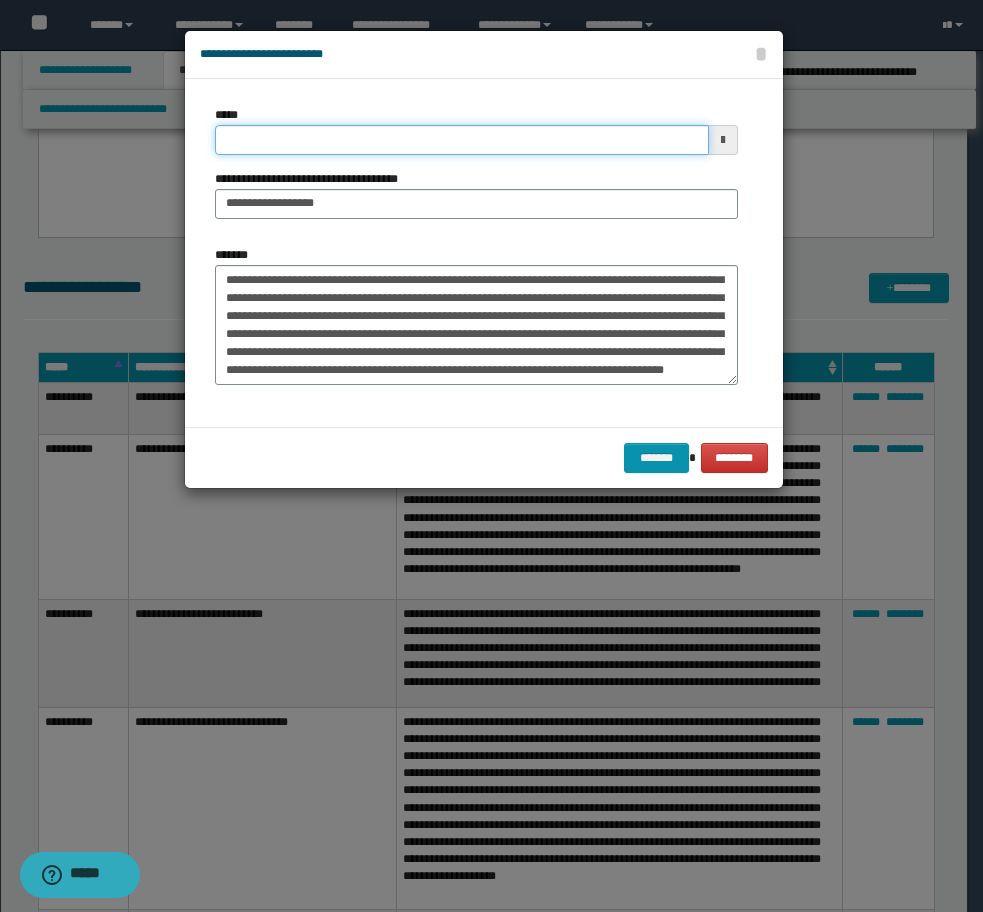 click on "*****" at bounding box center (462, 140) 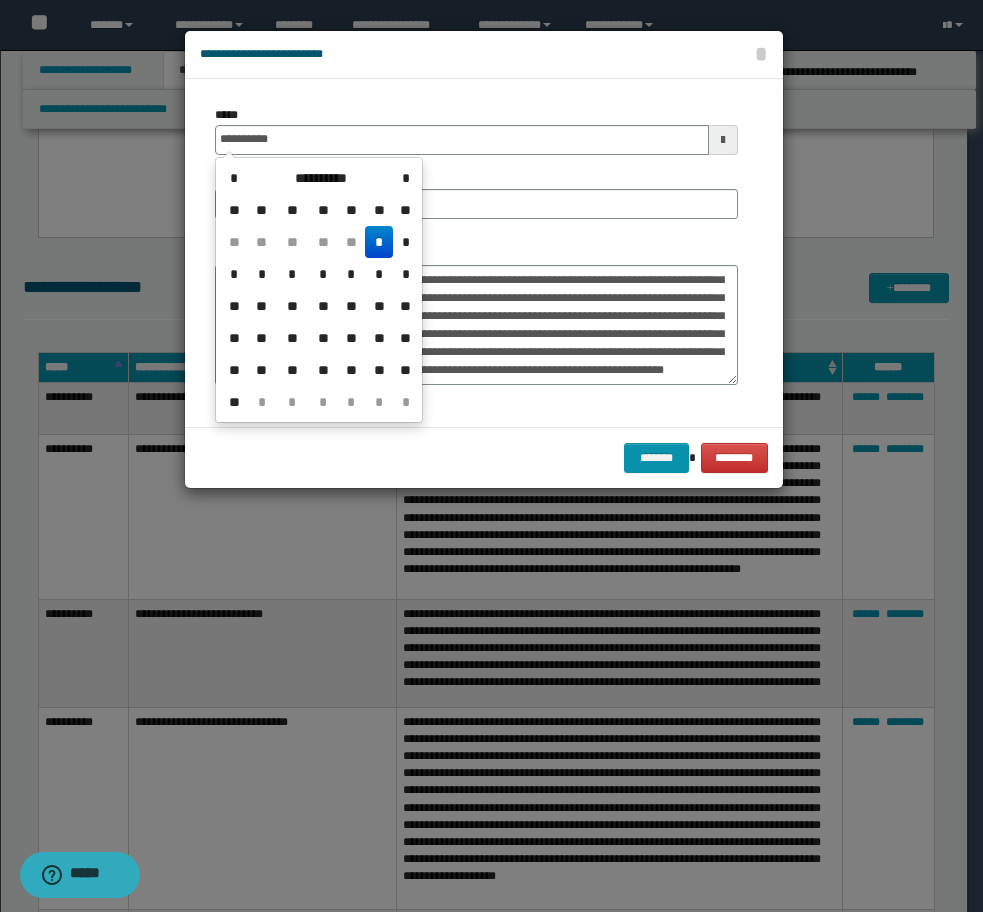 click on "*" at bounding box center [379, 242] 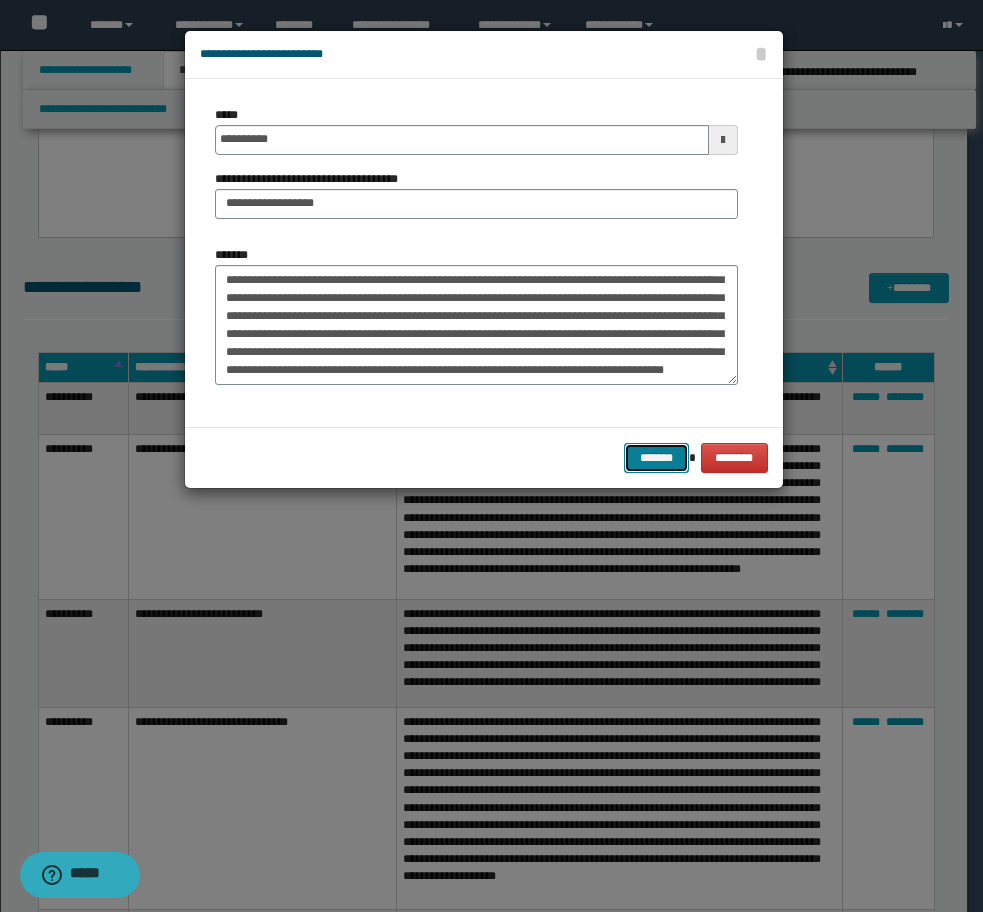 click on "*******" at bounding box center [656, 458] 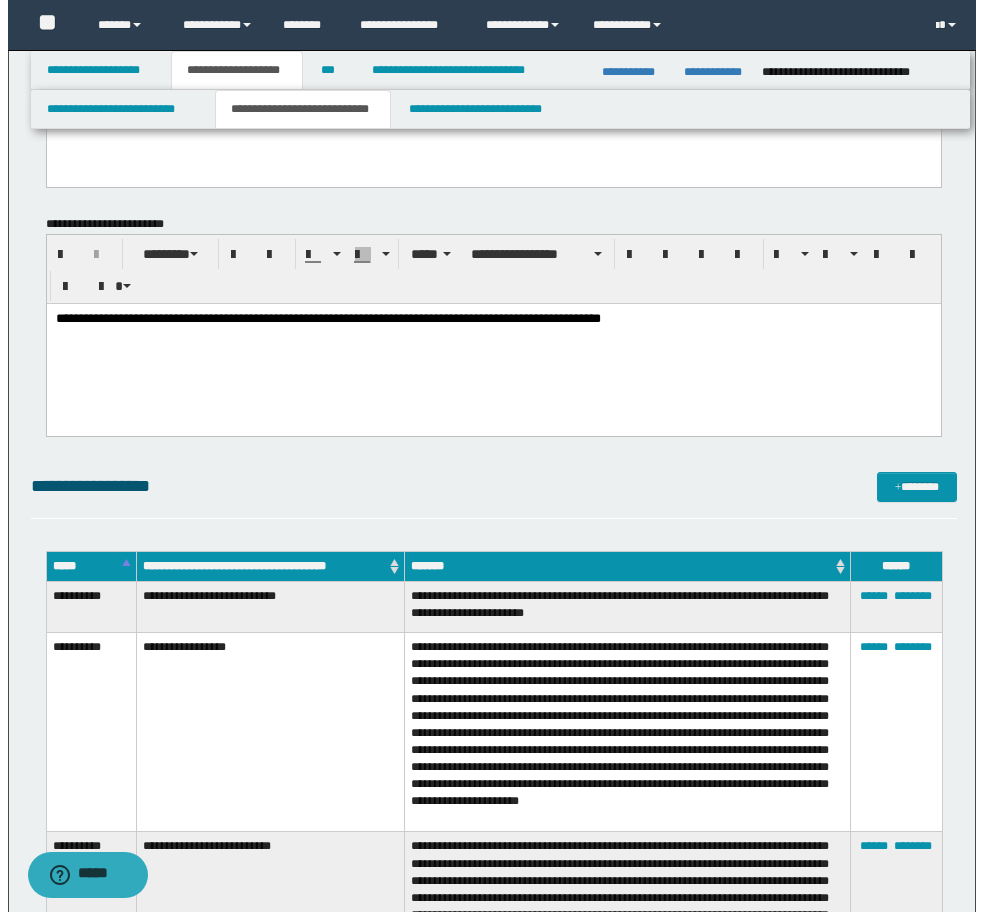 scroll, scrollTop: 2885, scrollLeft: 0, axis: vertical 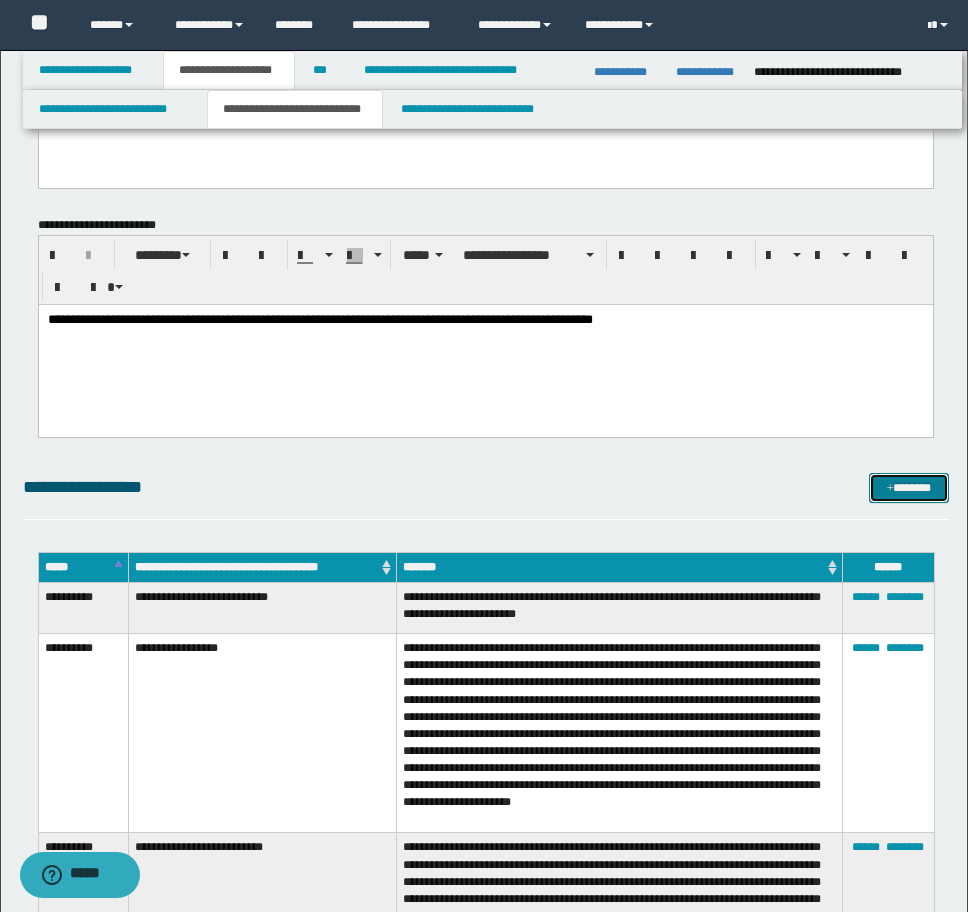 click on "*******" at bounding box center (909, 488) 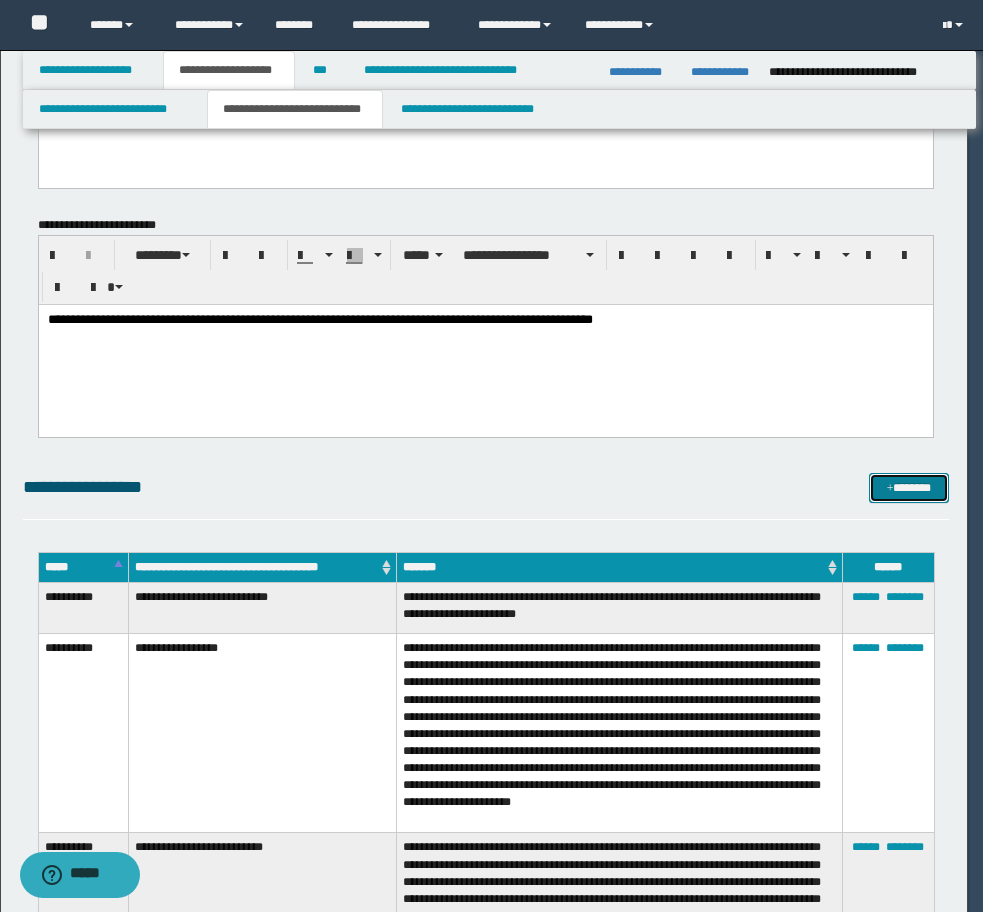 scroll, scrollTop: 0, scrollLeft: 0, axis: both 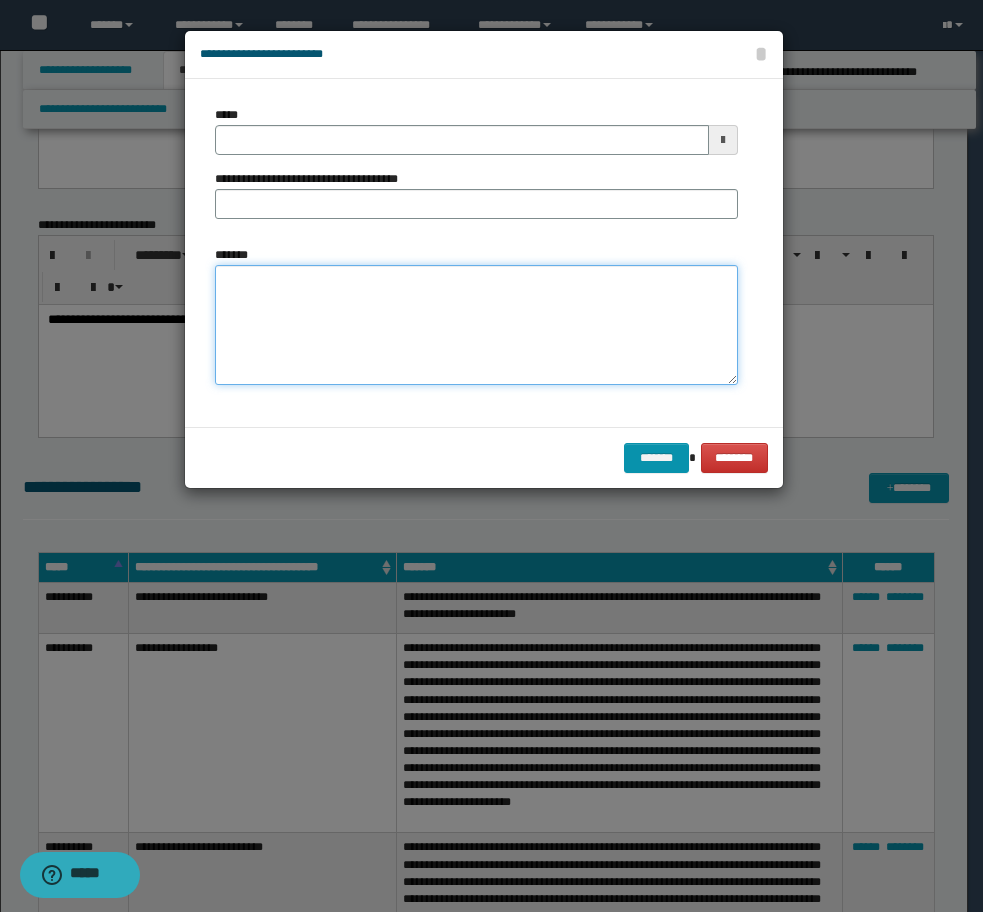 click on "*******" at bounding box center (476, 325) 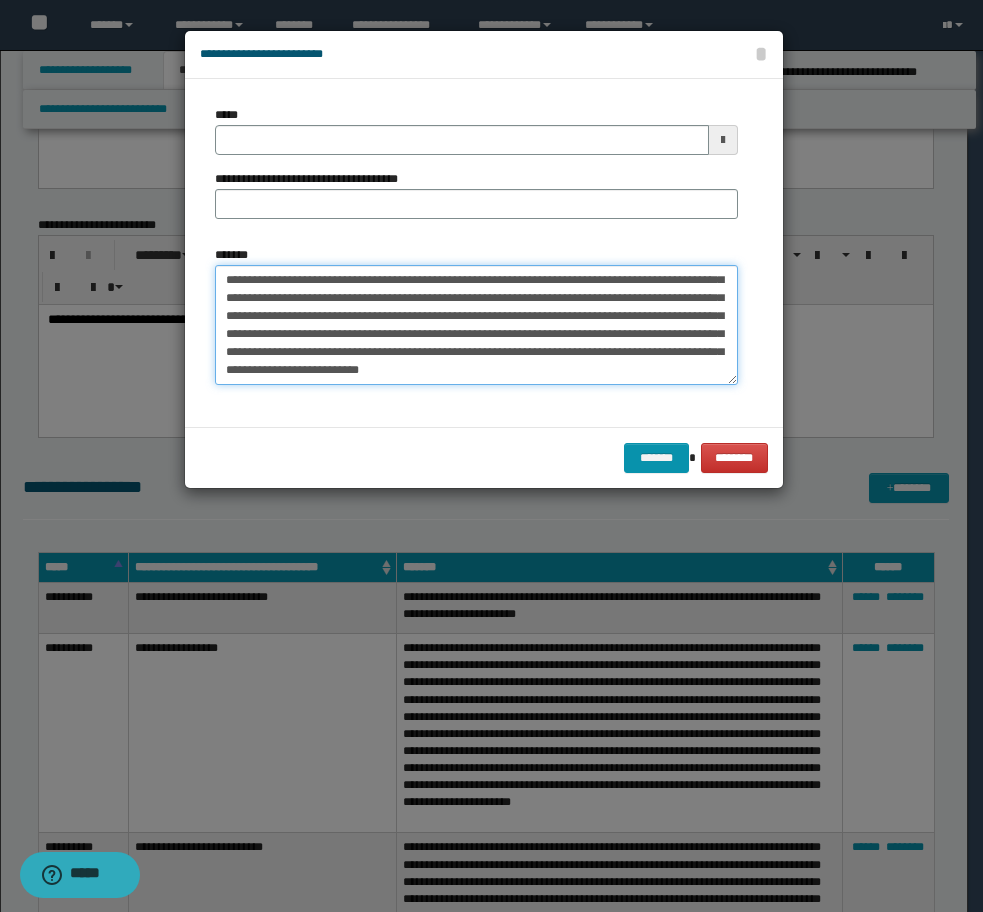 type on "**********" 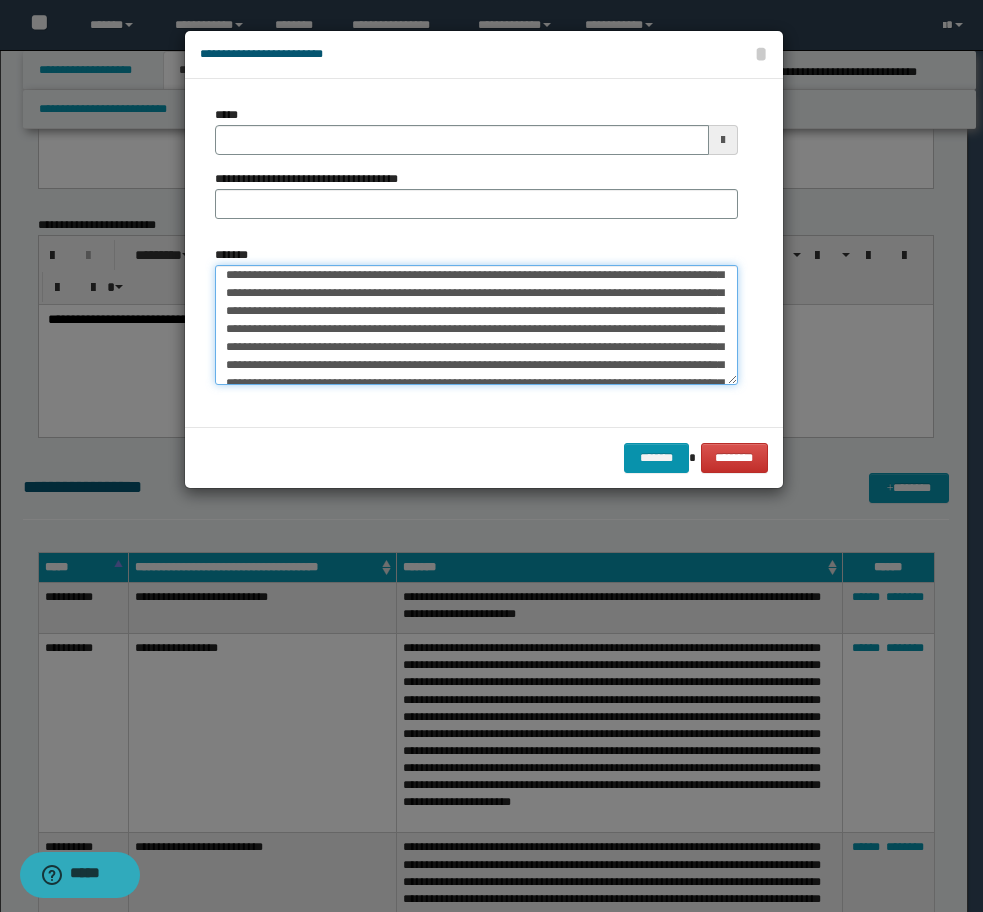 scroll, scrollTop: 0, scrollLeft: 0, axis: both 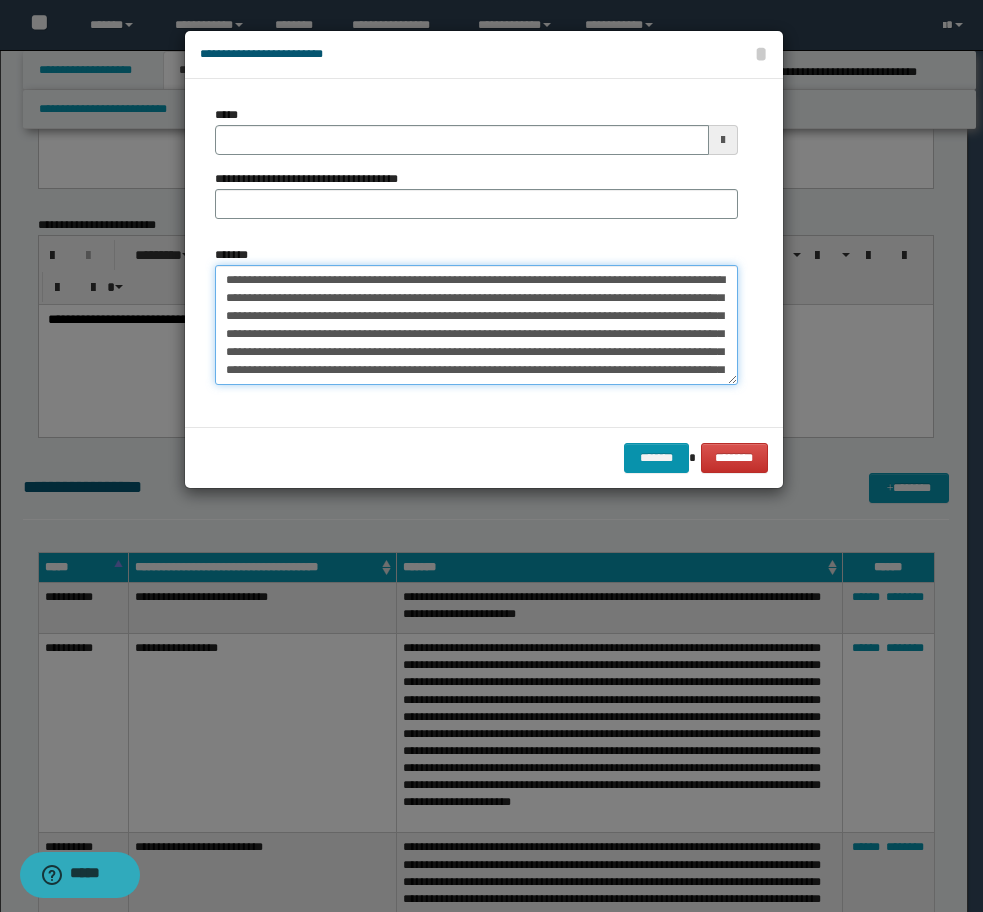 type 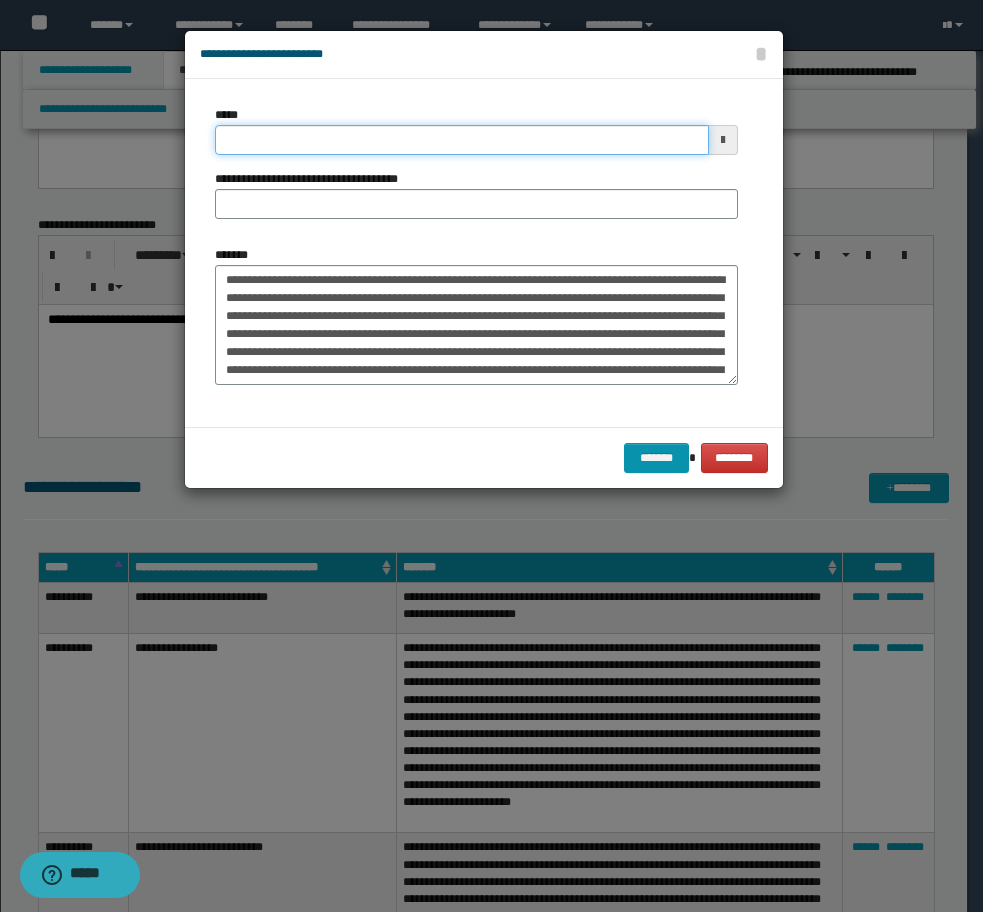 click on "*****" at bounding box center (462, 140) 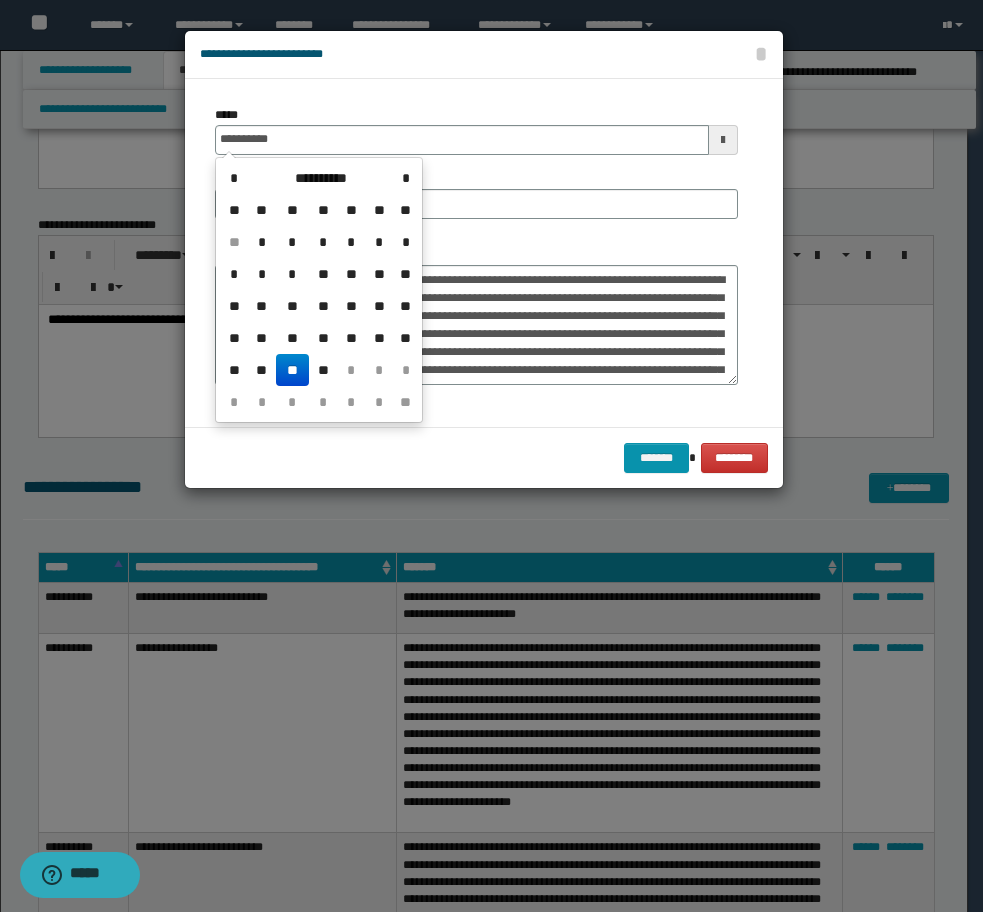 click on "**" at bounding box center [292, 370] 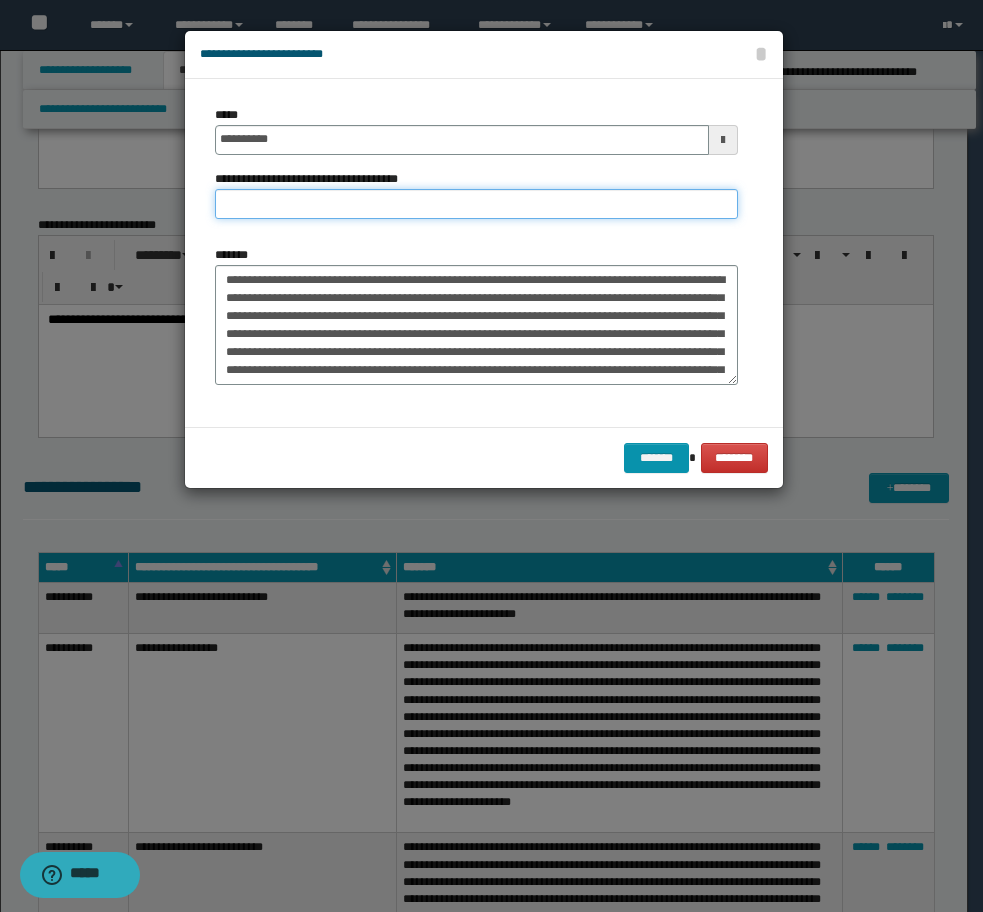 click on "**********" at bounding box center [476, 204] 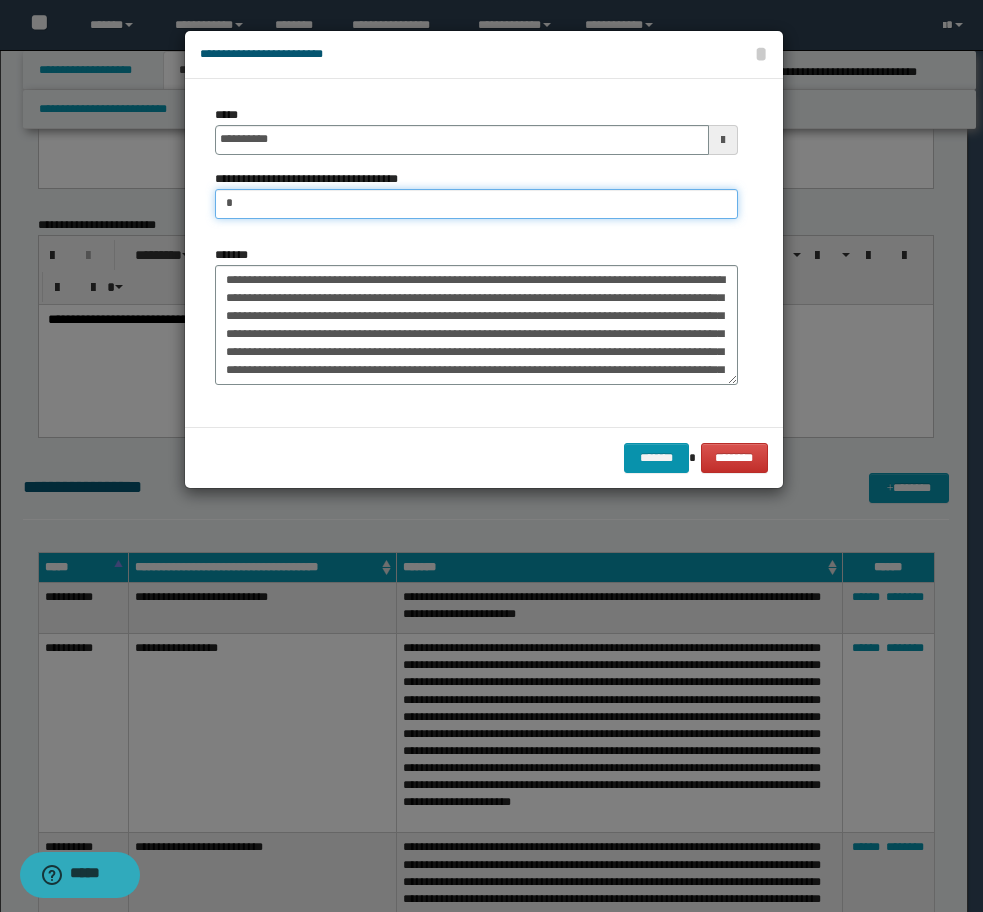 type on "**********" 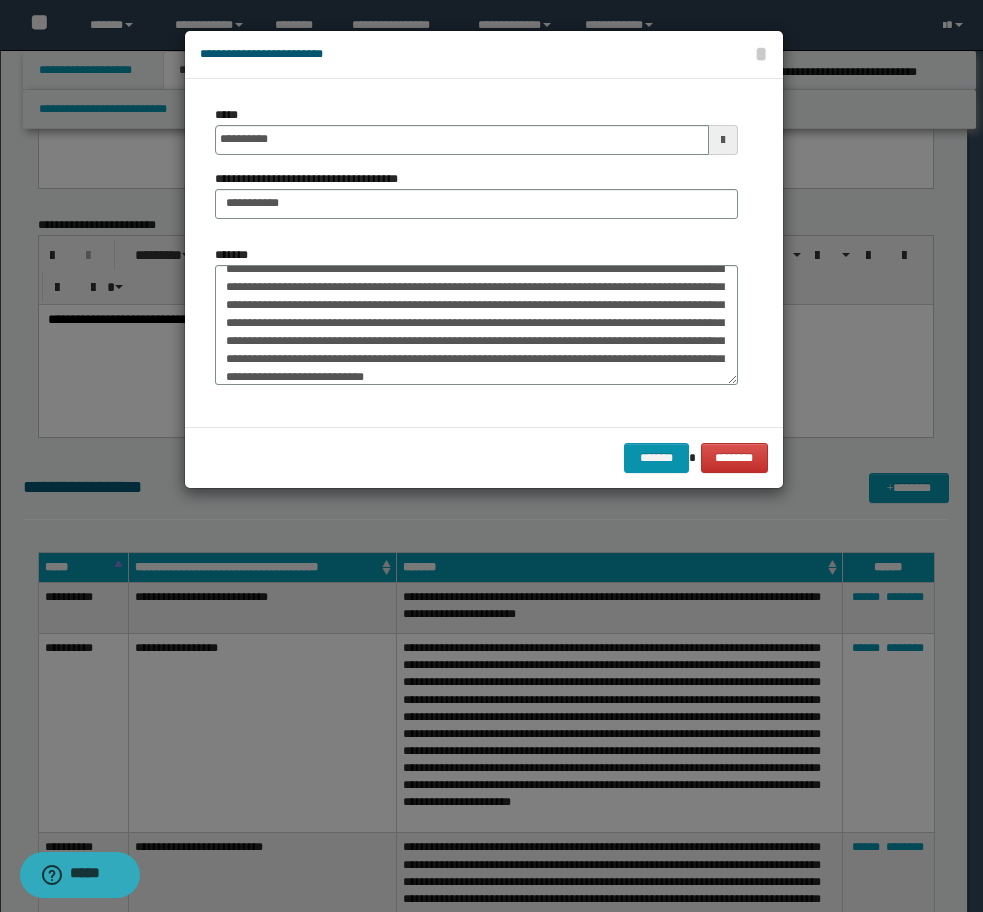 scroll, scrollTop: 72, scrollLeft: 0, axis: vertical 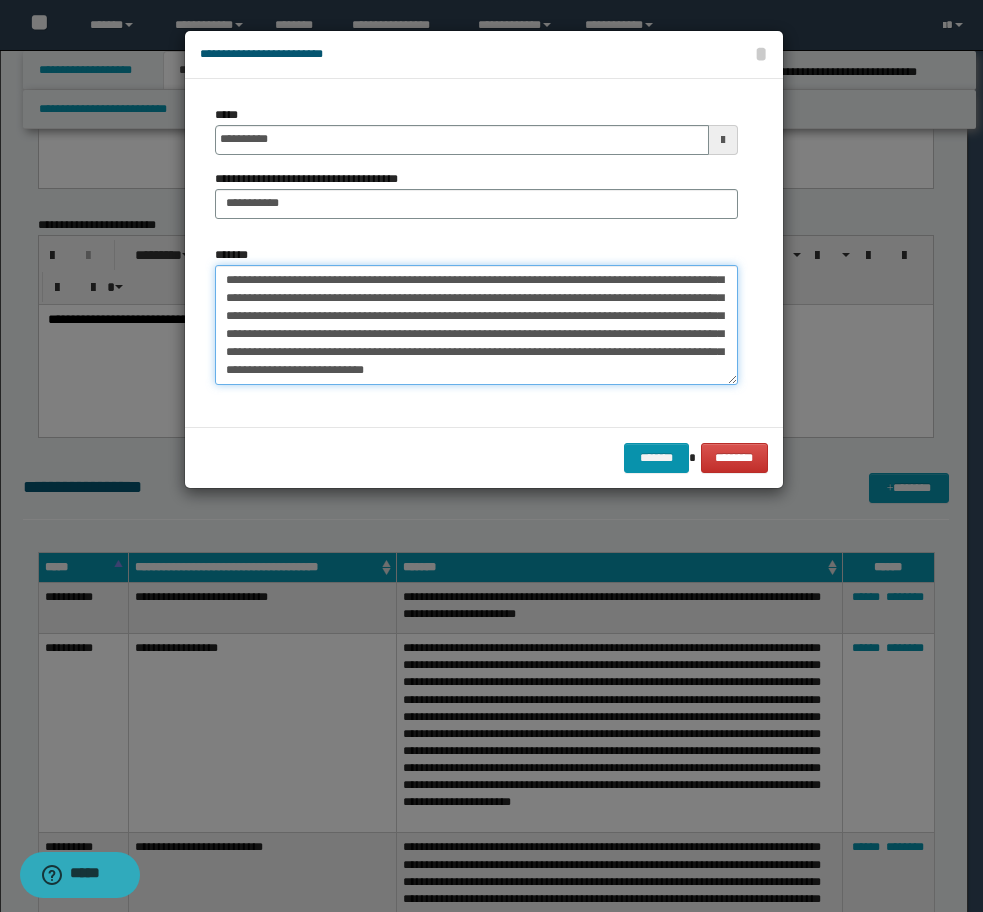 click on "**********" at bounding box center (476, 325) 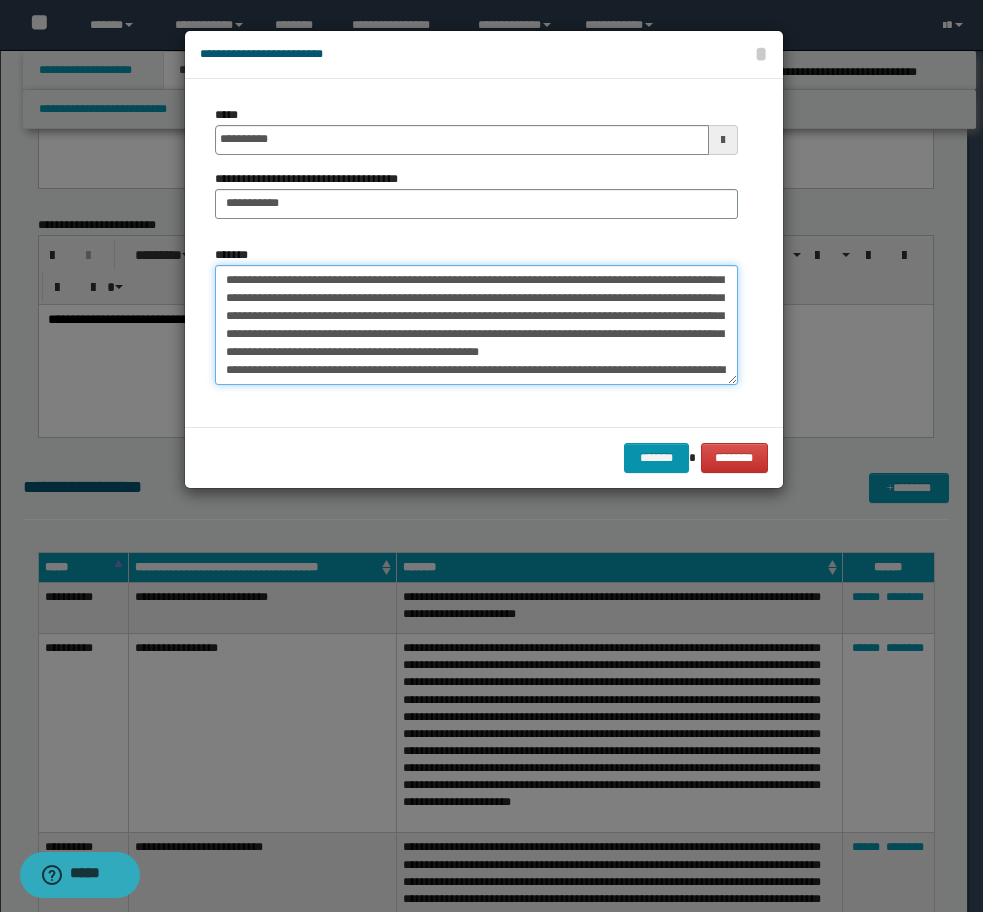 scroll, scrollTop: 162, scrollLeft: 0, axis: vertical 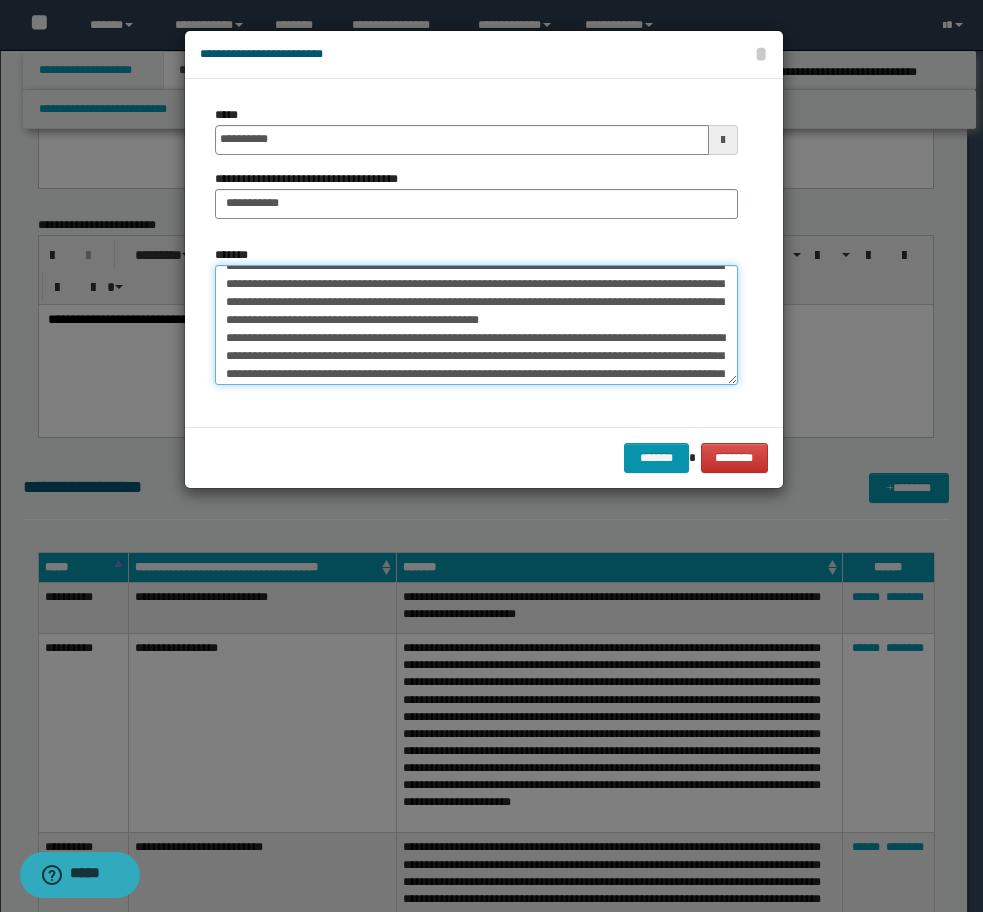 drag, startPoint x: 449, startPoint y: 279, endPoint x: 398, endPoint y: 340, distance: 79.51101 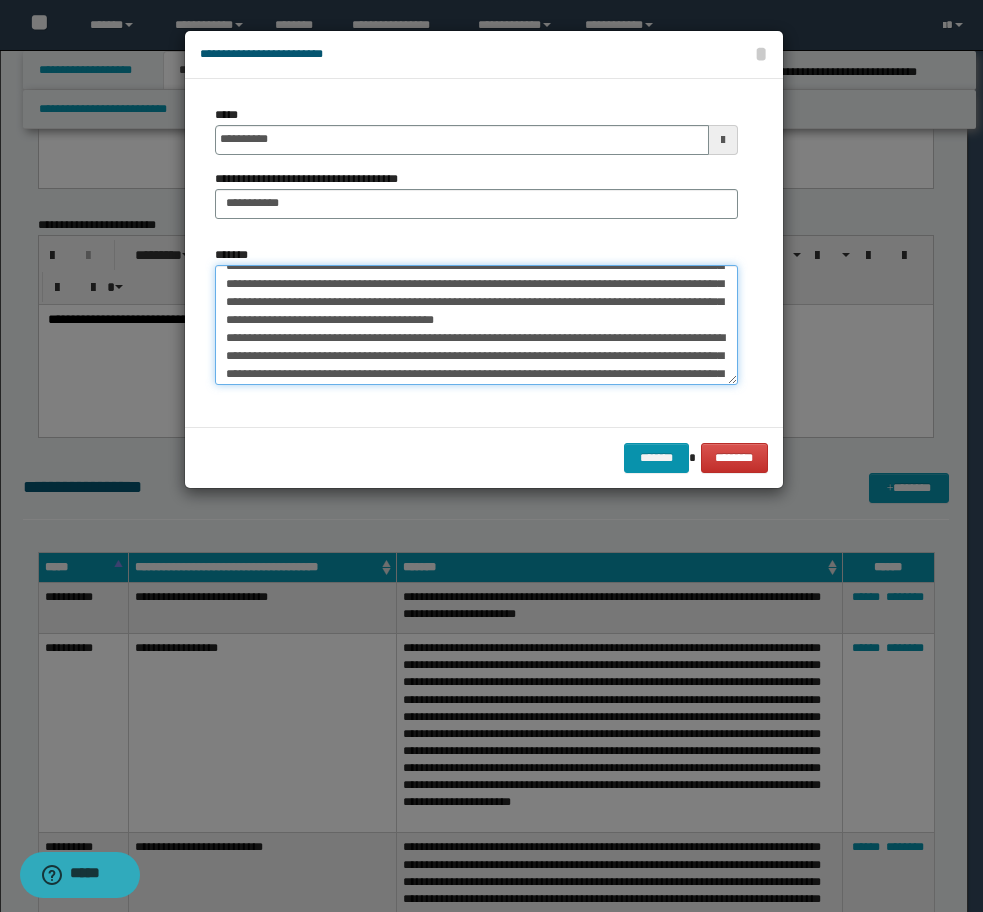 click on "*******" at bounding box center [476, 325] 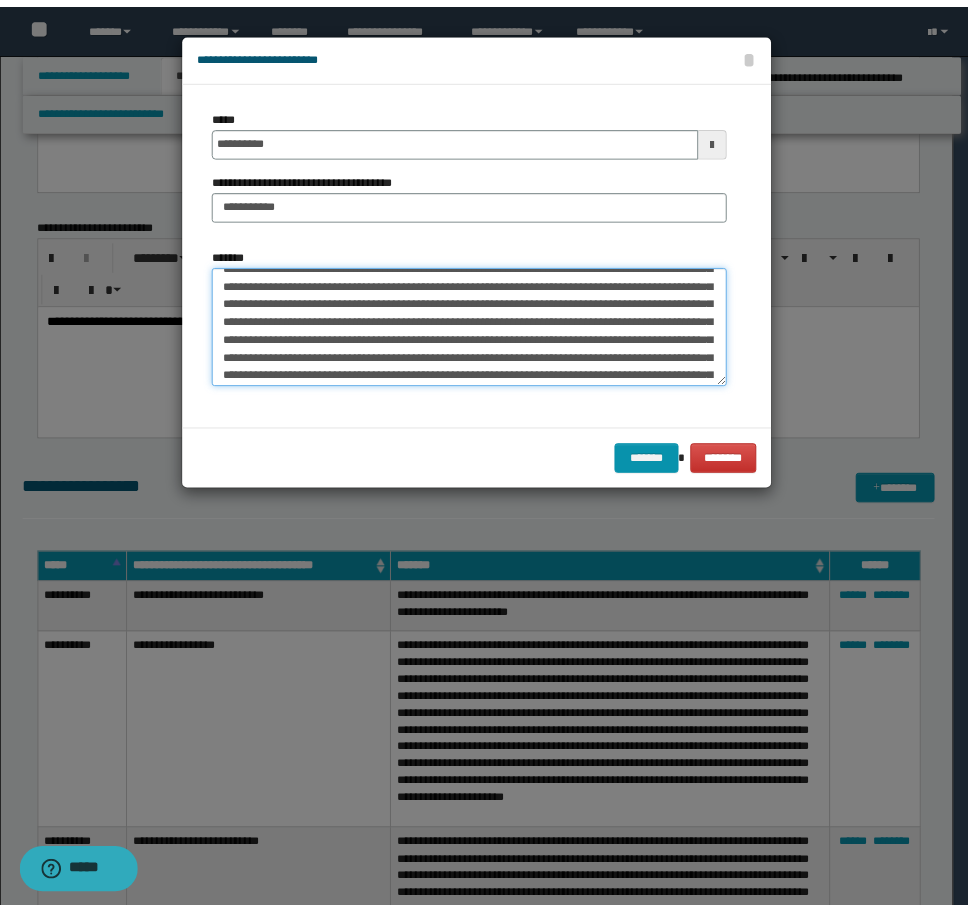 scroll, scrollTop: 162, scrollLeft: 0, axis: vertical 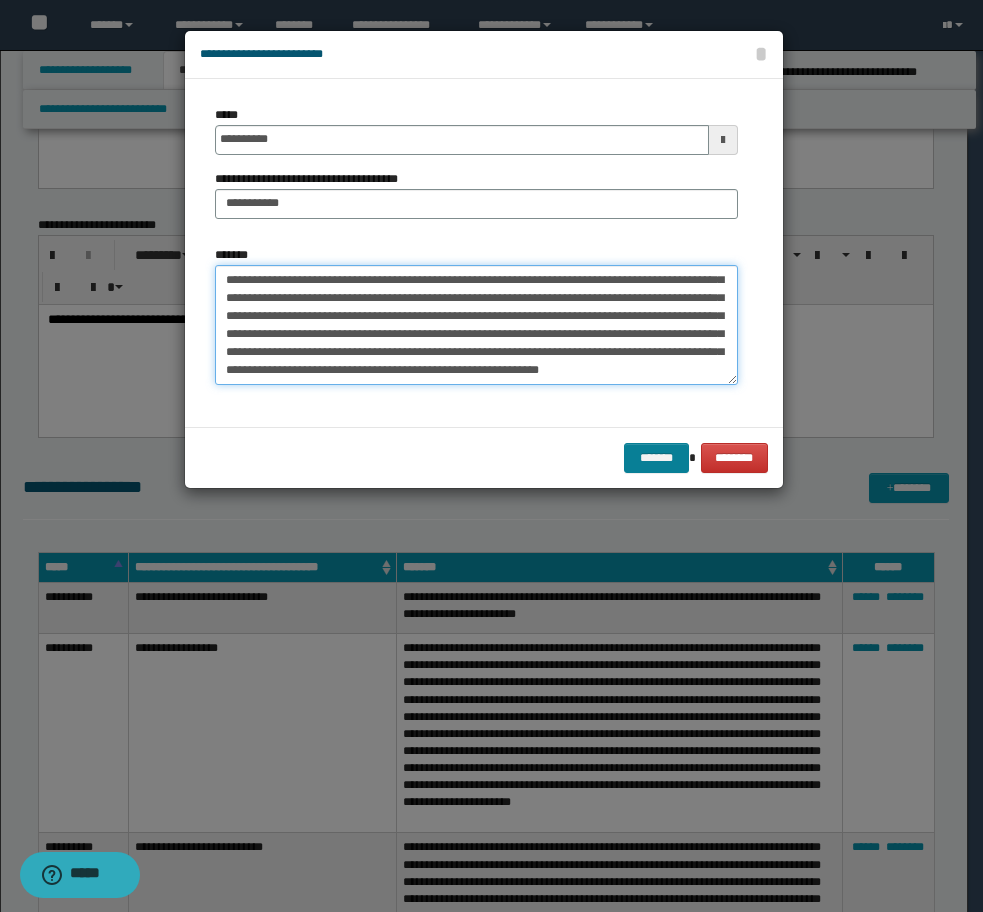 type on "**********" 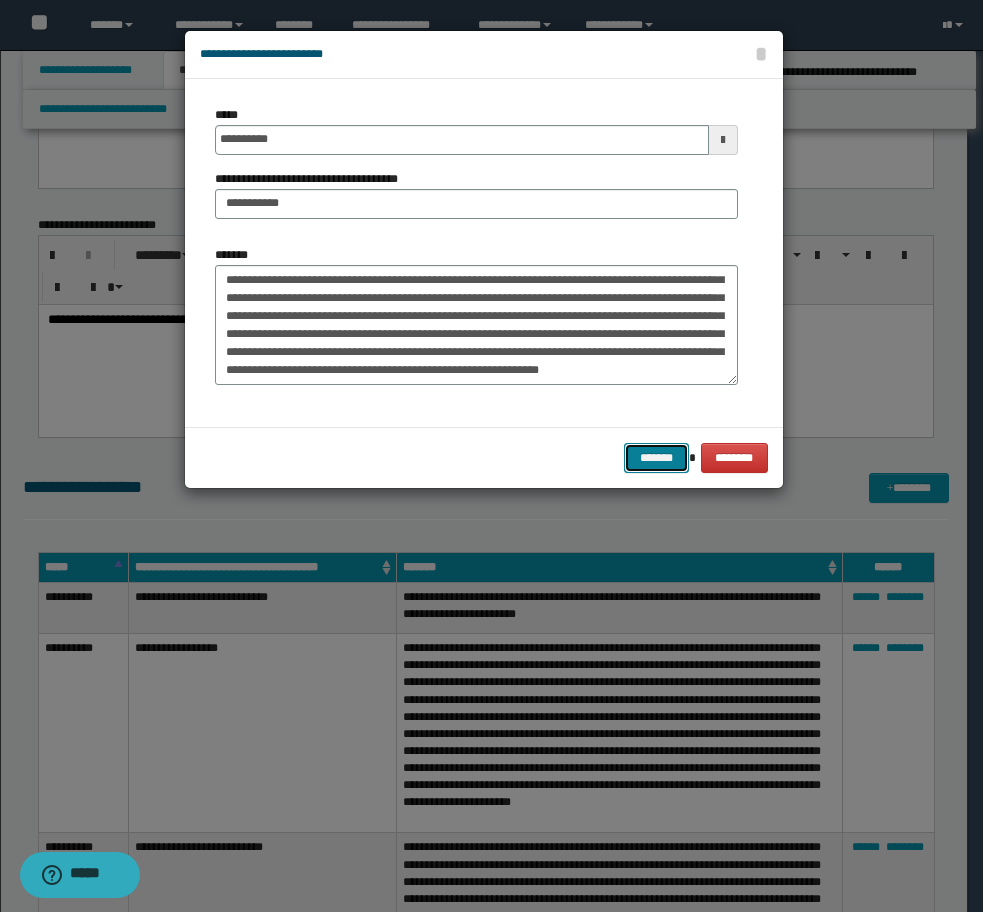 click on "*******" at bounding box center (656, 458) 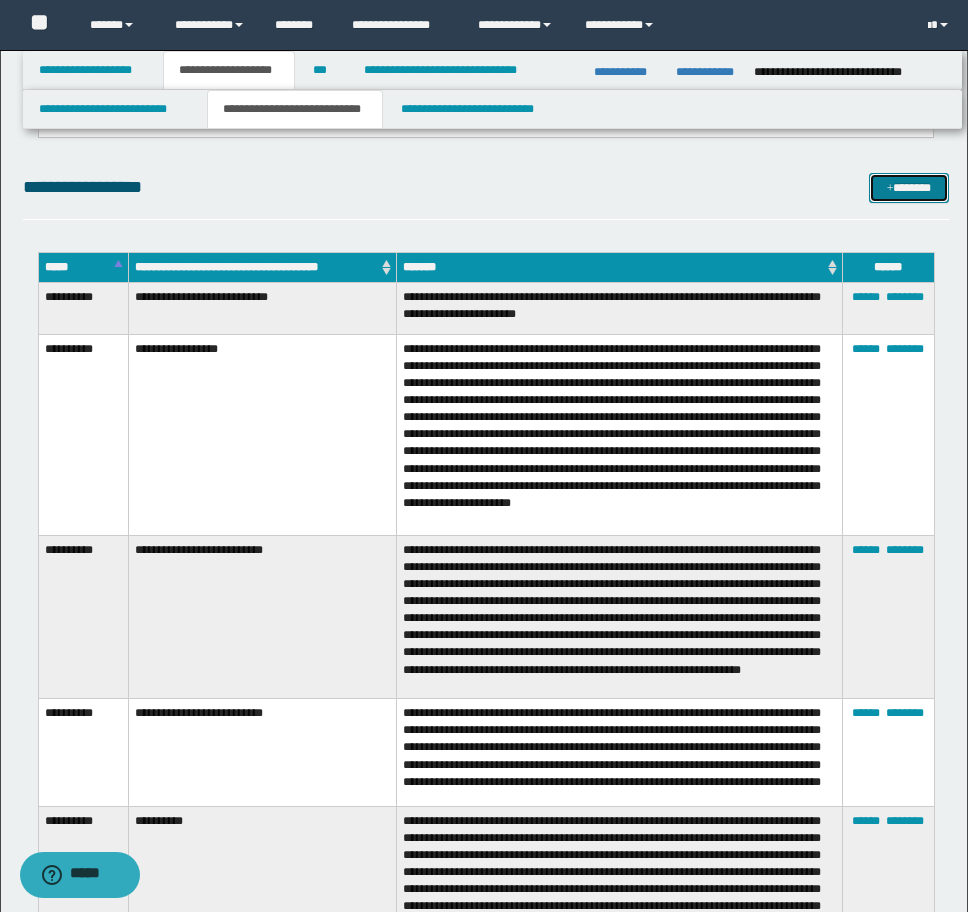 scroll, scrollTop: 3385, scrollLeft: 0, axis: vertical 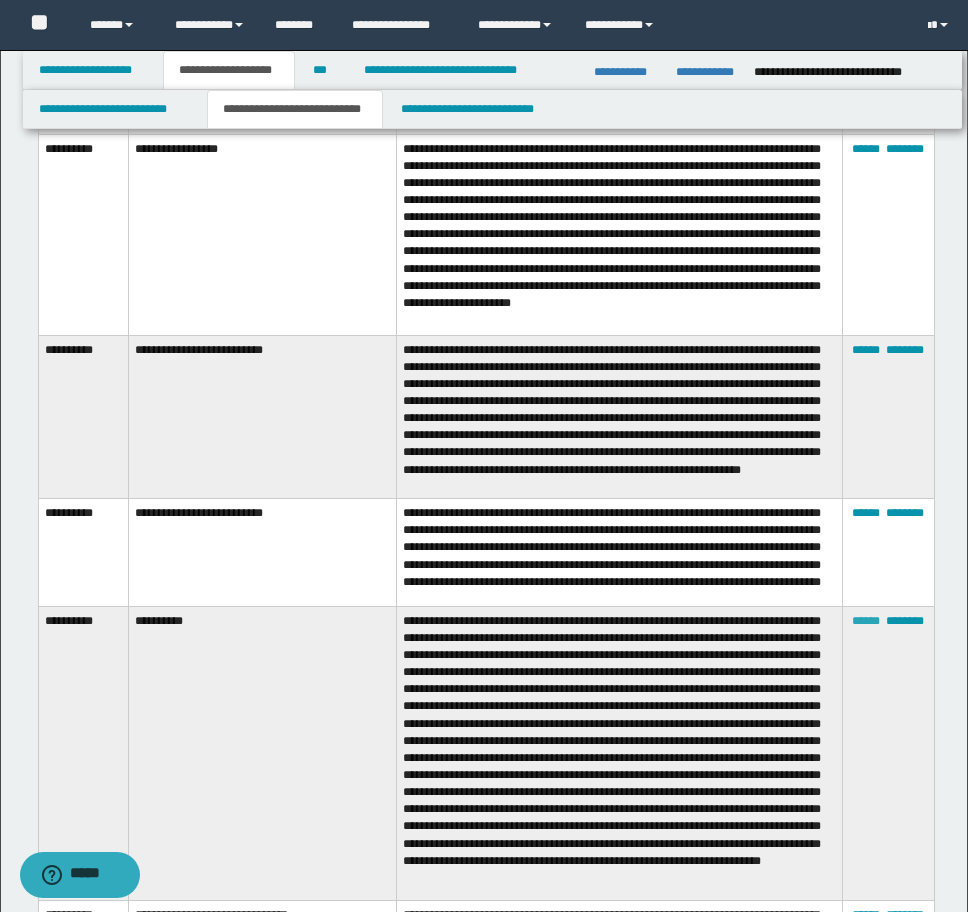 click on "******" at bounding box center [866, 621] 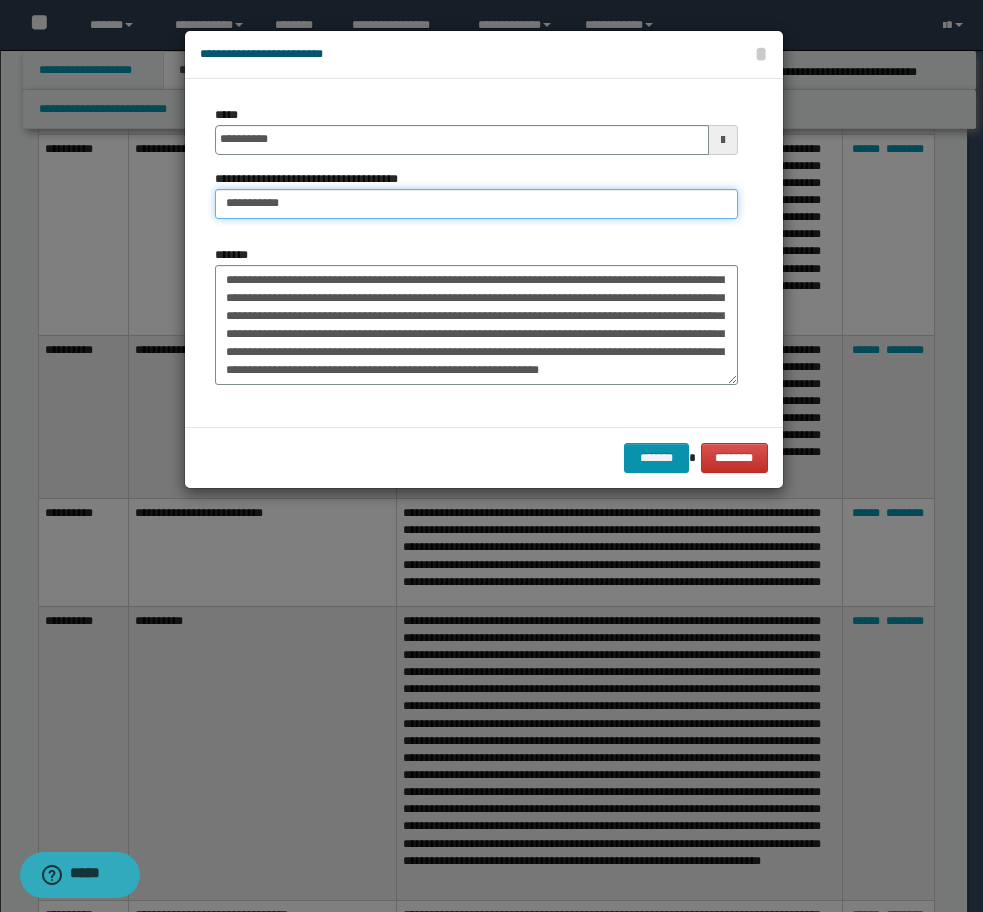 click on "**********" at bounding box center [476, 204] 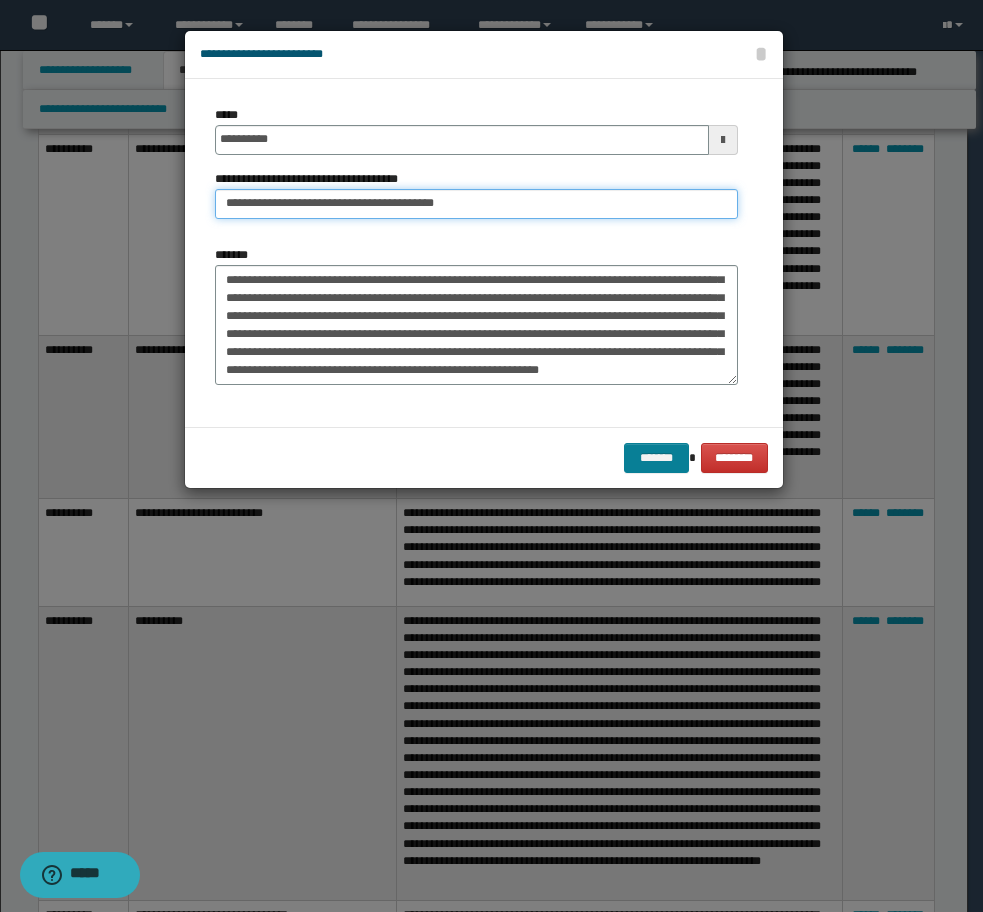 type on "**********" 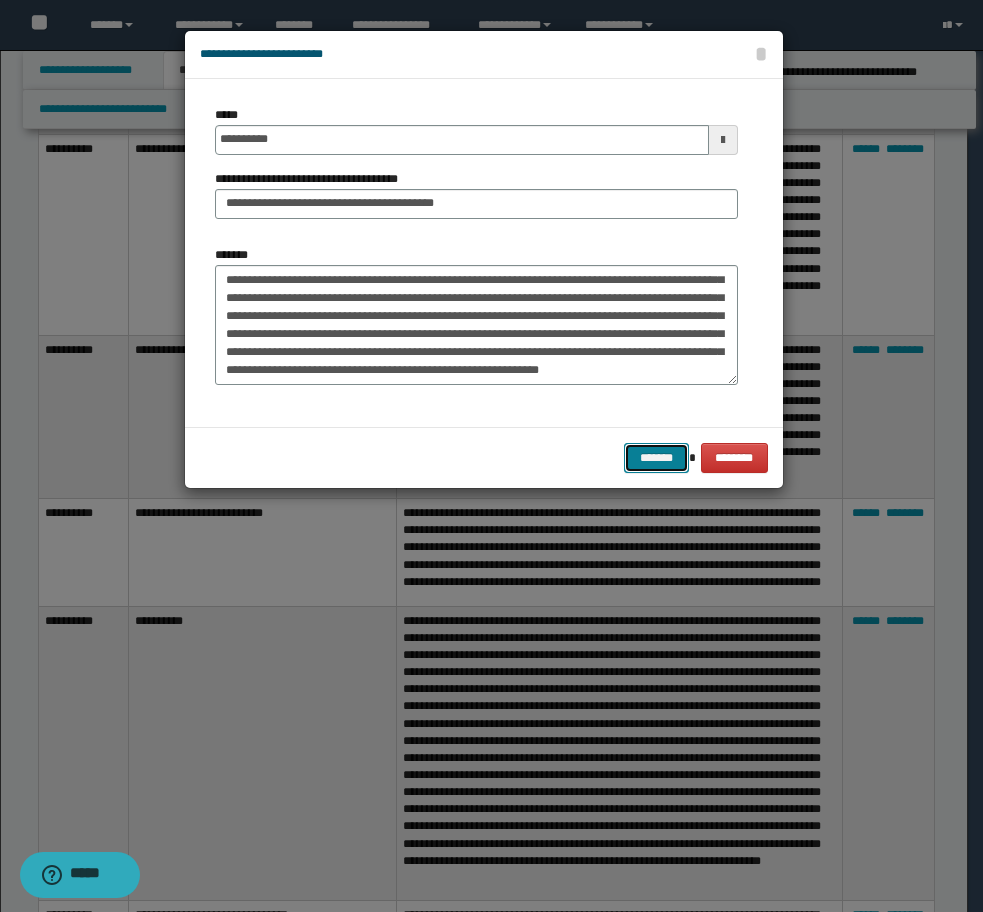 click on "*******" at bounding box center [656, 458] 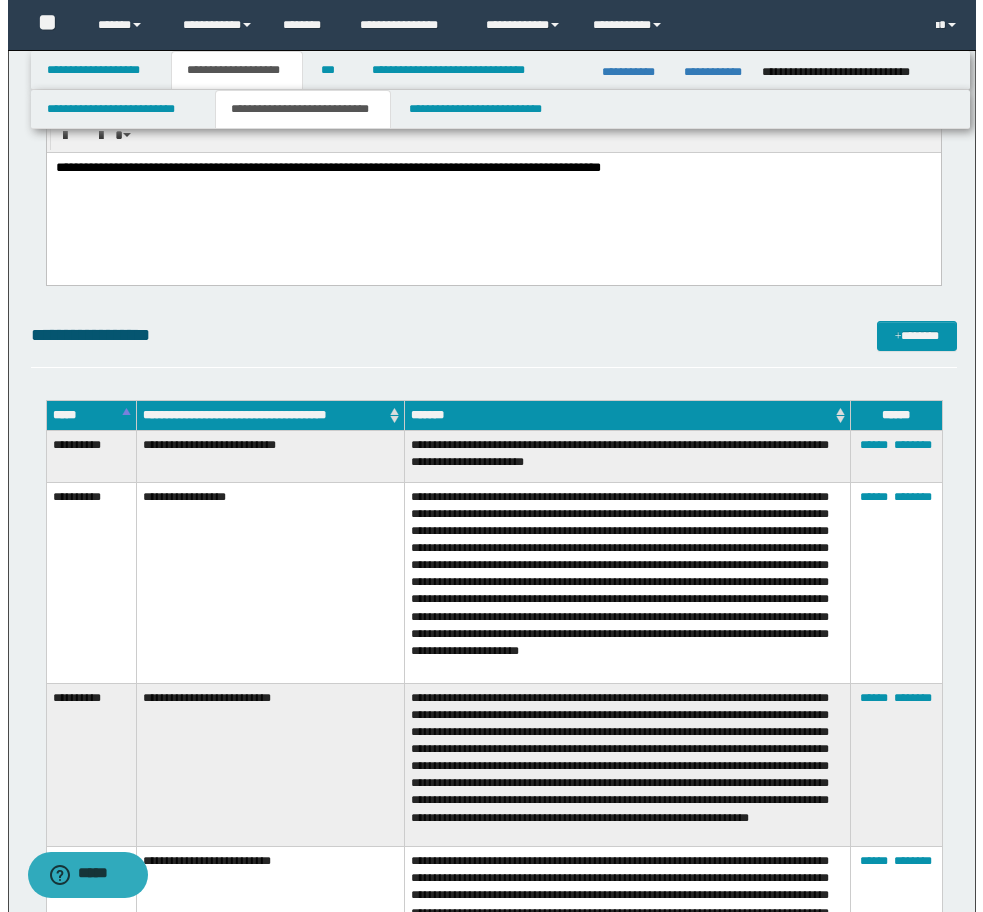 scroll, scrollTop: 2985, scrollLeft: 0, axis: vertical 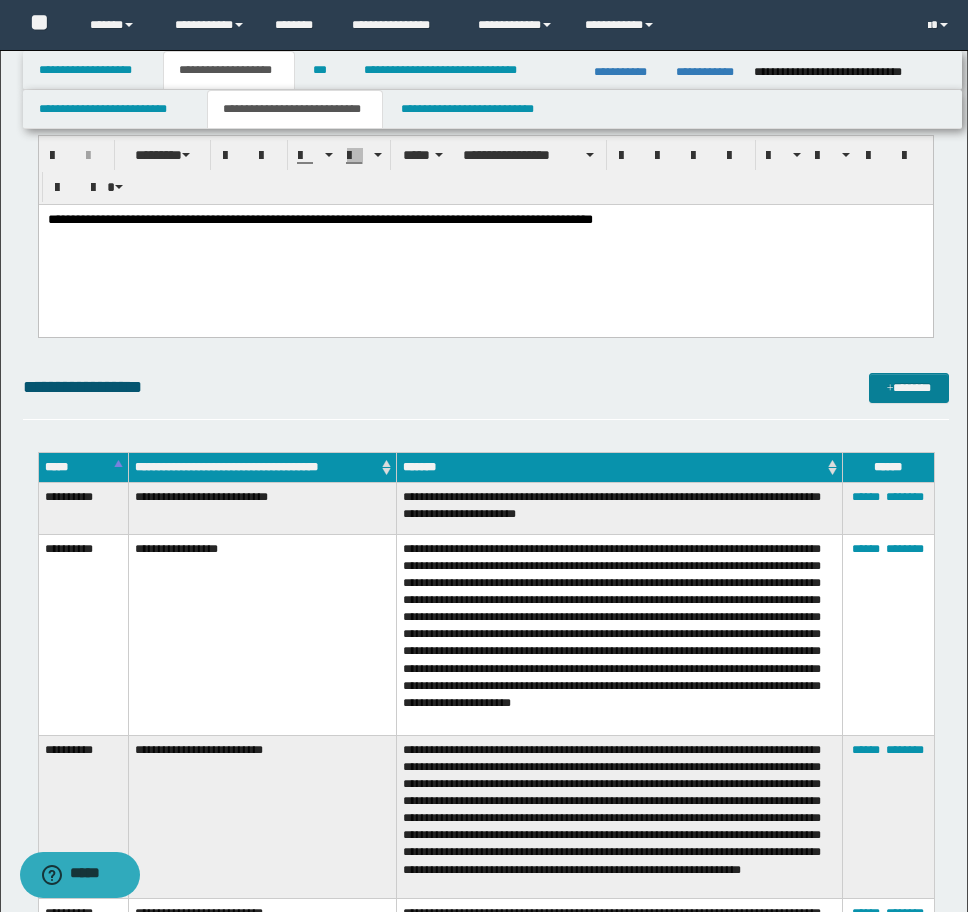 drag, startPoint x: 899, startPoint y: 363, endPoint x: 899, endPoint y: 397, distance: 34 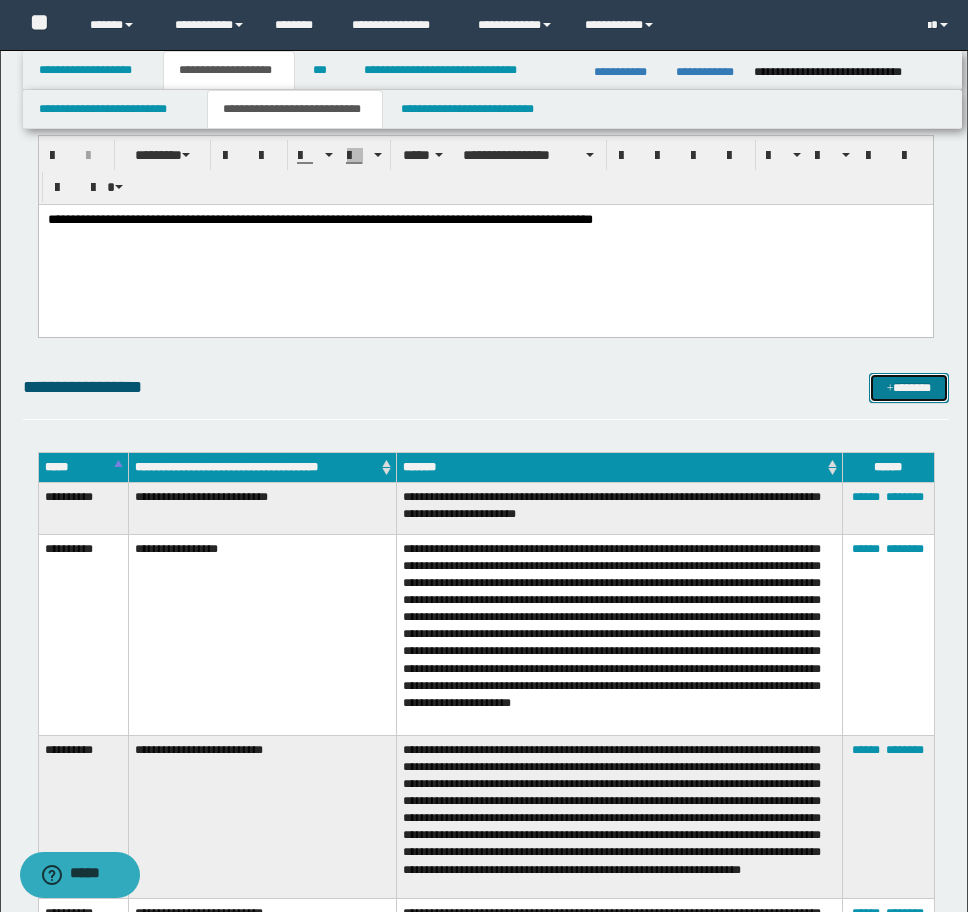 click on "*******" at bounding box center [909, 388] 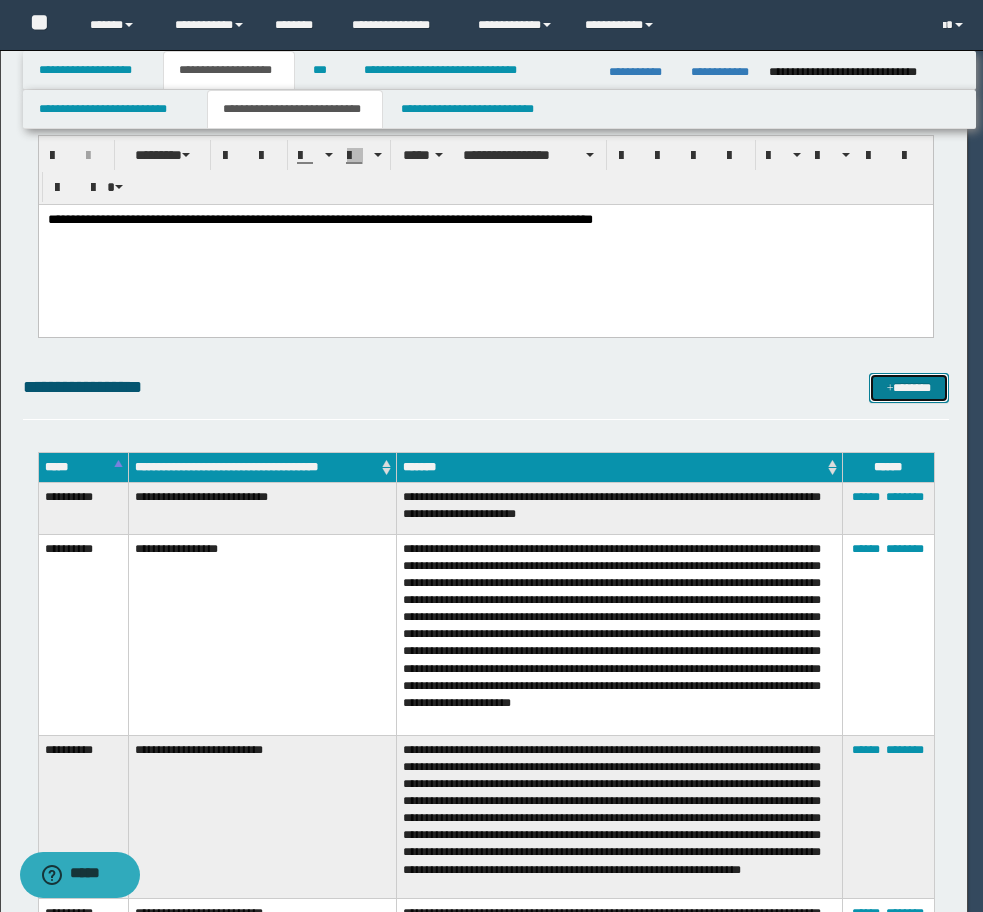 scroll, scrollTop: 0, scrollLeft: 0, axis: both 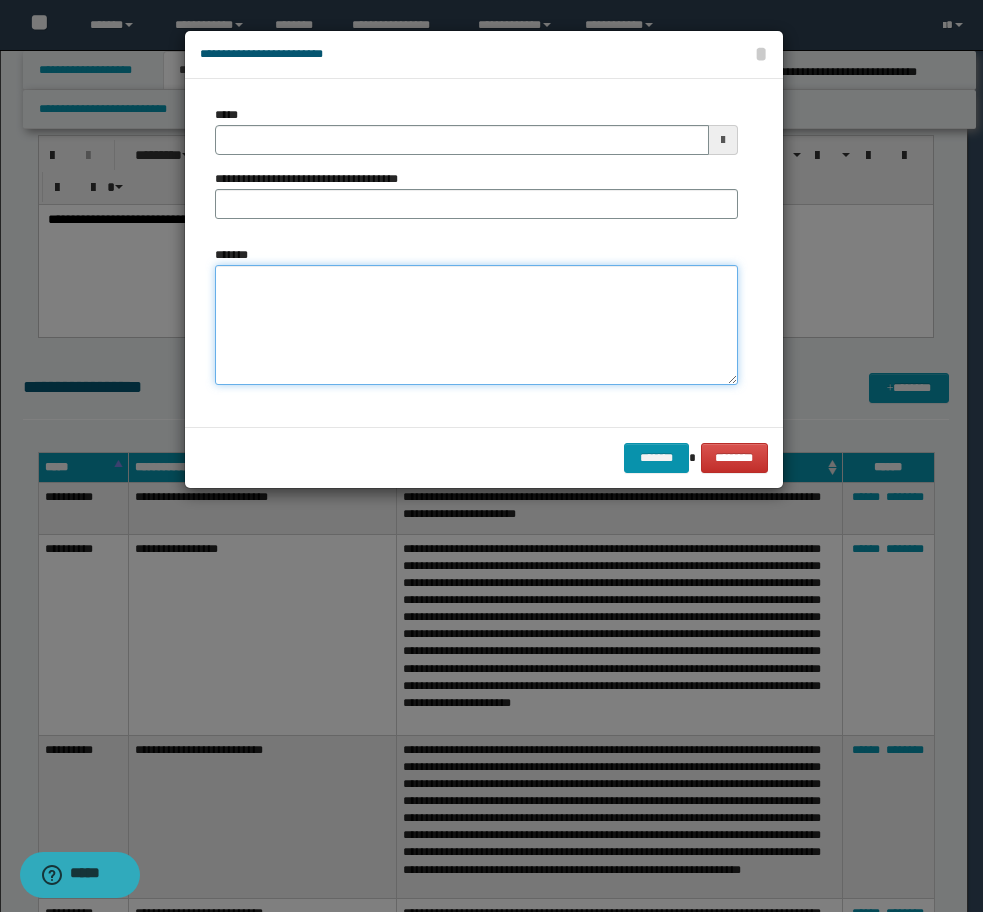 click on "*******" at bounding box center [476, 325] 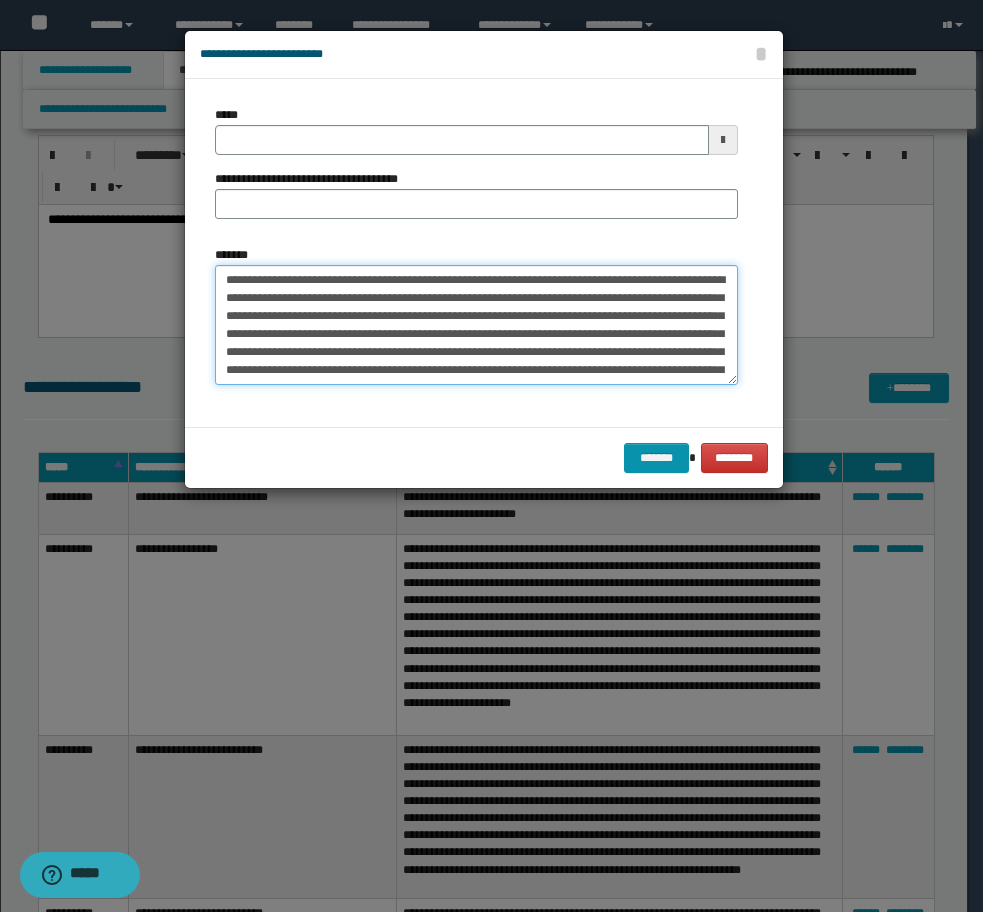 scroll, scrollTop: 264, scrollLeft: 0, axis: vertical 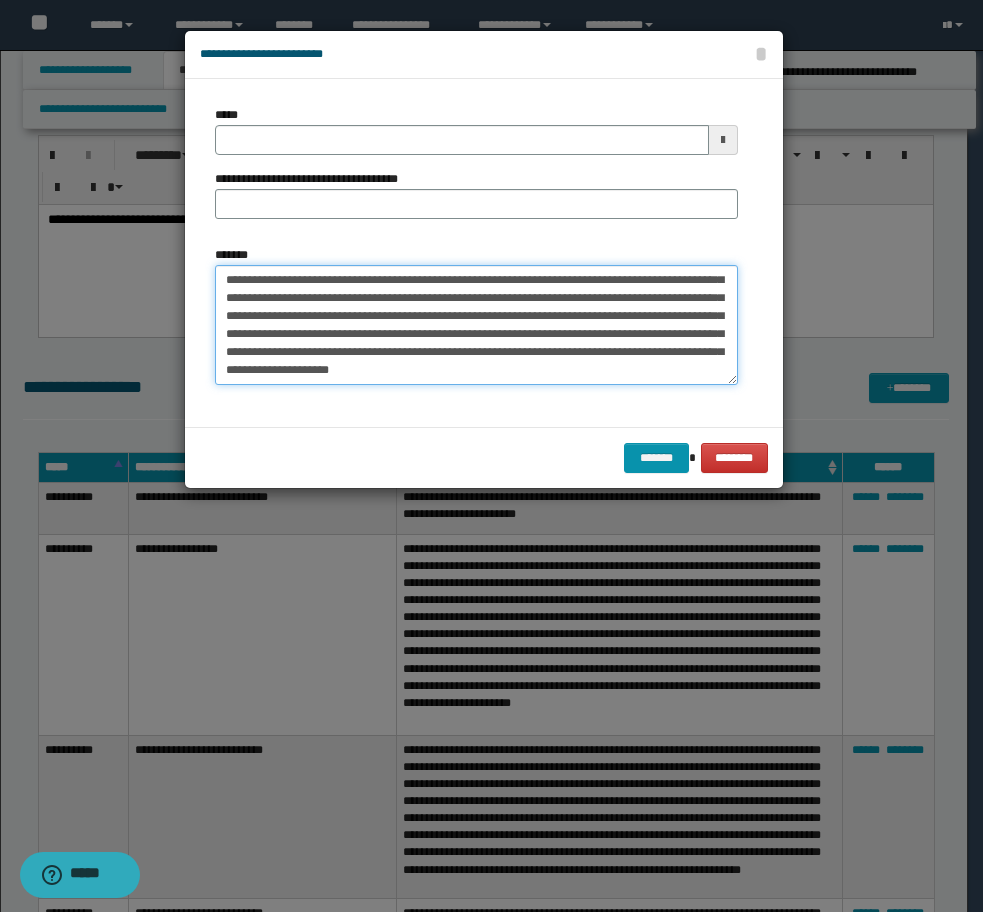 drag, startPoint x: 432, startPoint y: 374, endPoint x: 682, endPoint y: 374, distance: 250 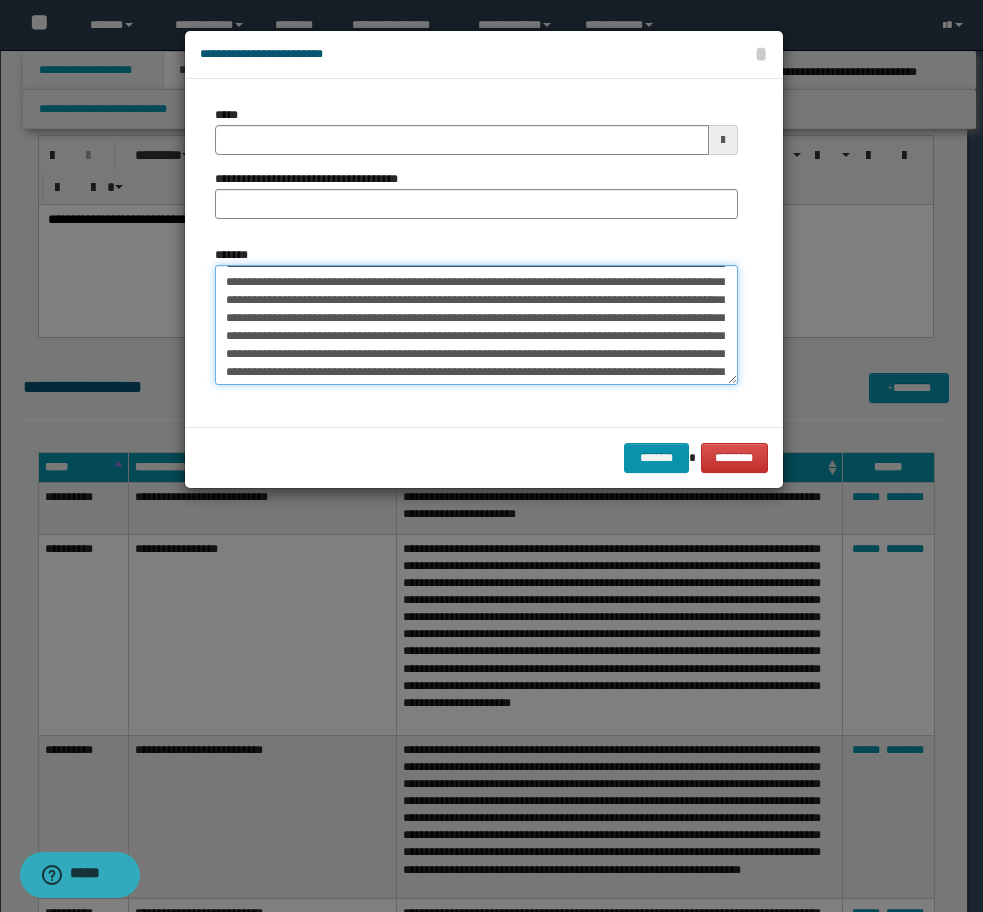 scroll, scrollTop: 0, scrollLeft: 0, axis: both 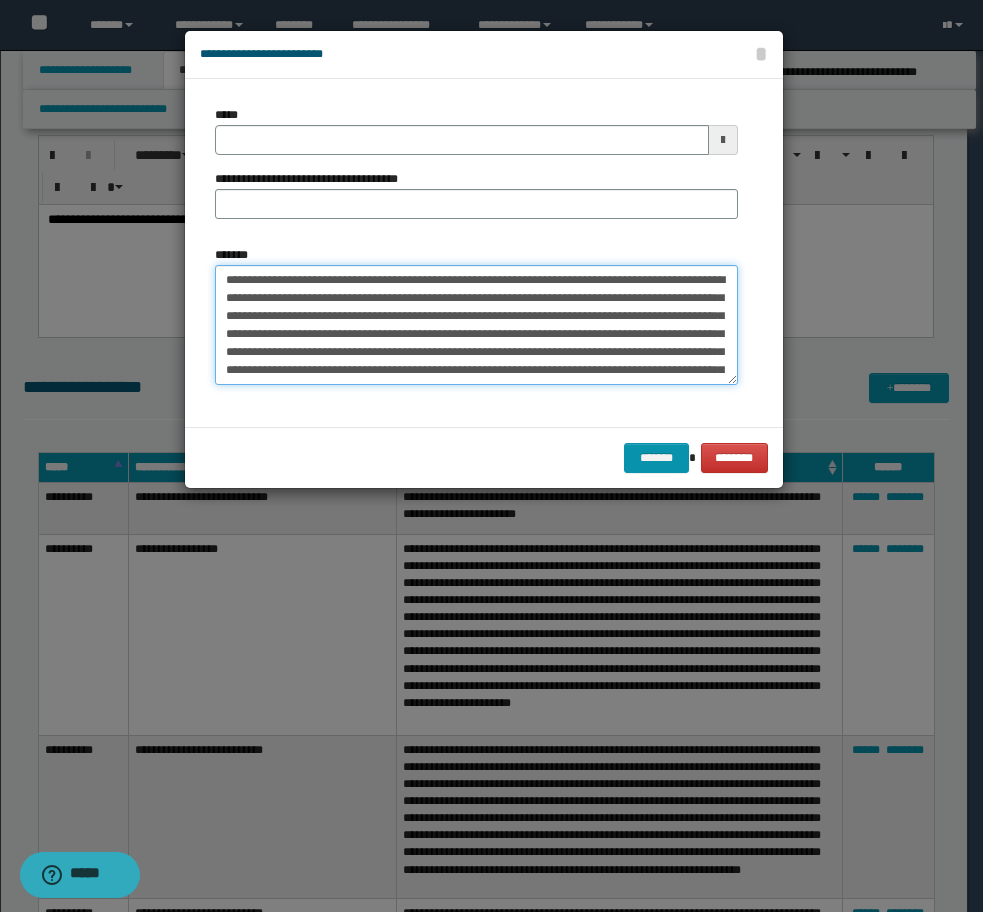 drag, startPoint x: 694, startPoint y: 280, endPoint x: 171, endPoint y: 260, distance: 523.38226 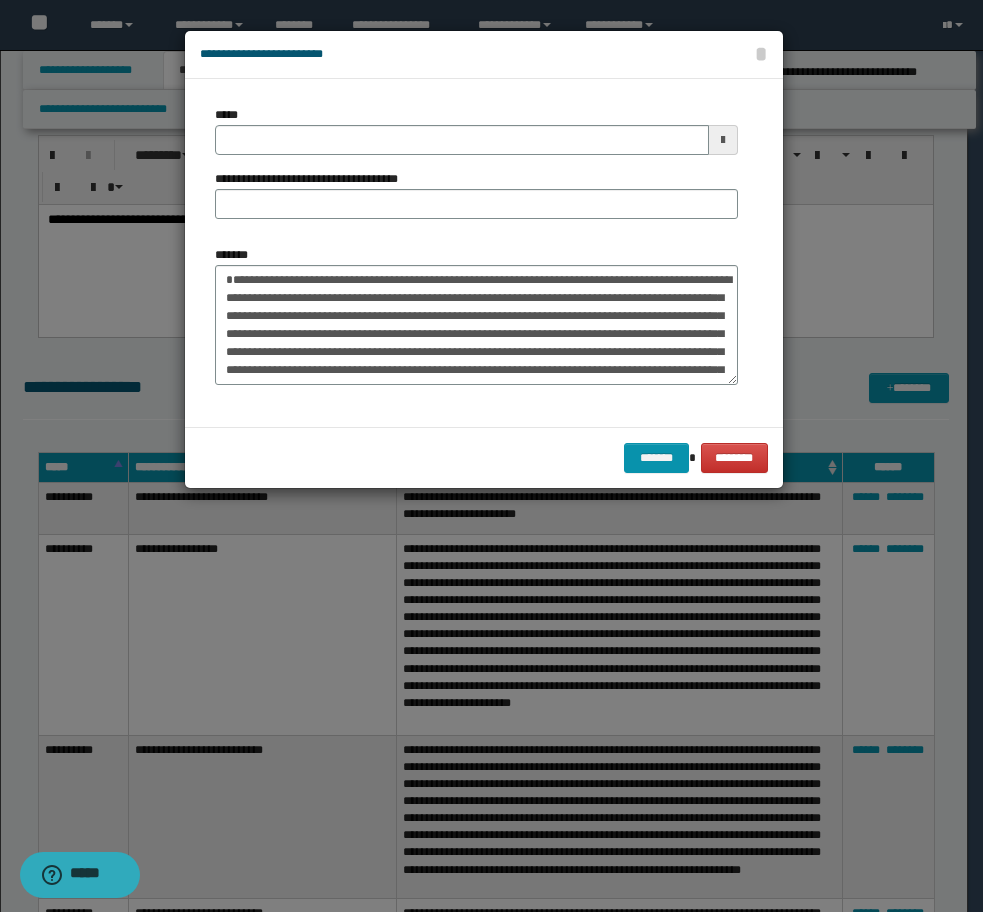drag, startPoint x: 553, startPoint y: 338, endPoint x: 562, endPoint y: 469, distance: 131.30879 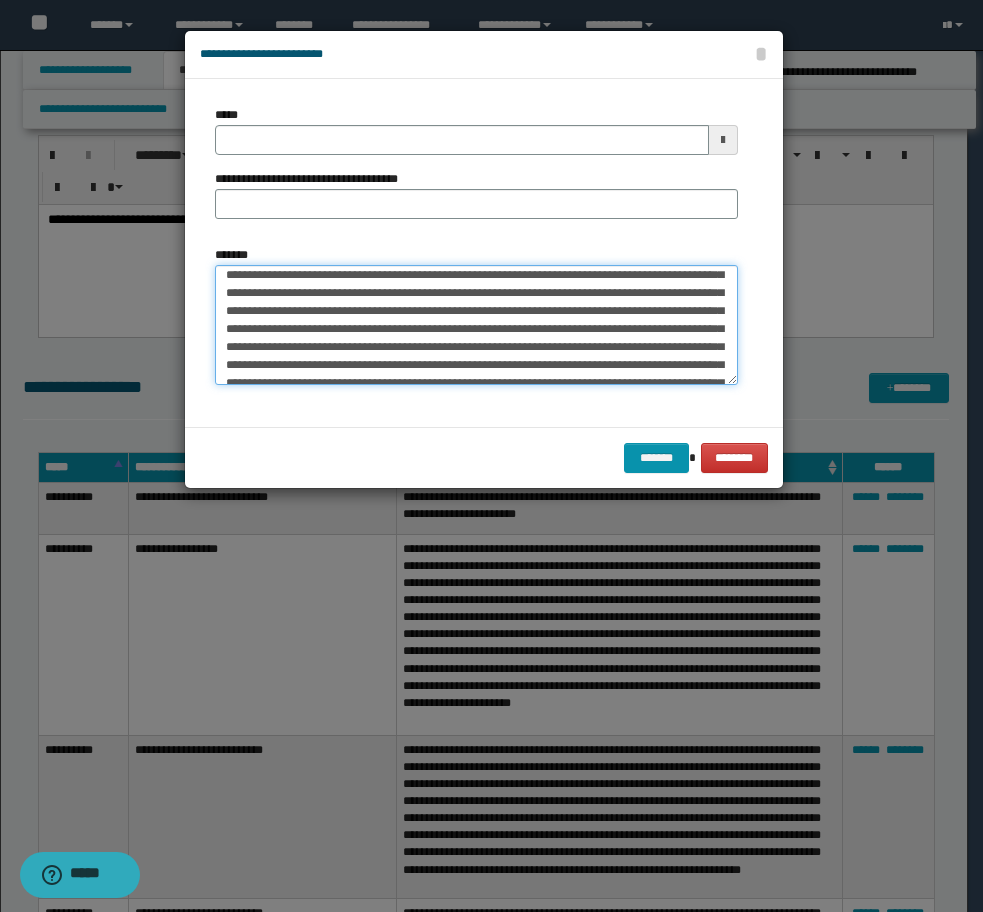 scroll, scrollTop: 200, scrollLeft: 0, axis: vertical 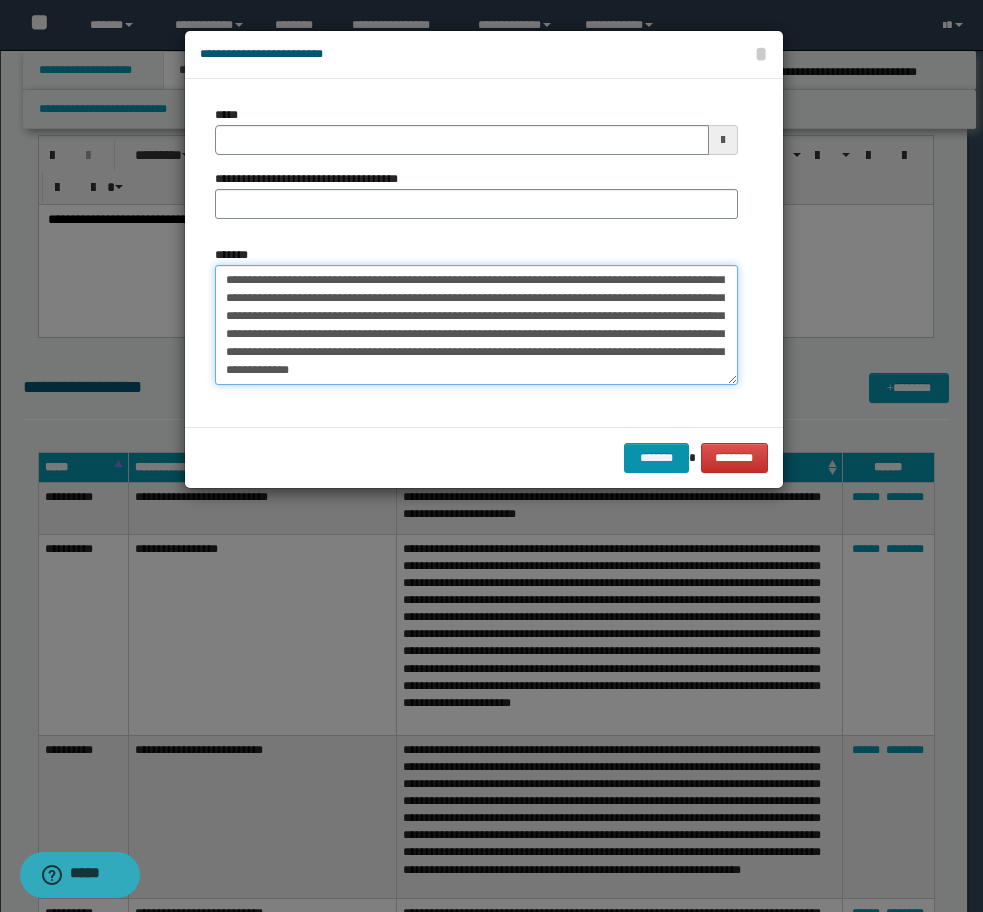 type on "**********" 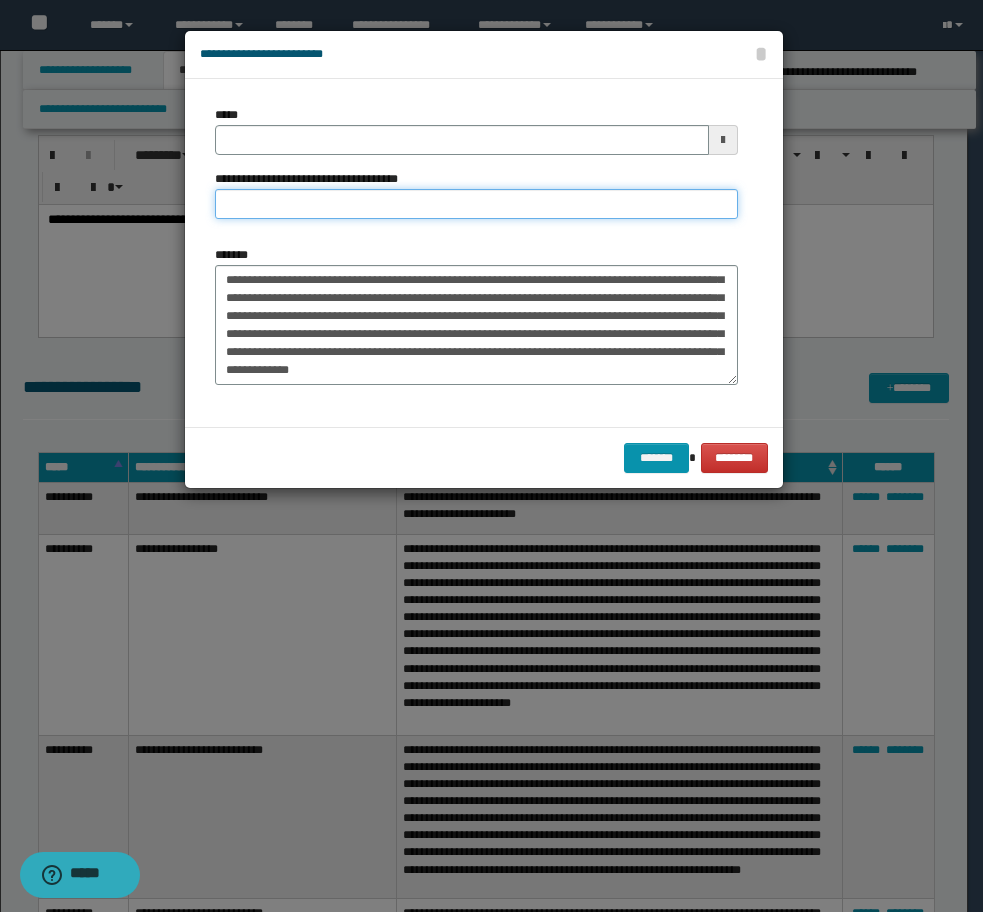 click on "**********" at bounding box center (476, 204) 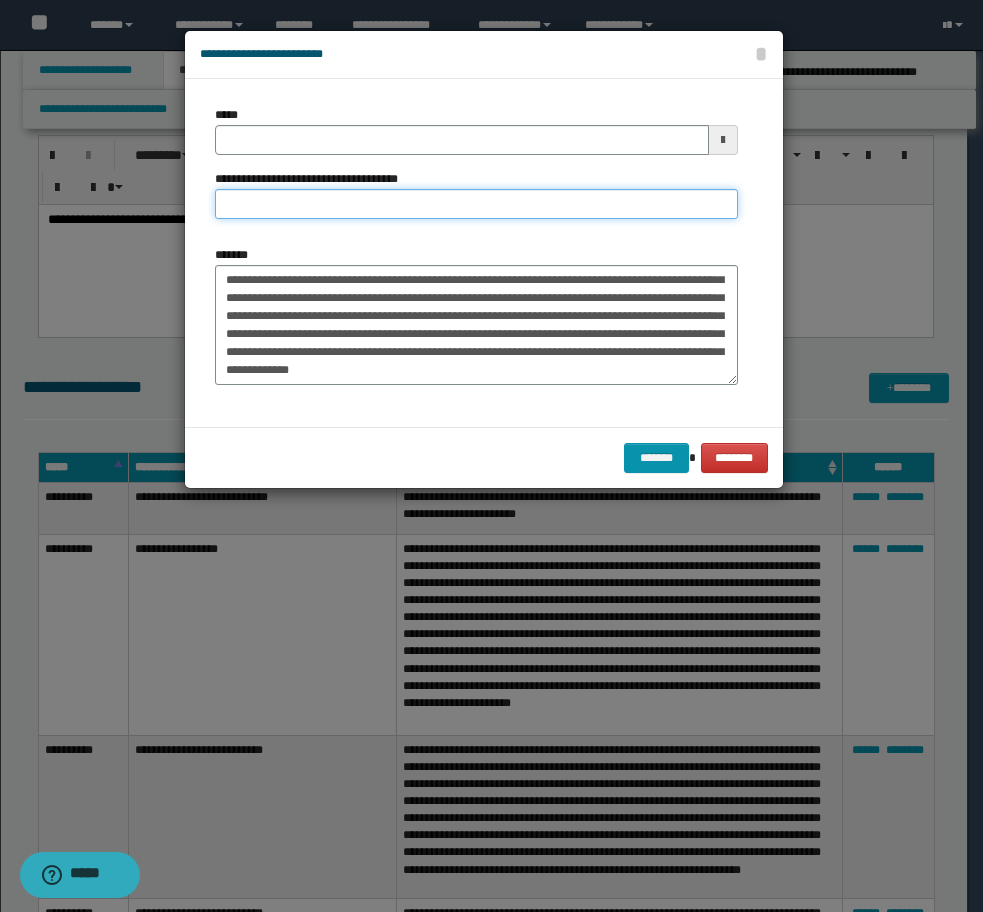 type on "*" 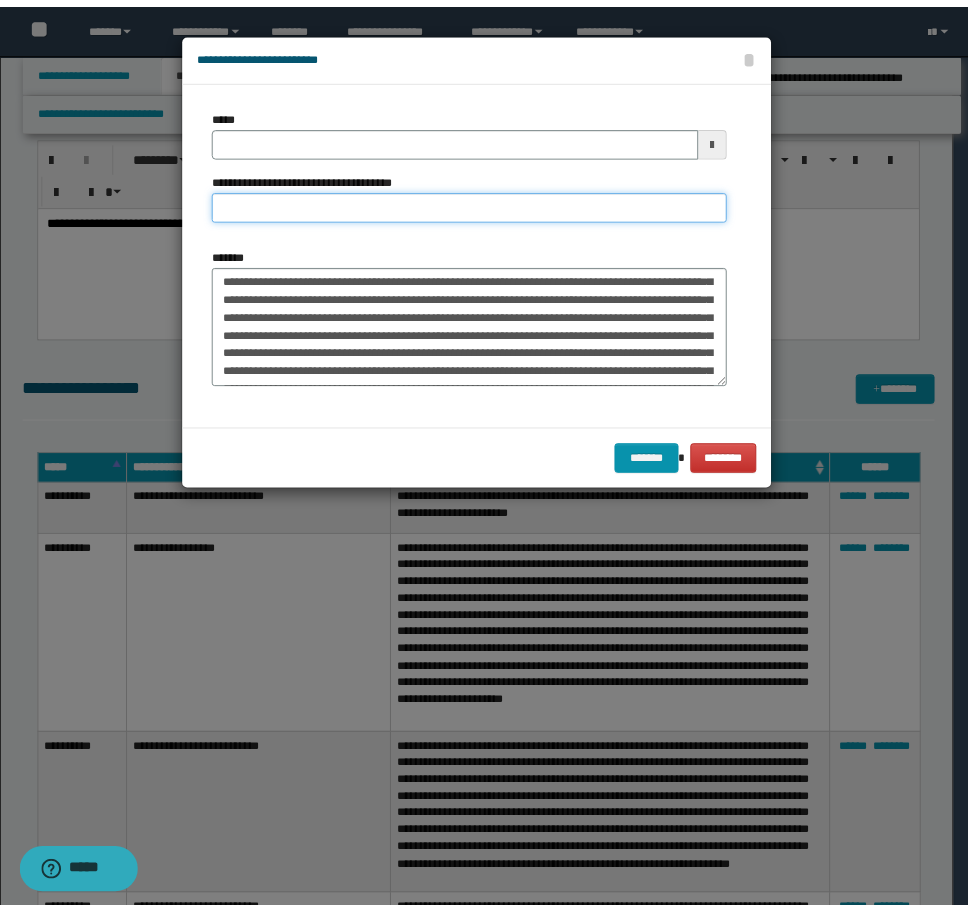scroll, scrollTop: 0, scrollLeft: 0, axis: both 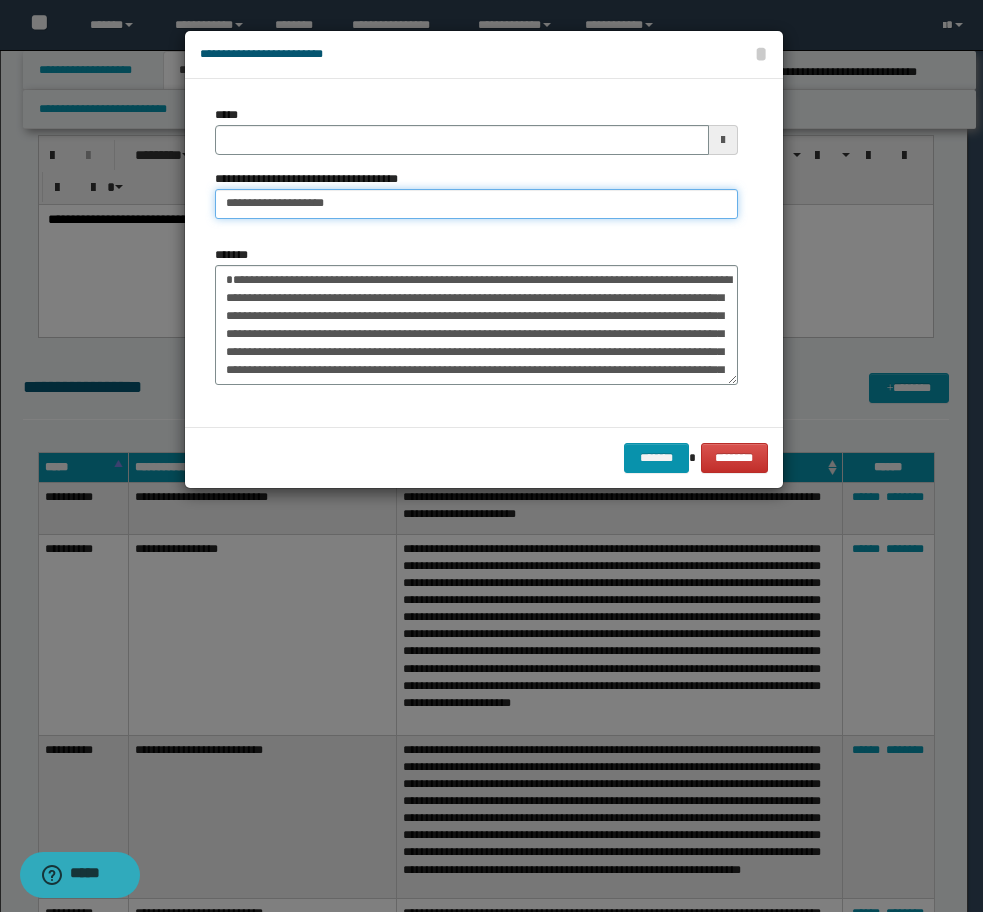 type on "**********" 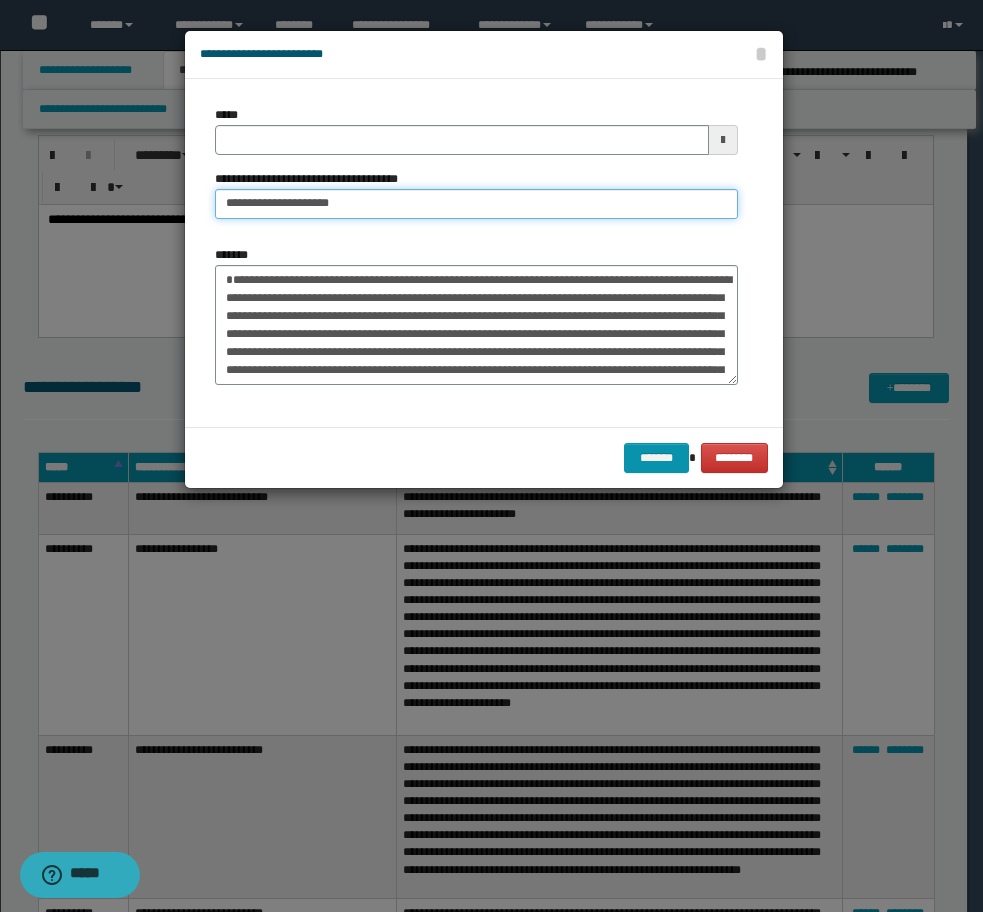 type 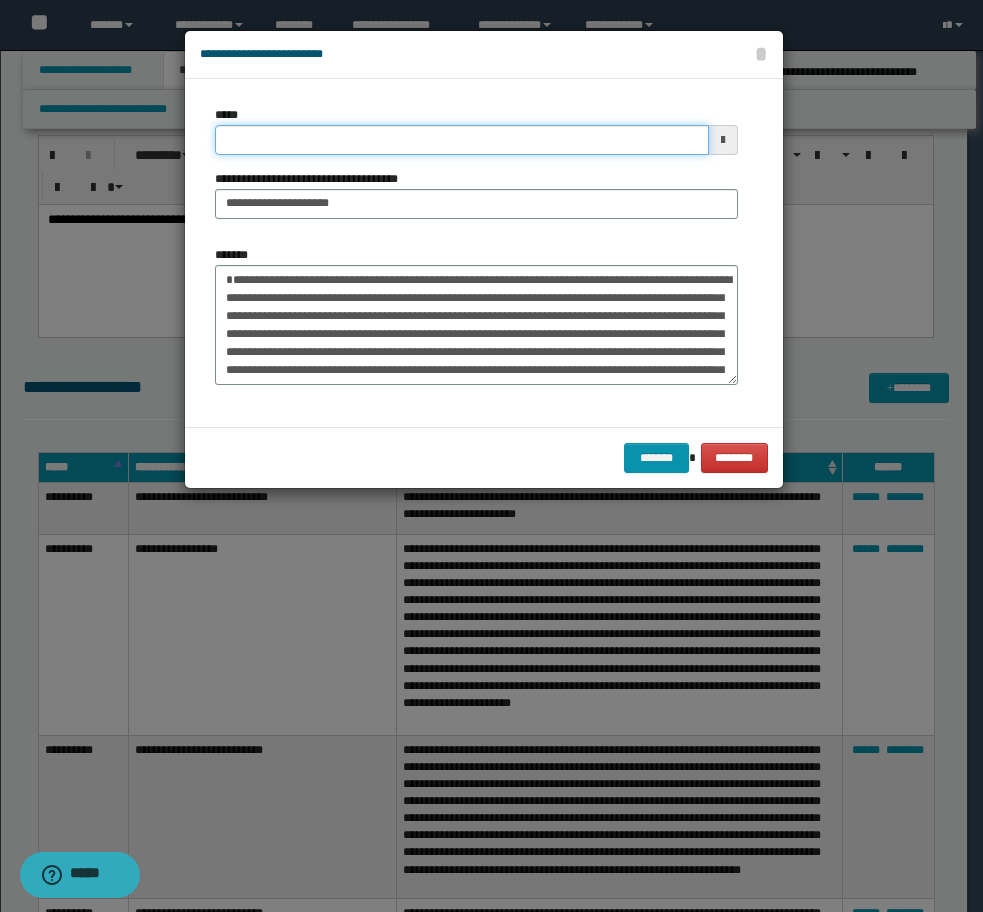 click on "*****" at bounding box center [462, 140] 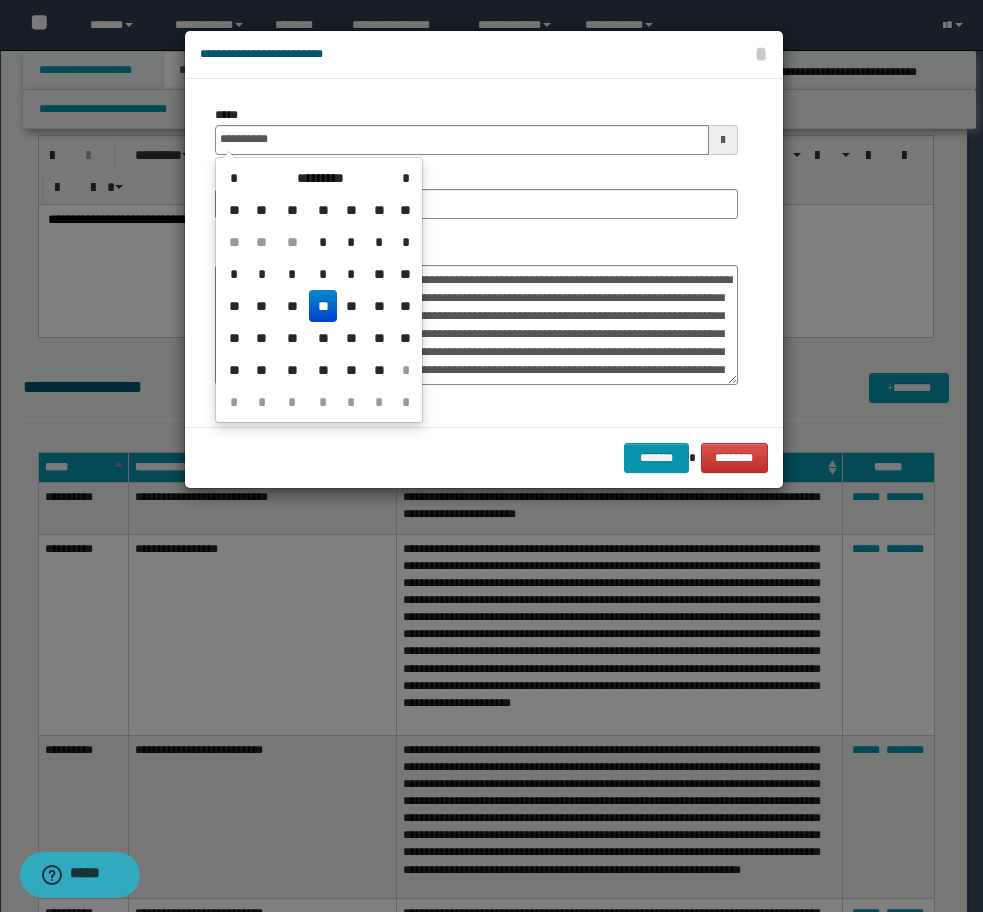 click on "**" at bounding box center (323, 306) 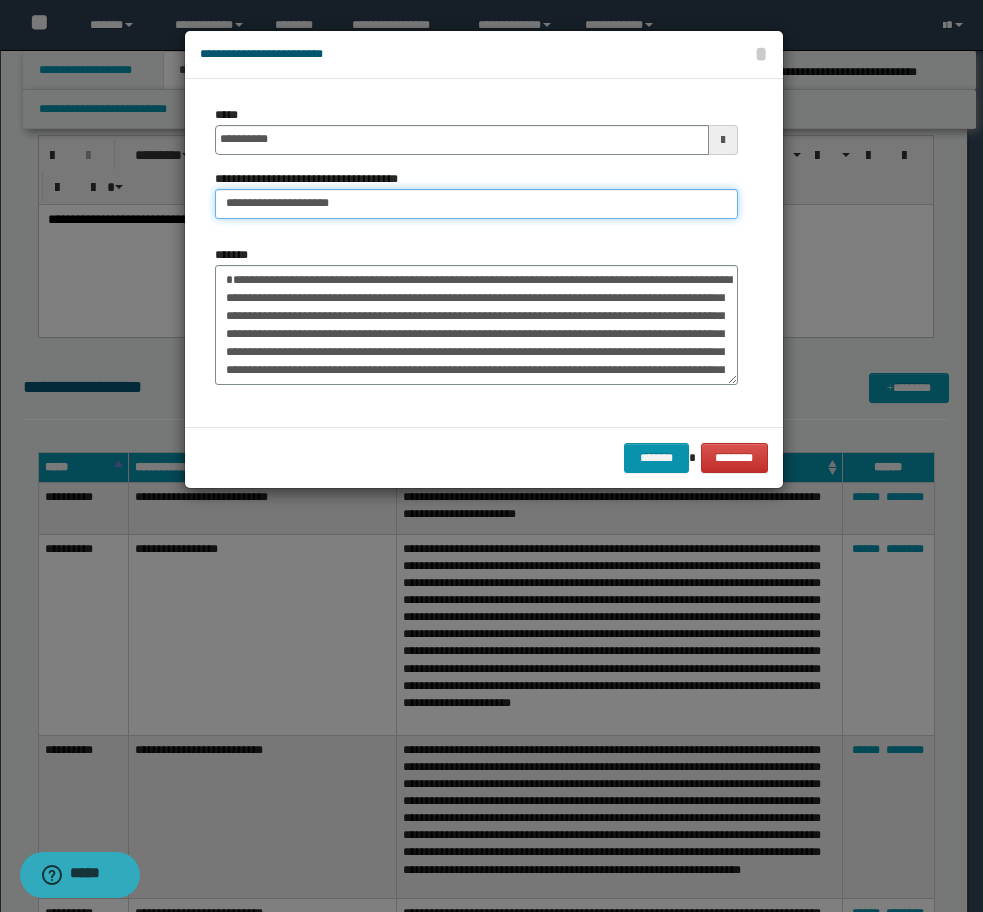 click on "**********" at bounding box center (476, 204) 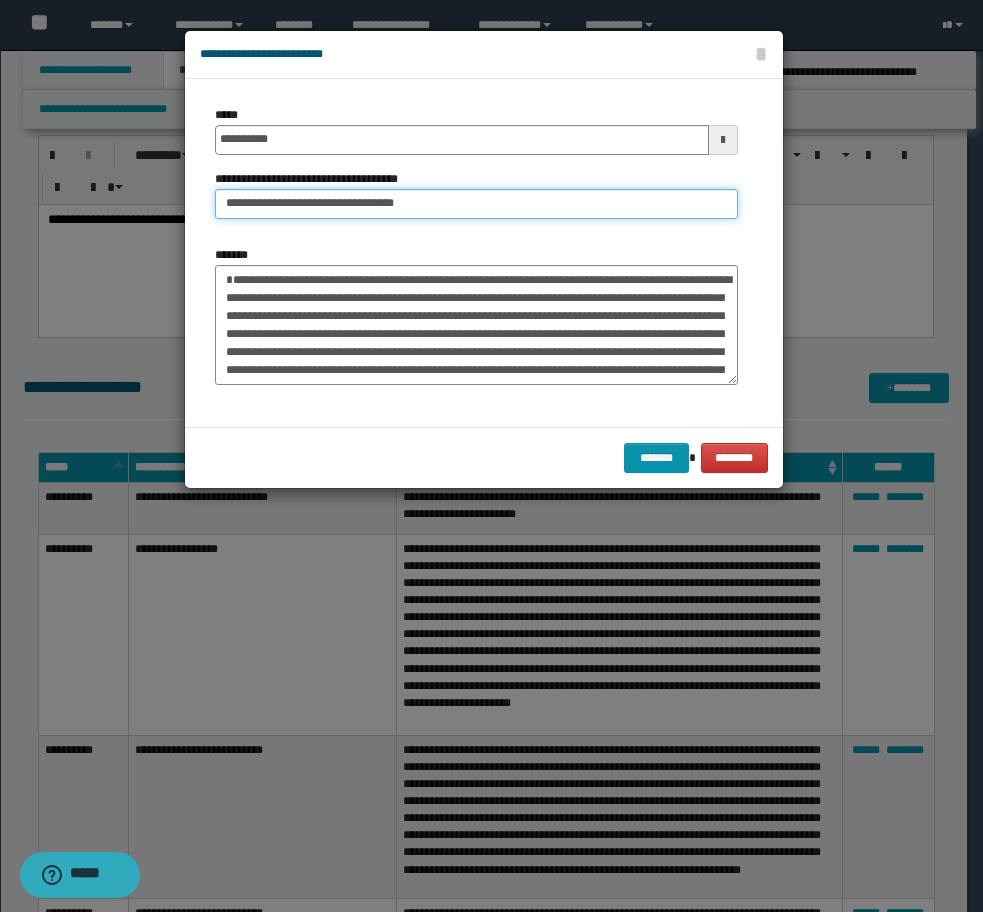 click on "**********" at bounding box center (476, 204) 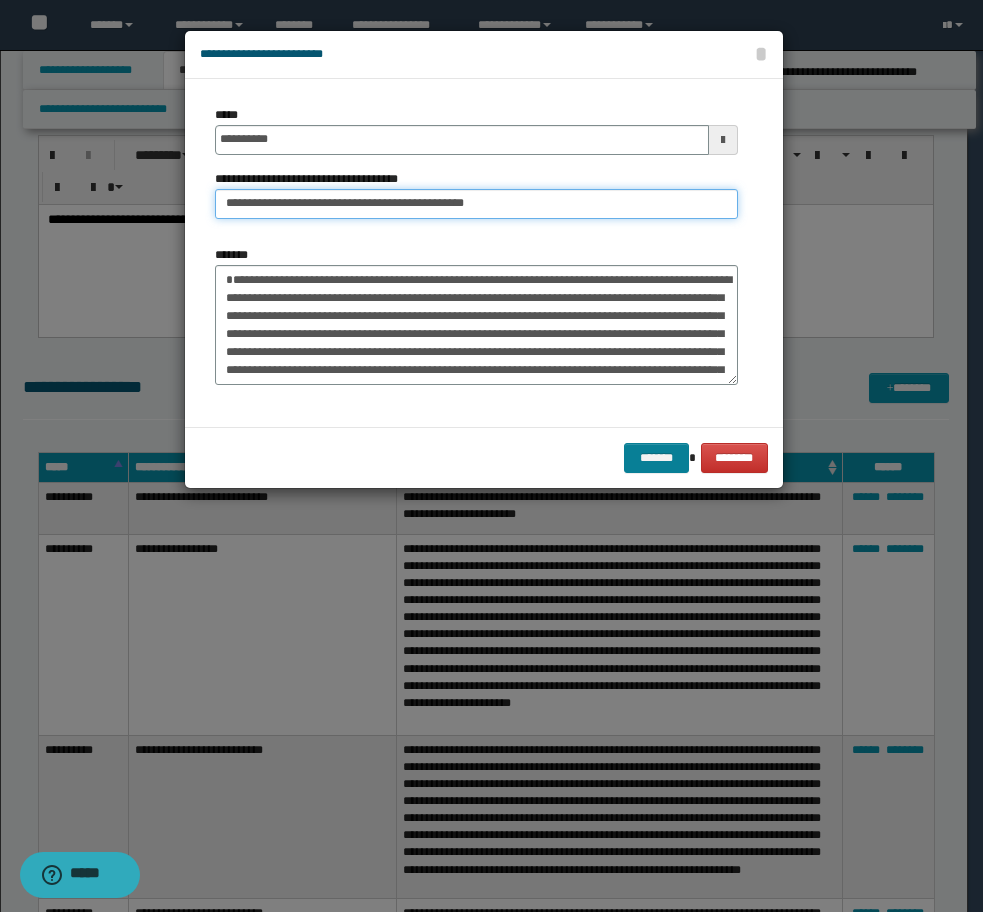 type on "**********" 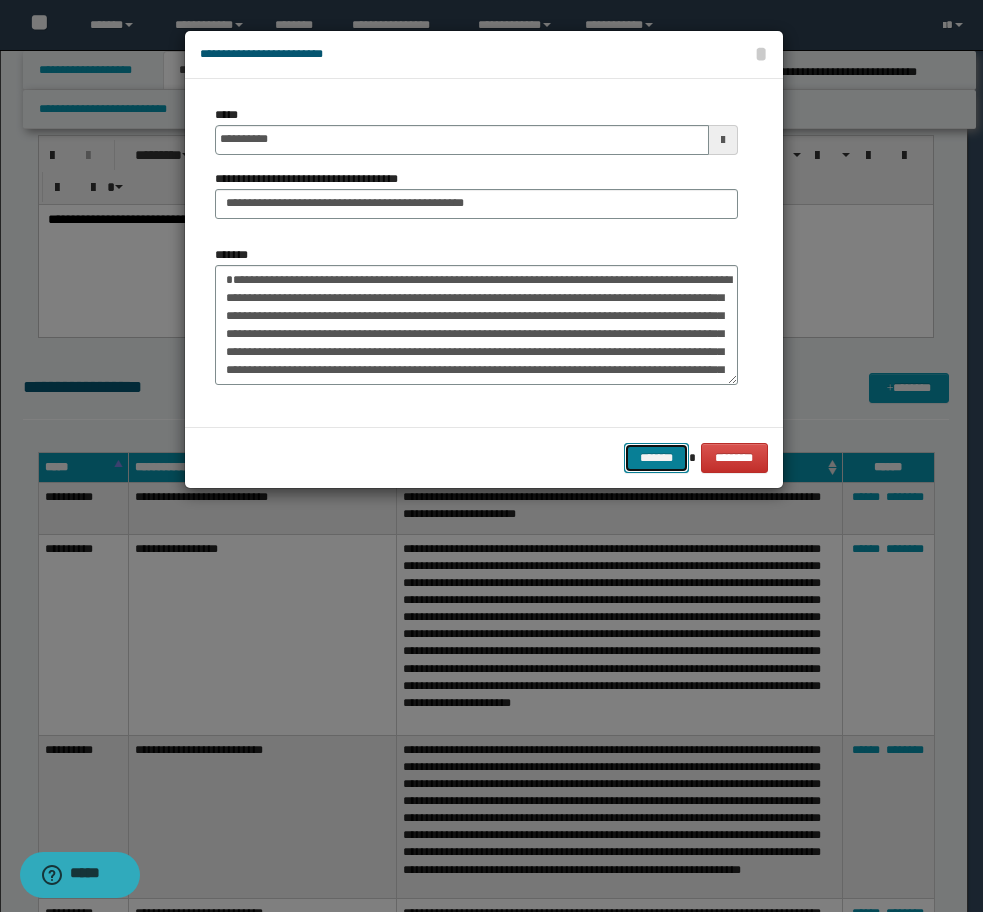 click on "*******" at bounding box center [656, 458] 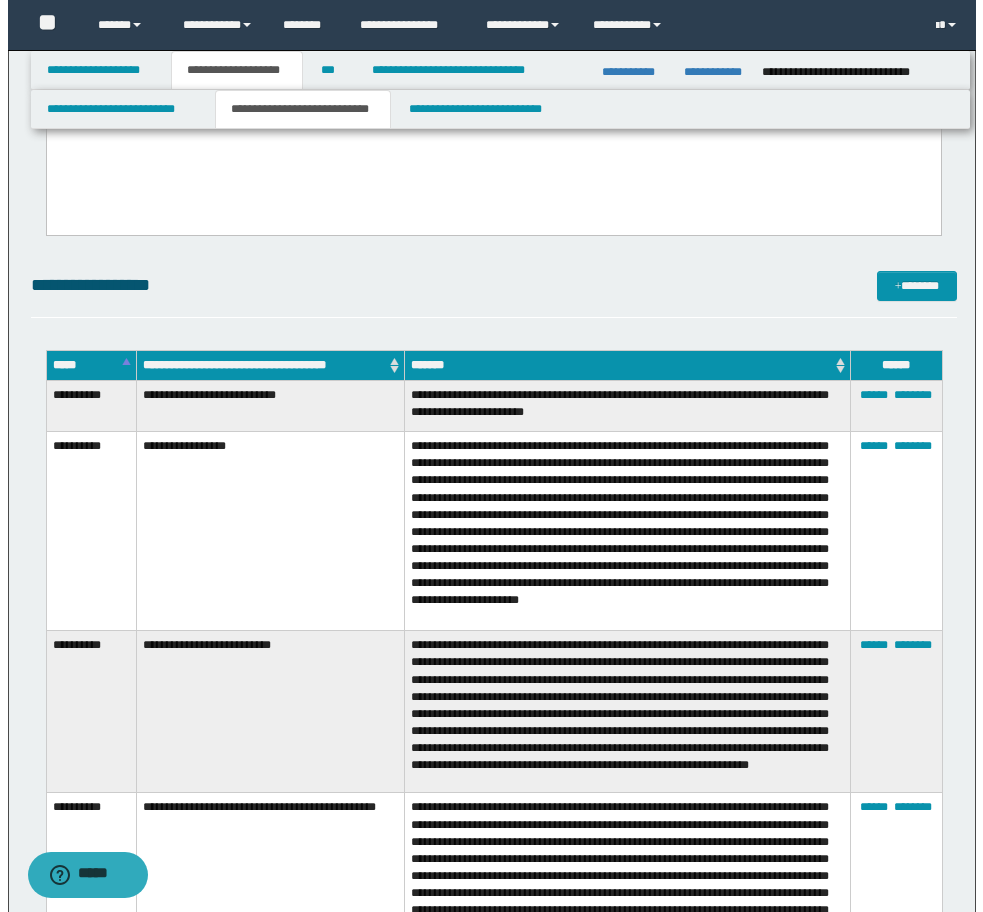 scroll, scrollTop: 3085, scrollLeft: 0, axis: vertical 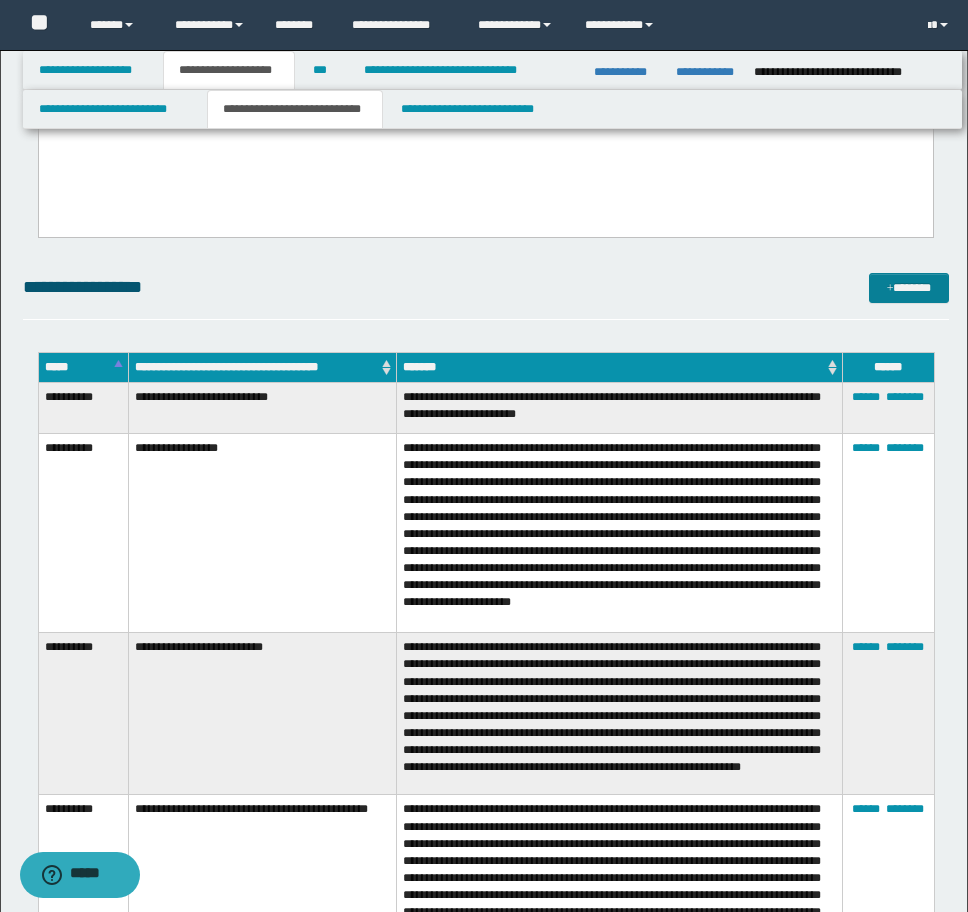 click on "**********" at bounding box center [486, 157] 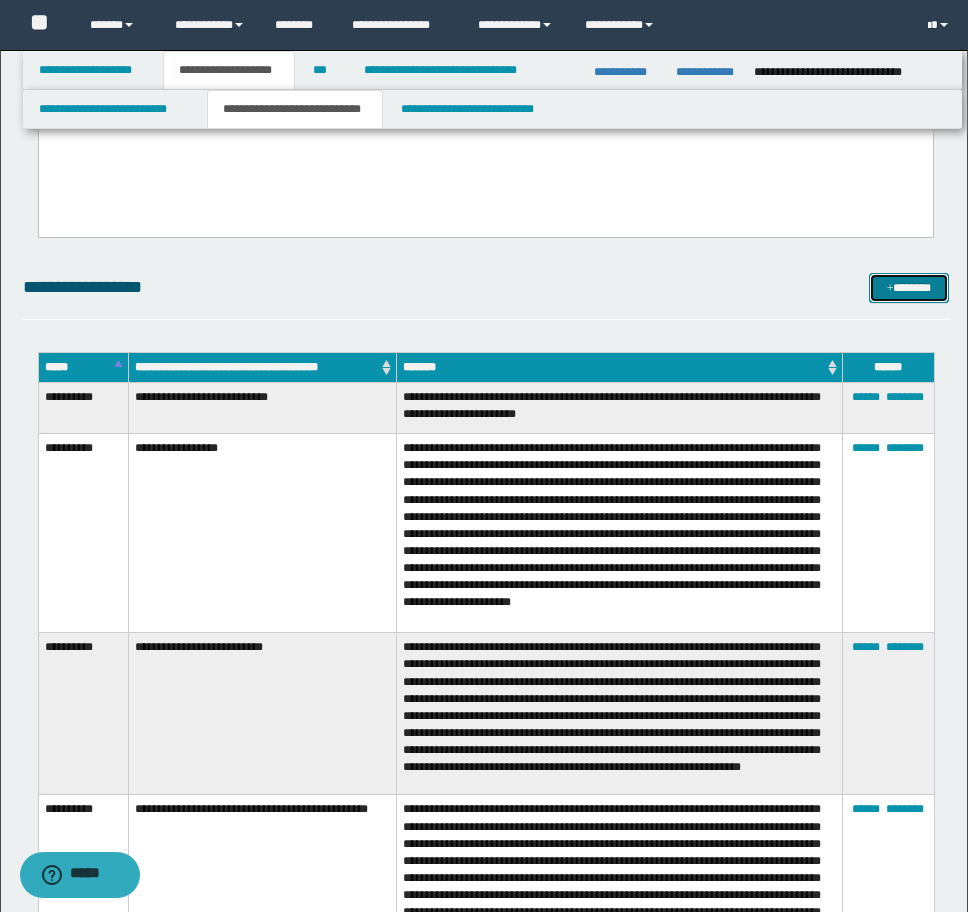 click on "*******" at bounding box center (909, 288) 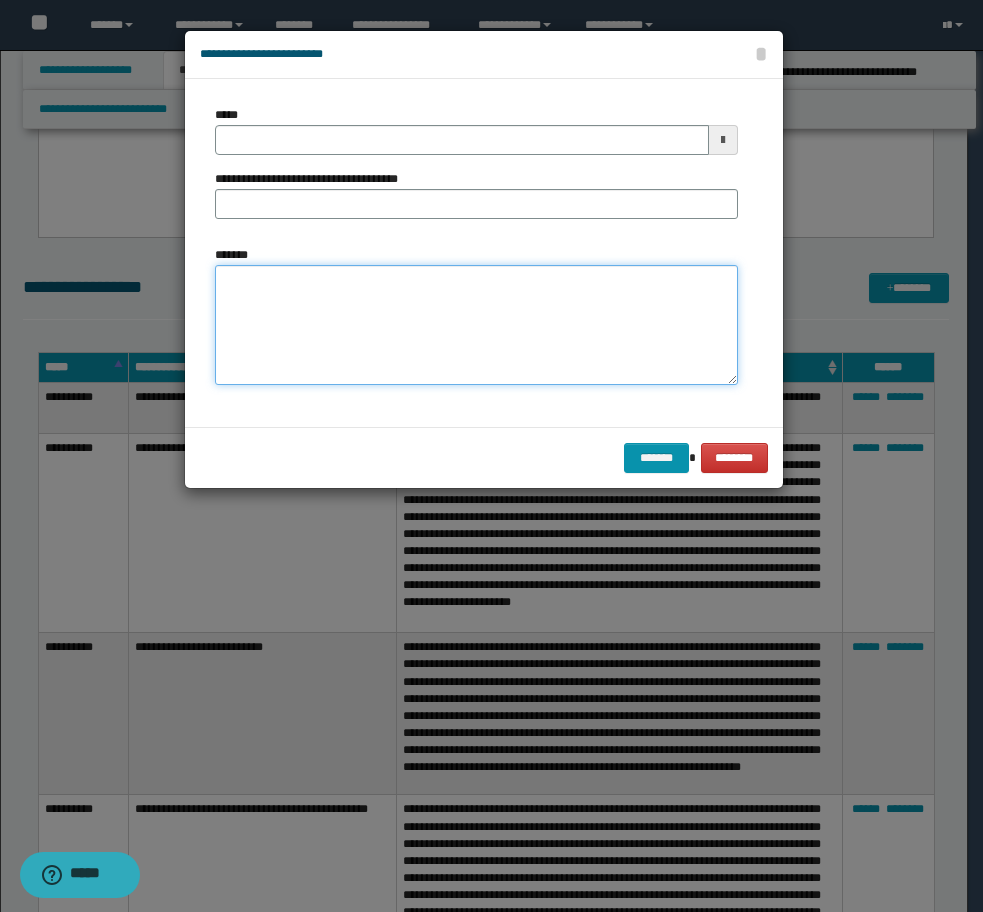 click on "*******" at bounding box center (476, 325) 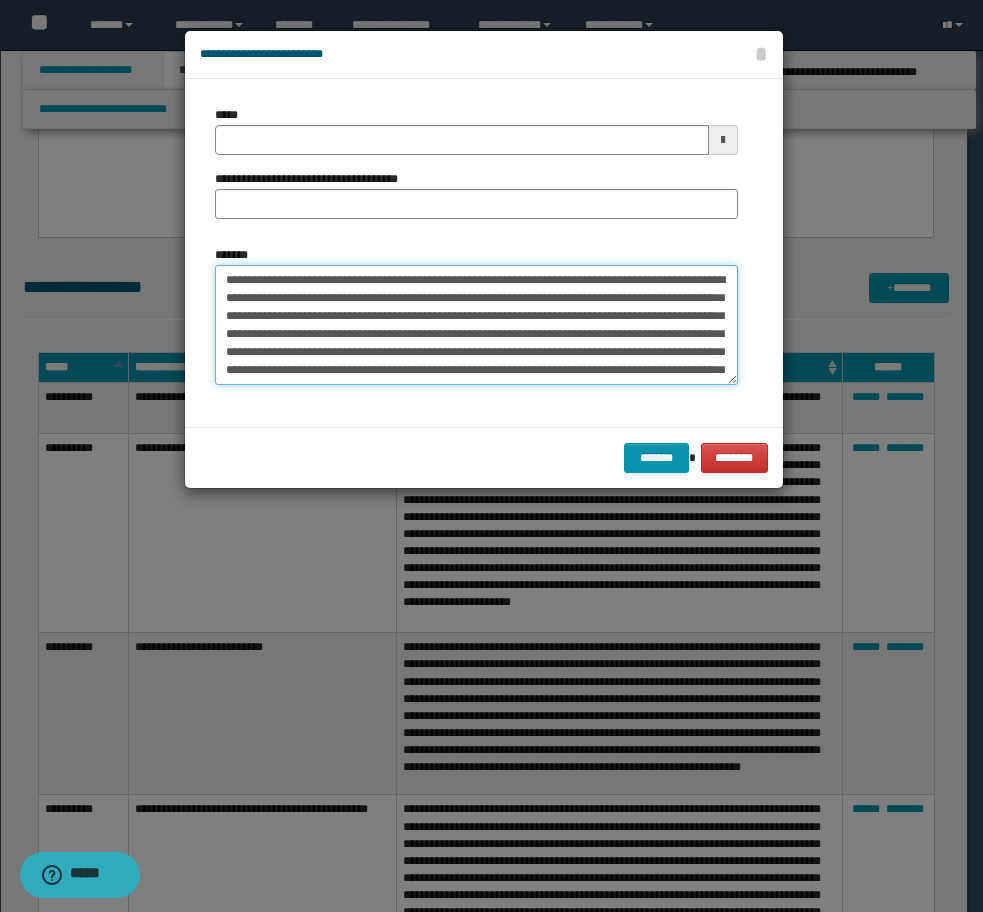 scroll, scrollTop: 120, scrollLeft: 0, axis: vertical 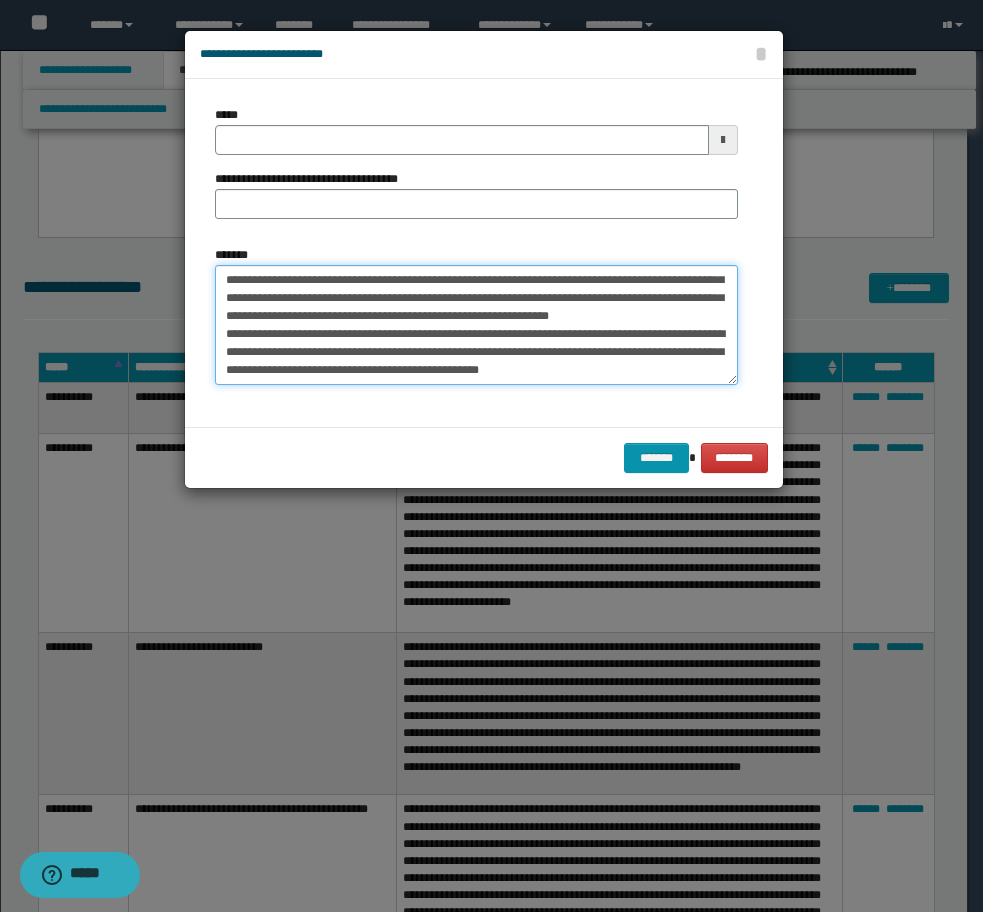 click on "*******" at bounding box center [476, 325] 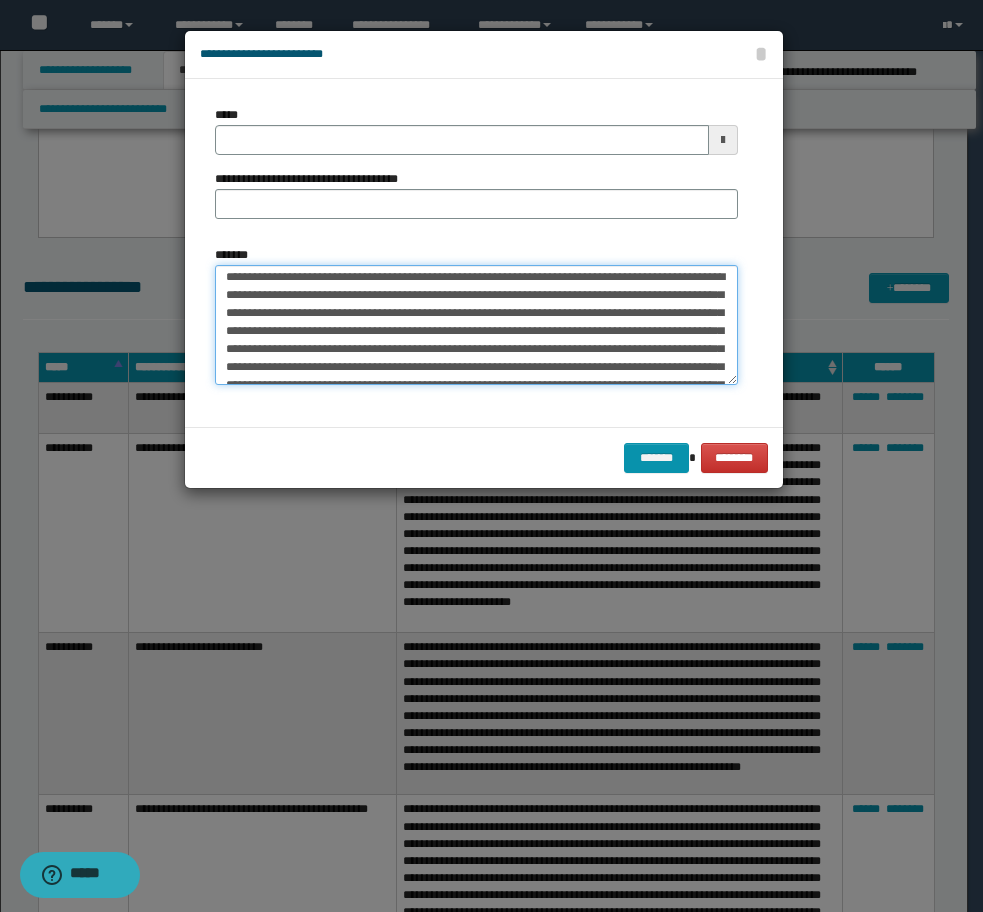 scroll, scrollTop: 0, scrollLeft: 0, axis: both 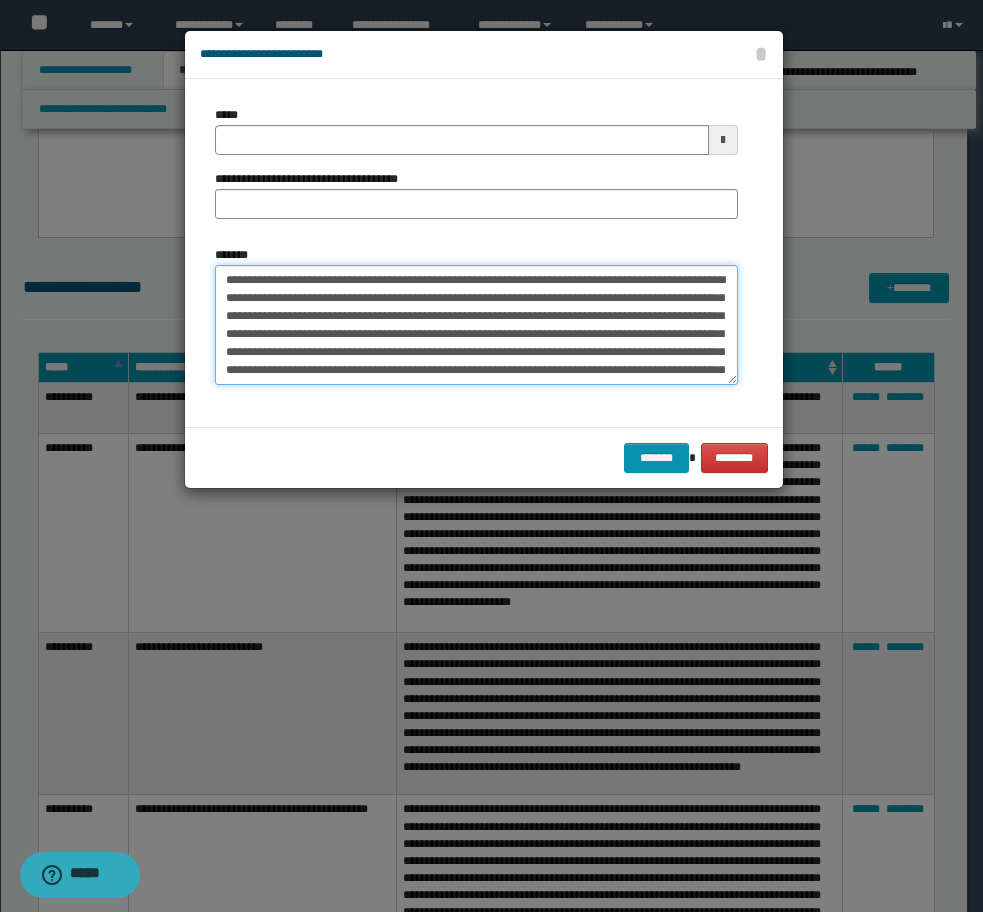 type on "**********" 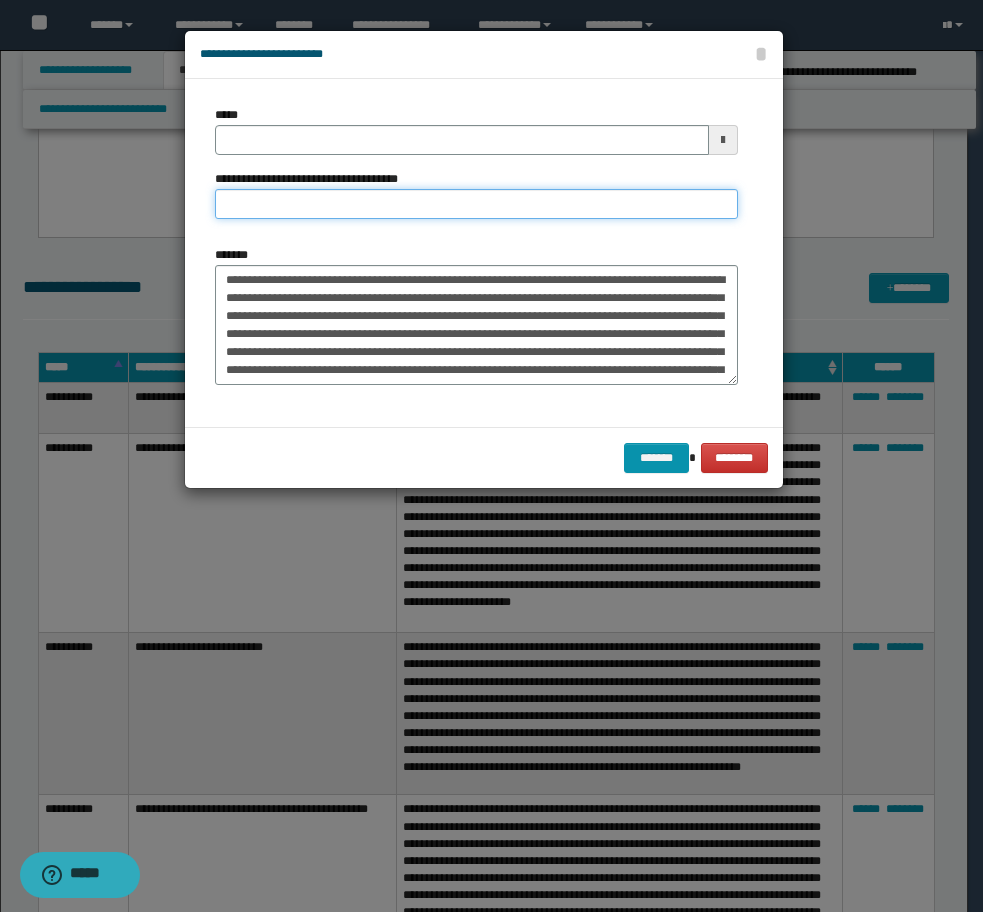 click on "**********" at bounding box center [476, 204] 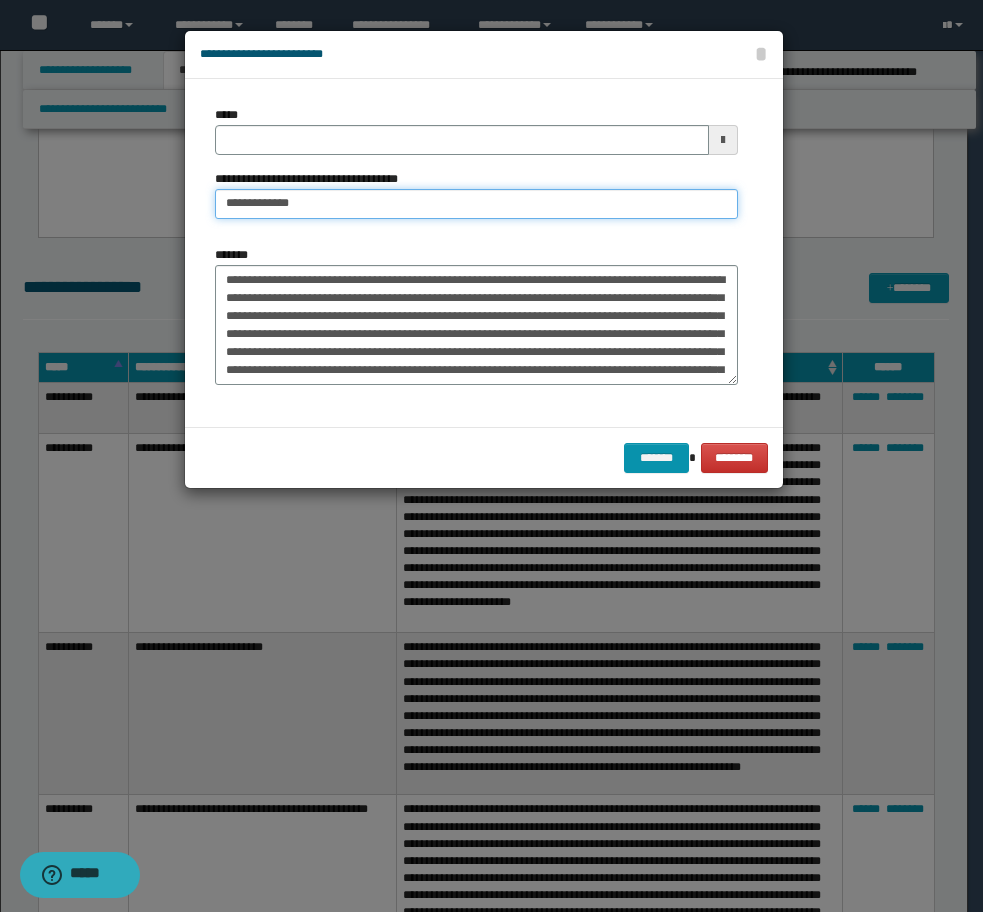 type on "**********" 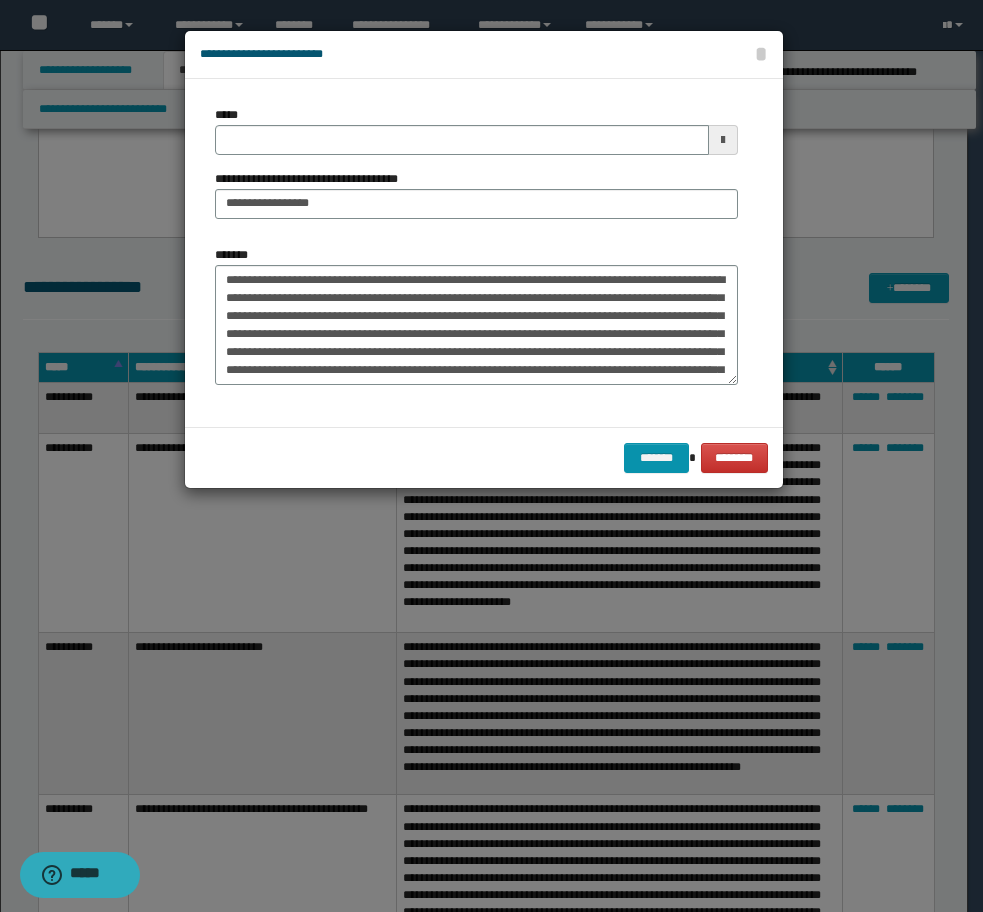 click on "*****" at bounding box center [476, 130] 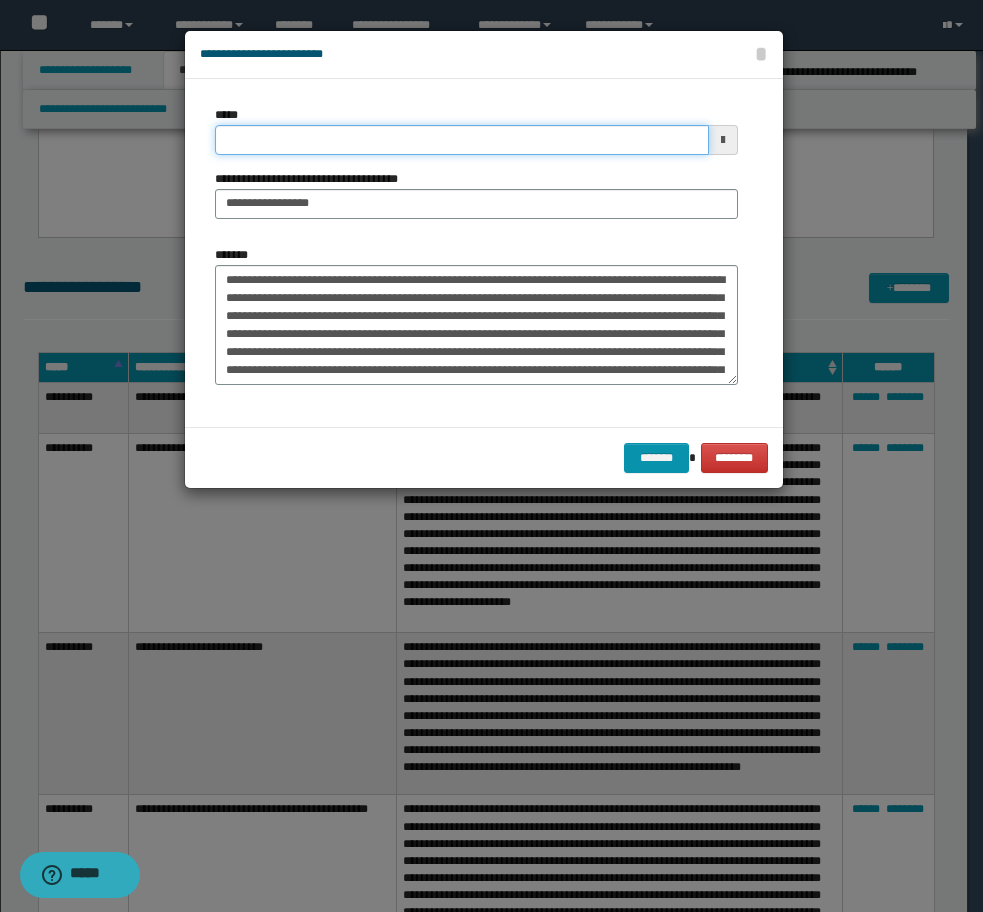 click on "*****" at bounding box center (462, 140) 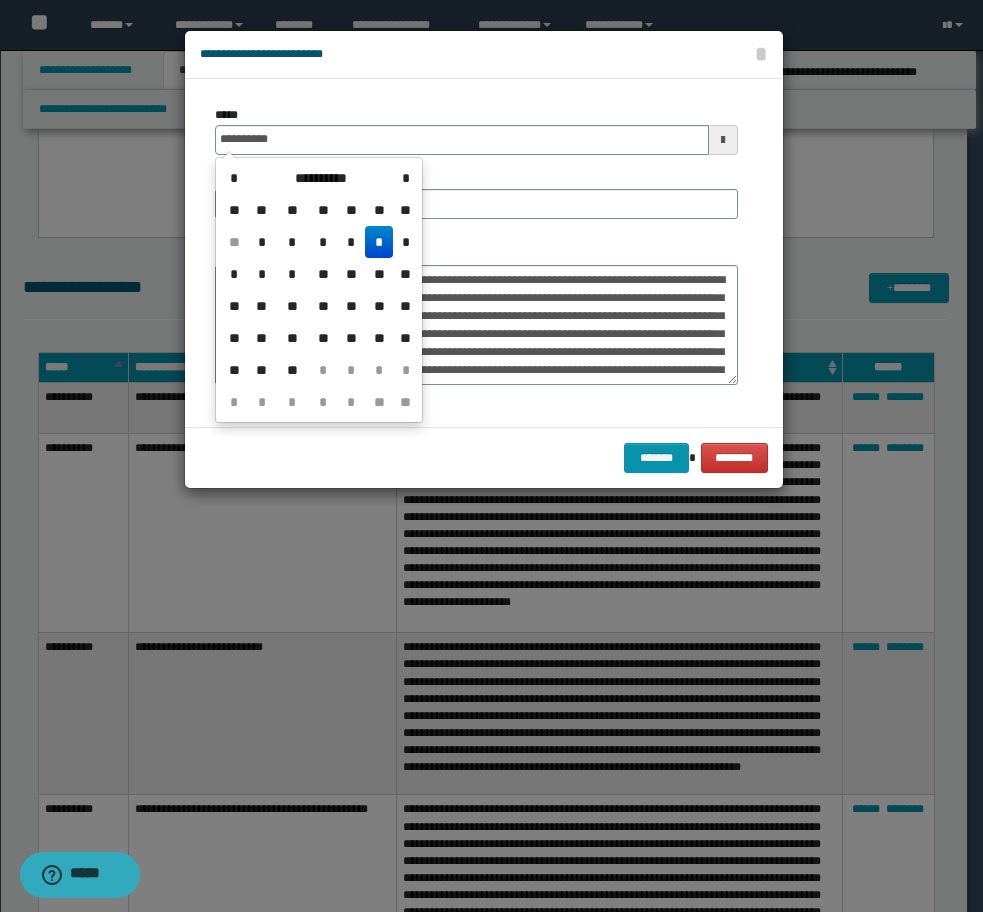 drag, startPoint x: 386, startPoint y: 232, endPoint x: 459, endPoint y: 252, distance: 75.690155 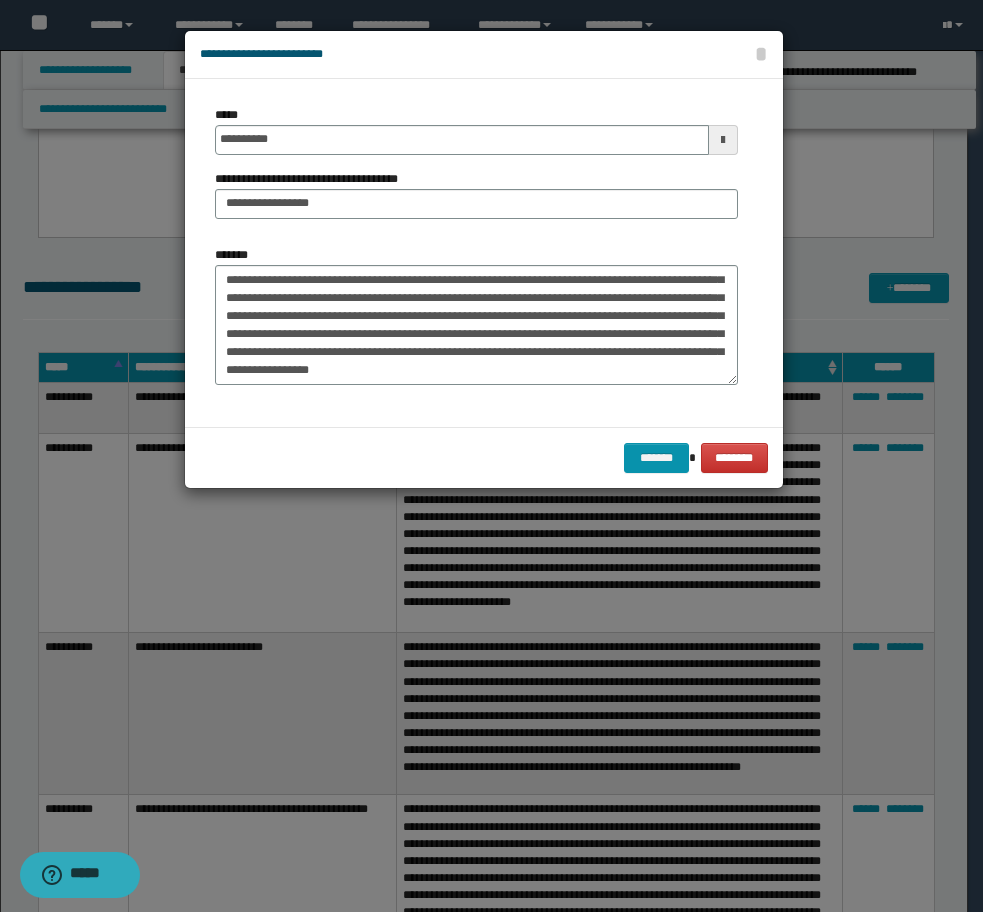 scroll, scrollTop: 126, scrollLeft: 0, axis: vertical 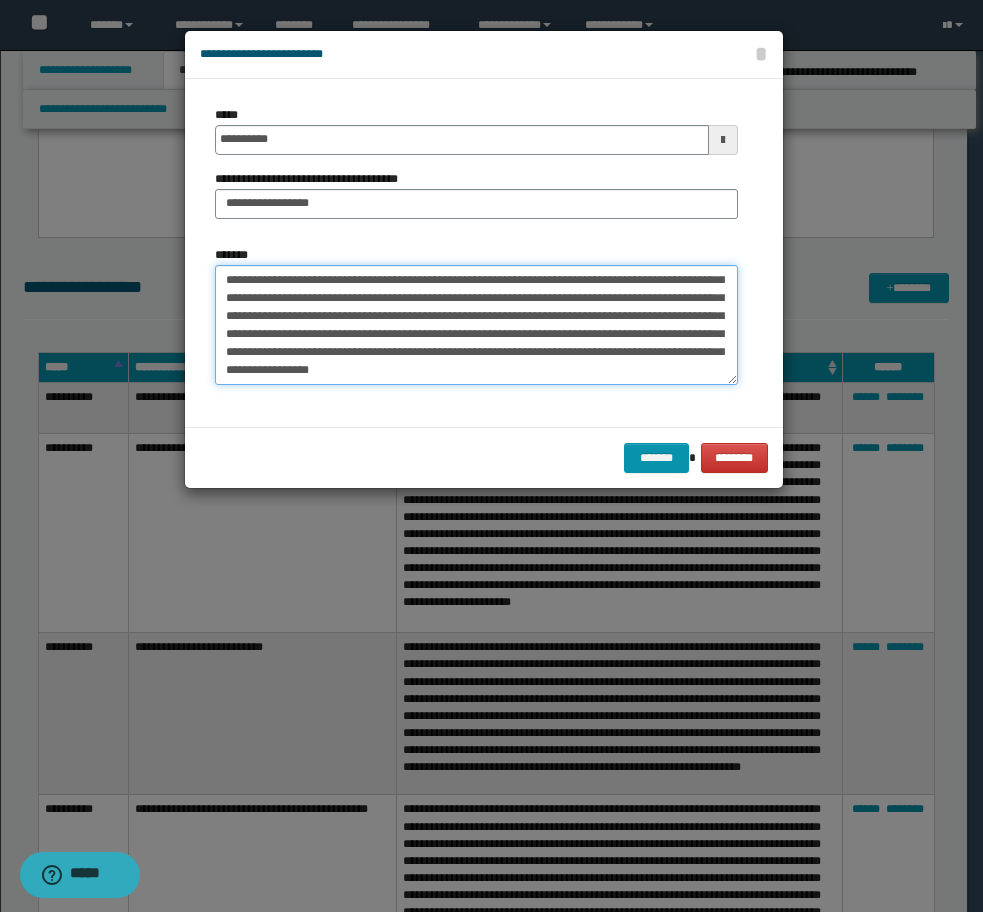 click on "*******" at bounding box center (476, 325) 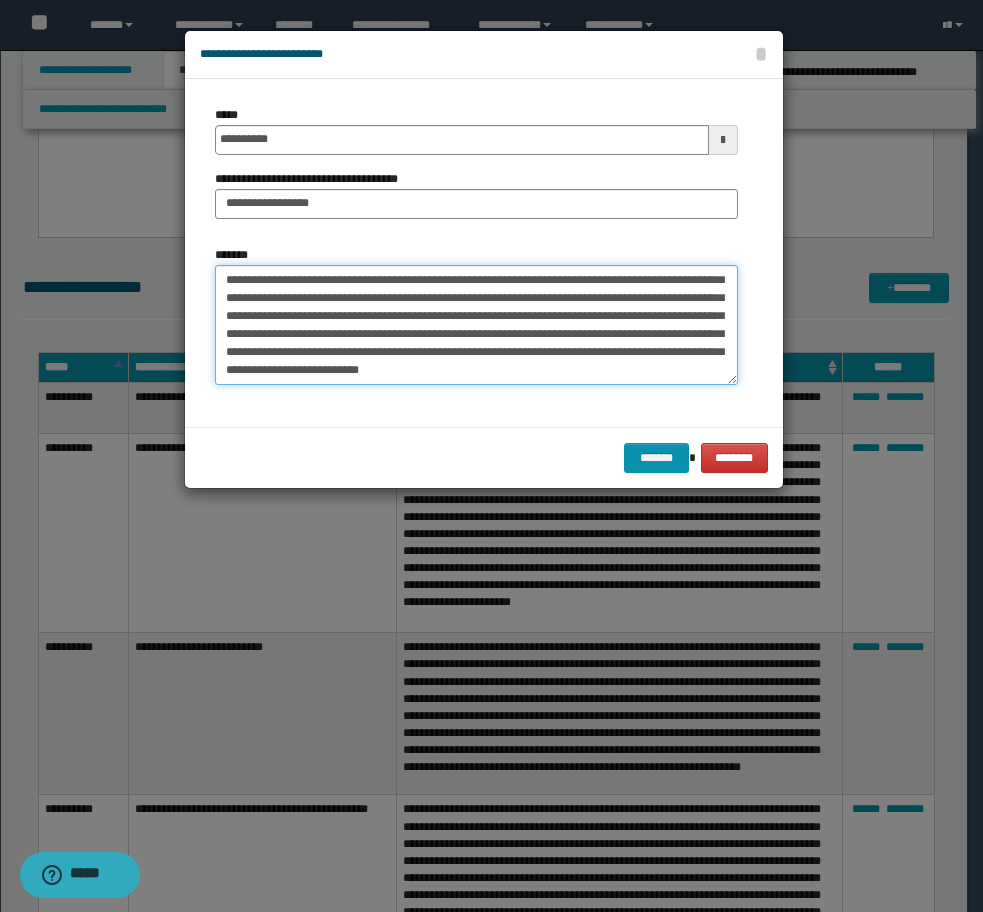 paste on "**********" 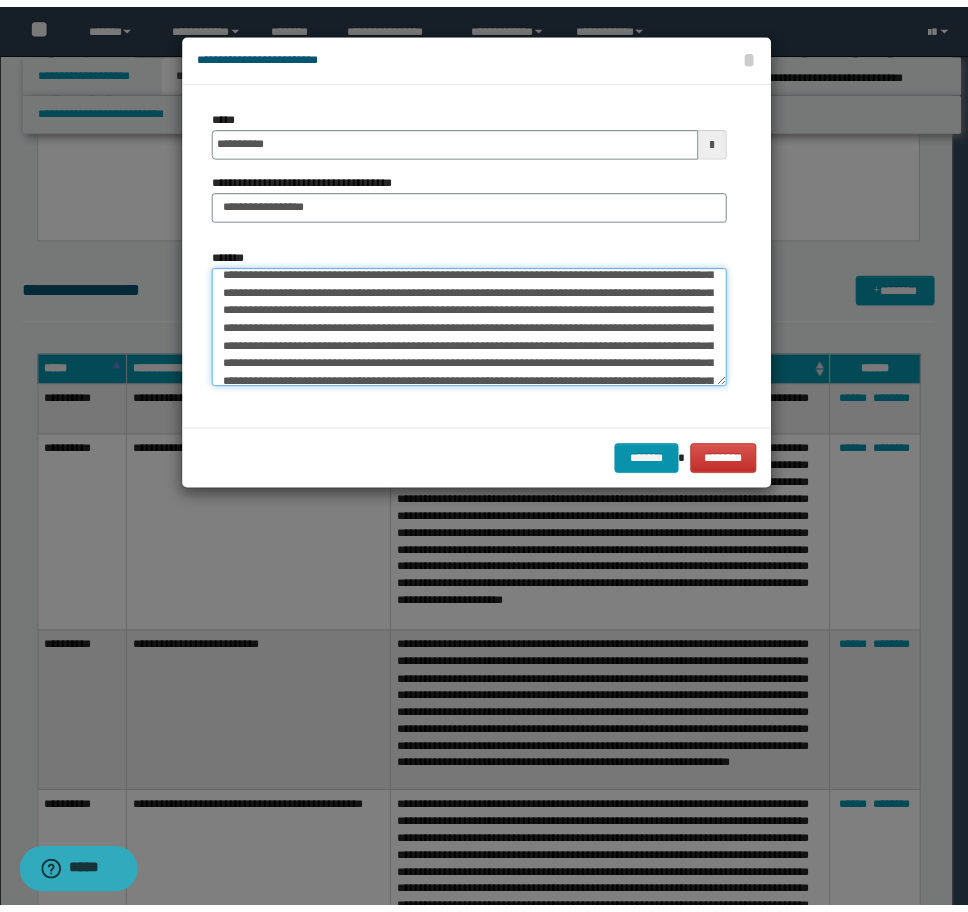 scroll, scrollTop: 0, scrollLeft: 0, axis: both 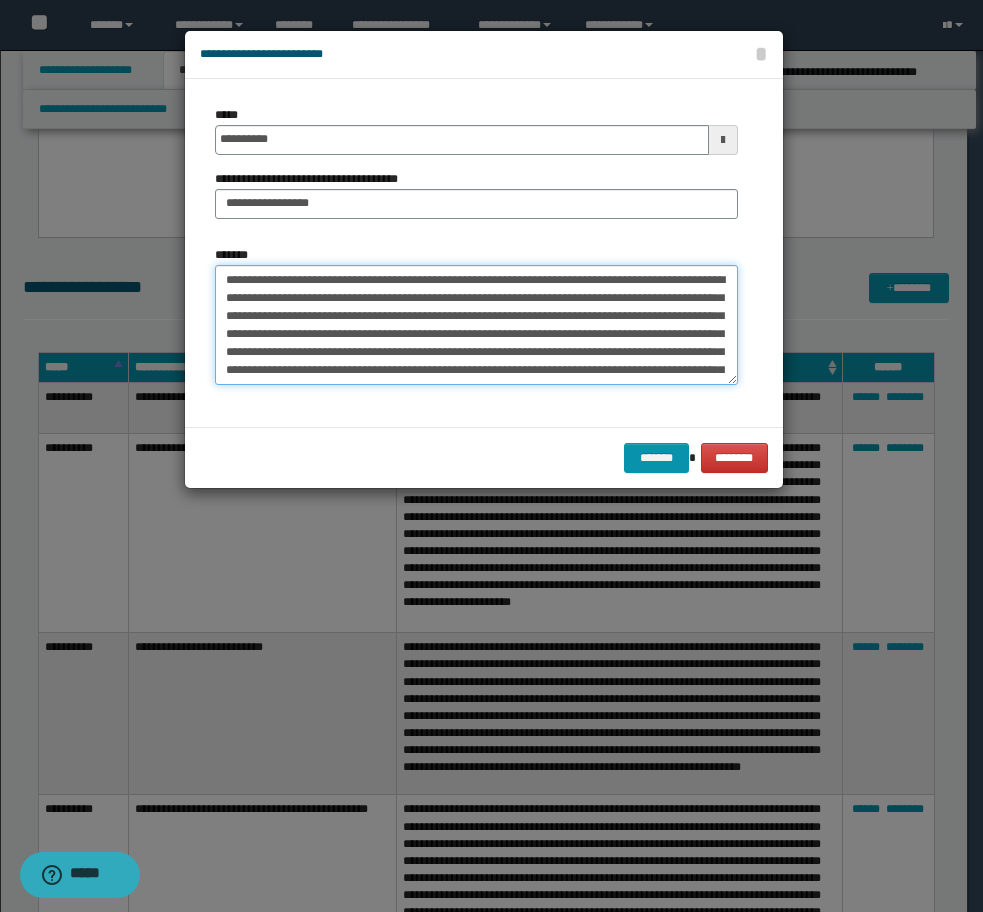 type on "**********" 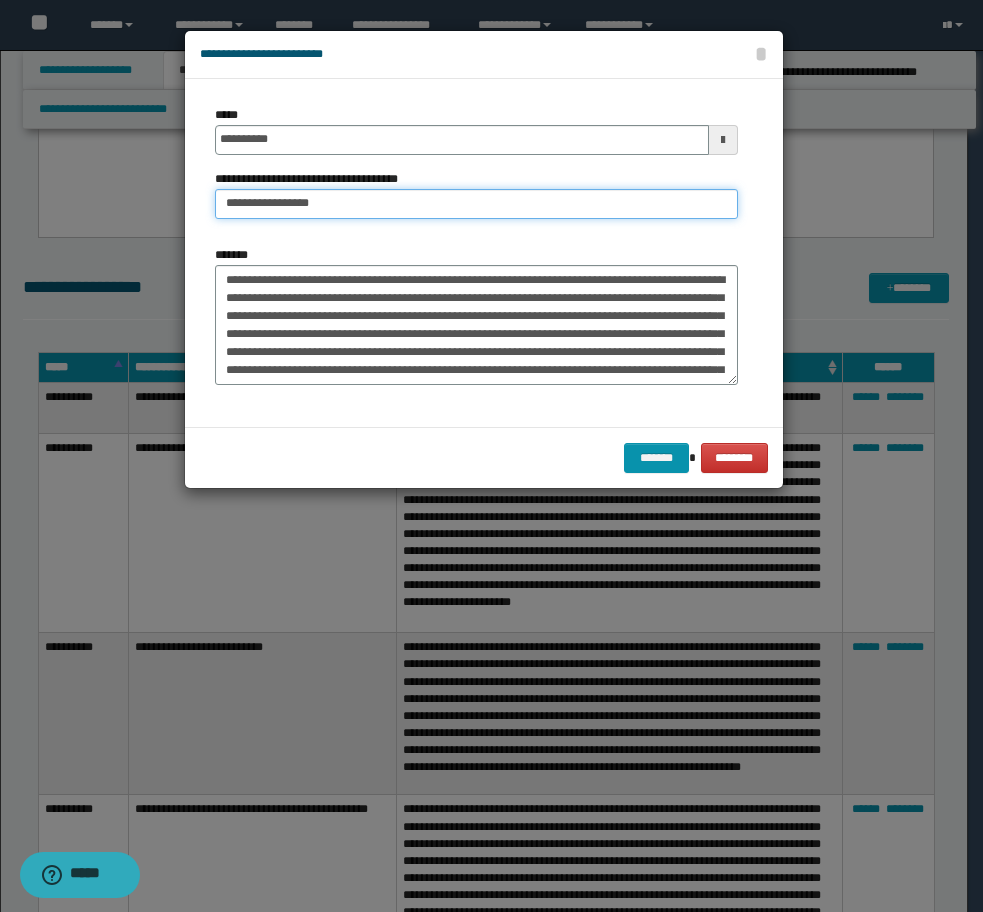 click on "**********" at bounding box center [476, 204] 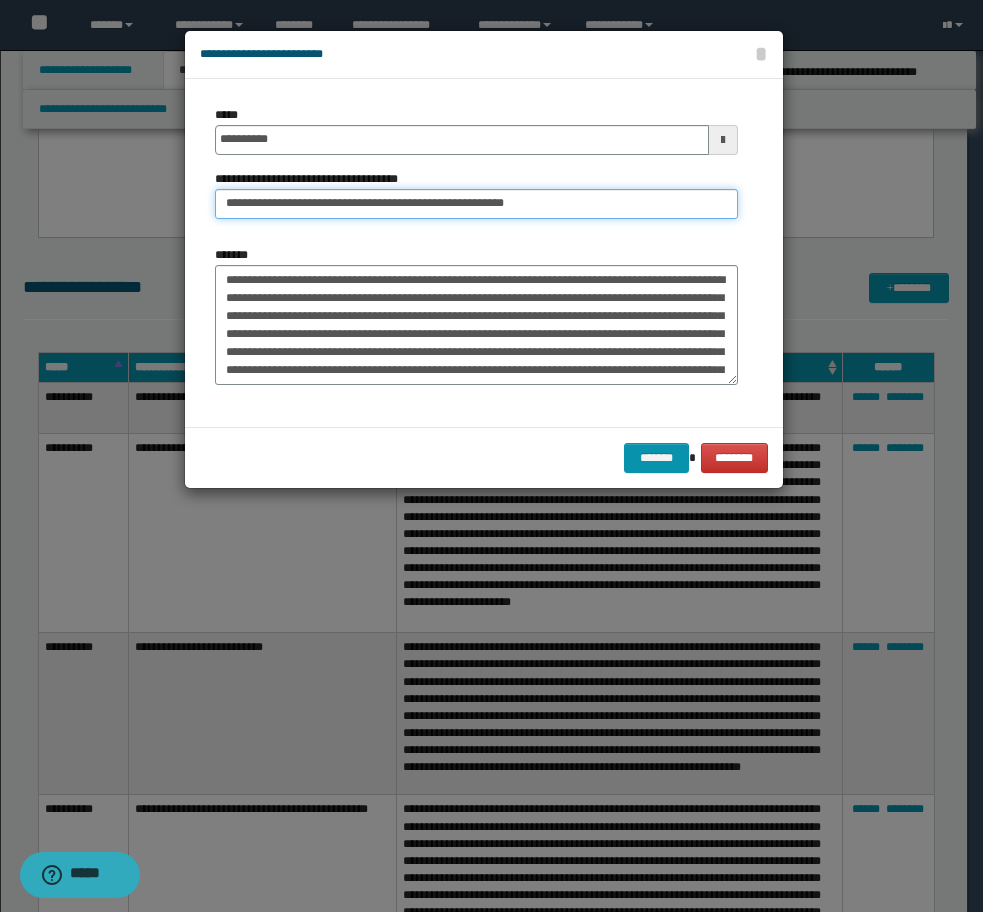 click on "**********" at bounding box center [476, 204] 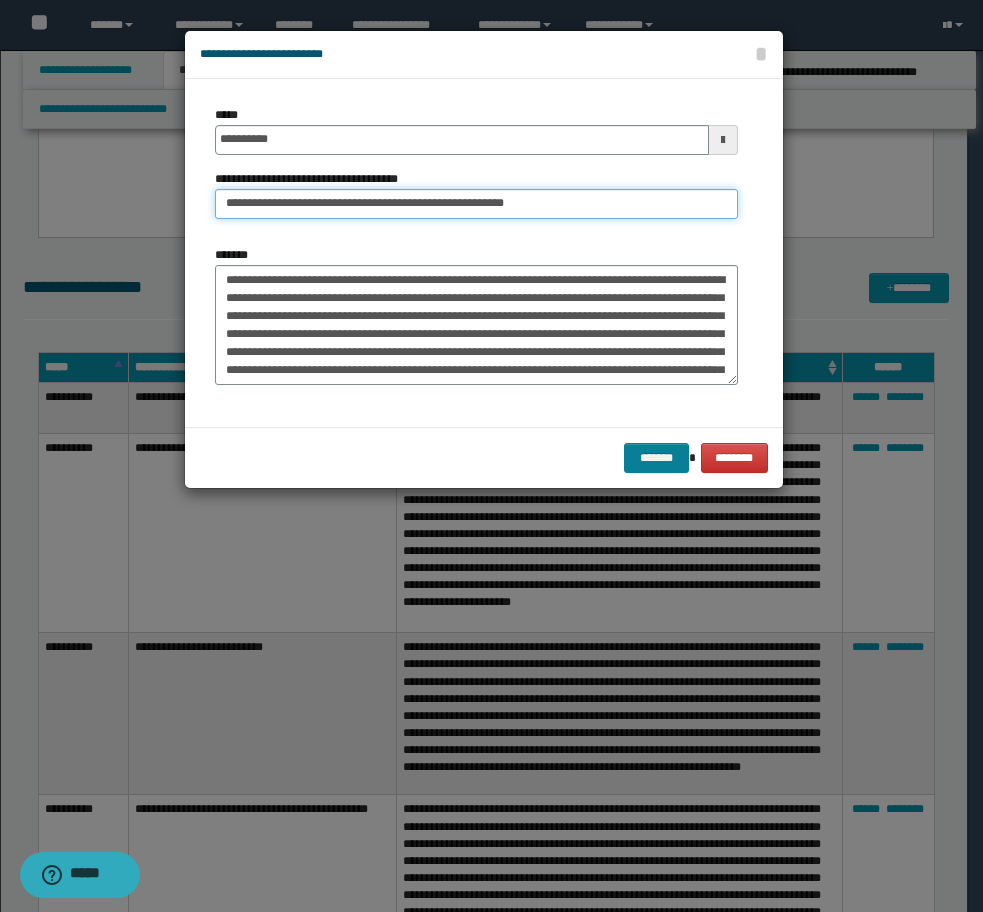 type on "**********" 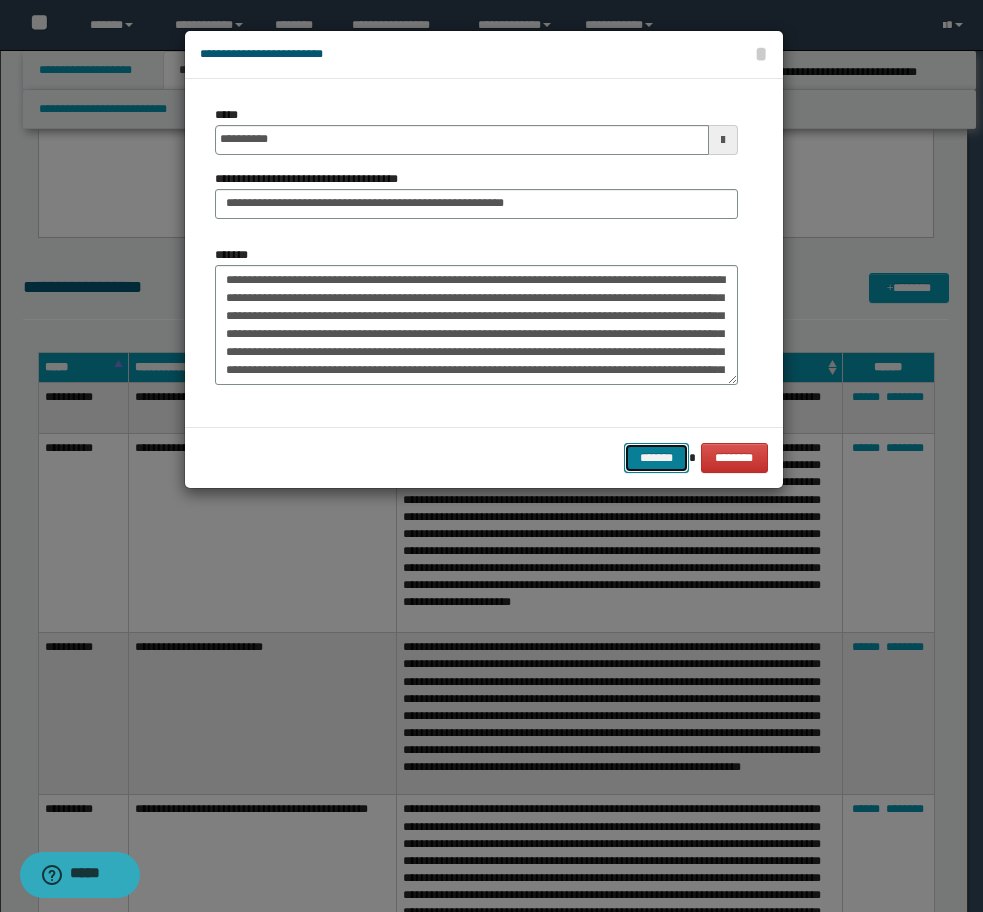 click on "*******" at bounding box center (656, 458) 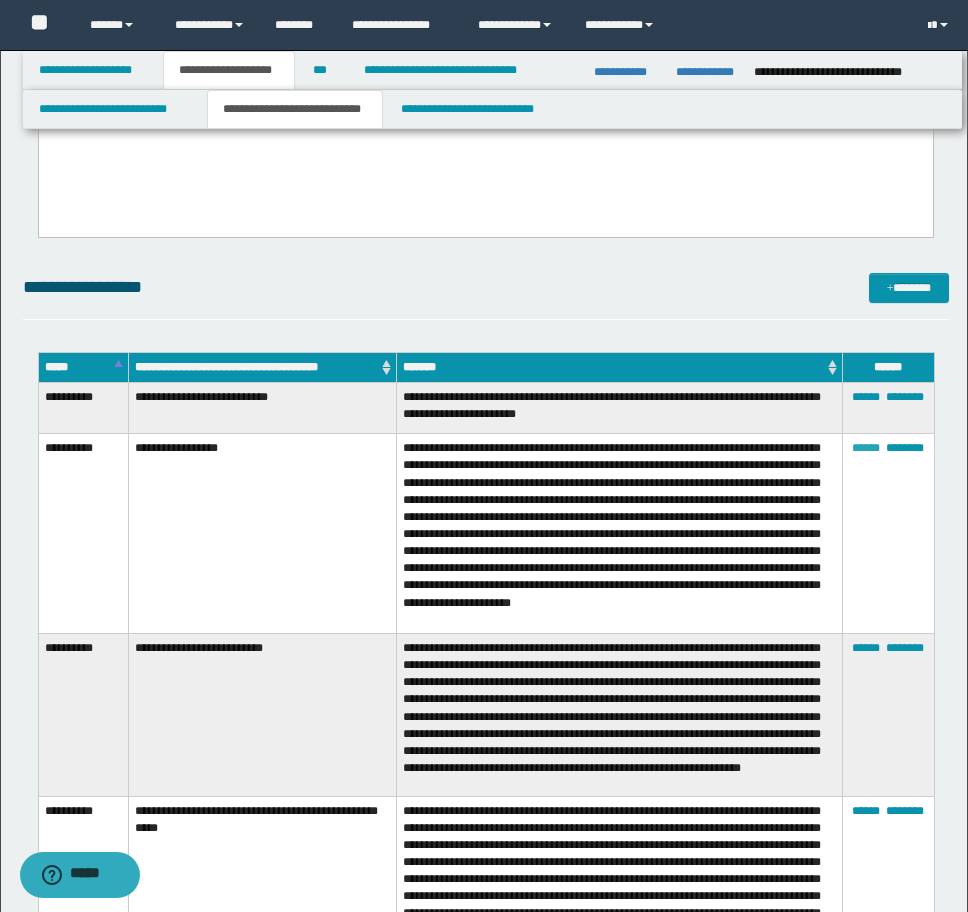 click on "******" at bounding box center (866, 448) 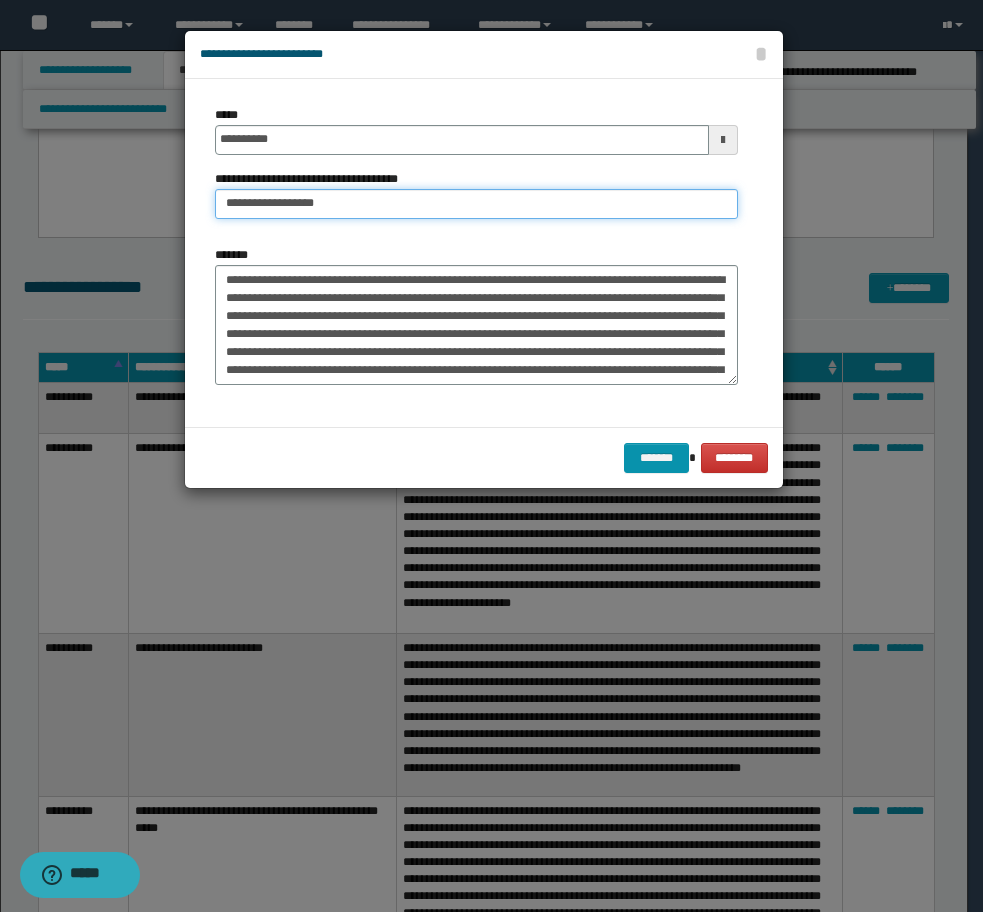 click on "**********" at bounding box center [476, 204] 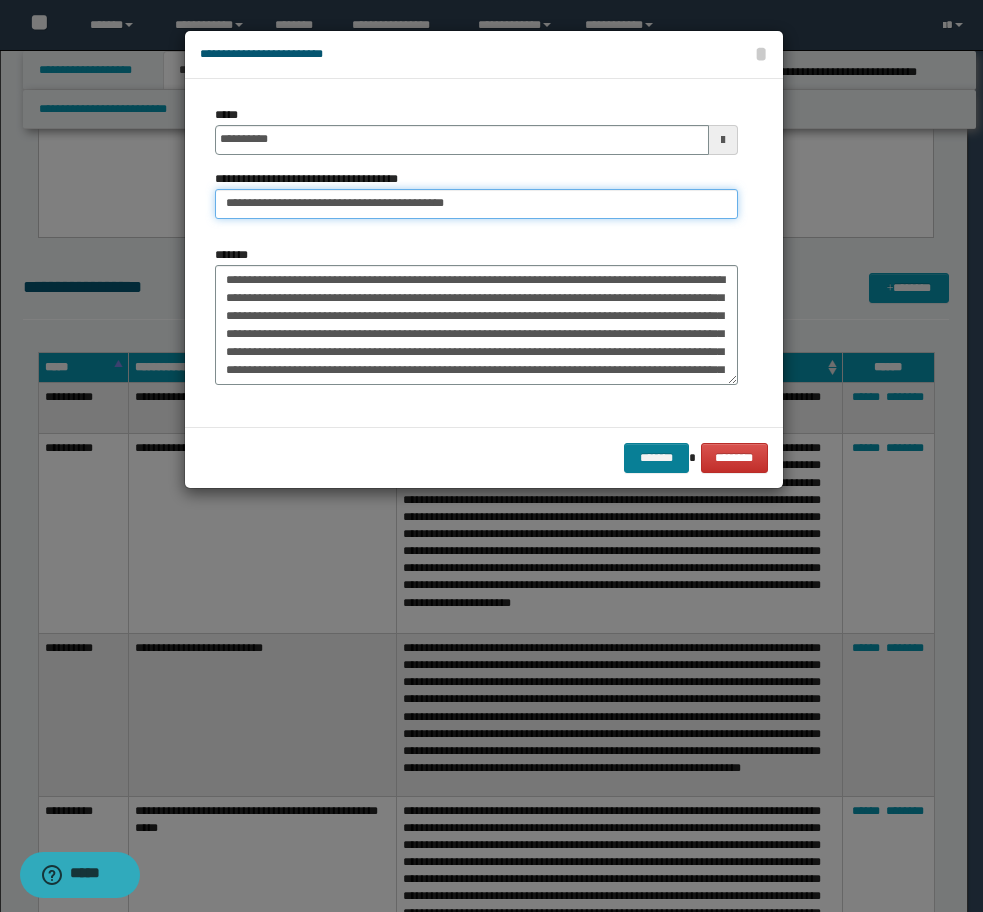type on "**********" 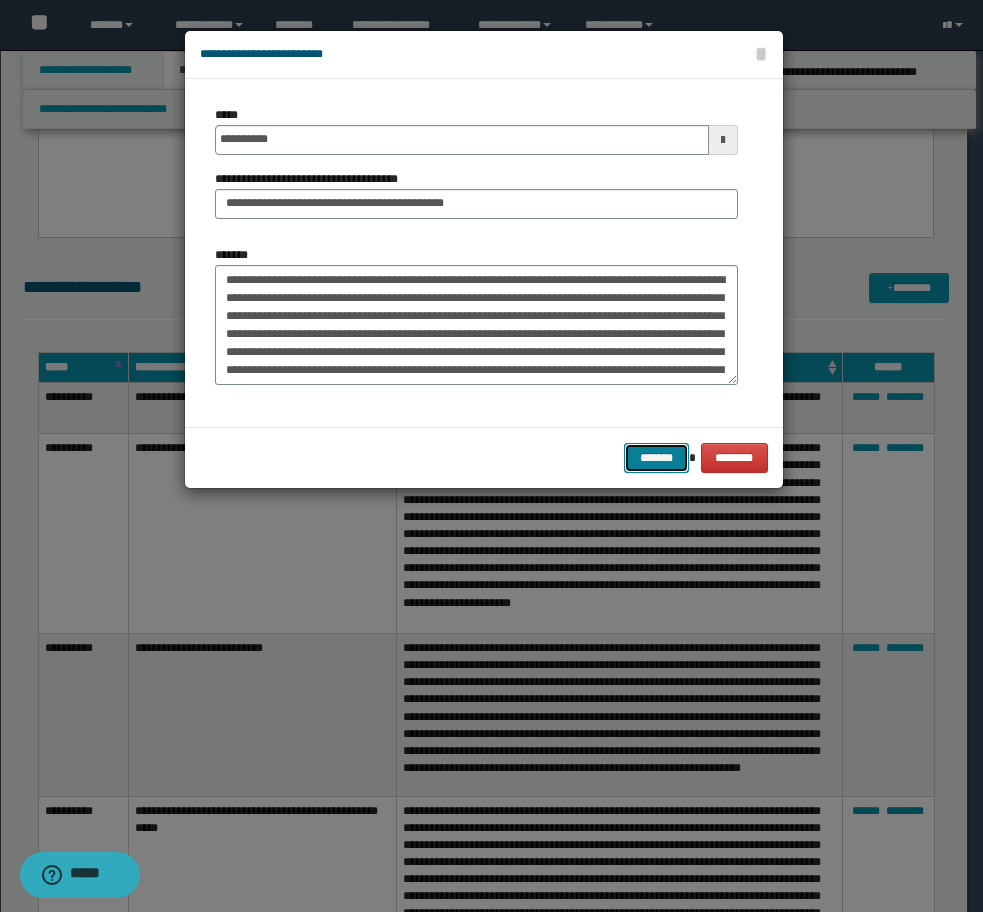 click on "*******" at bounding box center (656, 458) 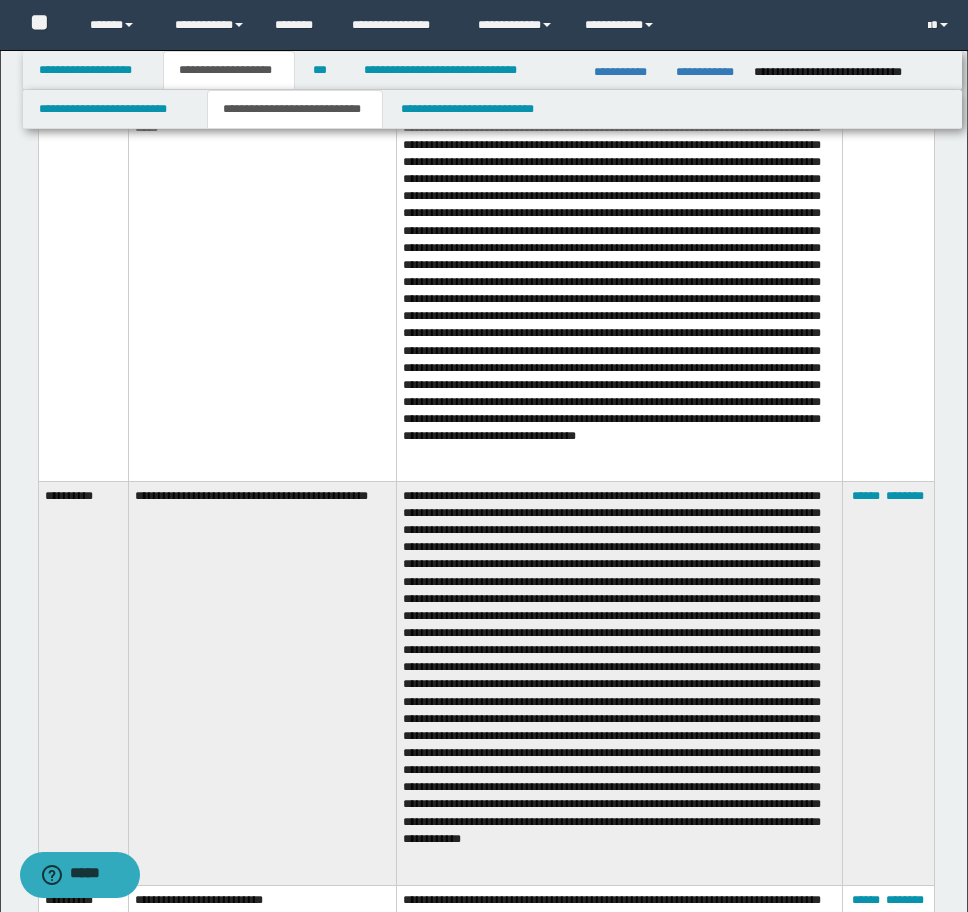 scroll, scrollTop: 4085, scrollLeft: 0, axis: vertical 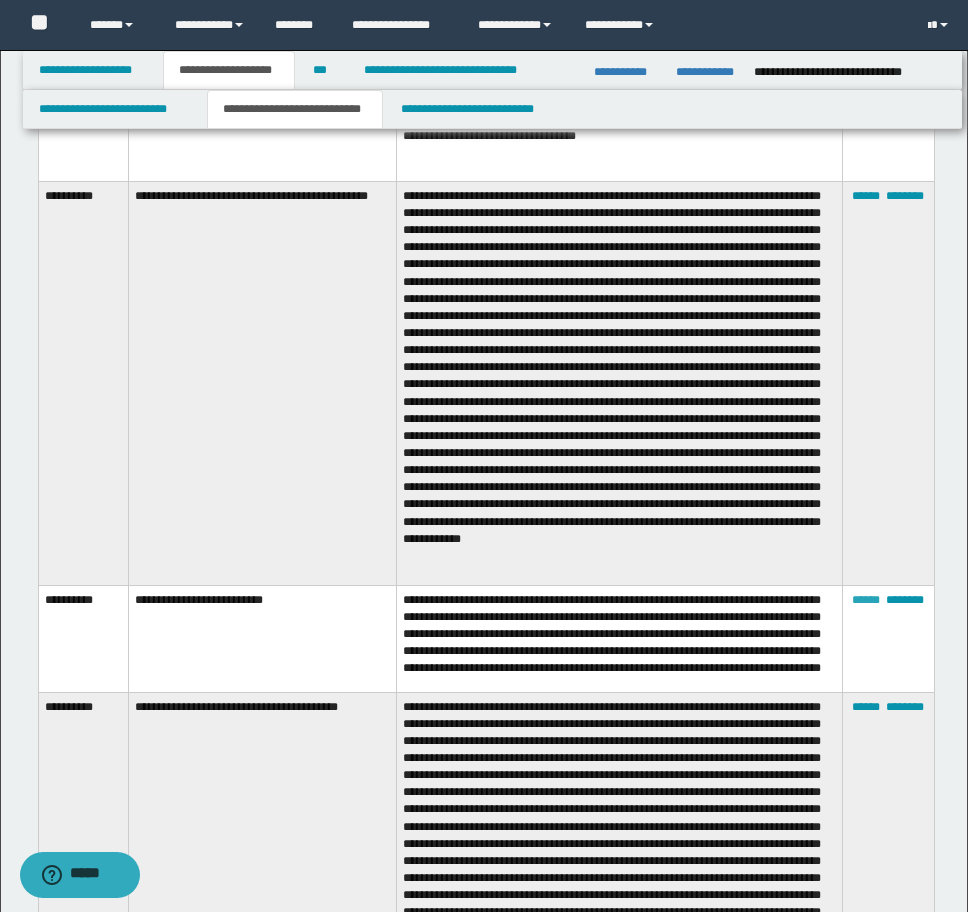 click on "******" at bounding box center (866, 600) 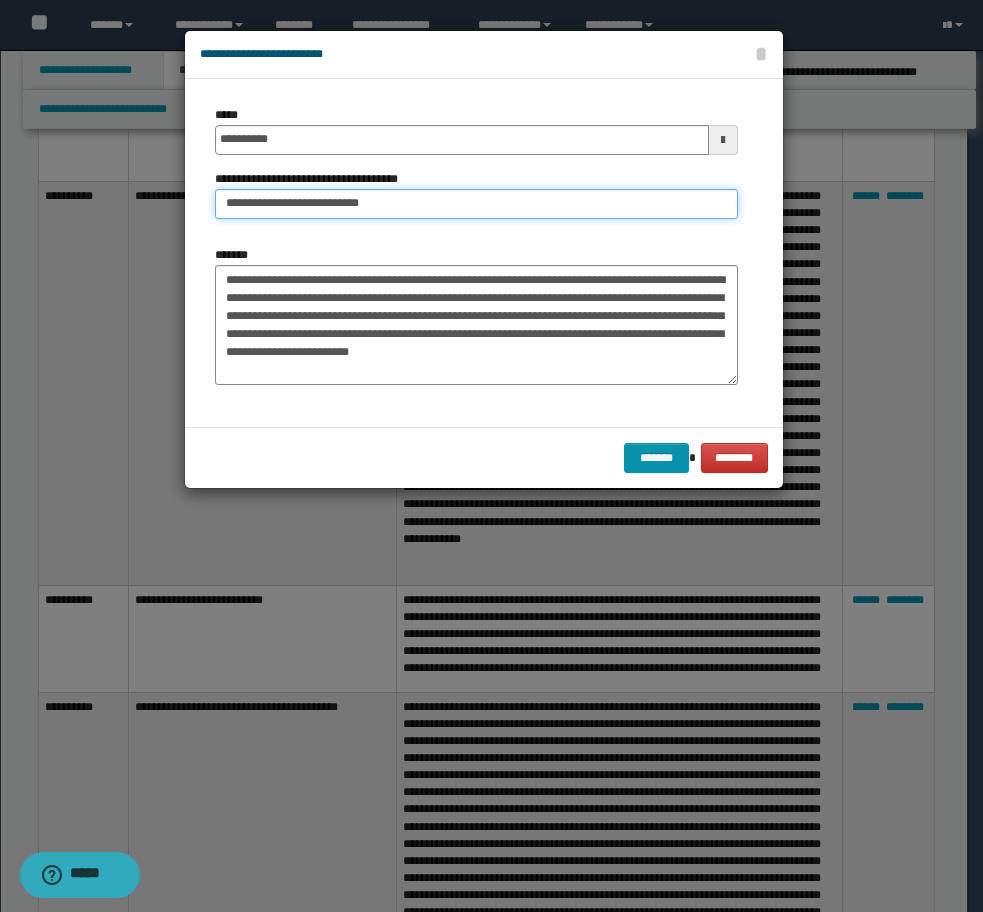 click on "**********" at bounding box center [476, 204] 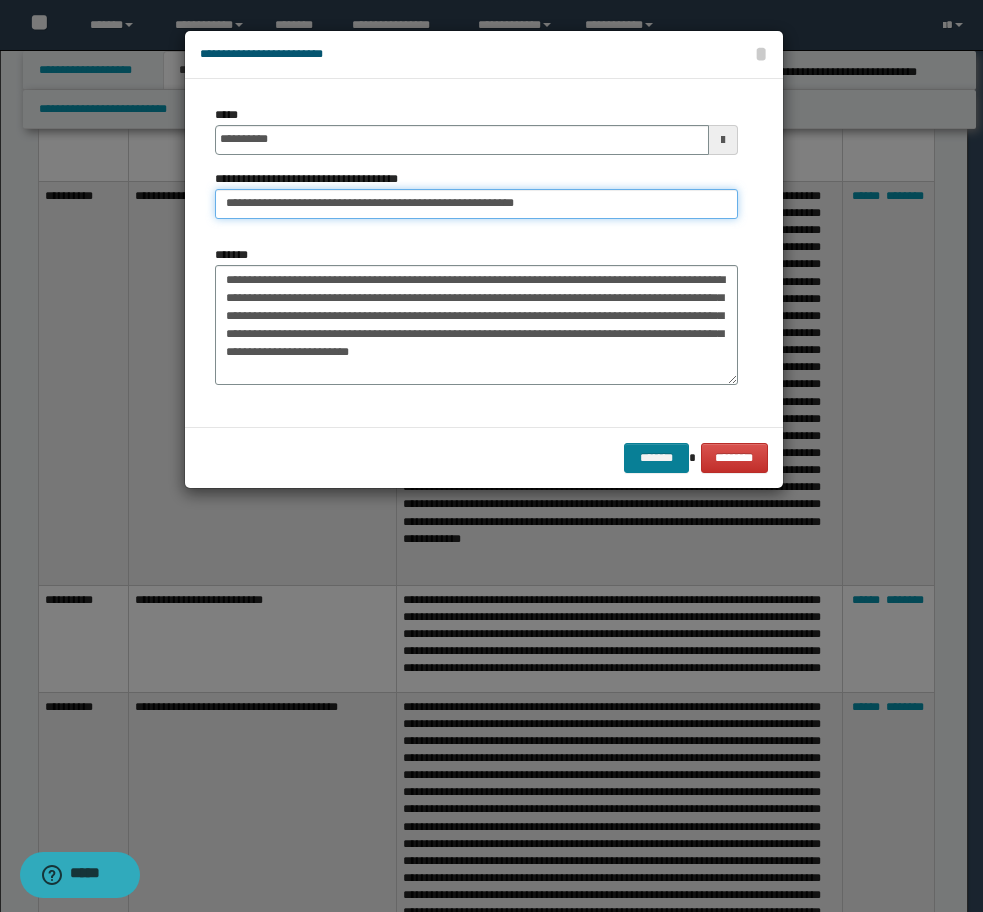 type on "**********" 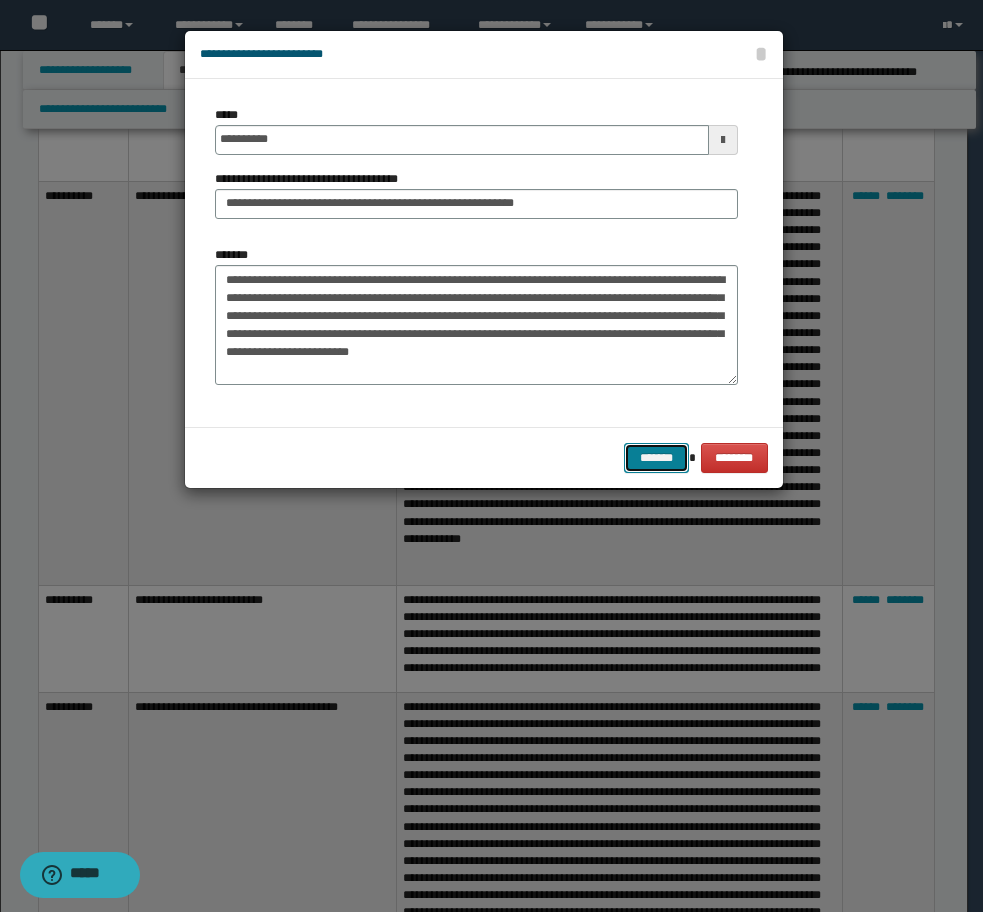 click on "*******" at bounding box center (656, 458) 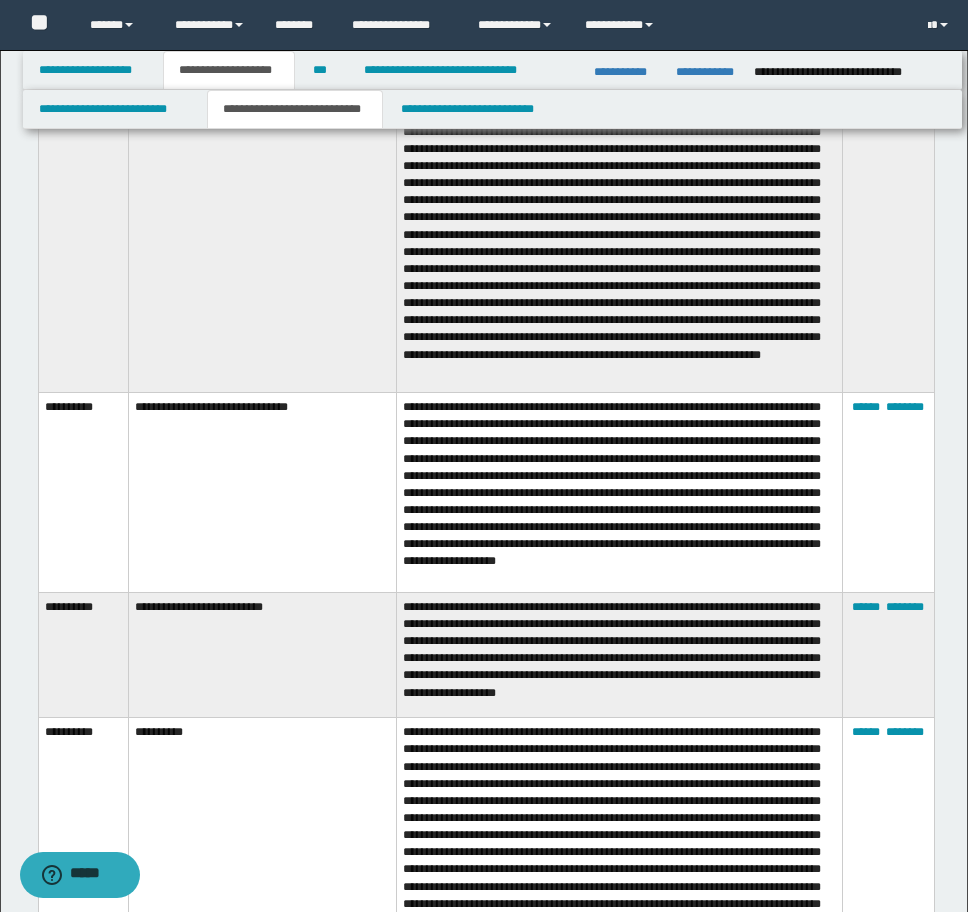 scroll, scrollTop: 4785, scrollLeft: 0, axis: vertical 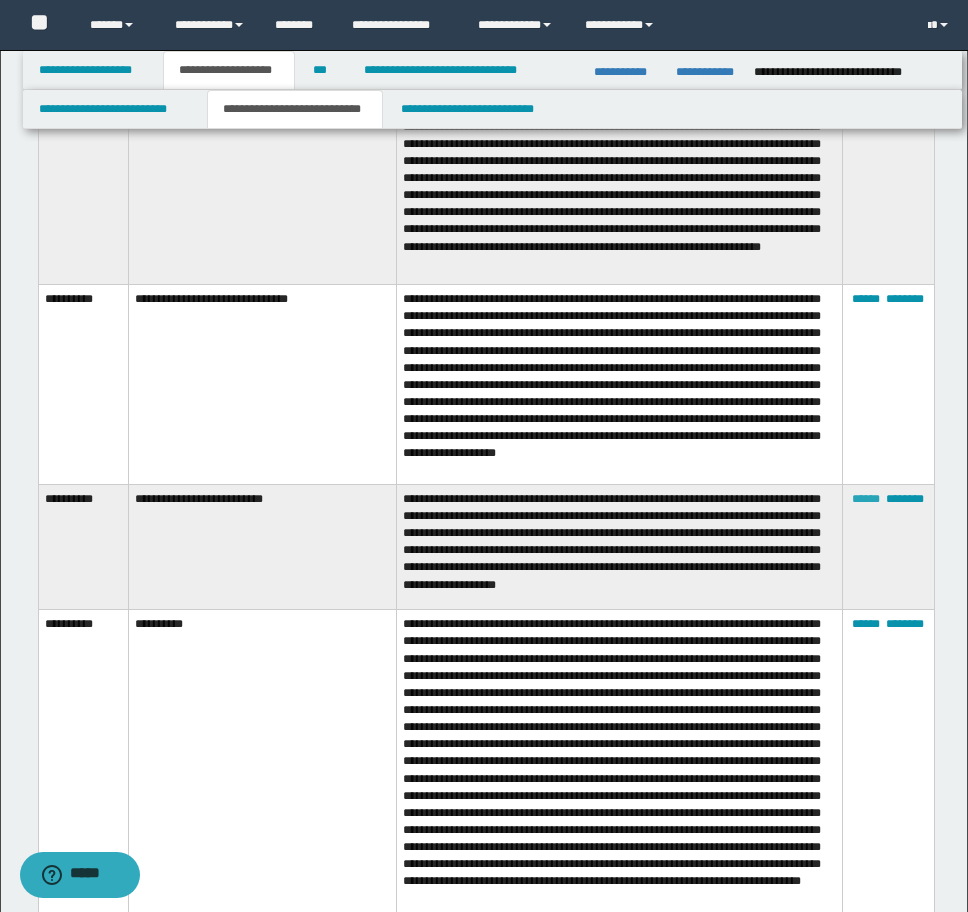 click on "******" at bounding box center [866, 499] 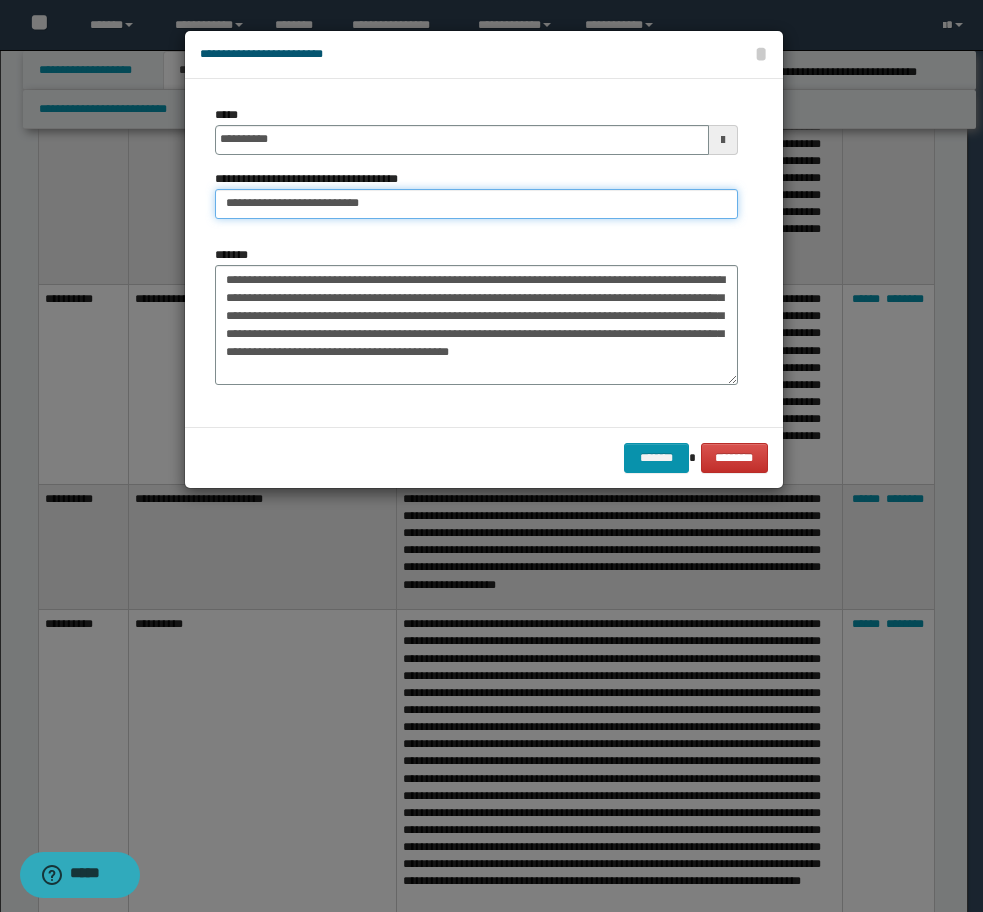 click on "**********" at bounding box center [476, 204] 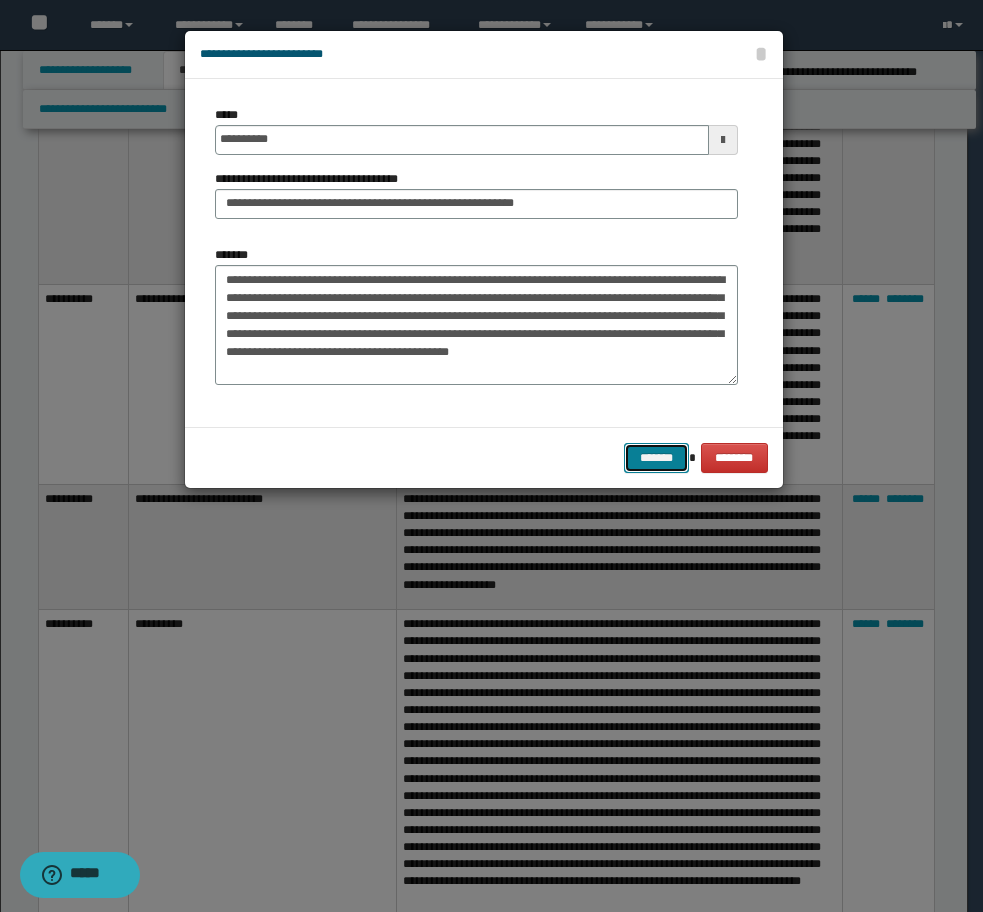 click on "*******" at bounding box center (656, 458) 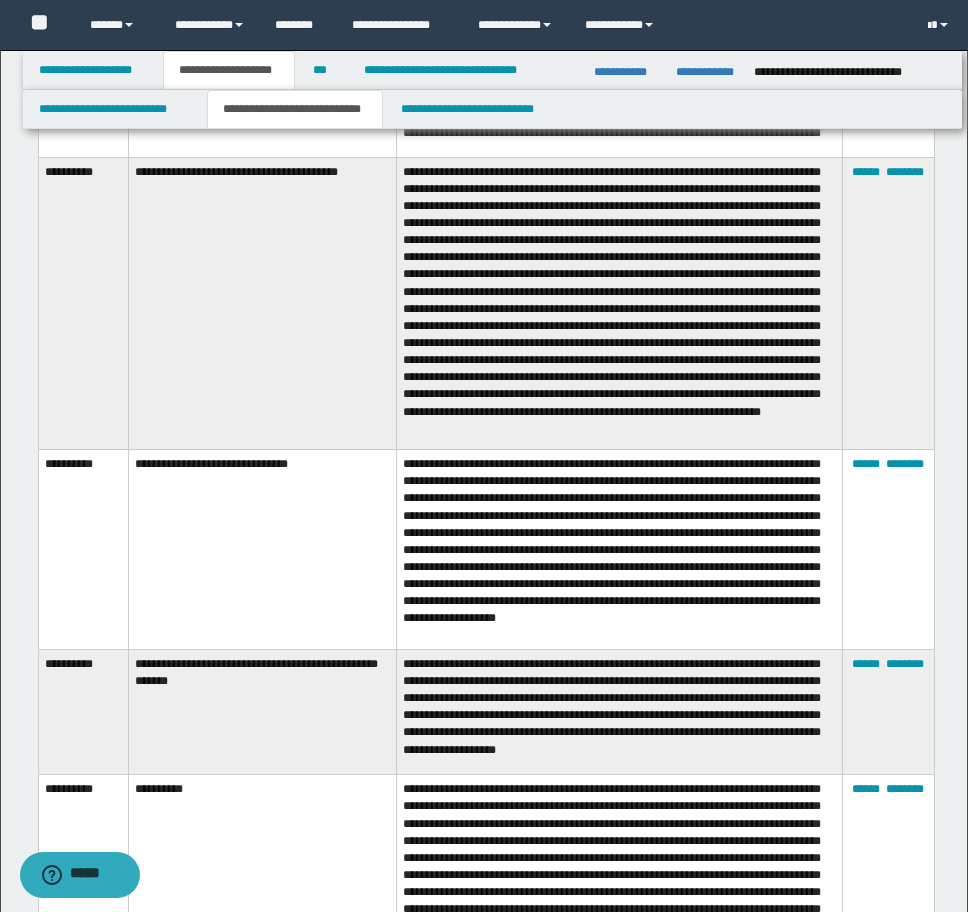 scroll, scrollTop: 4585, scrollLeft: 0, axis: vertical 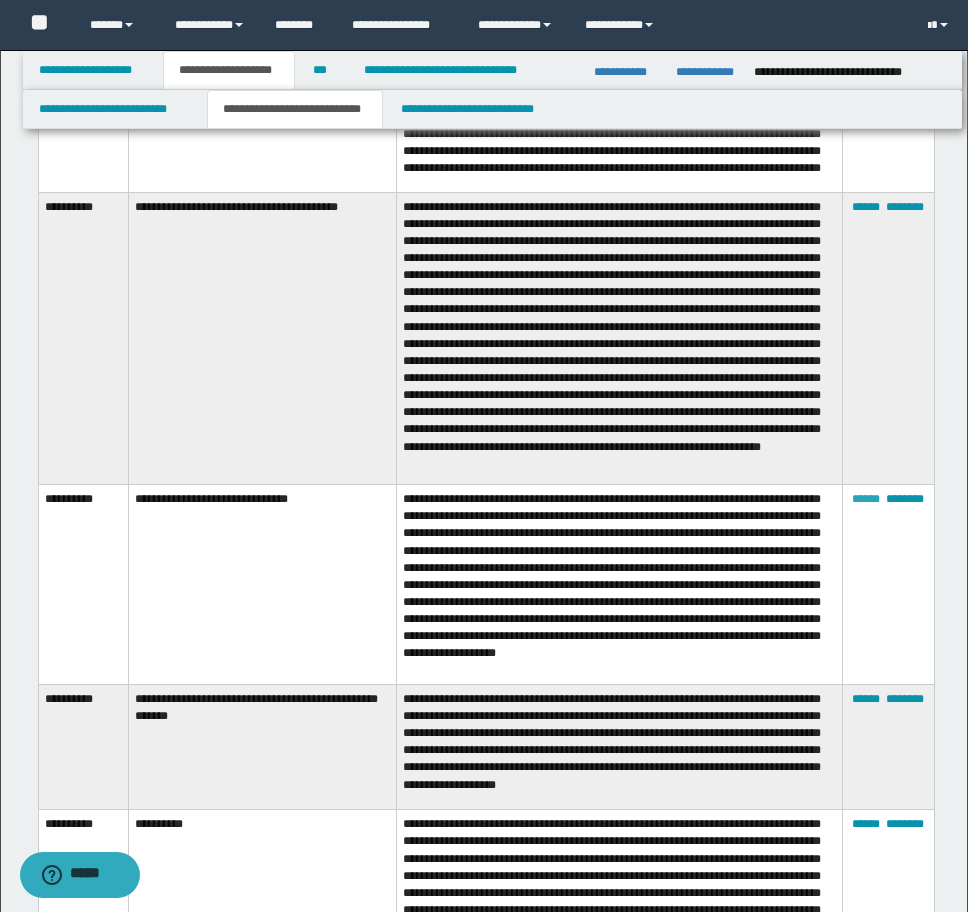 click on "******" at bounding box center [866, 499] 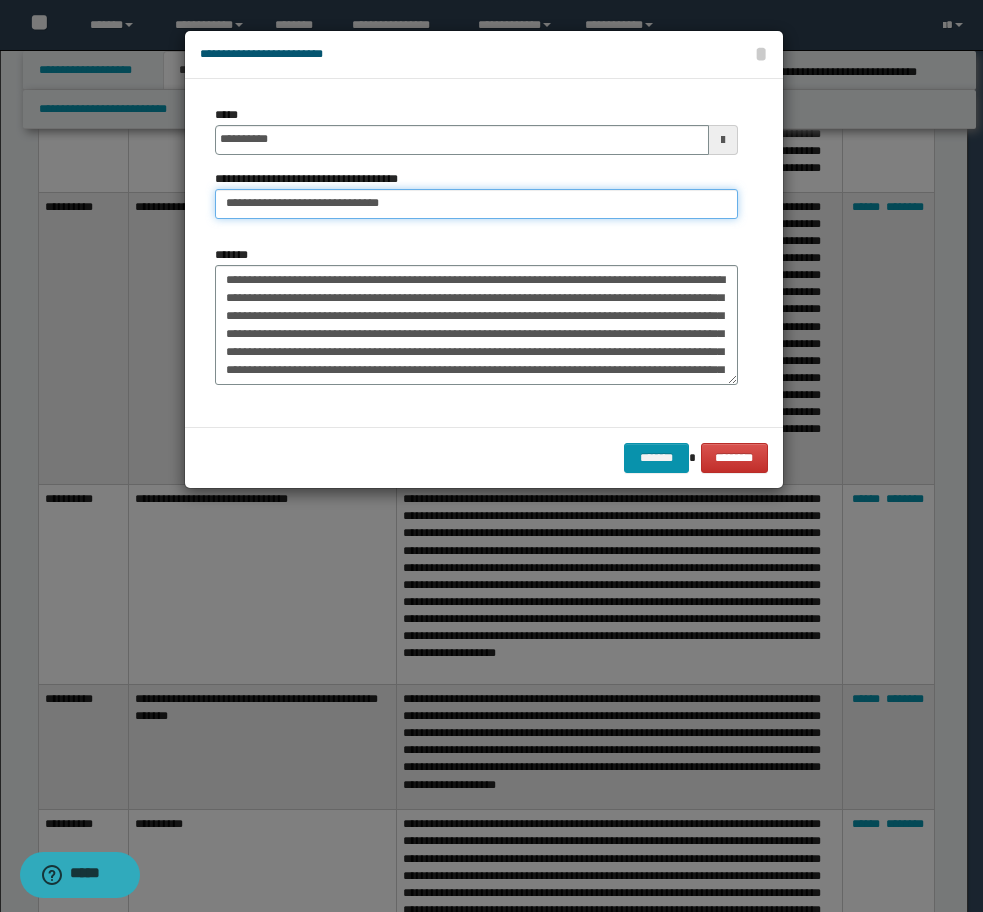 click on "**********" at bounding box center [476, 204] 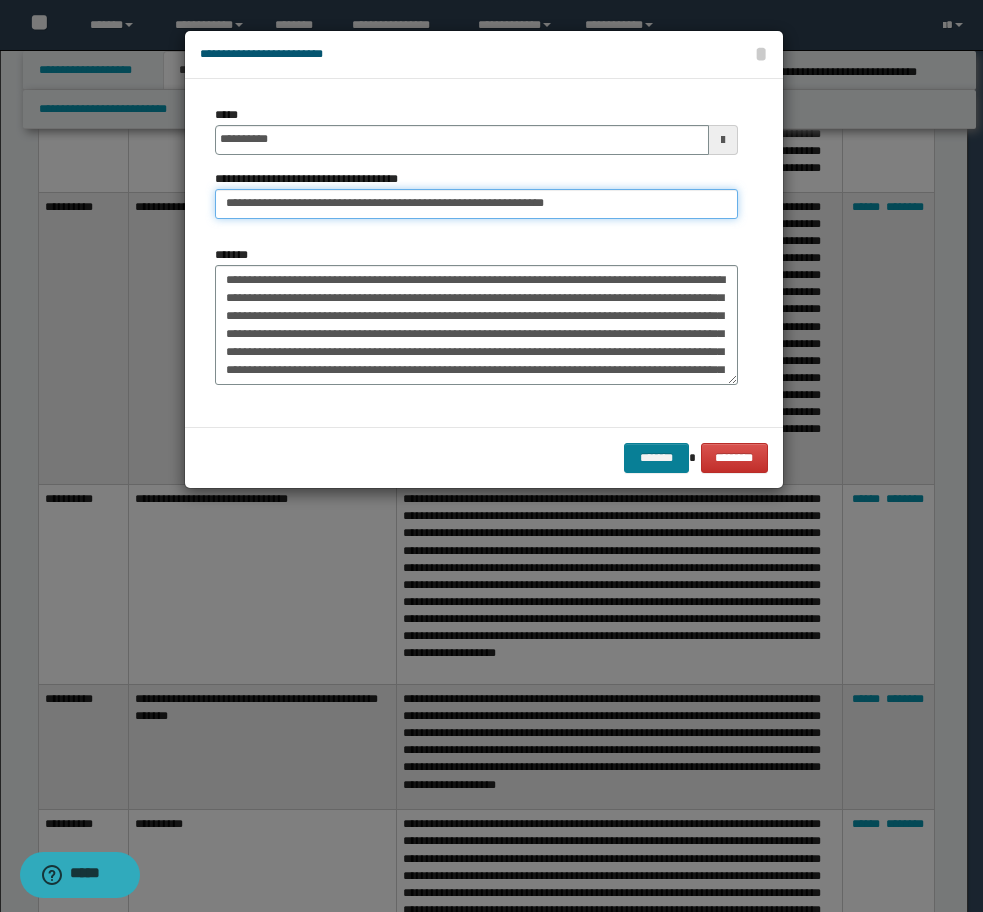 type on "**********" 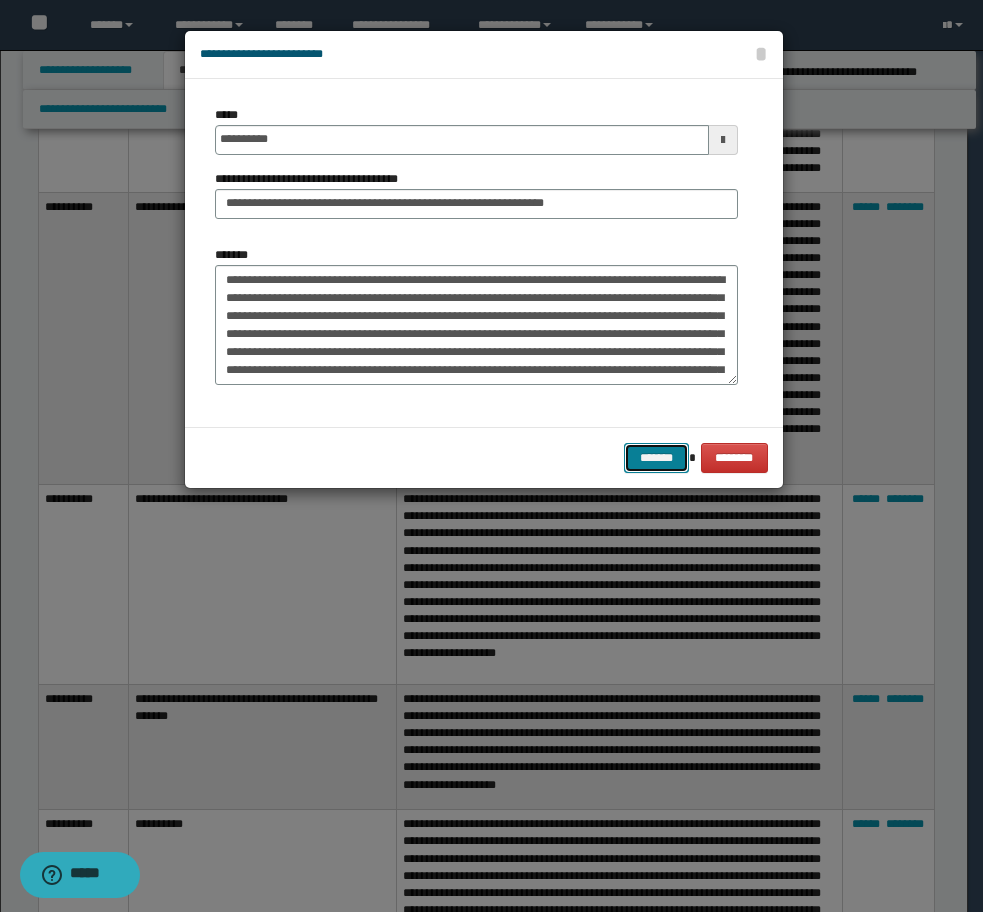 click on "*******" at bounding box center (656, 458) 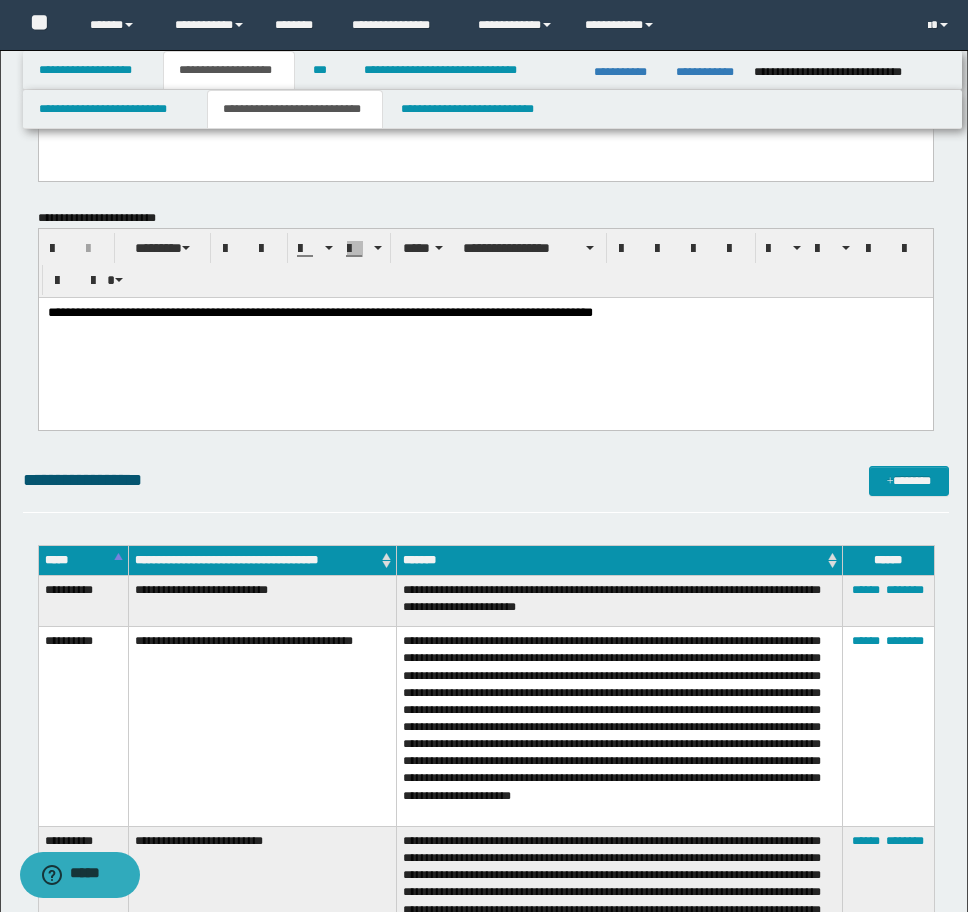 scroll, scrollTop: 2885, scrollLeft: 0, axis: vertical 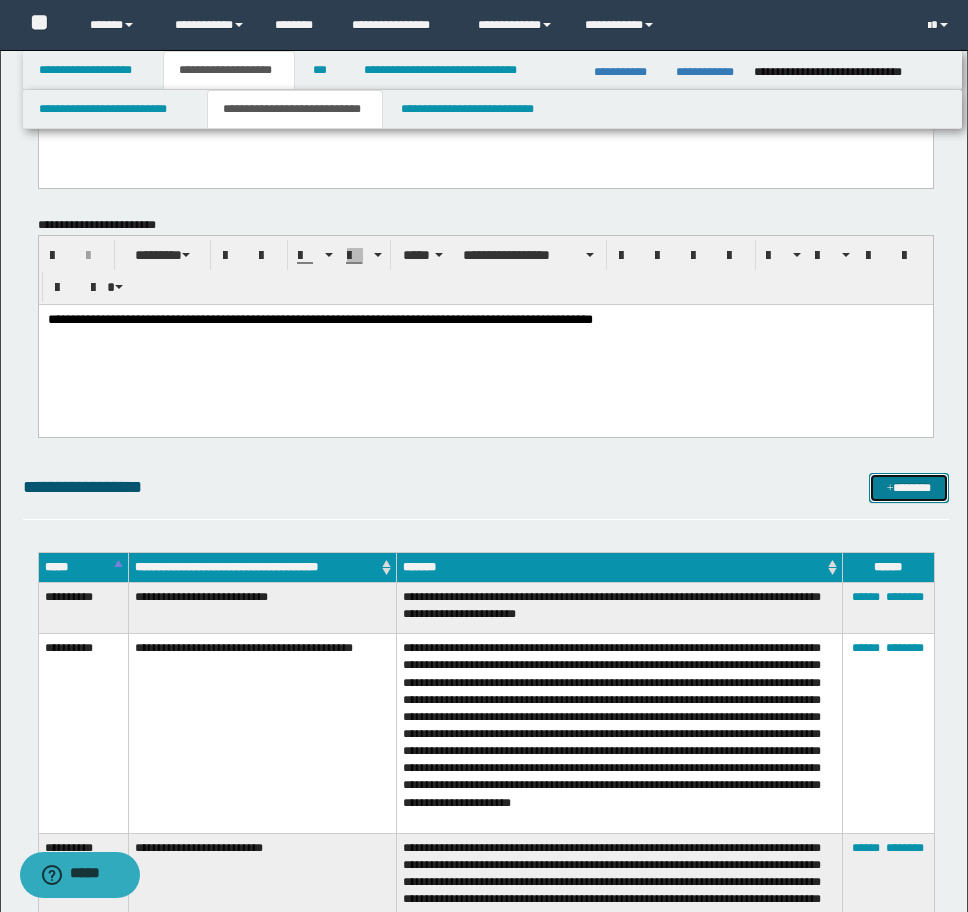 click on "*******" at bounding box center (909, 488) 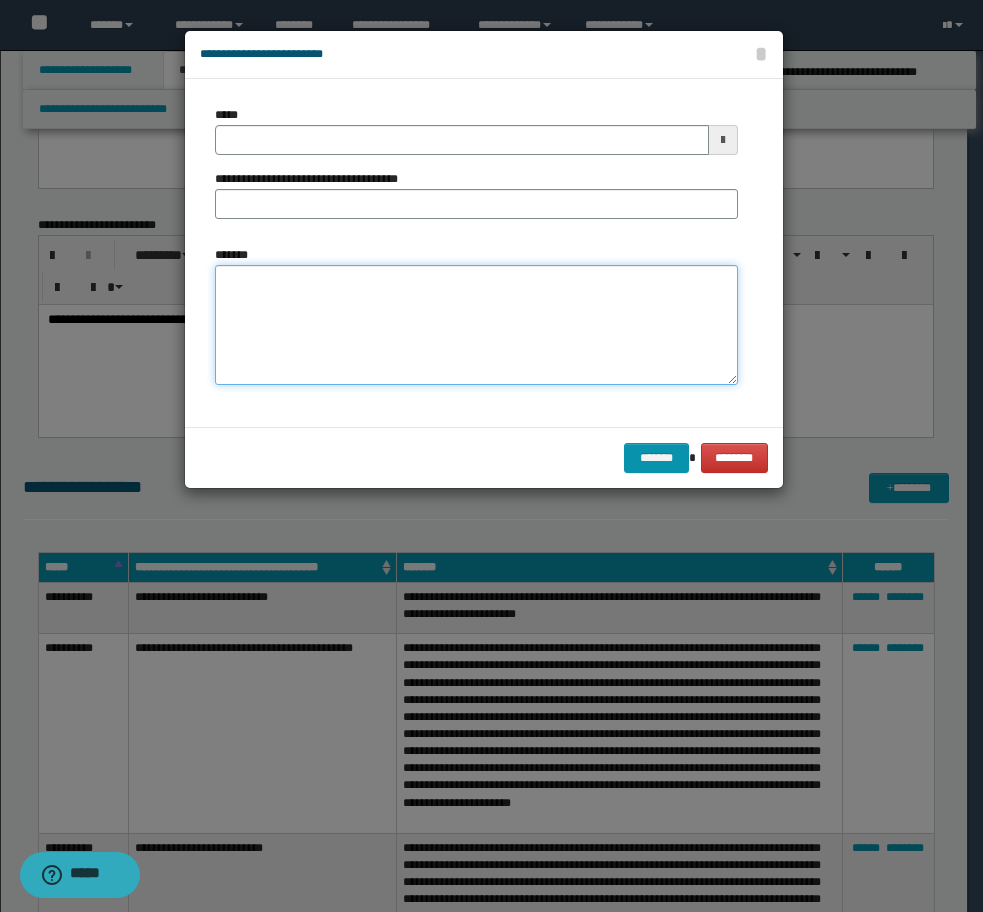 click on "*******" at bounding box center [476, 325] 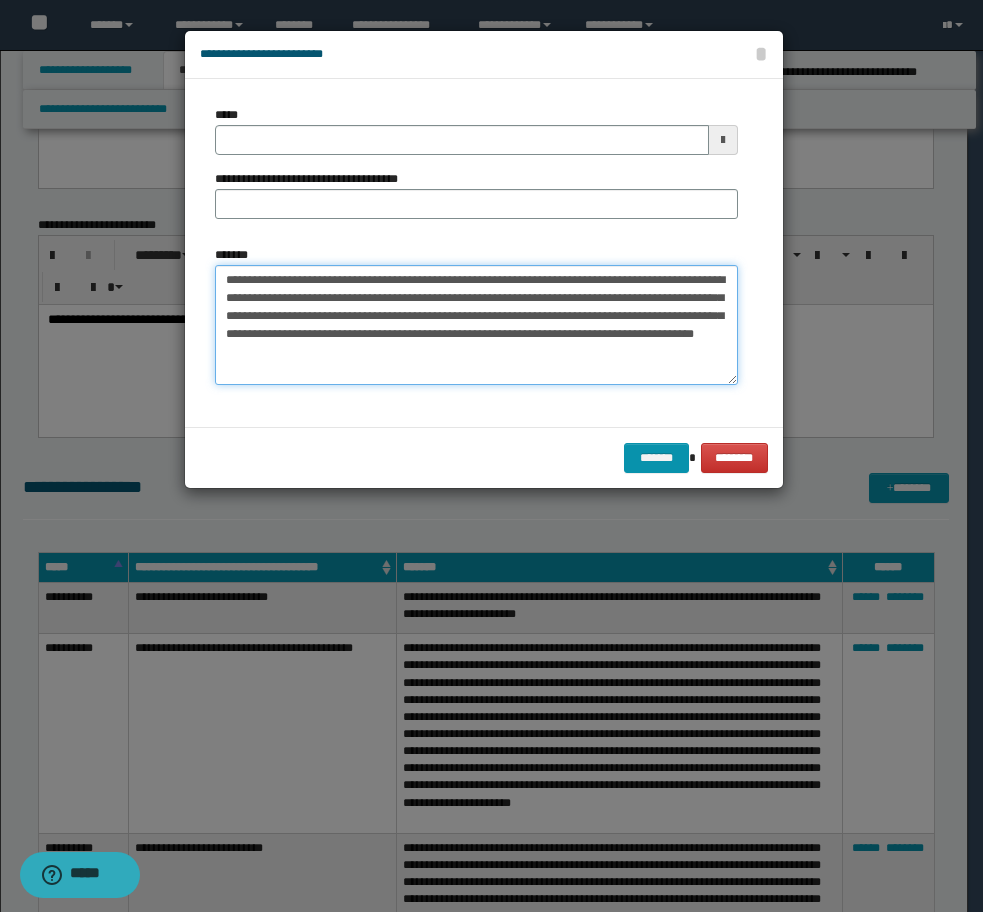 type on "**********" 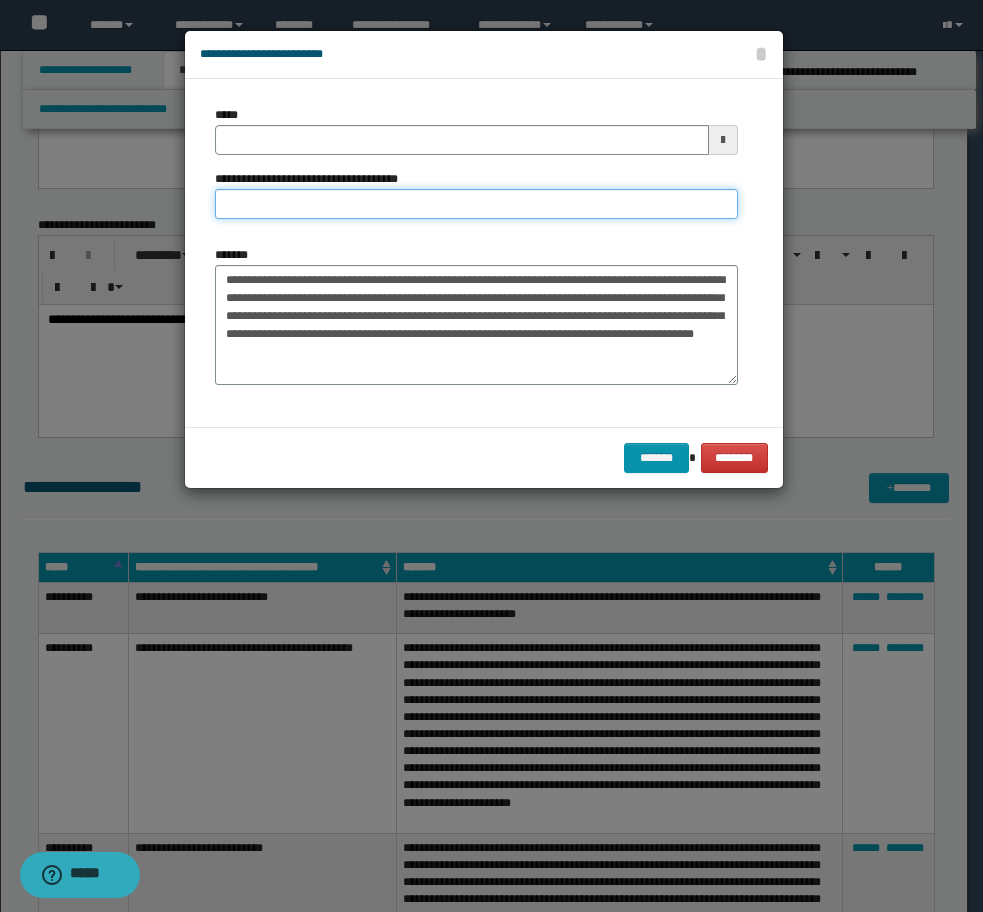 click on "**********" at bounding box center (476, 204) 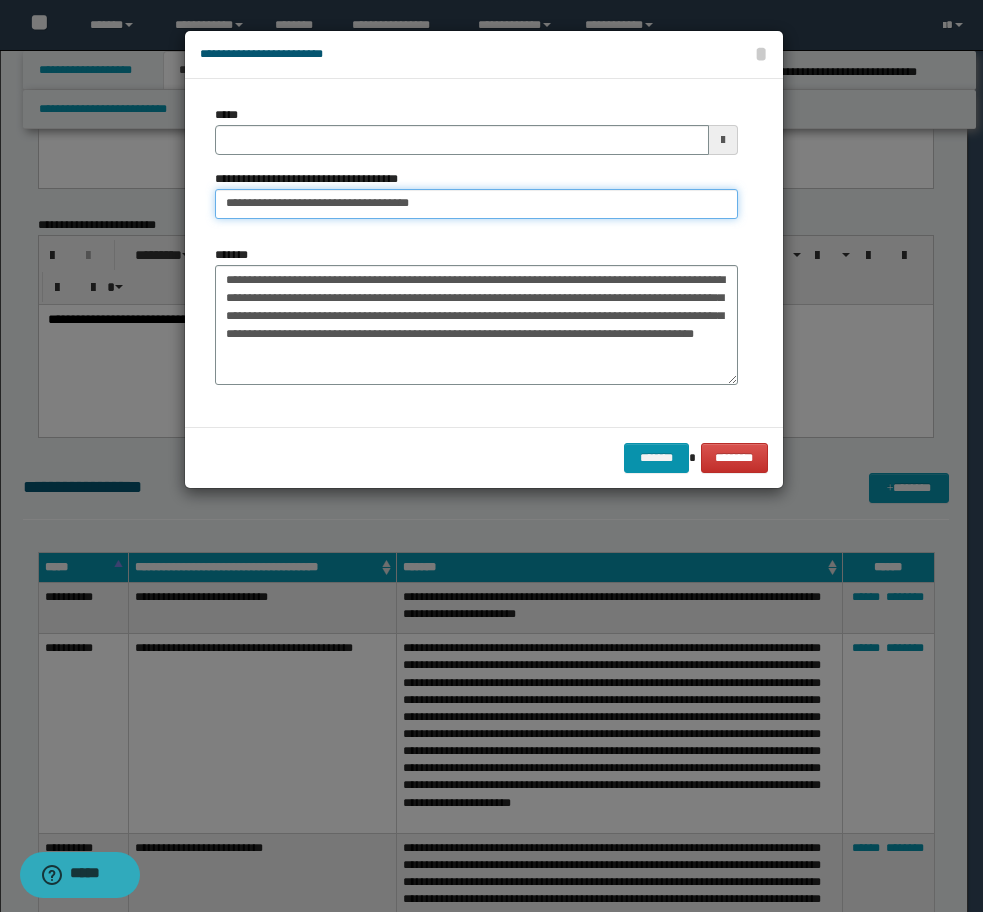 click on "**********" at bounding box center (476, 204) 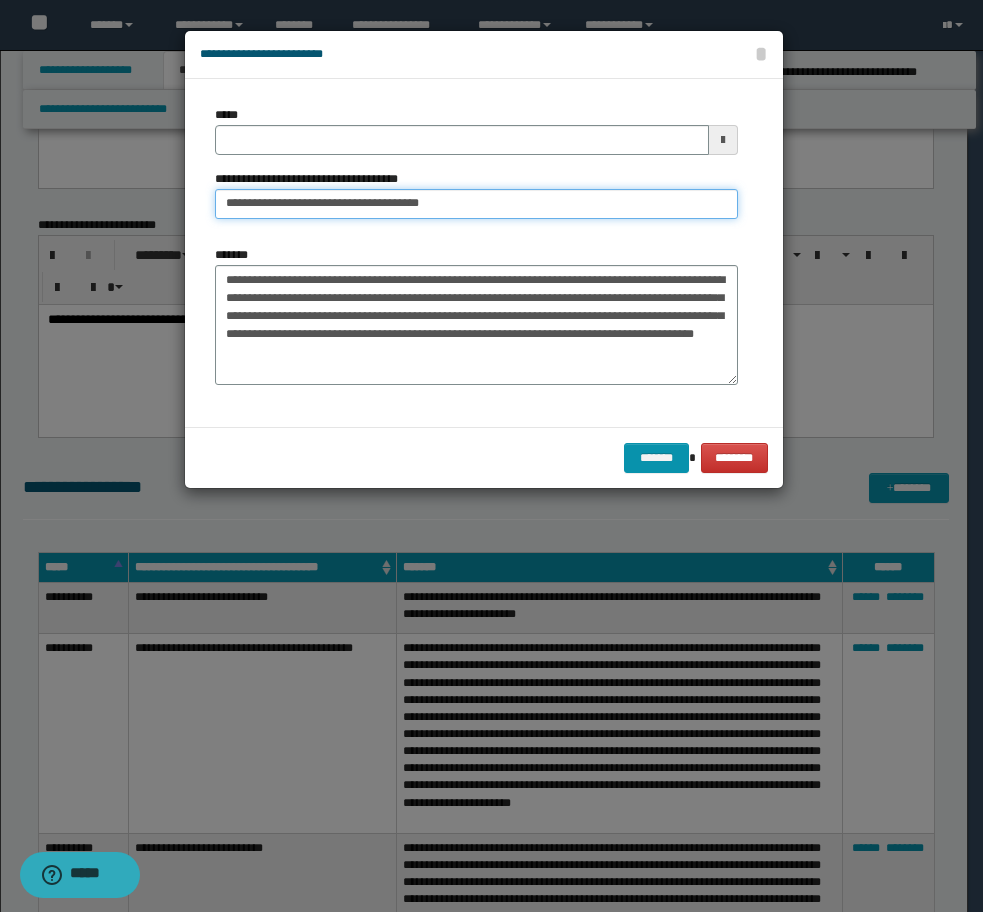type on "**********" 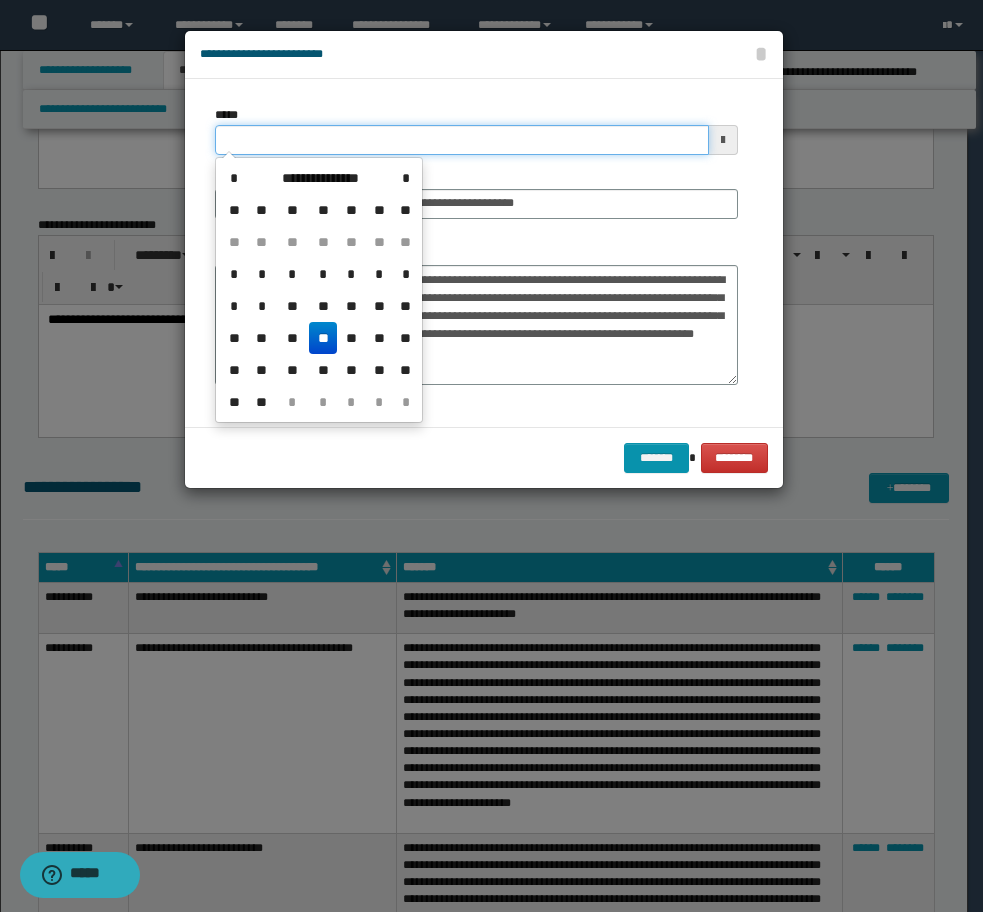 drag, startPoint x: 406, startPoint y: 135, endPoint x: 78, endPoint y: 136, distance: 328.00153 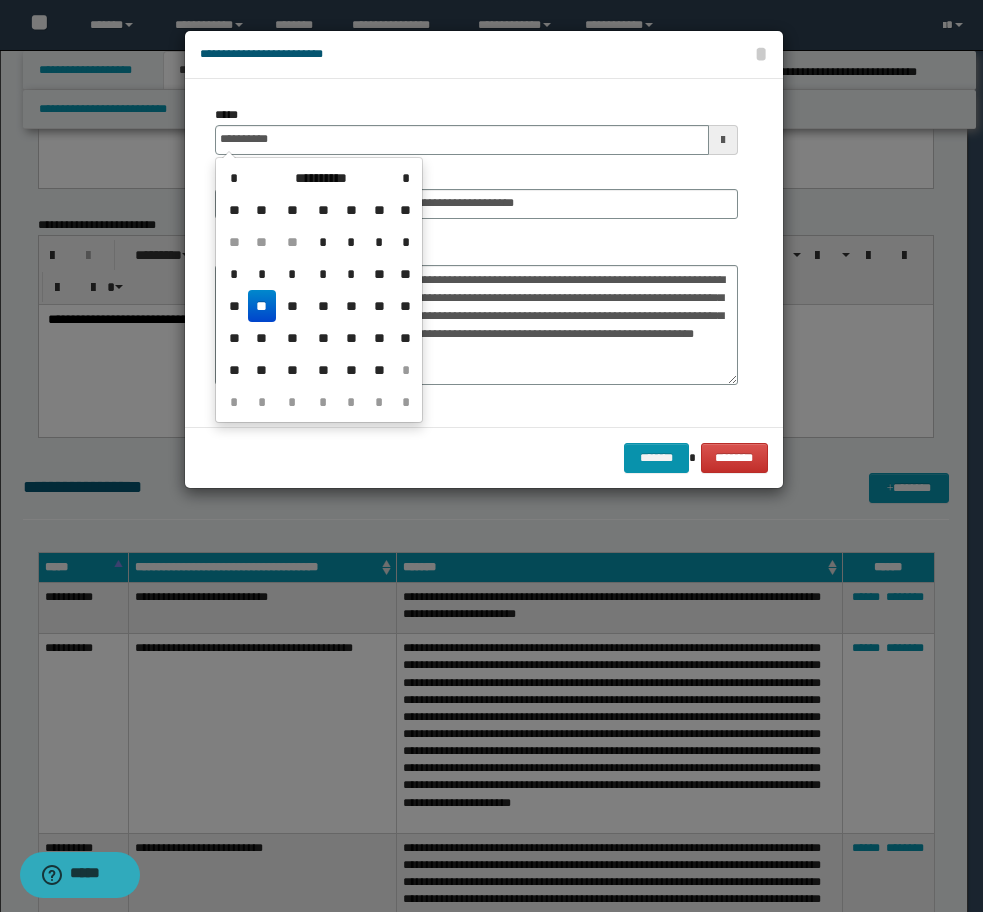 click on "**" at bounding box center (262, 306) 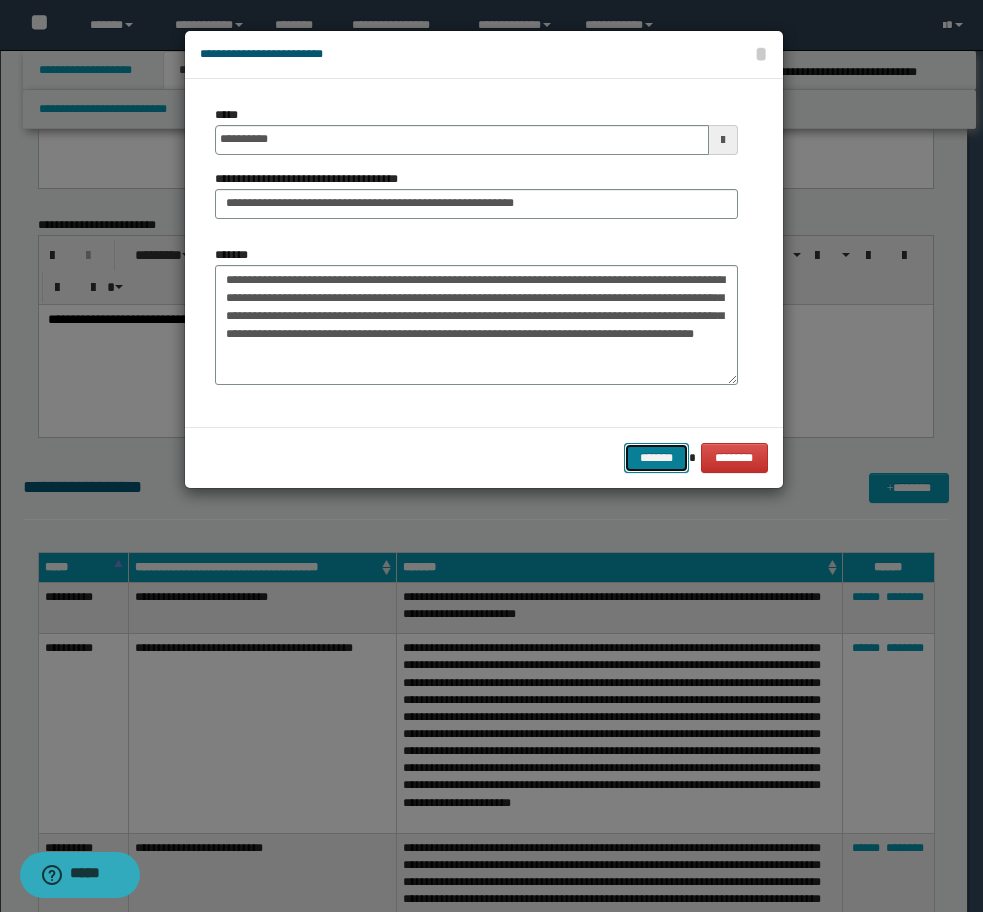 click on "*******" at bounding box center (656, 458) 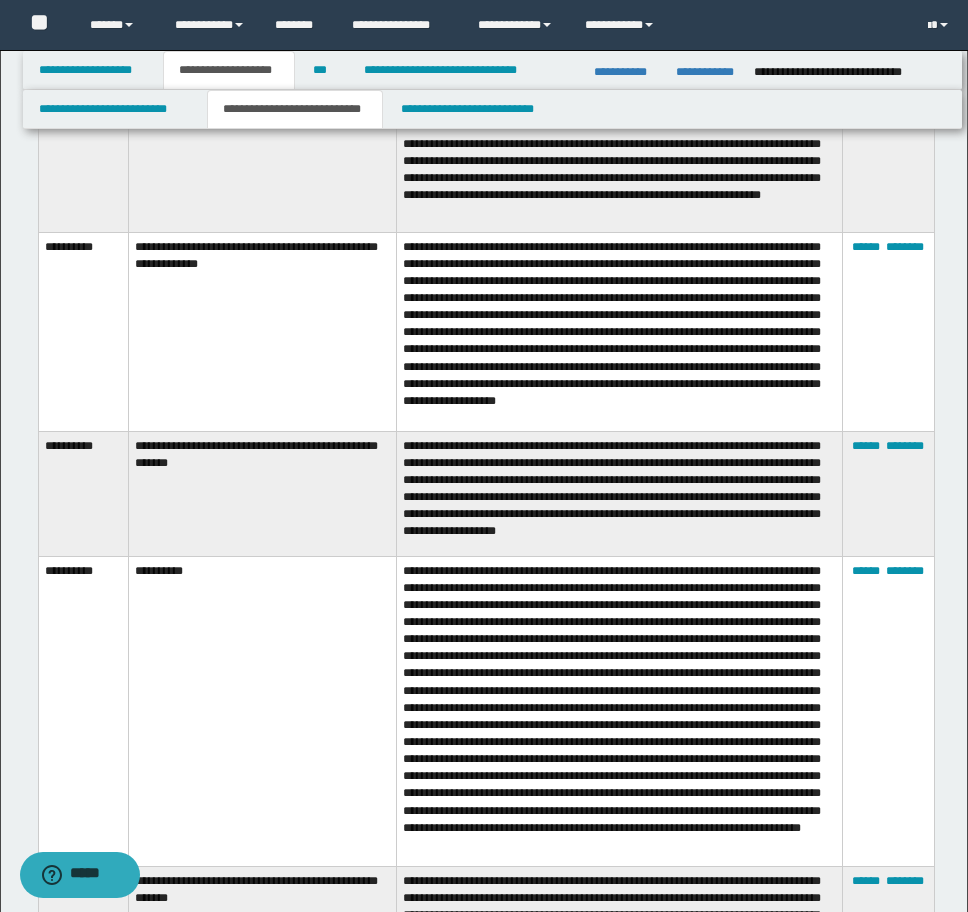 scroll, scrollTop: 4825, scrollLeft: 0, axis: vertical 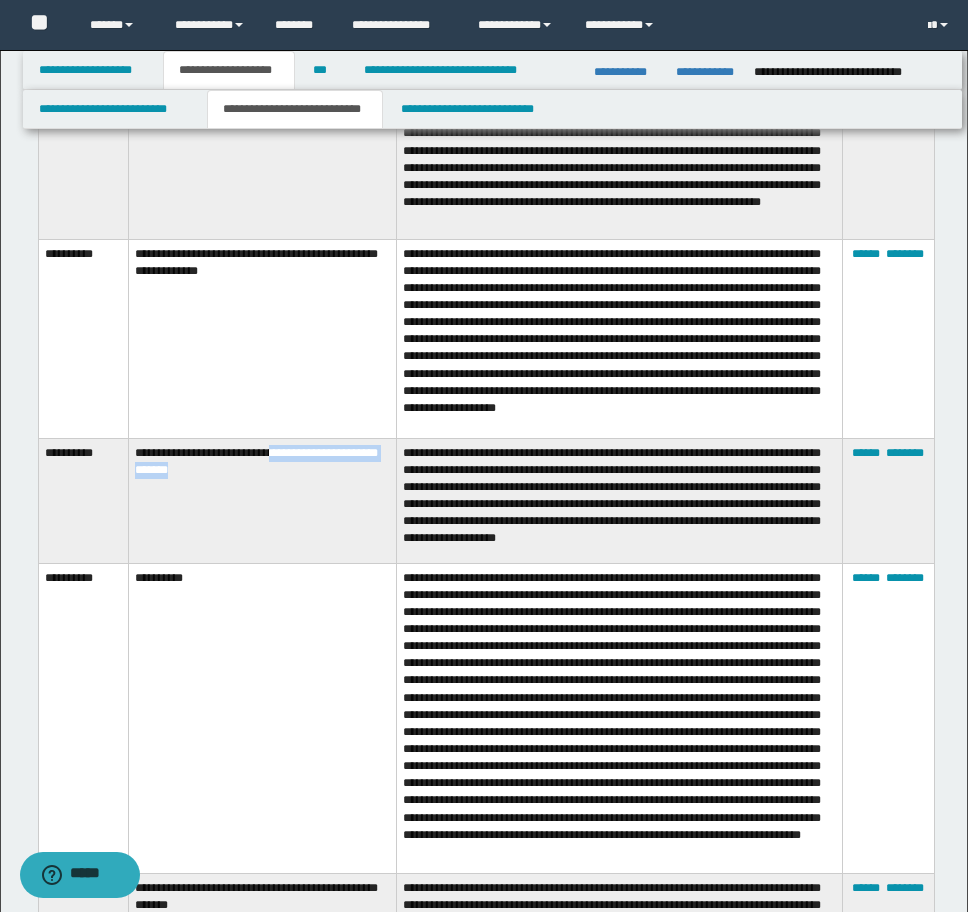 drag, startPoint x: 286, startPoint y: 458, endPoint x: 340, endPoint y: 476, distance: 56.920998 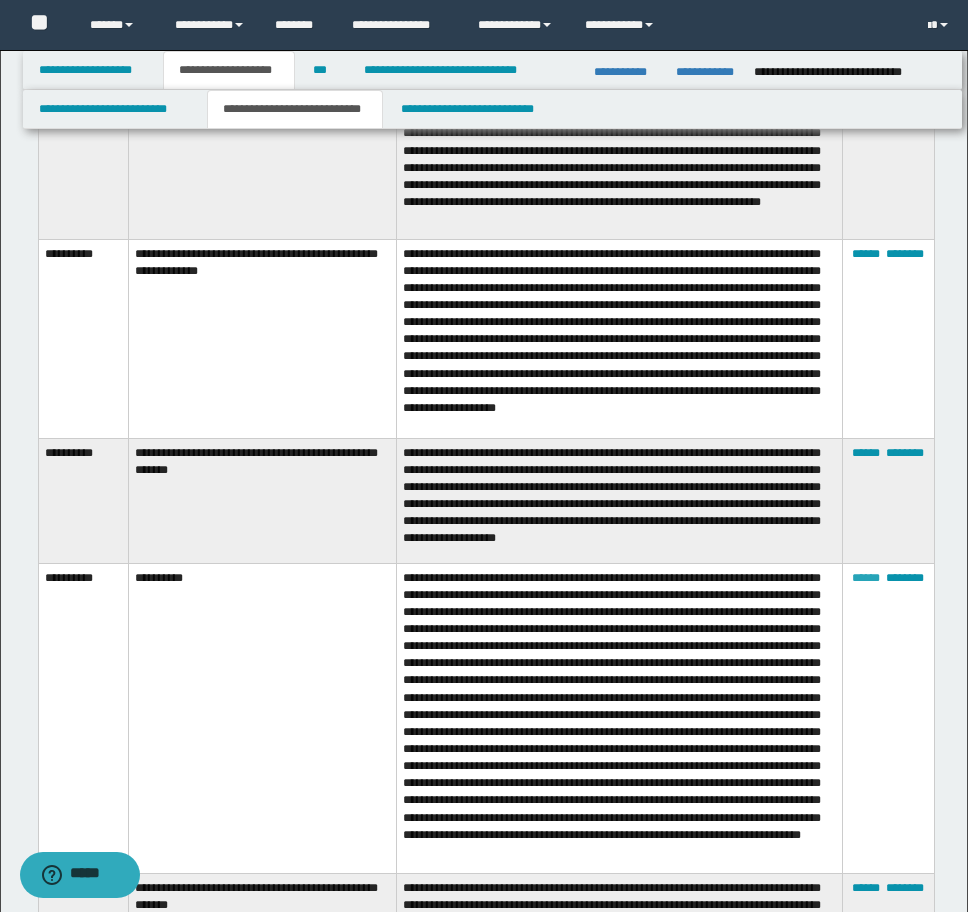 click on "******" at bounding box center (866, 578) 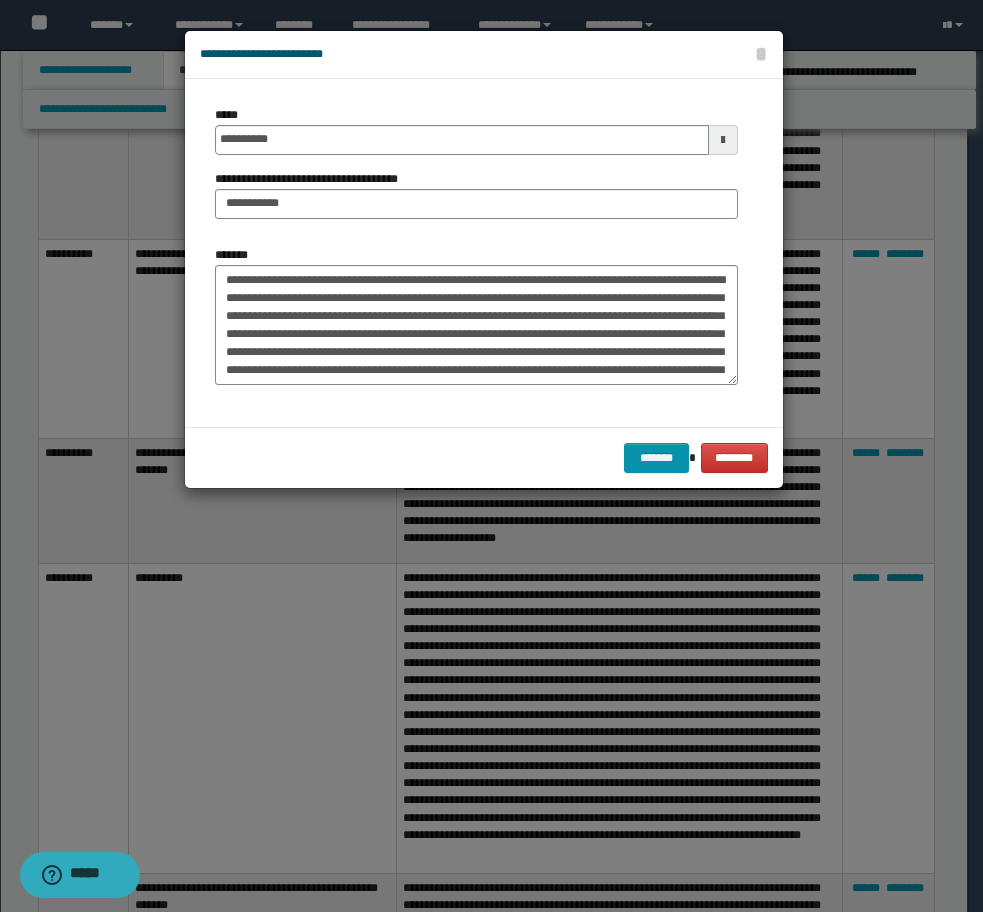 click on "**********" at bounding box center [314, 179] 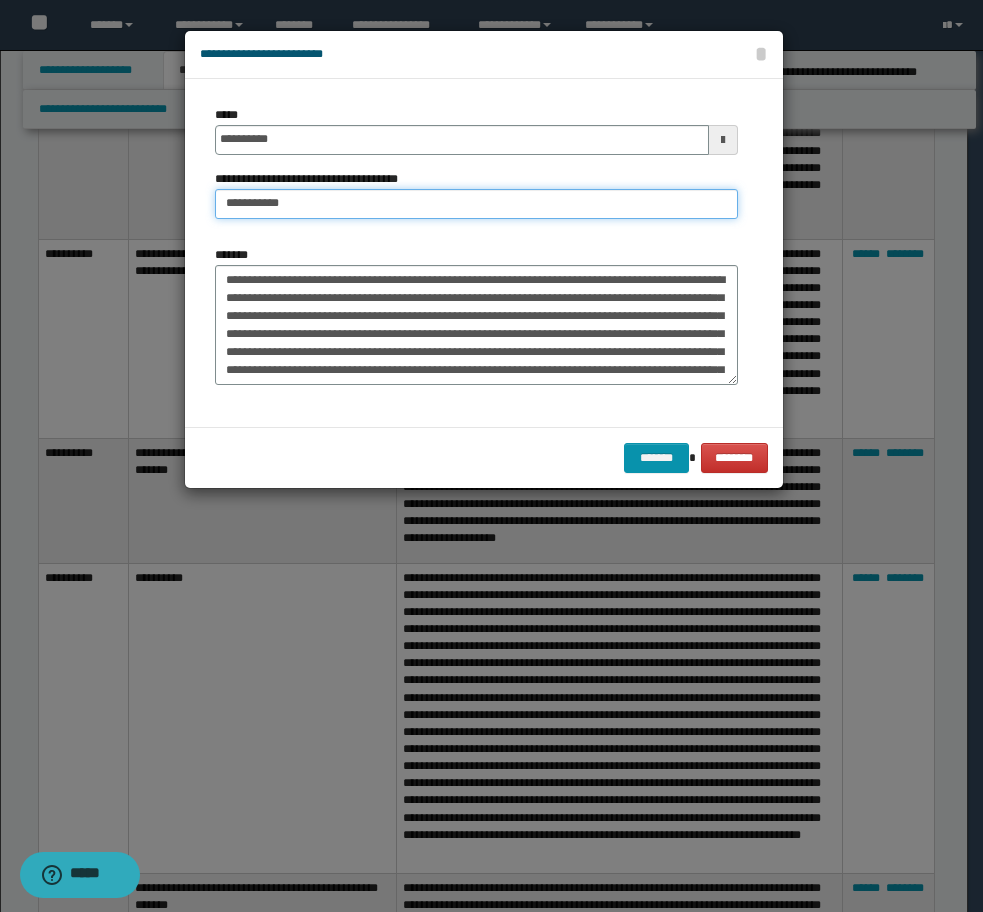 click on "**********" at bounding box center (476, 204) 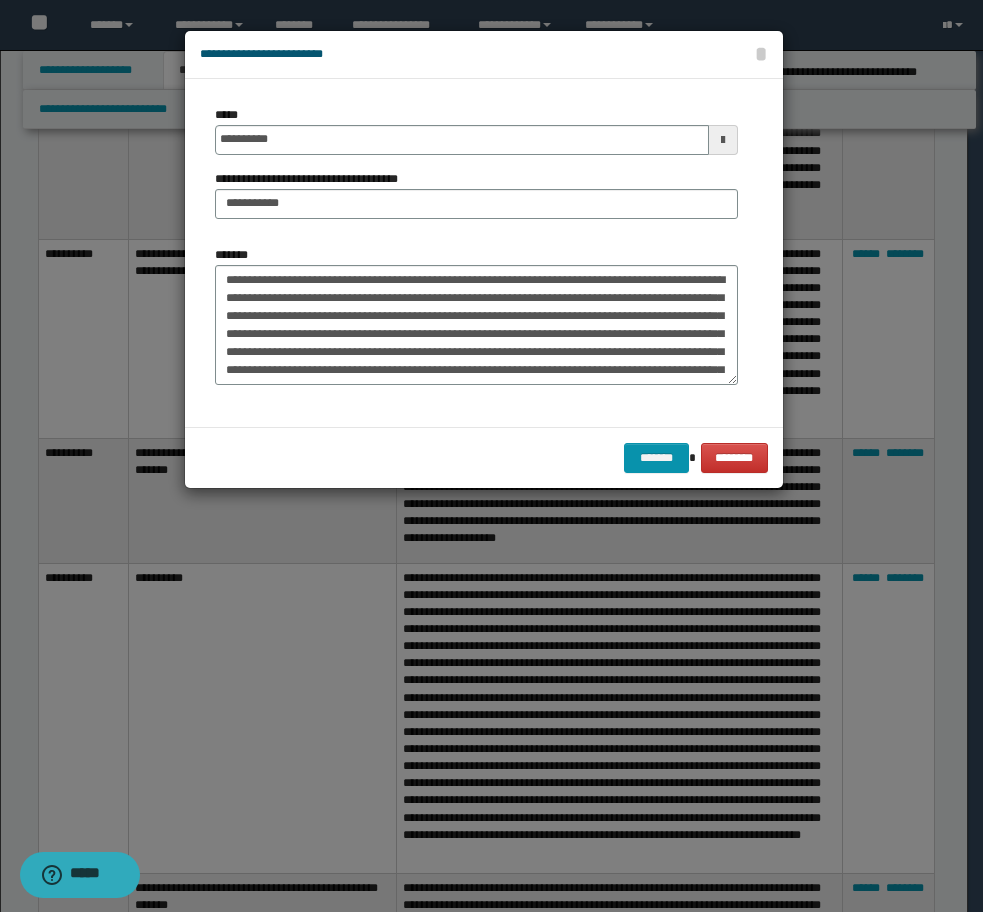 click on "**********" at bounding box center (314, 179) 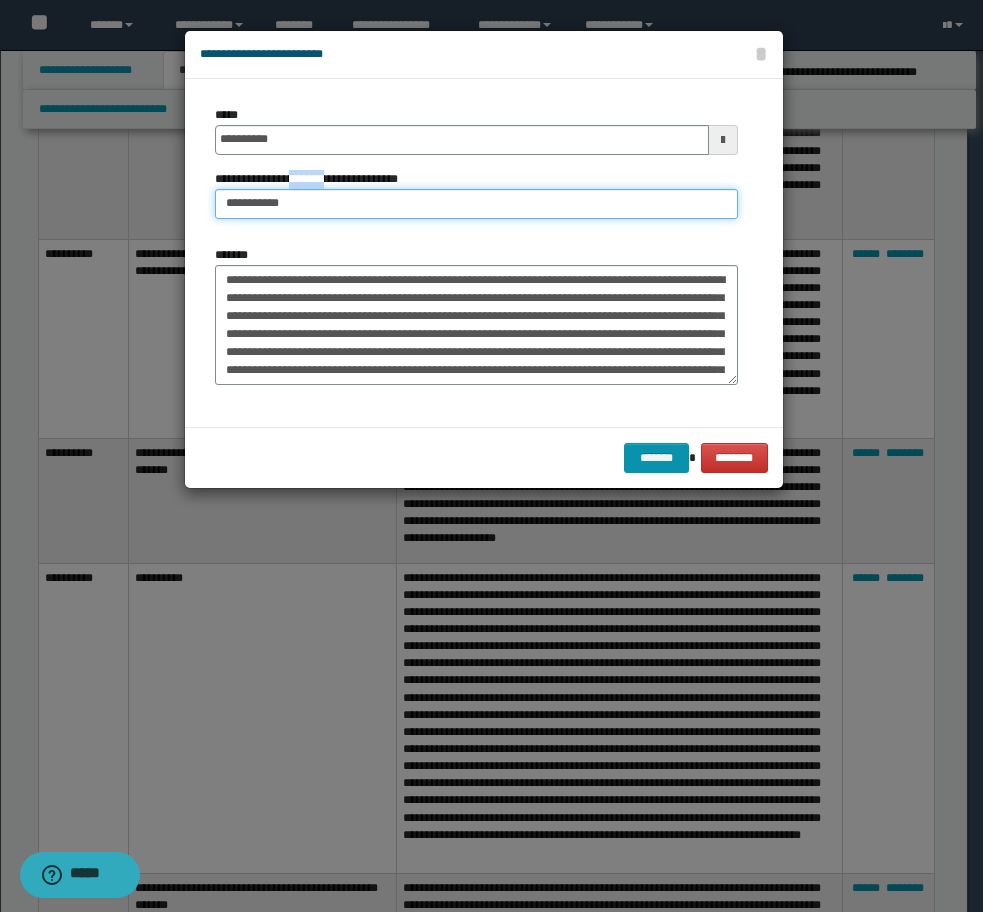 drag, startPoint x: 294, startPoint y: 188, endPoint x: 289, endPoint y: 204, distance: 16.763054 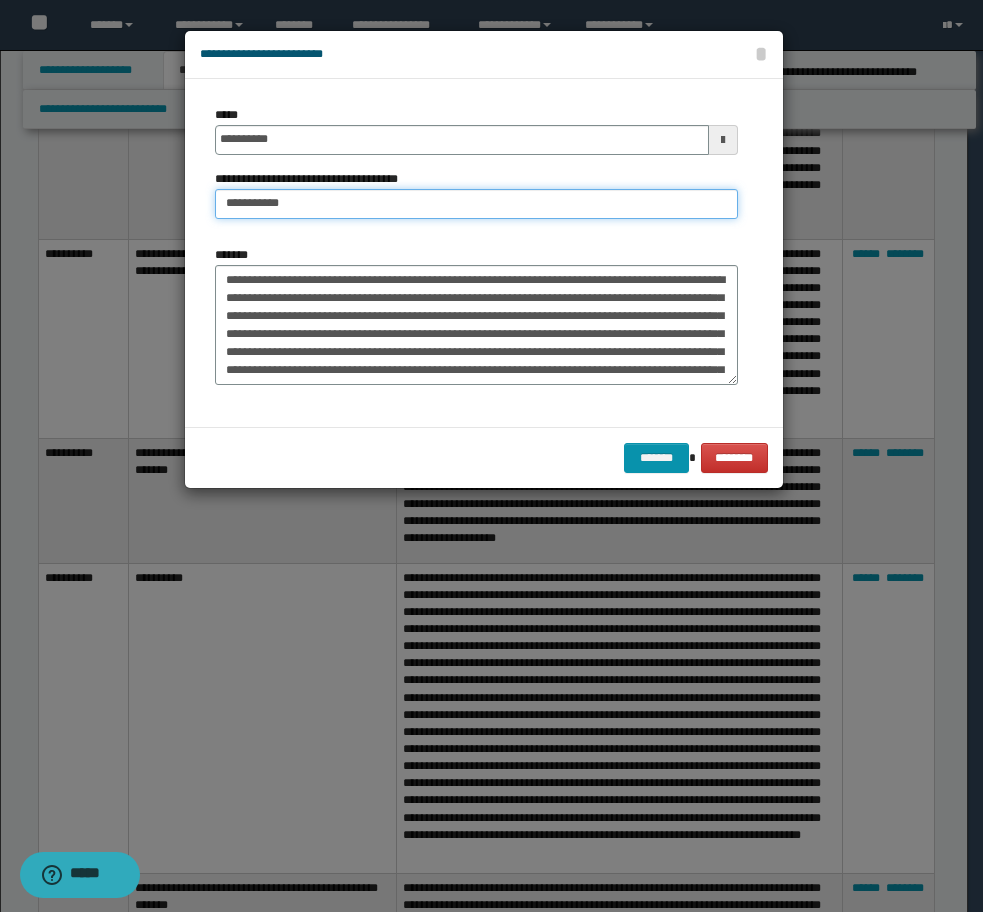 type on "**********" 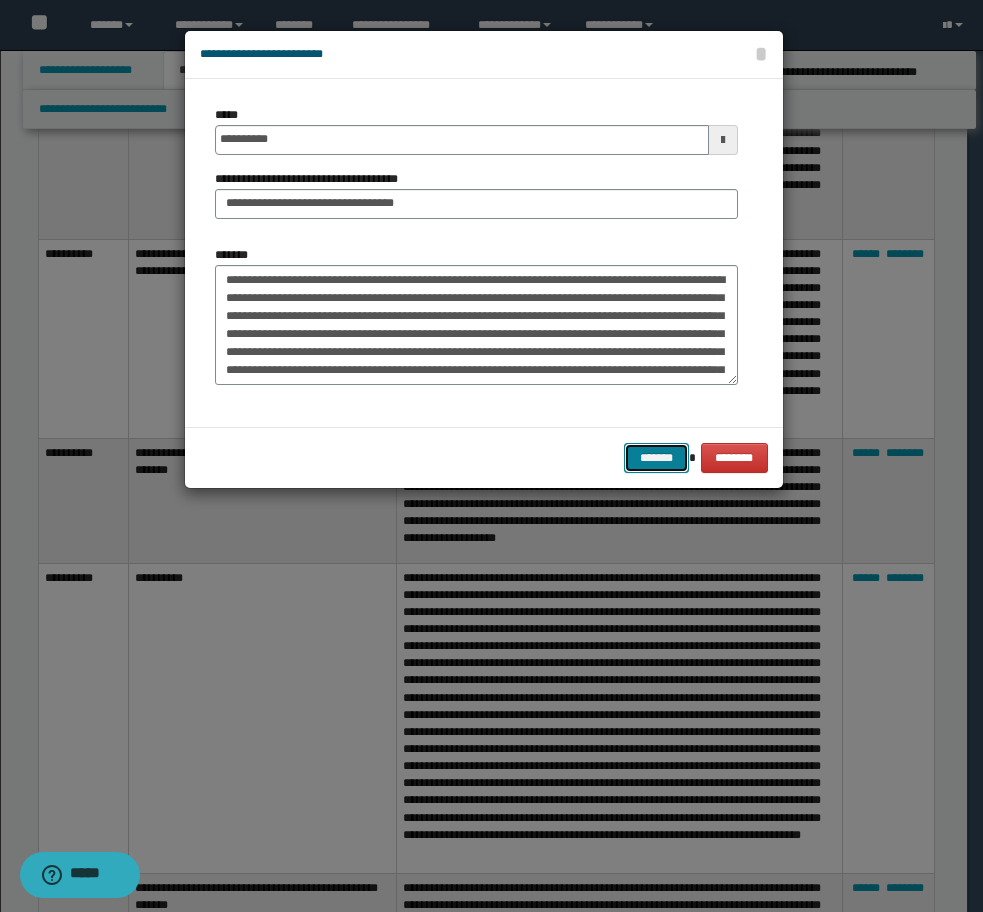click on "*******" at bounding box center (656, 458) 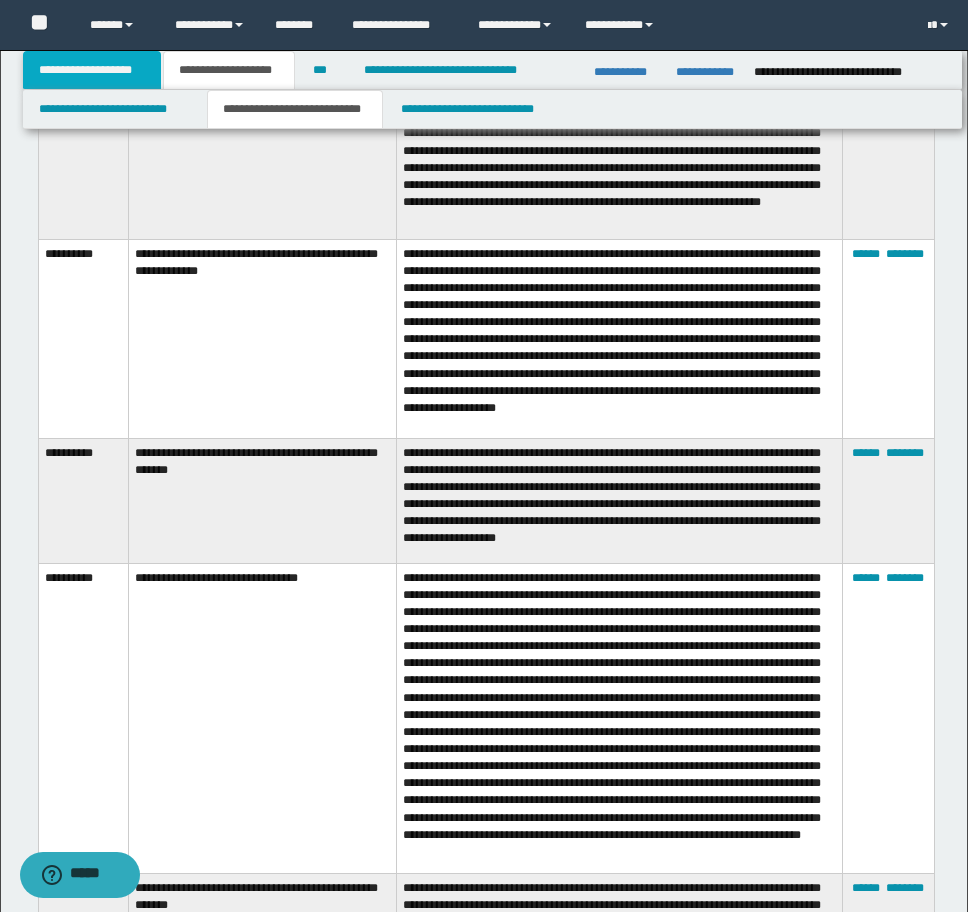 drag, startPoint x: 73, startPoint y: 74, endPoint x: 269, endPoint y: 120, distance: 201.3256 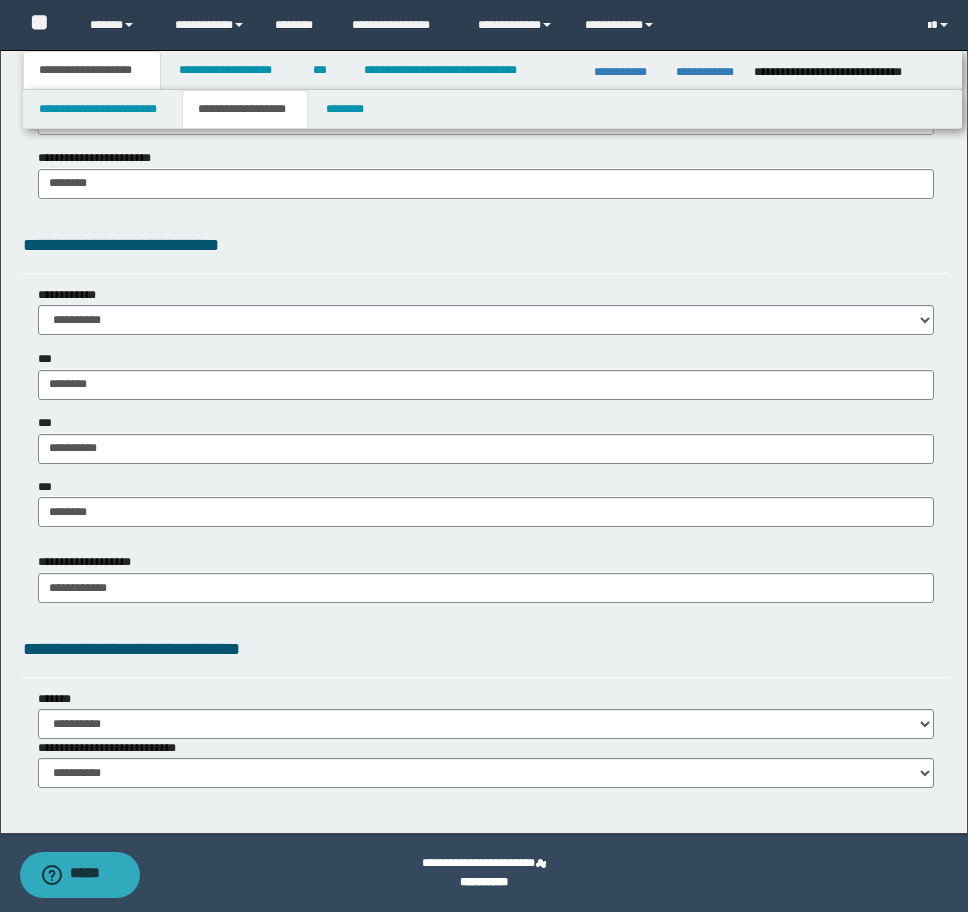 scroll, scrollTop: 1457, scrollLeft: 0, axis: vertical 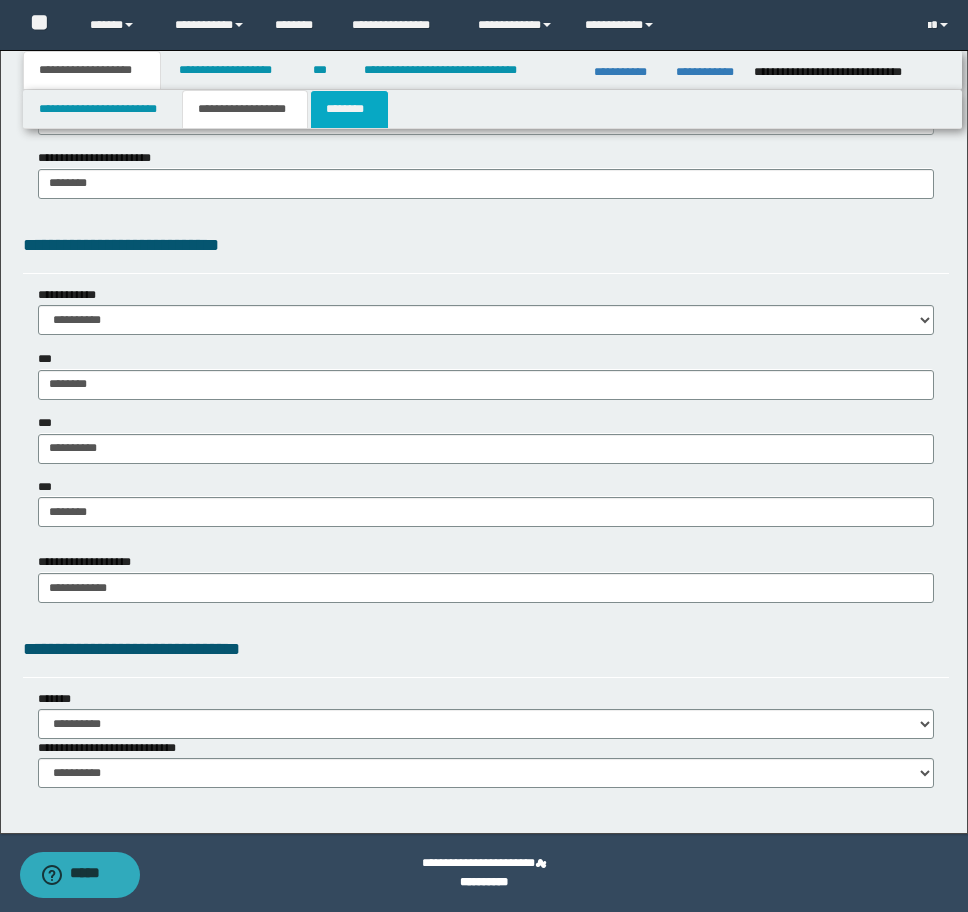 click on "********" at bounding box center [349, 109] 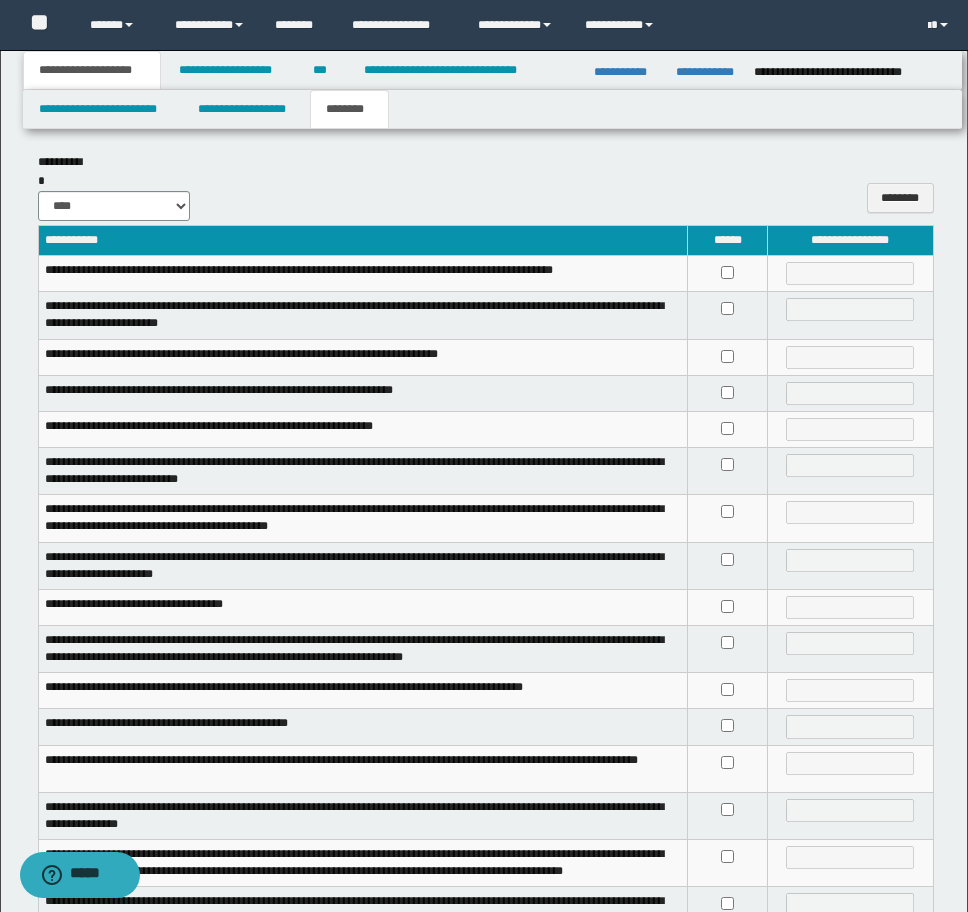 scroll, scrollTop: 0, scrollLeft: 0, axis: both 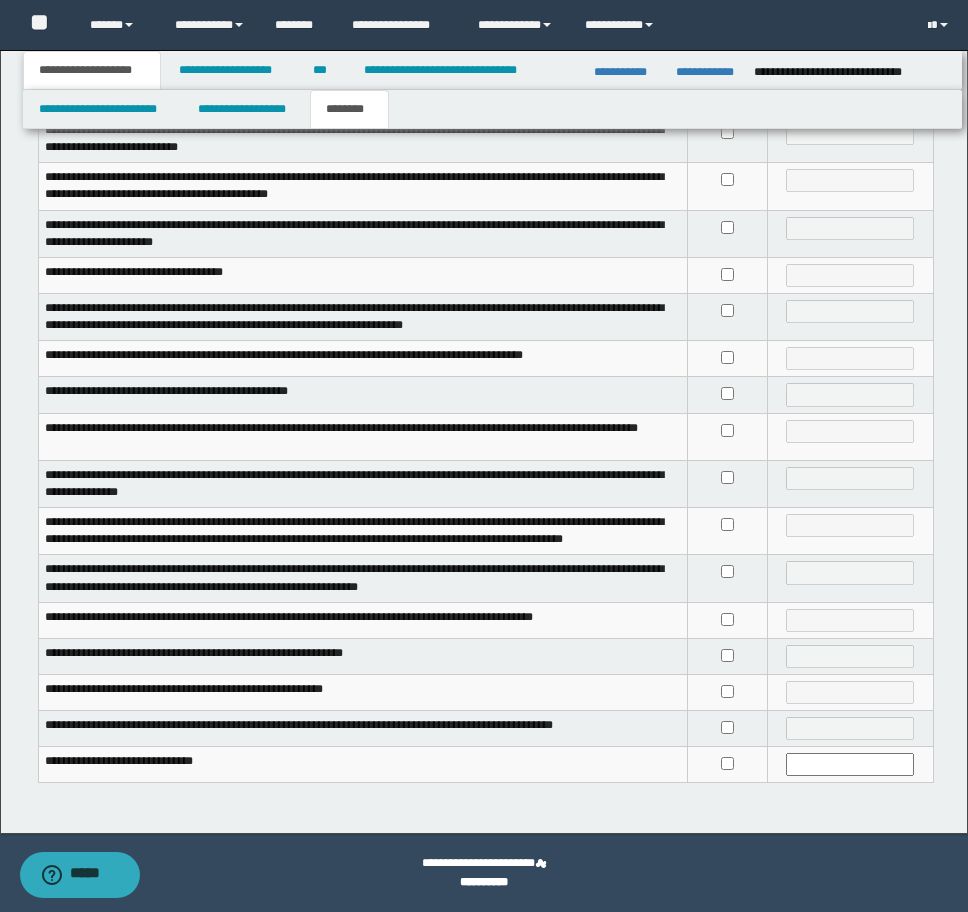 click at bounding box center (728, 483) 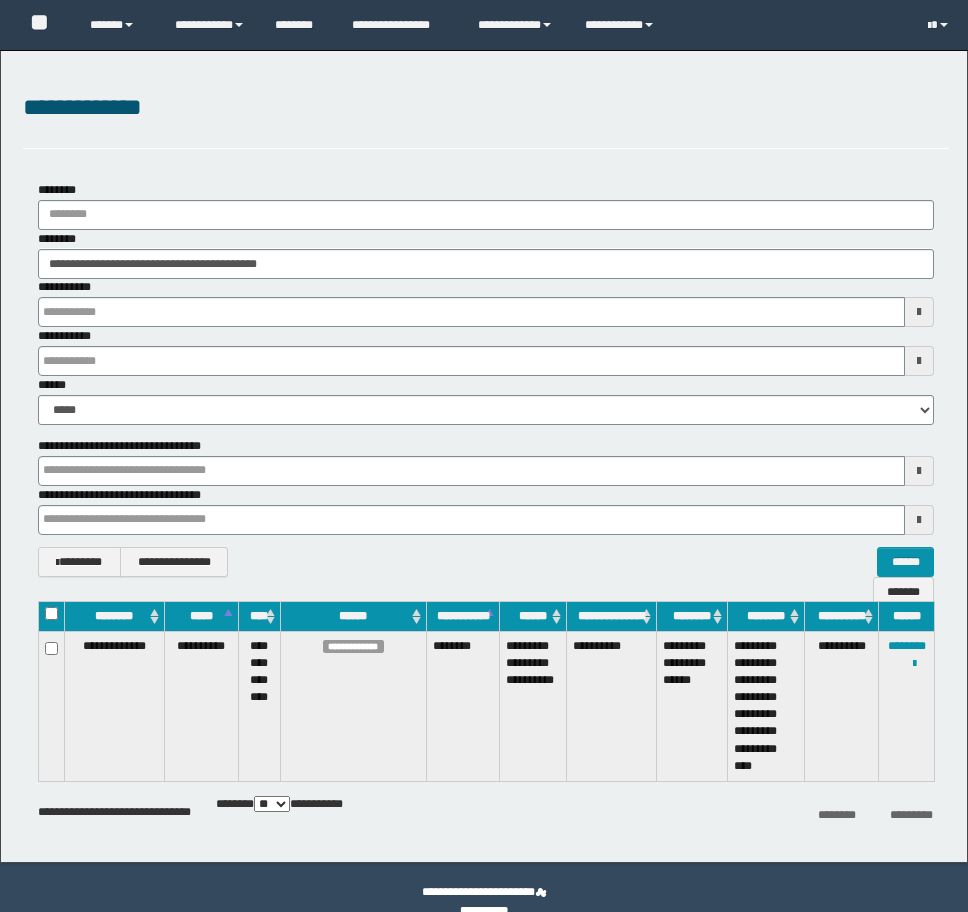 scroll, scrollTop: 0, scrollLeft: 0, axis: both 